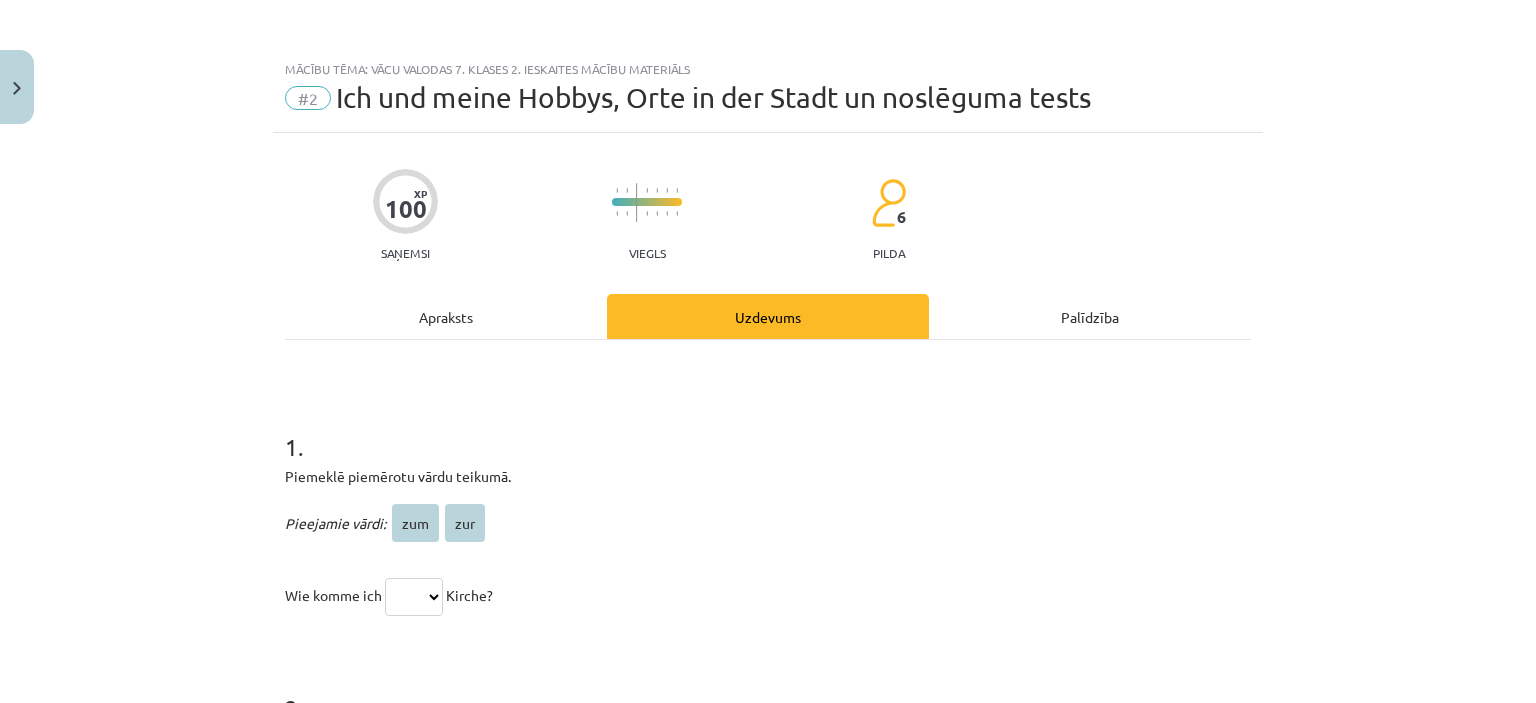 scroll, scrollTop: 0, scrollLeft: 0, axis: both 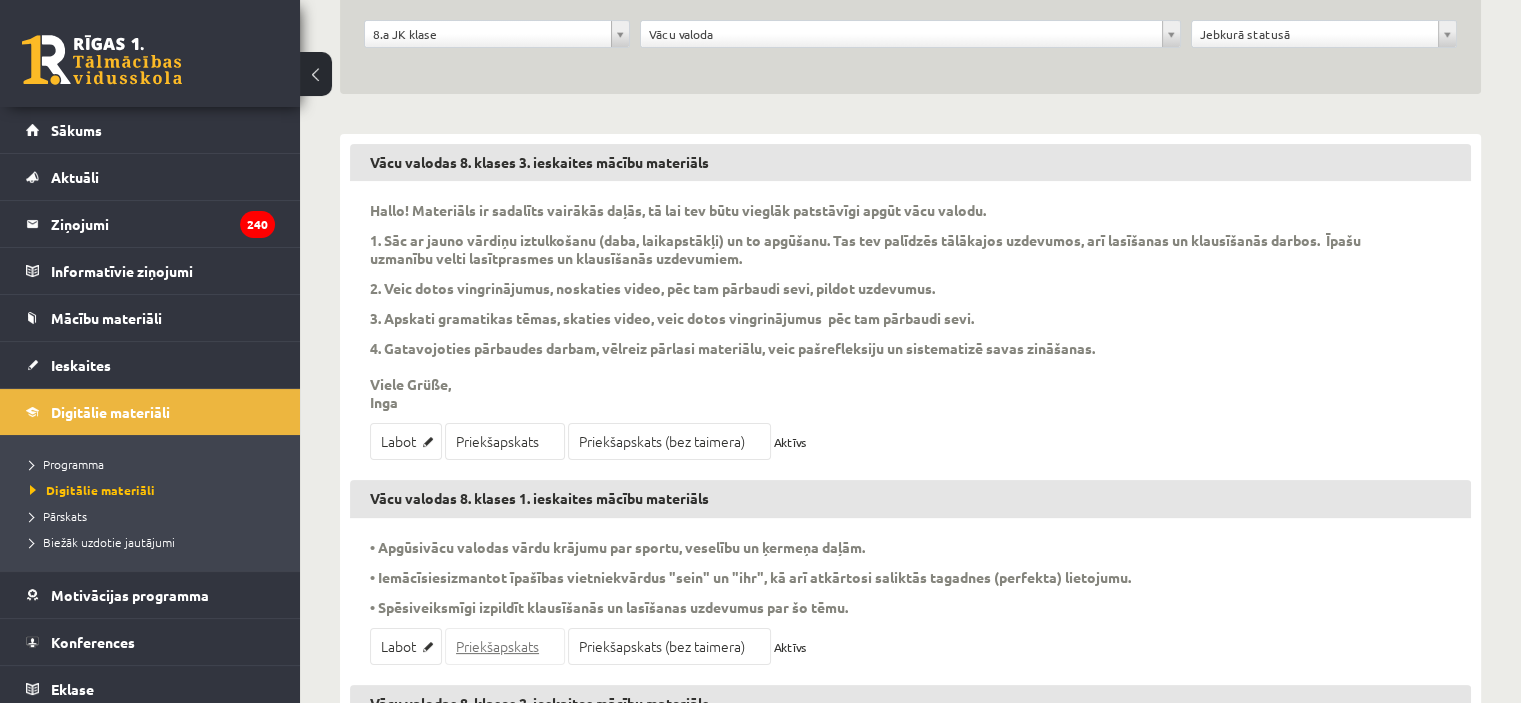 click on "Priekšapskats" at bounding box center [505, 646] 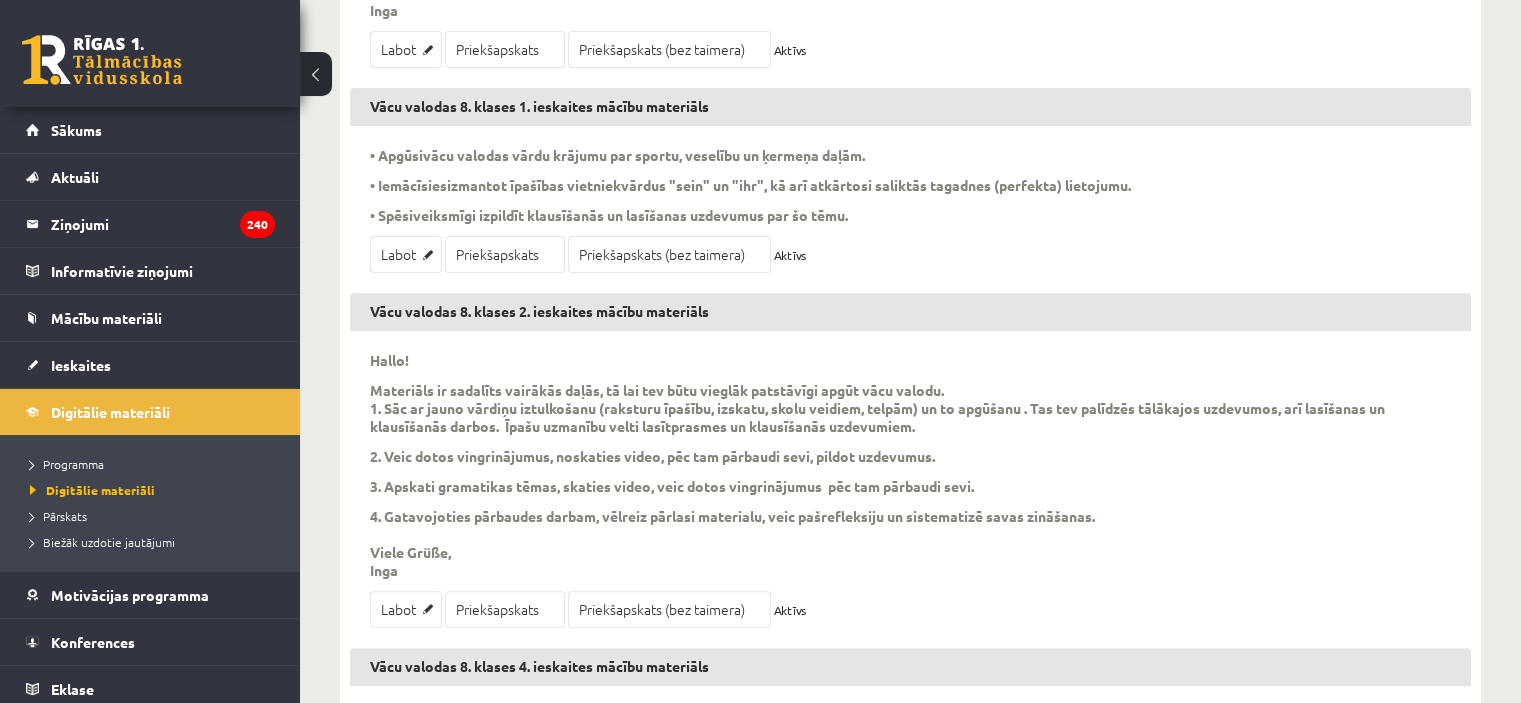 scroll, scrollTop: 667, scrollLeft: 0, axis: vertical 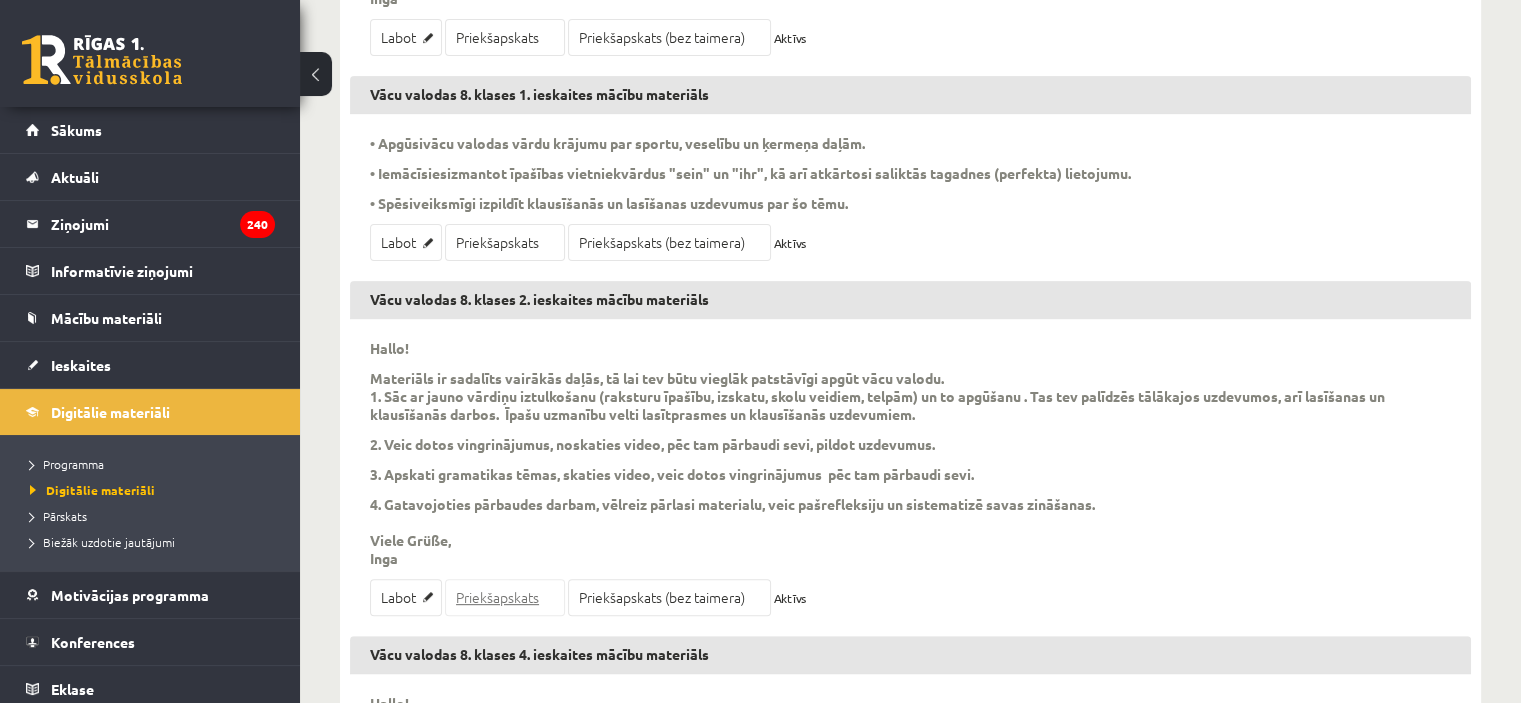 click on "Priekšapskats" at bounding box center (505, 597) 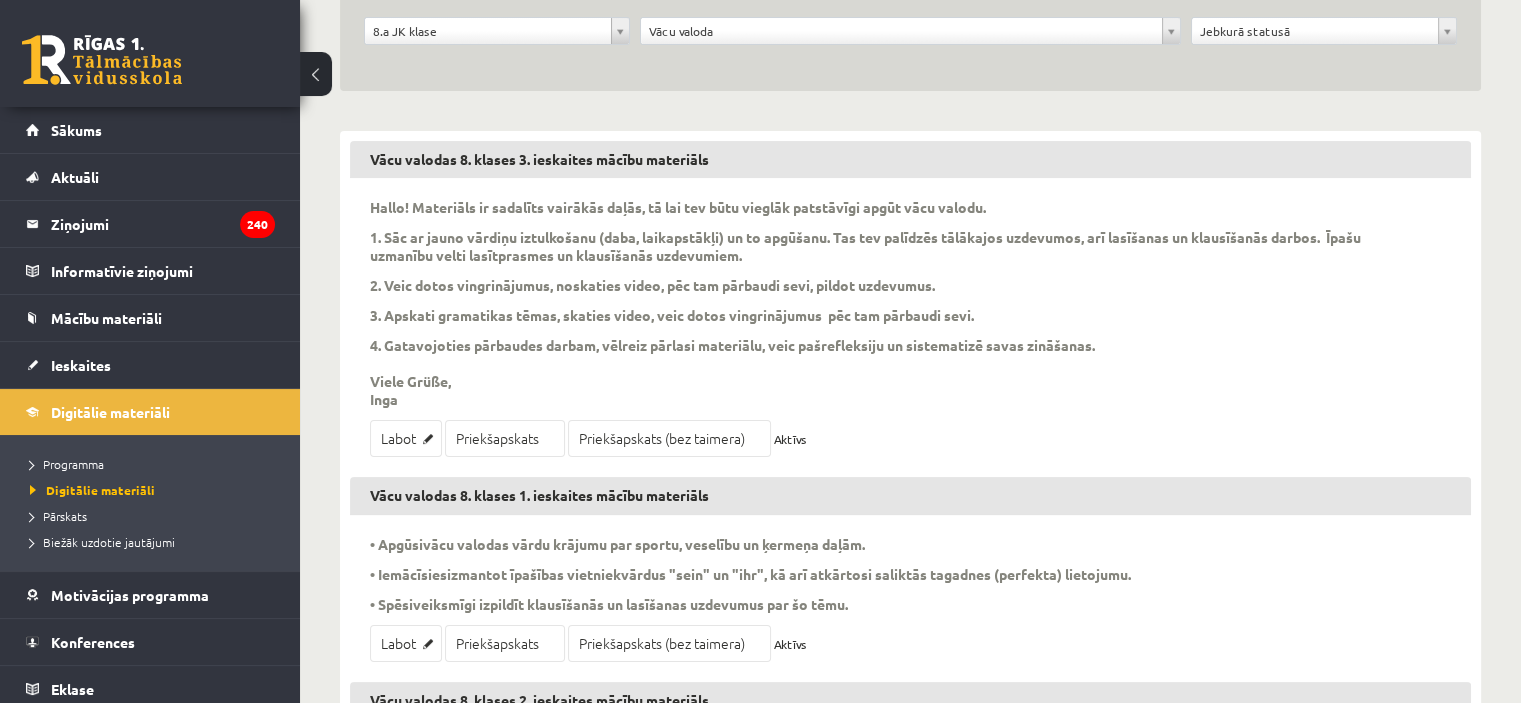 scroll, scrollTop: 0, scrollLeft: 0, axis: both 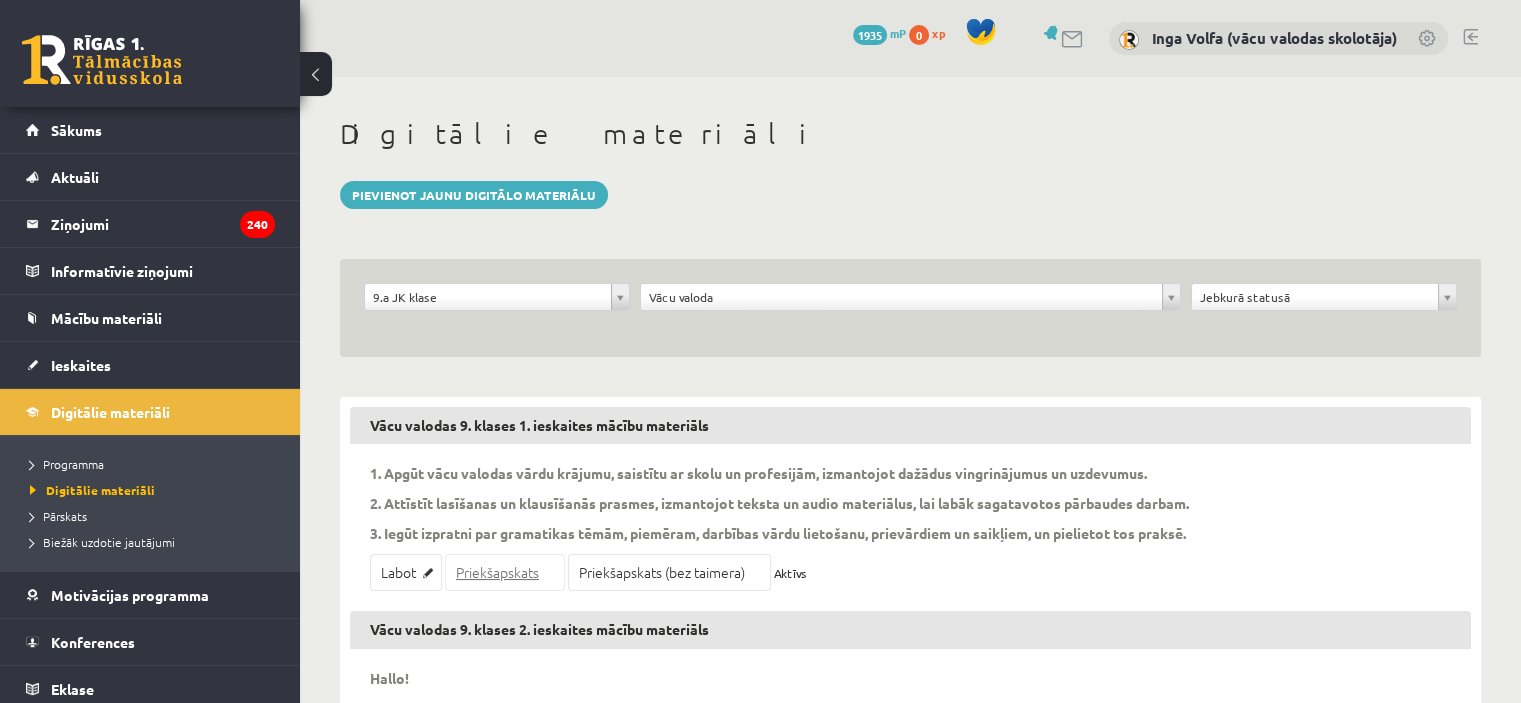 click on "Priekšapskats" at bounding box center (505, 572) 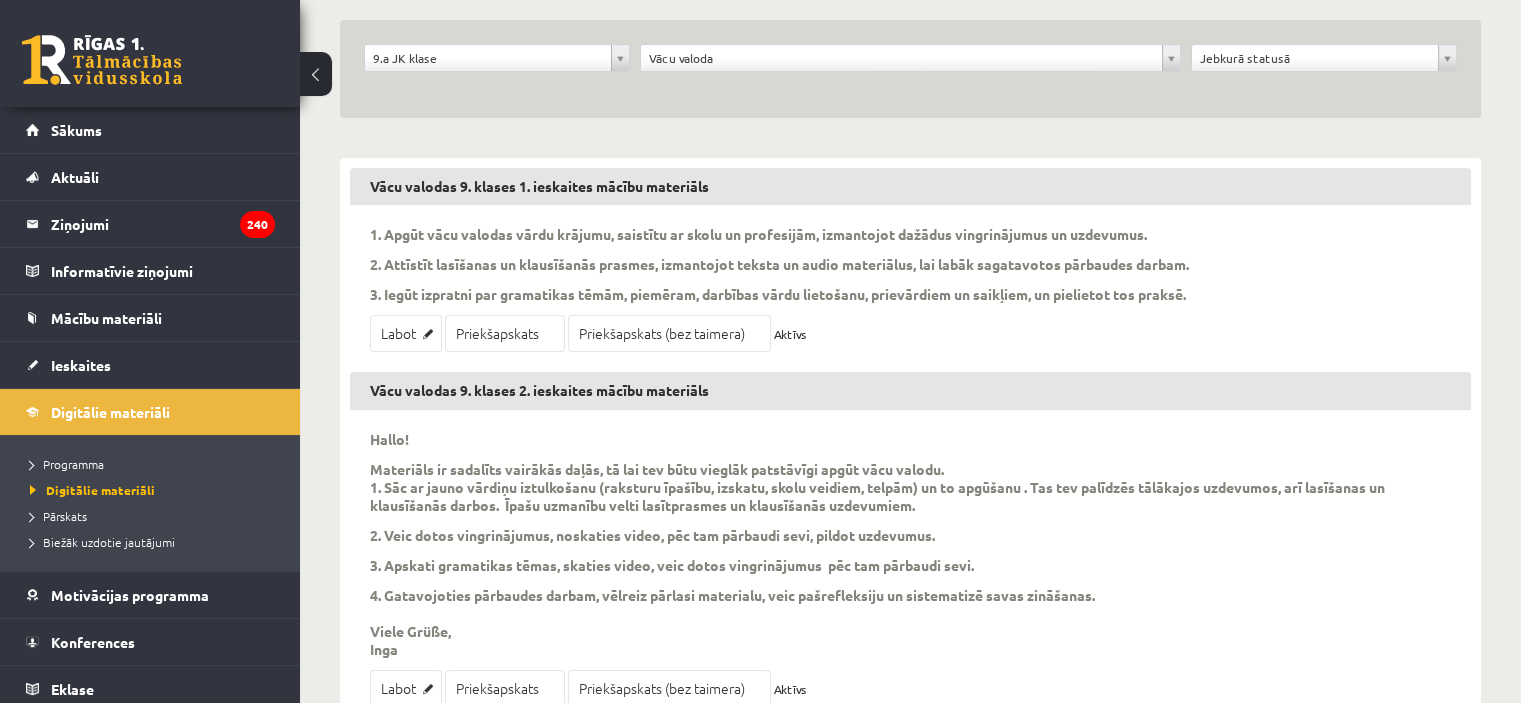 scroll, scrollTop: 250, scrollLeft: 0, axis: vertical 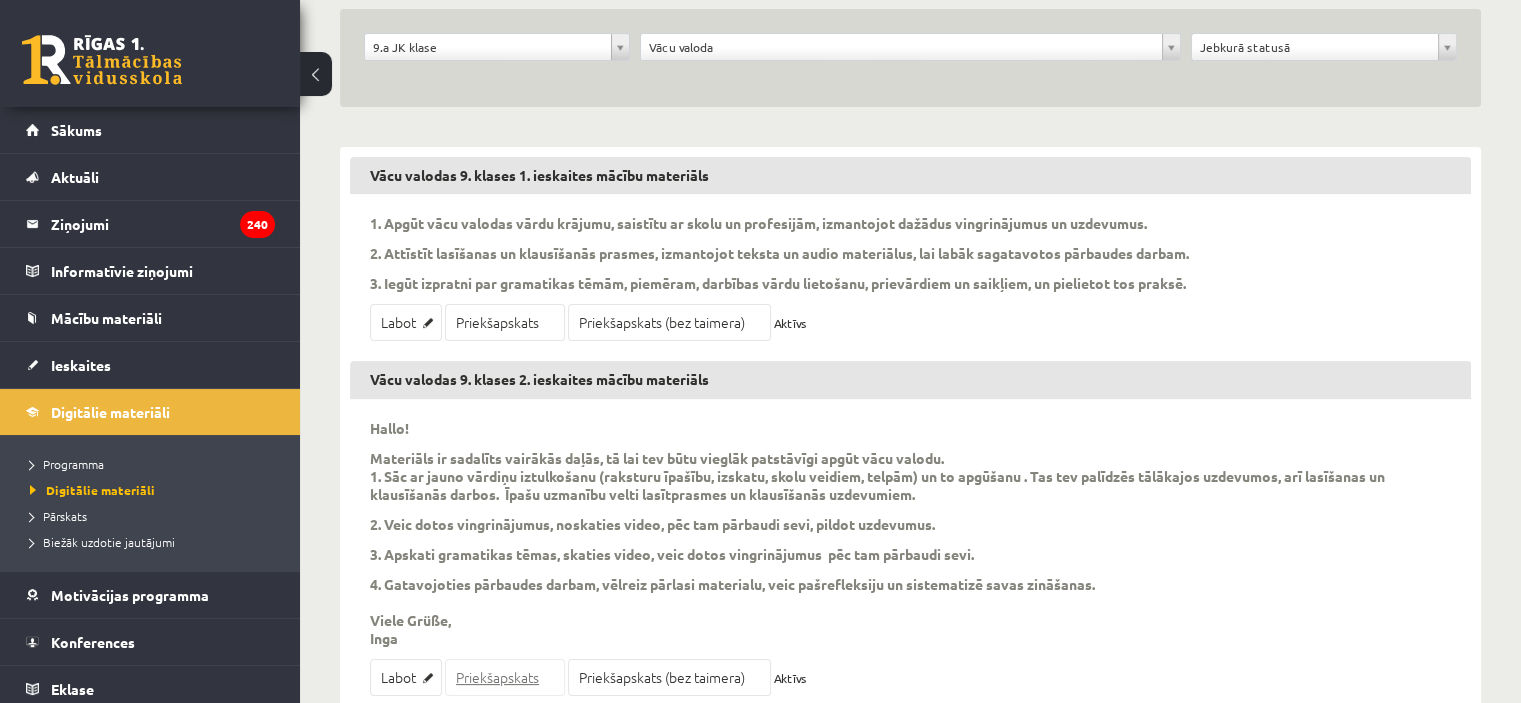 click on "Priekšapskats" at bounding box center (505, 677) 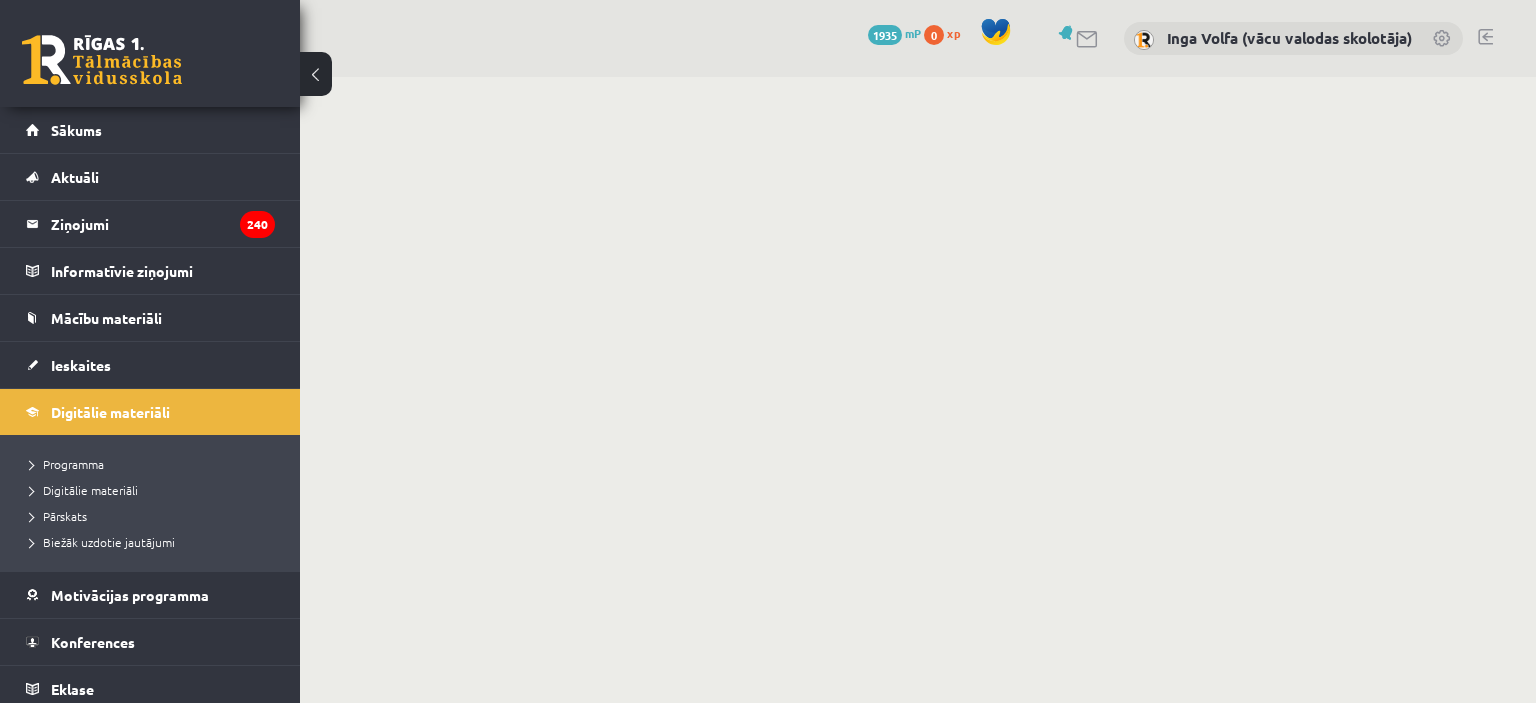 scroll, scrollTop: 0, scrollLeft: 0, axis: both 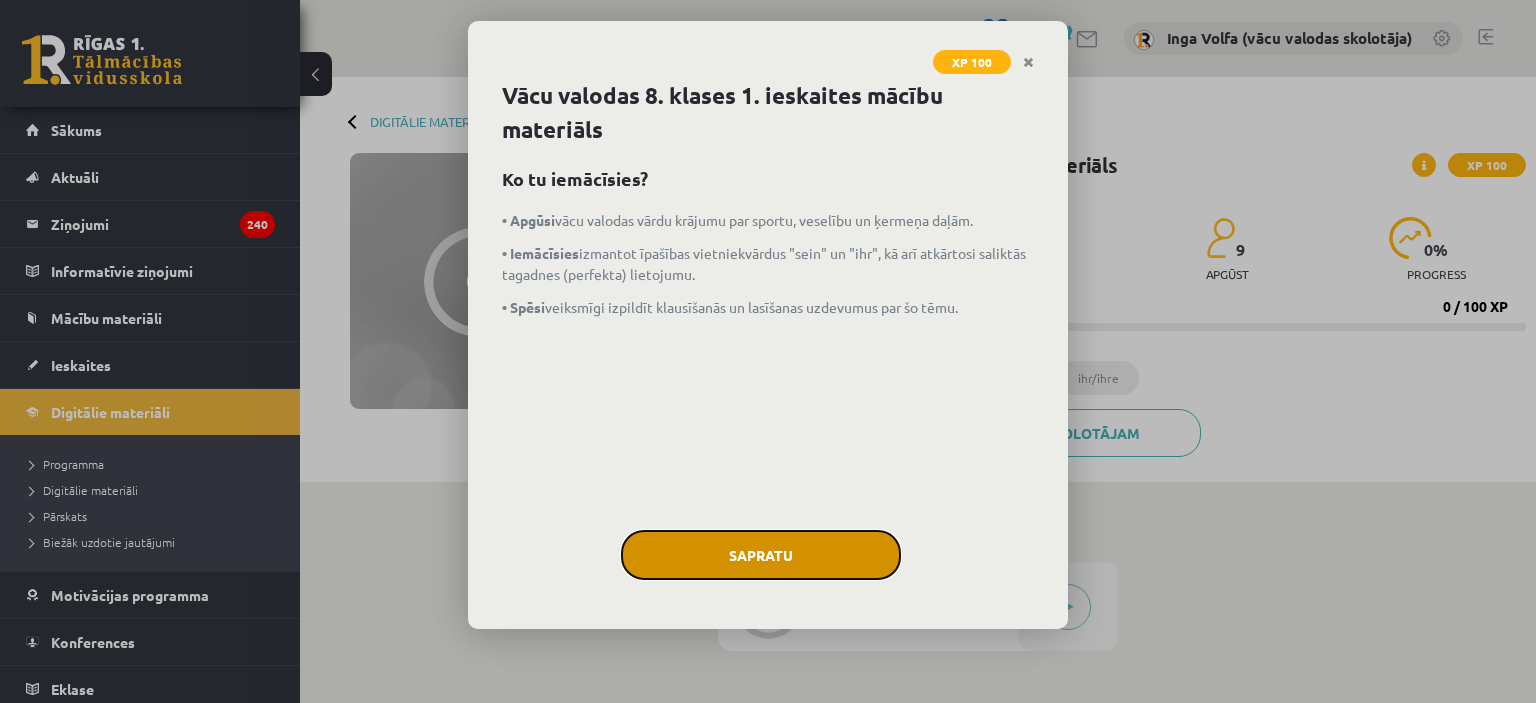 click on "Sapratu" 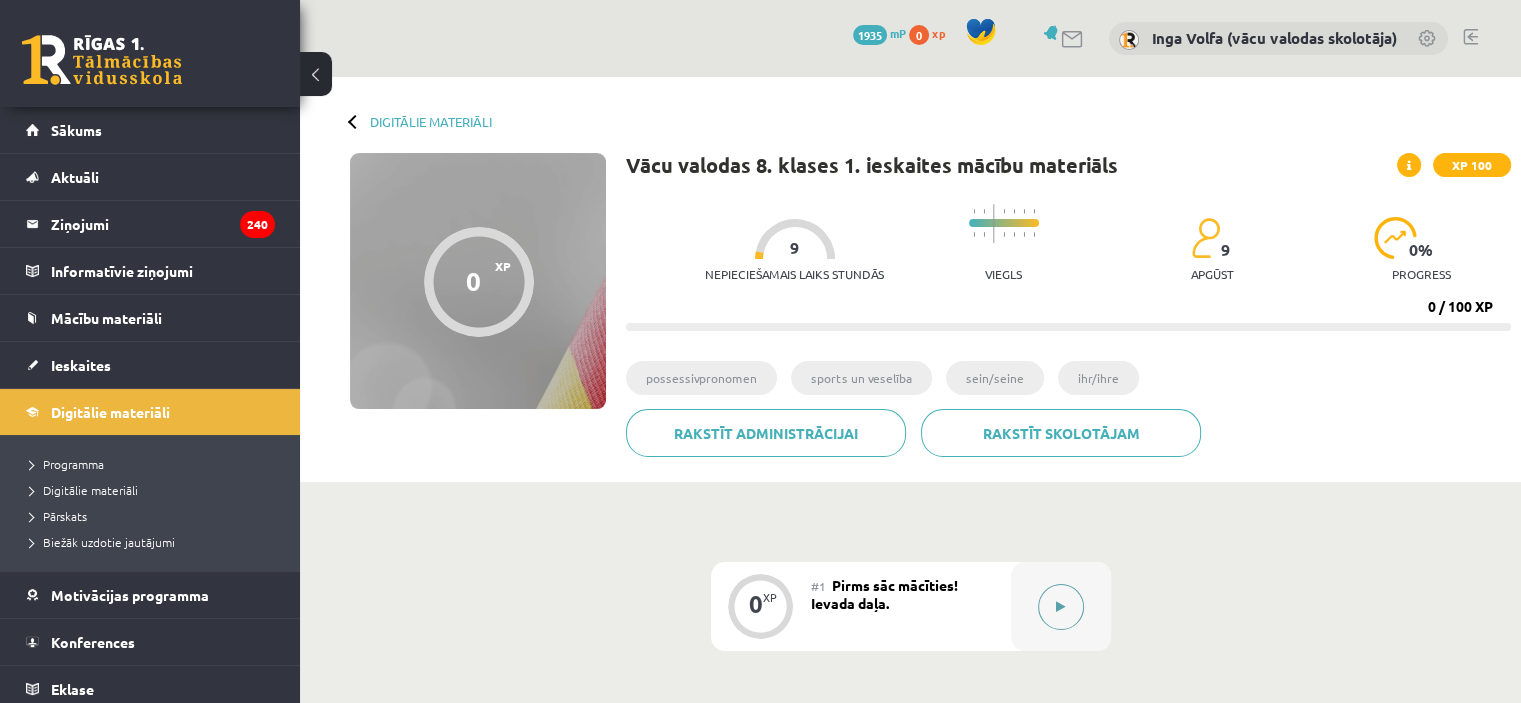 click 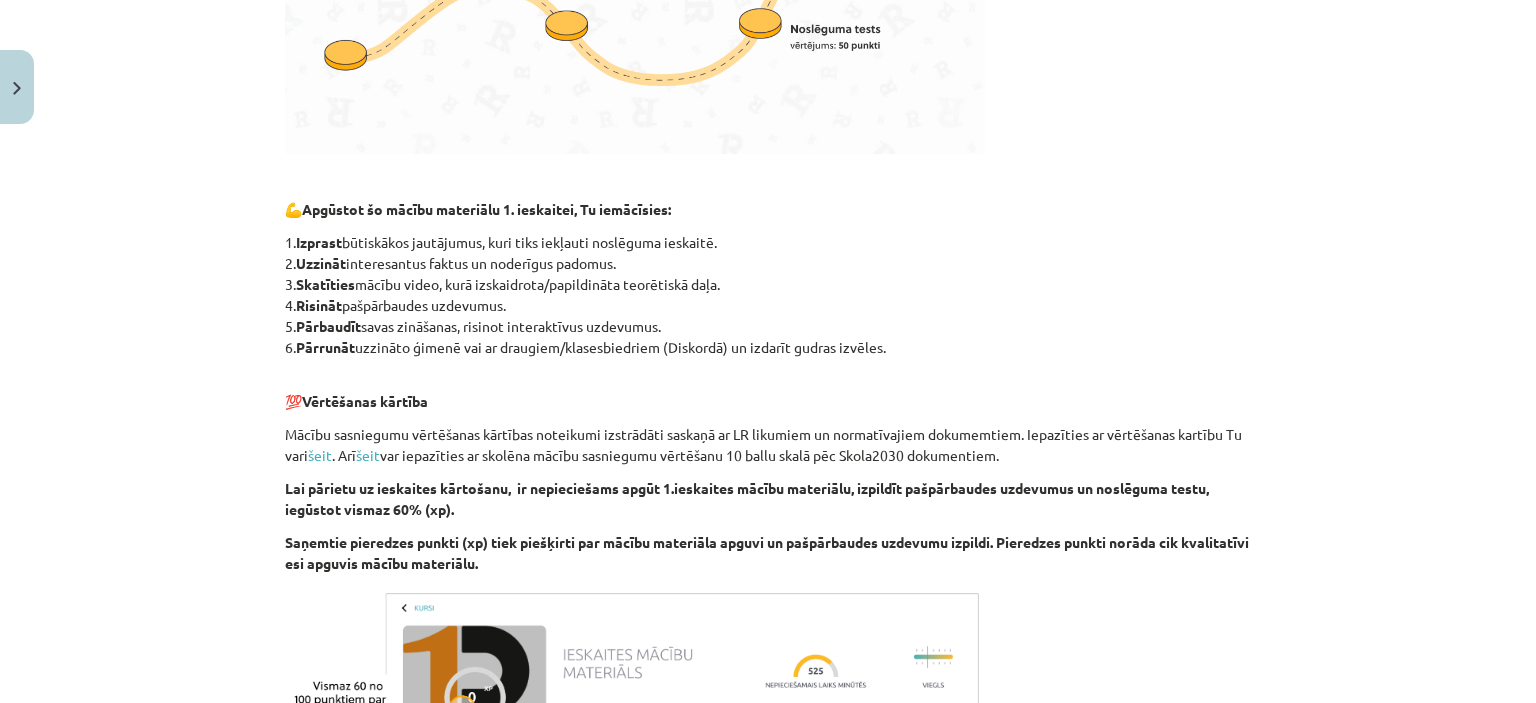 scroll, scrollTop: 850, scrollLeft: 0, axis: vertical 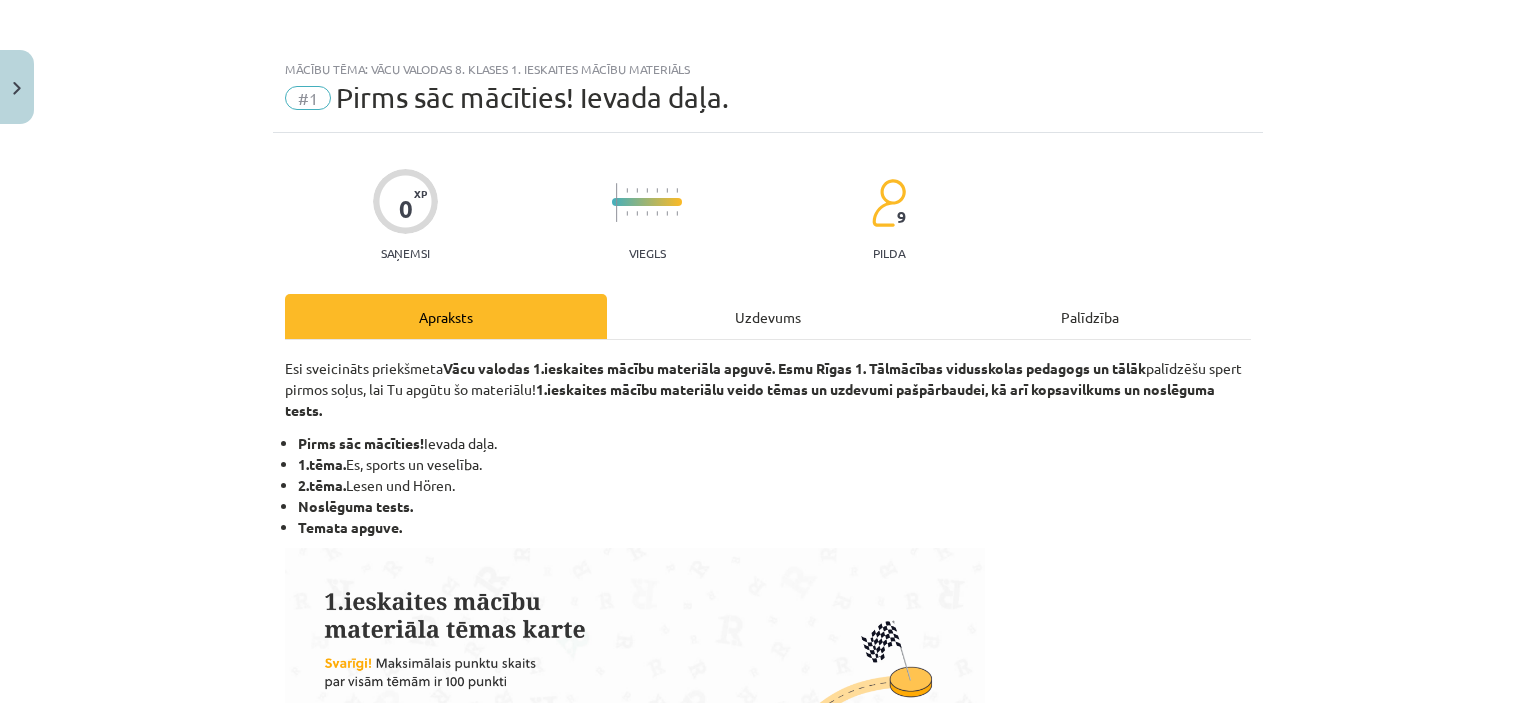 click on "Uzdevums" 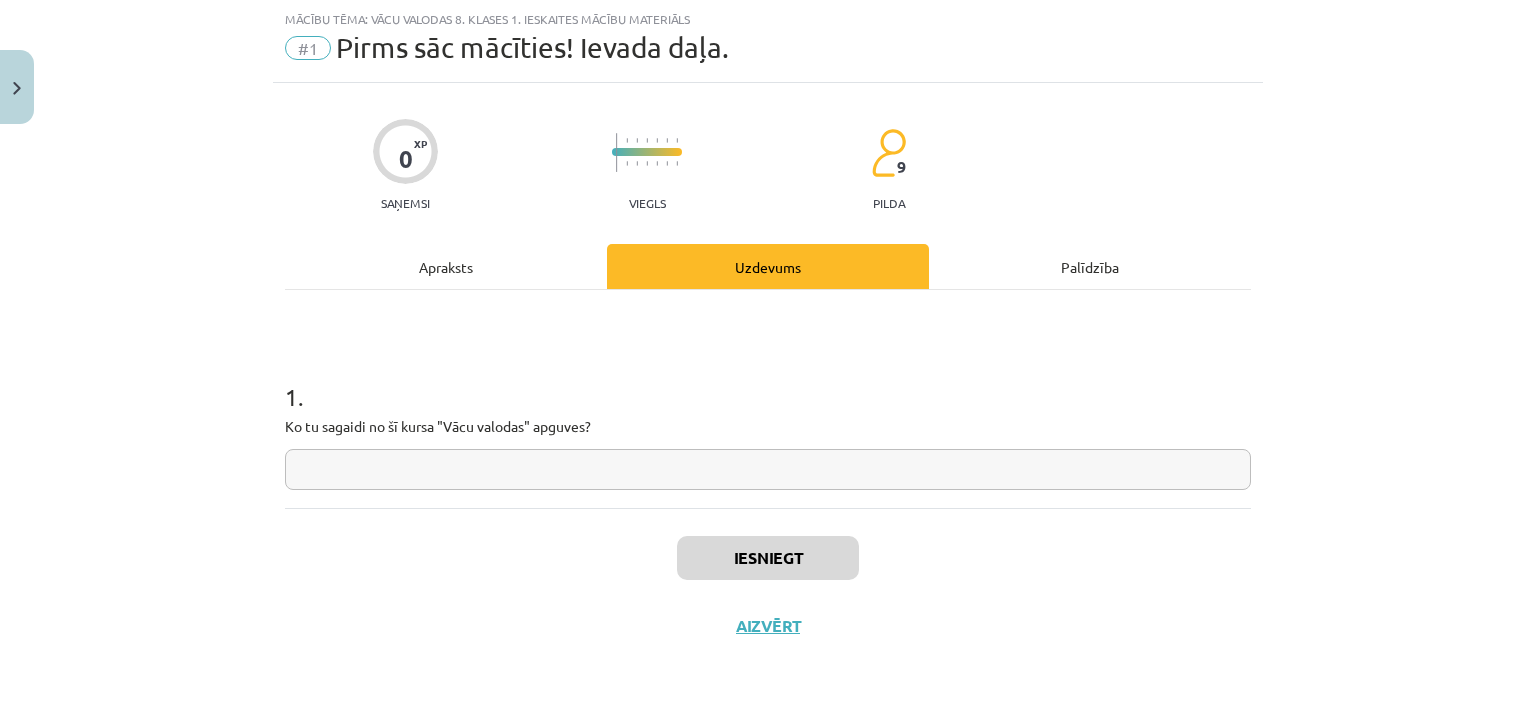 click 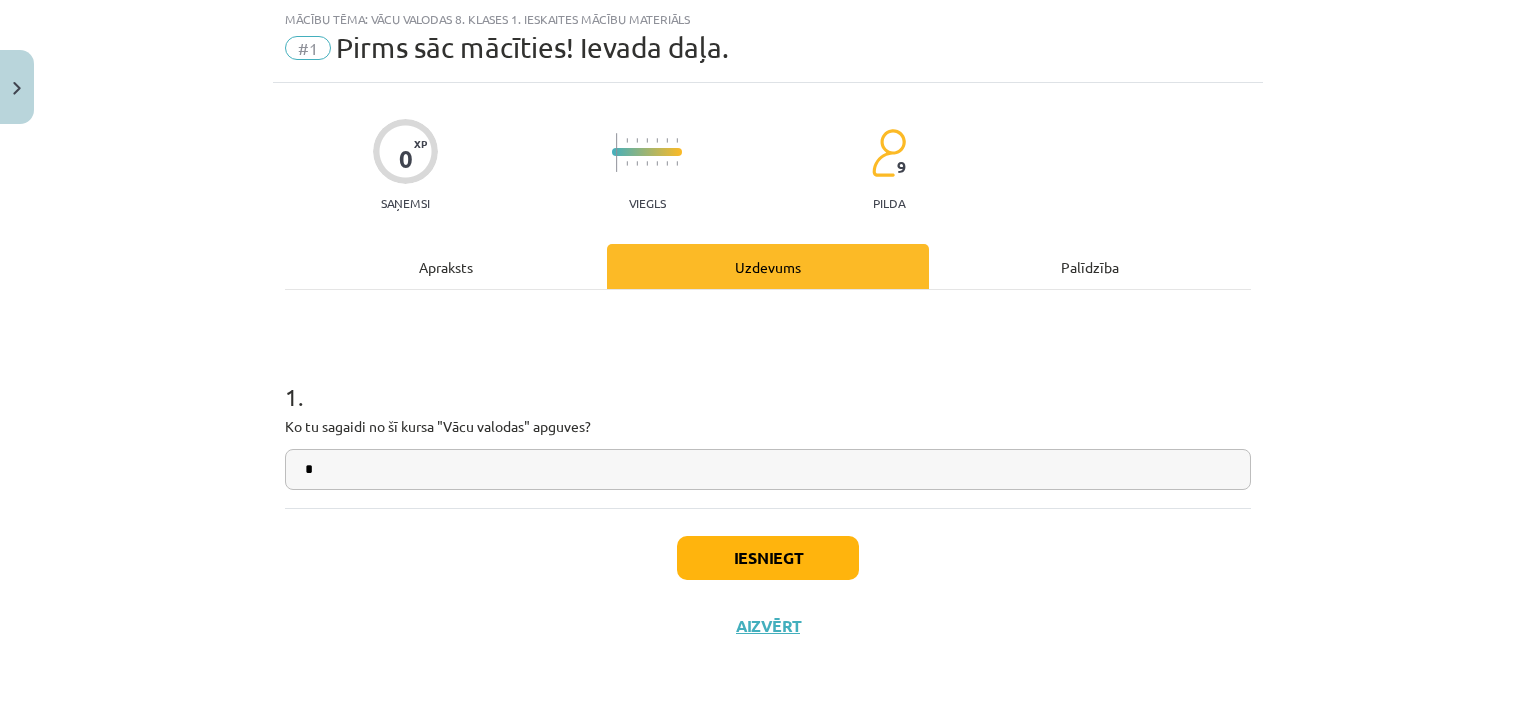 type on "*" 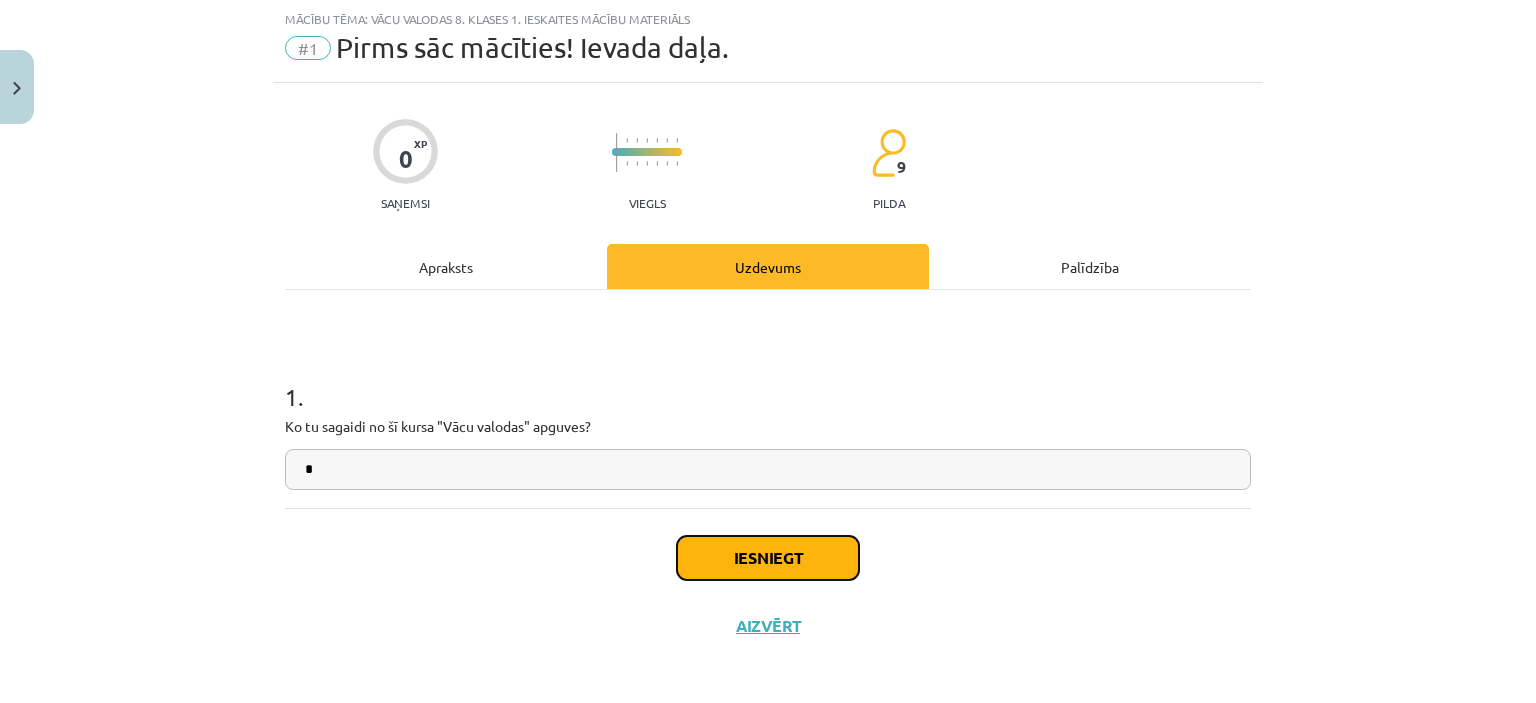 click on "Iesniegt" 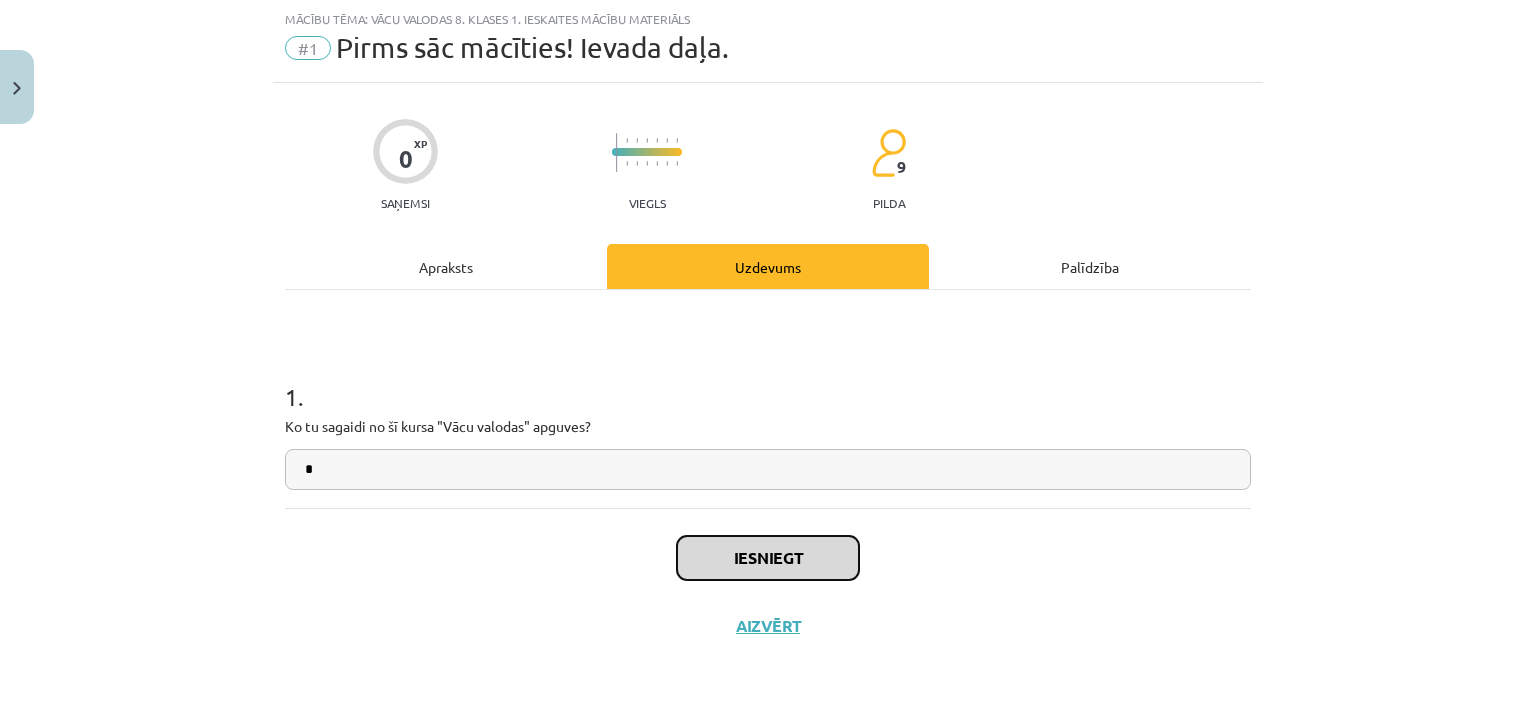 click on "Iesniegt" 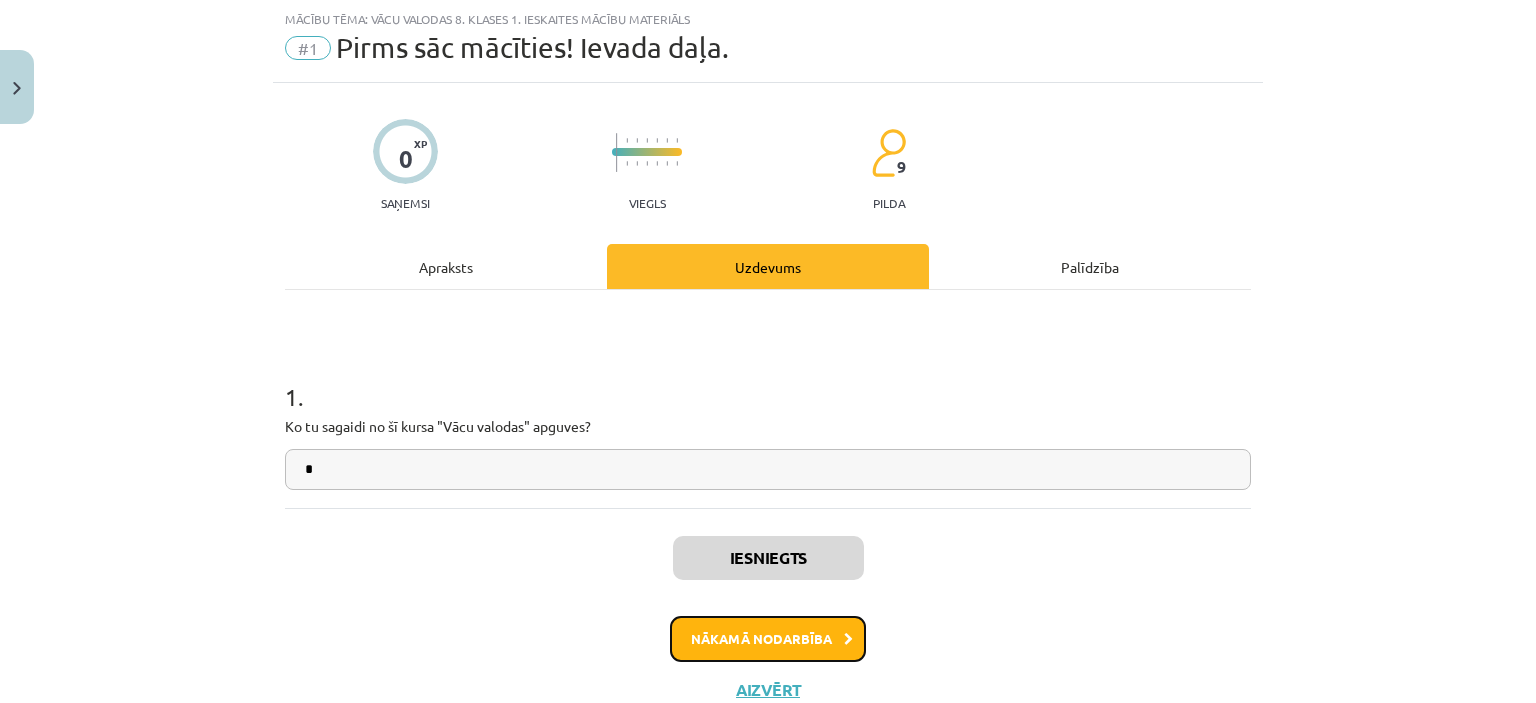 click on "Nākamā nodarbība" 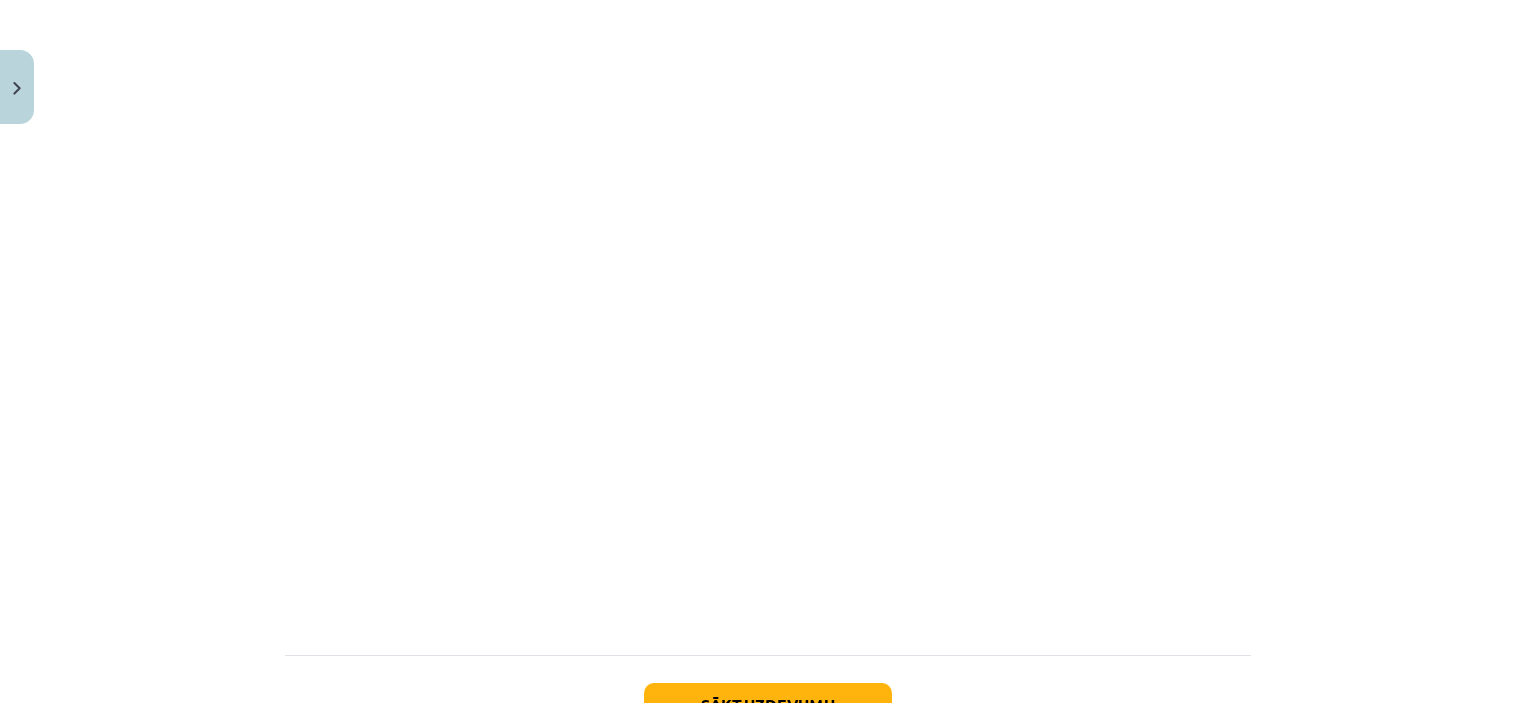 scroll, scrollTop: 20695, scrollLeft: 0, axis: vertical 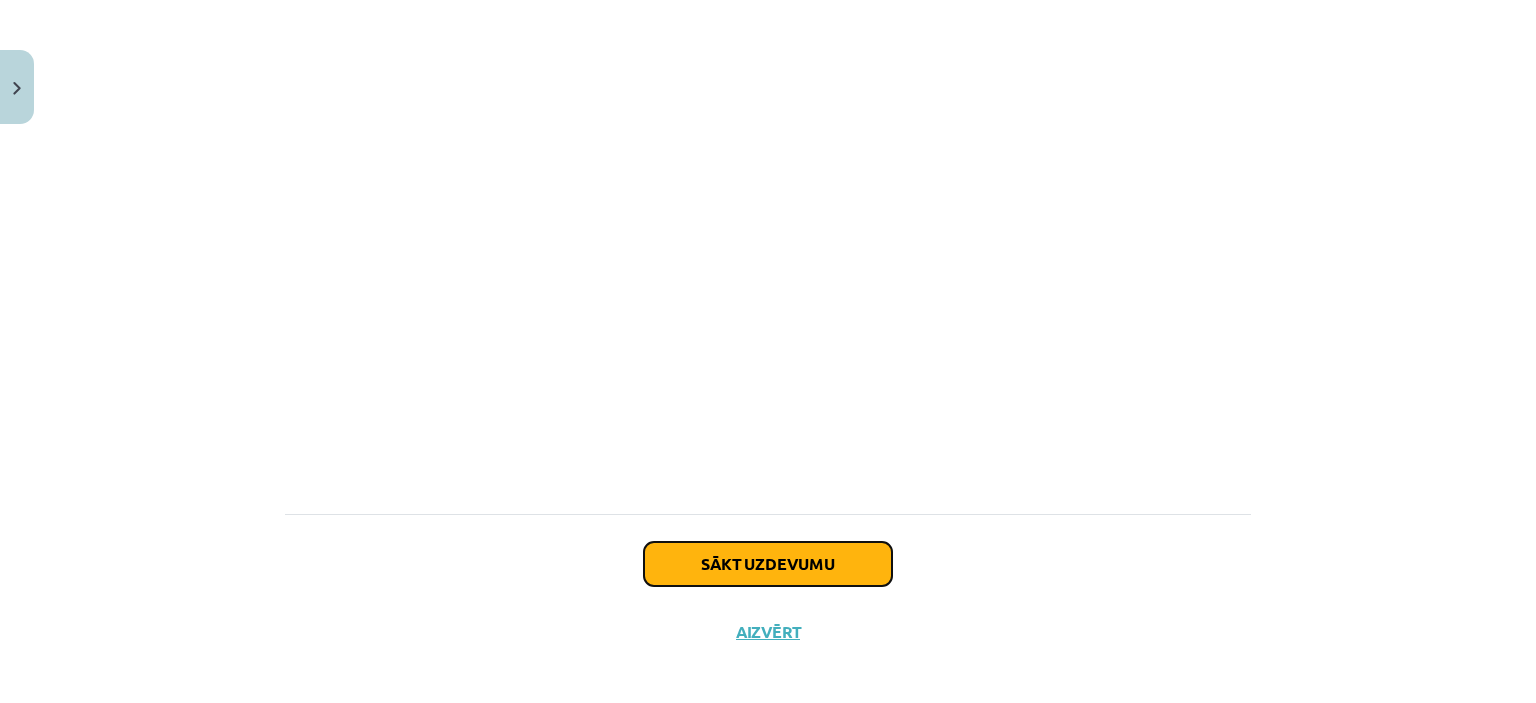 click on "Sākt uzdevumu" 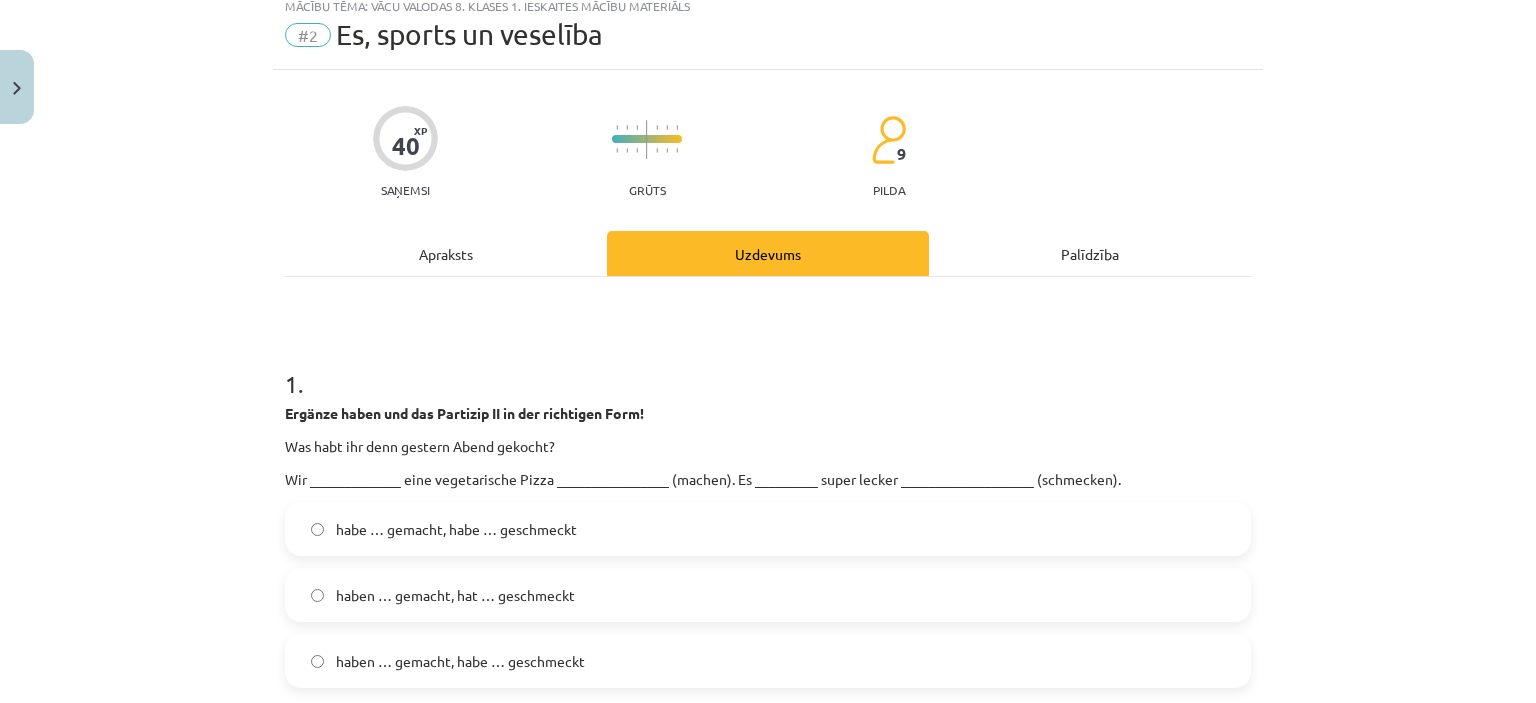 scroll, scrollTop: 50, scrollLeft: 0, axis: vertical 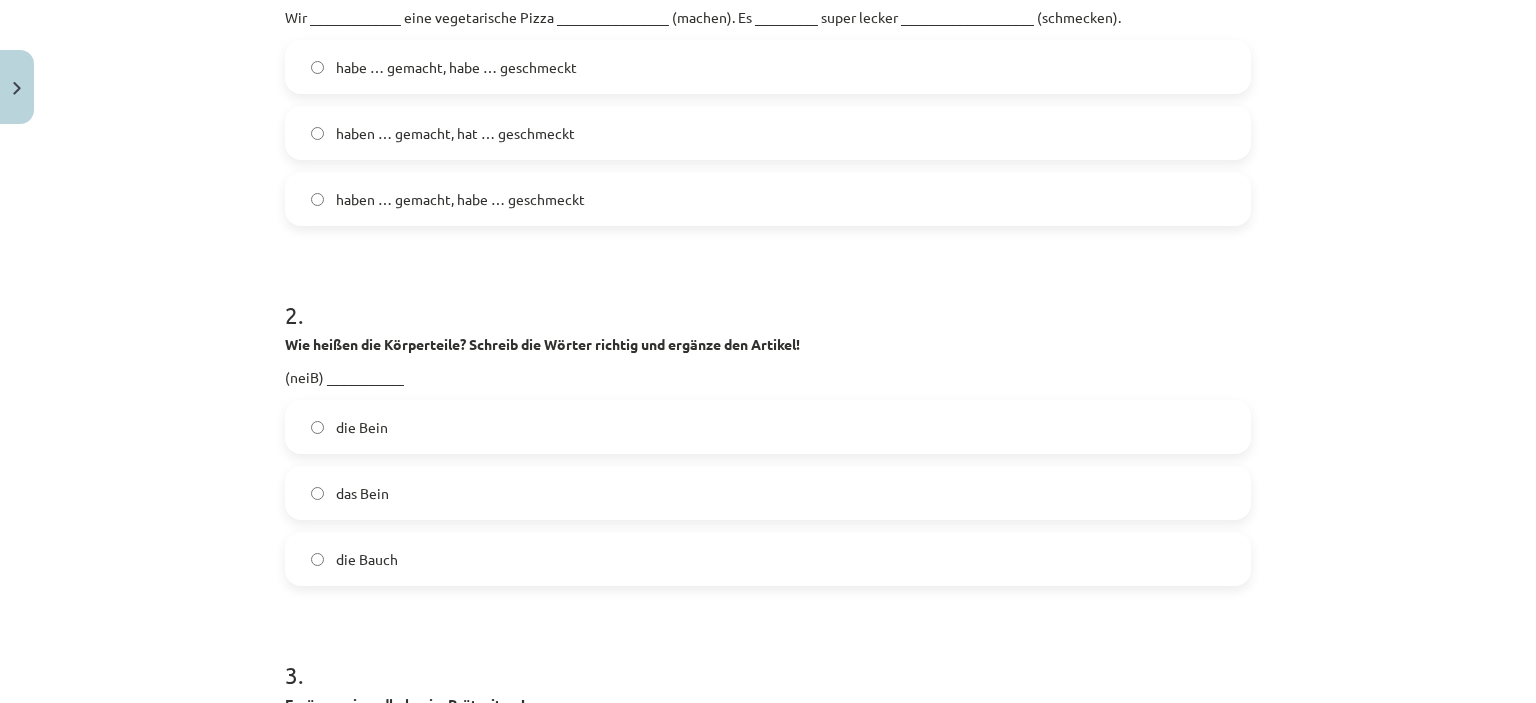 click on "das Bein" 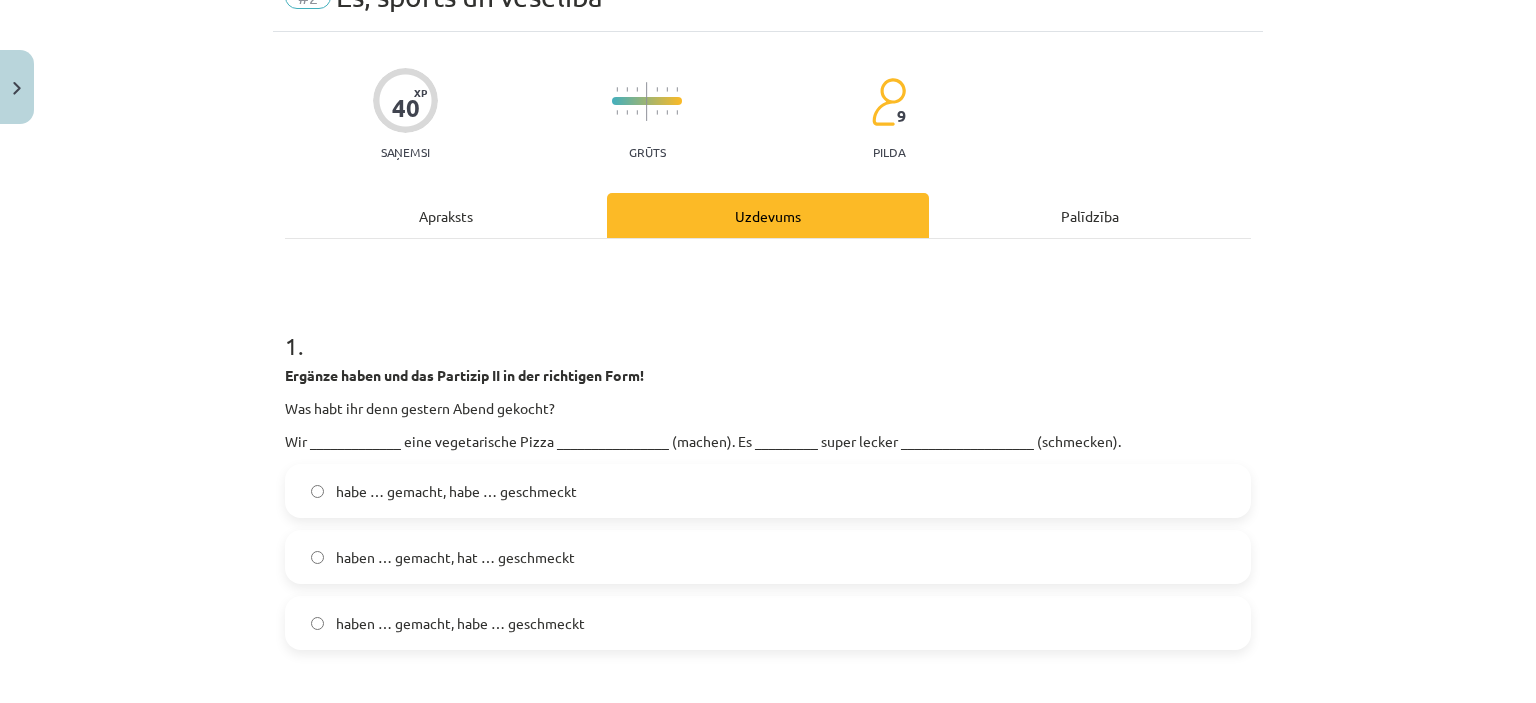 scroll, scrollTop: 134, scrollLeft: 0, axis: vertical 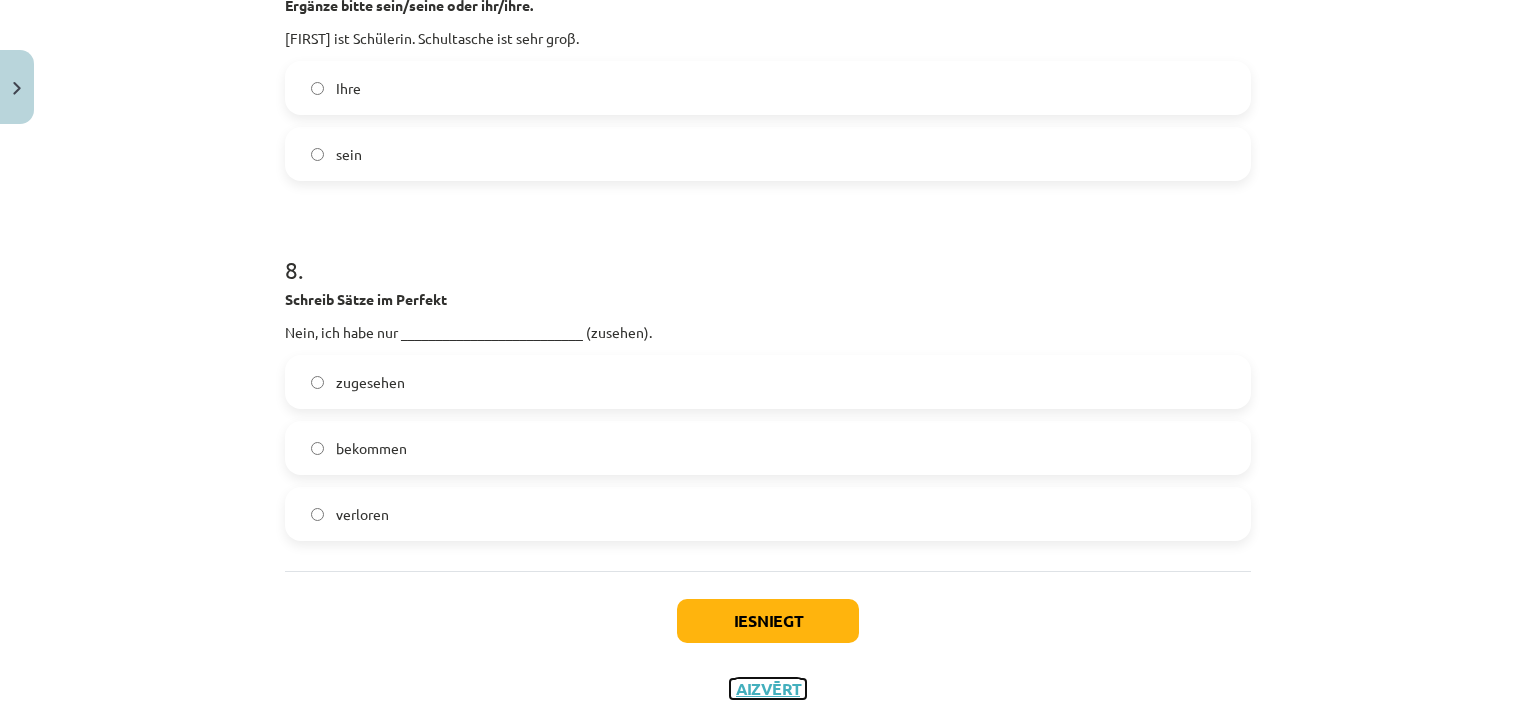 click on "Aizvērt" 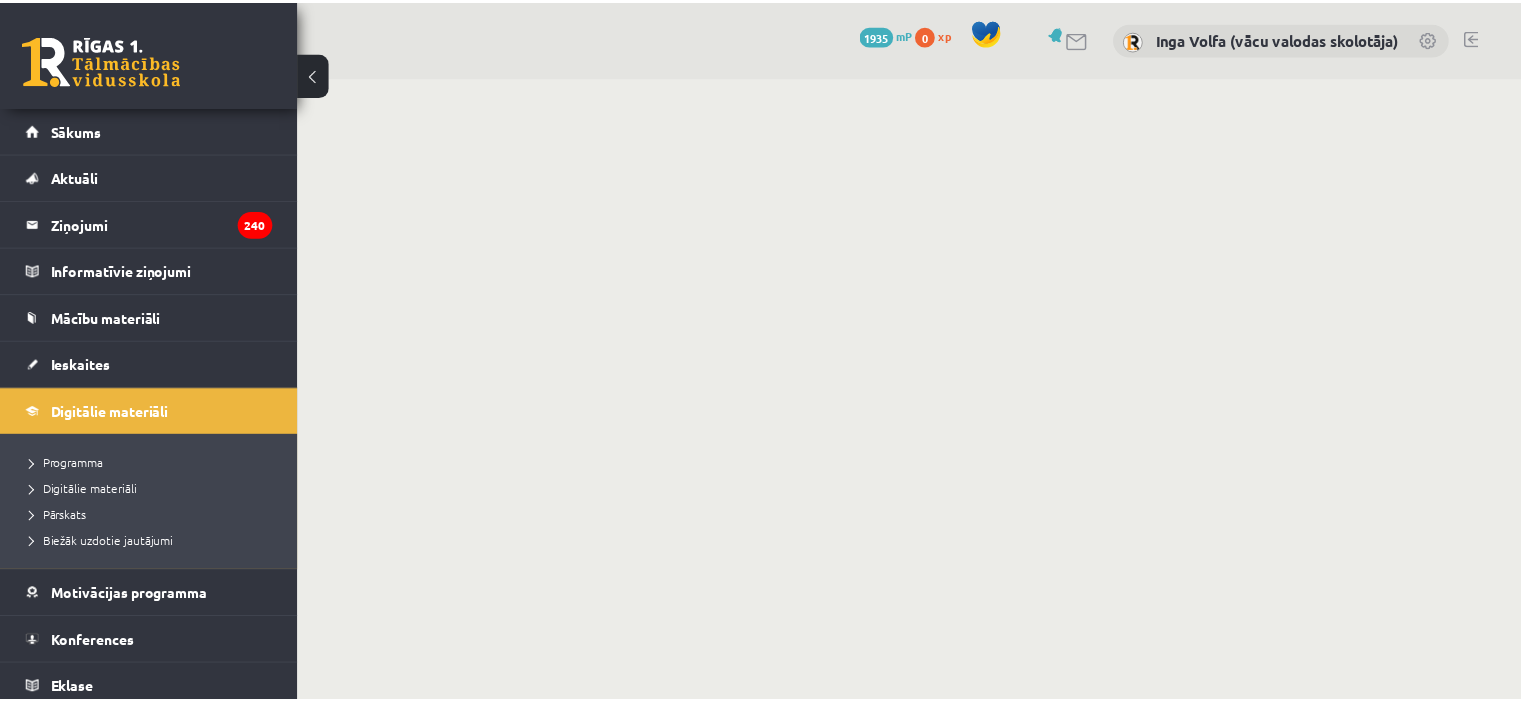 scroll, scrollTop: 0, scrollLeft: 0, axis: both 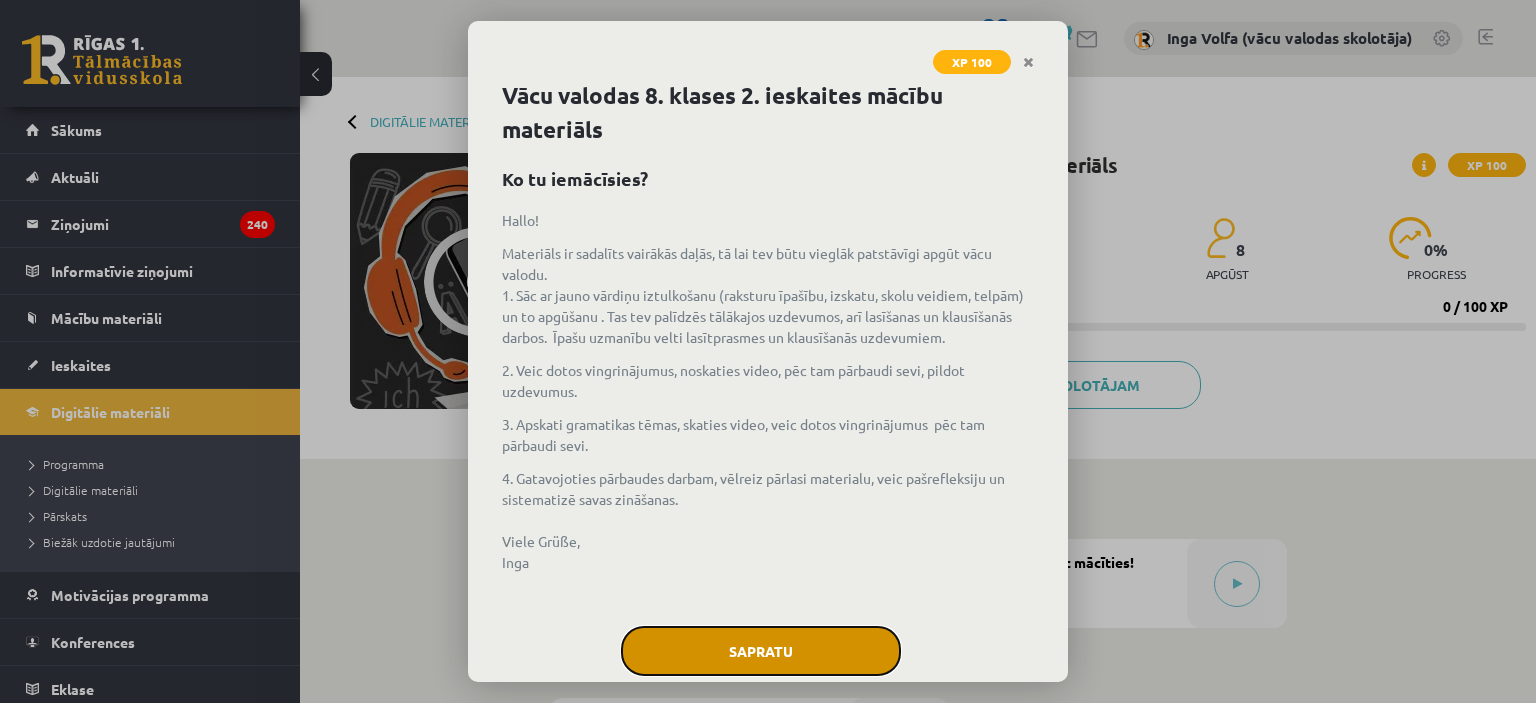 click on "Sapratu" 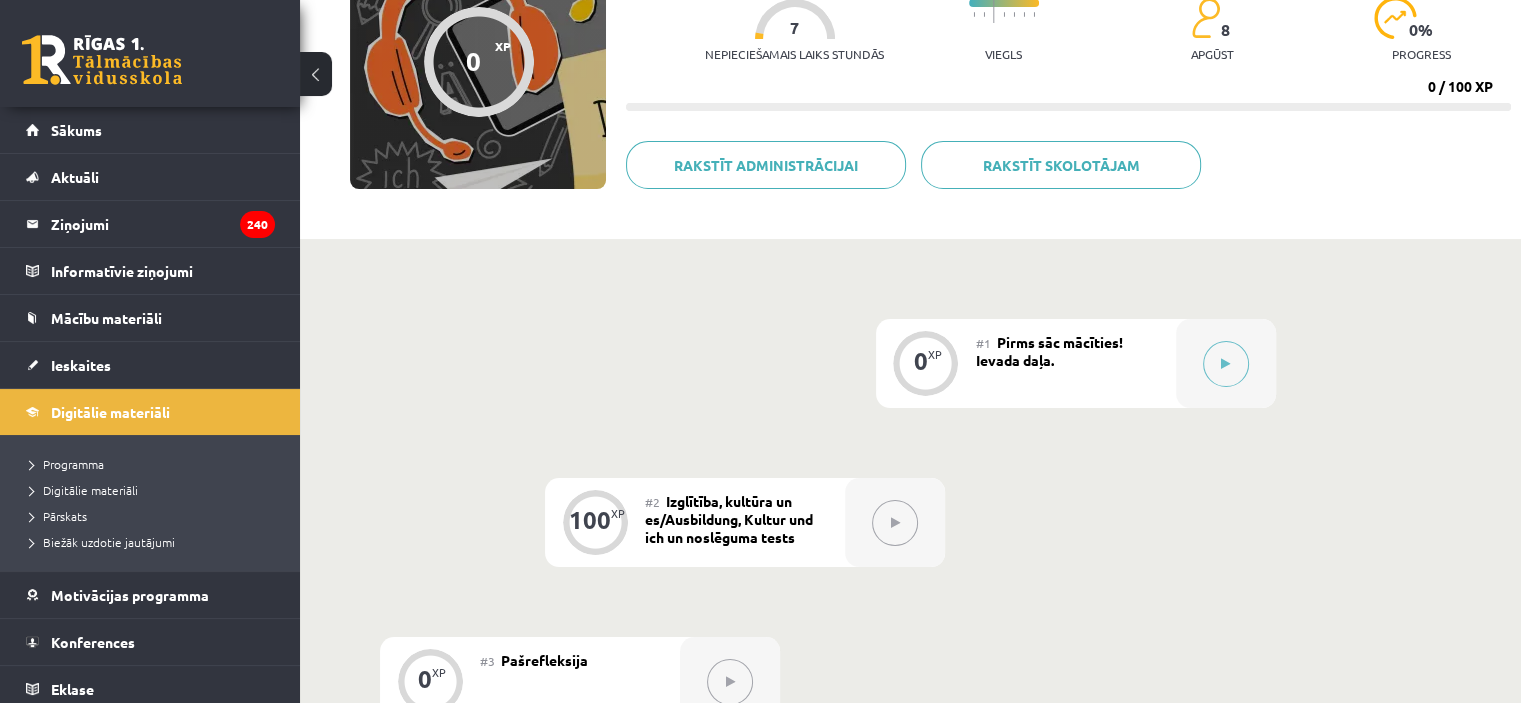 scroll, scrollTop: 151, scrollLeft: 0, axis: vertical 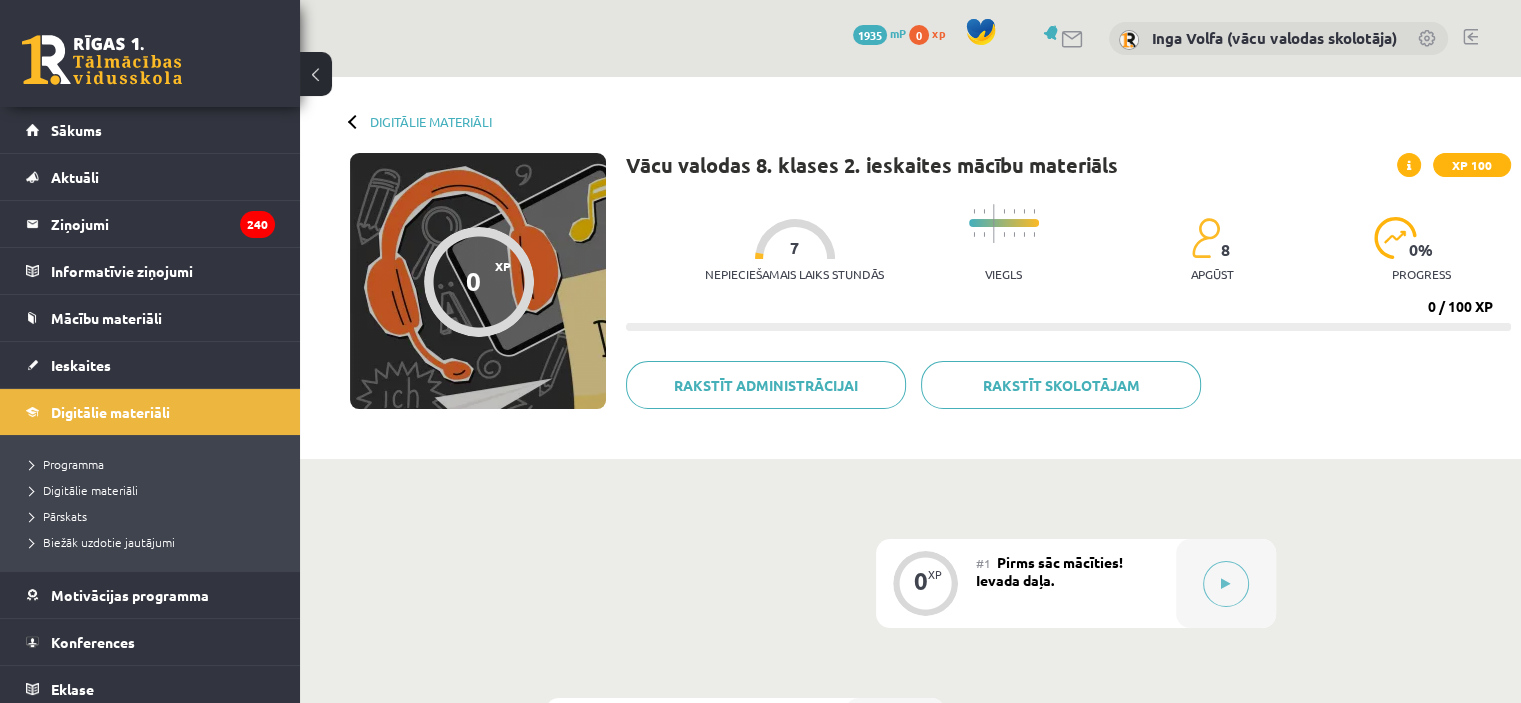 click on "Nepieciešamais laiks stundās 7" 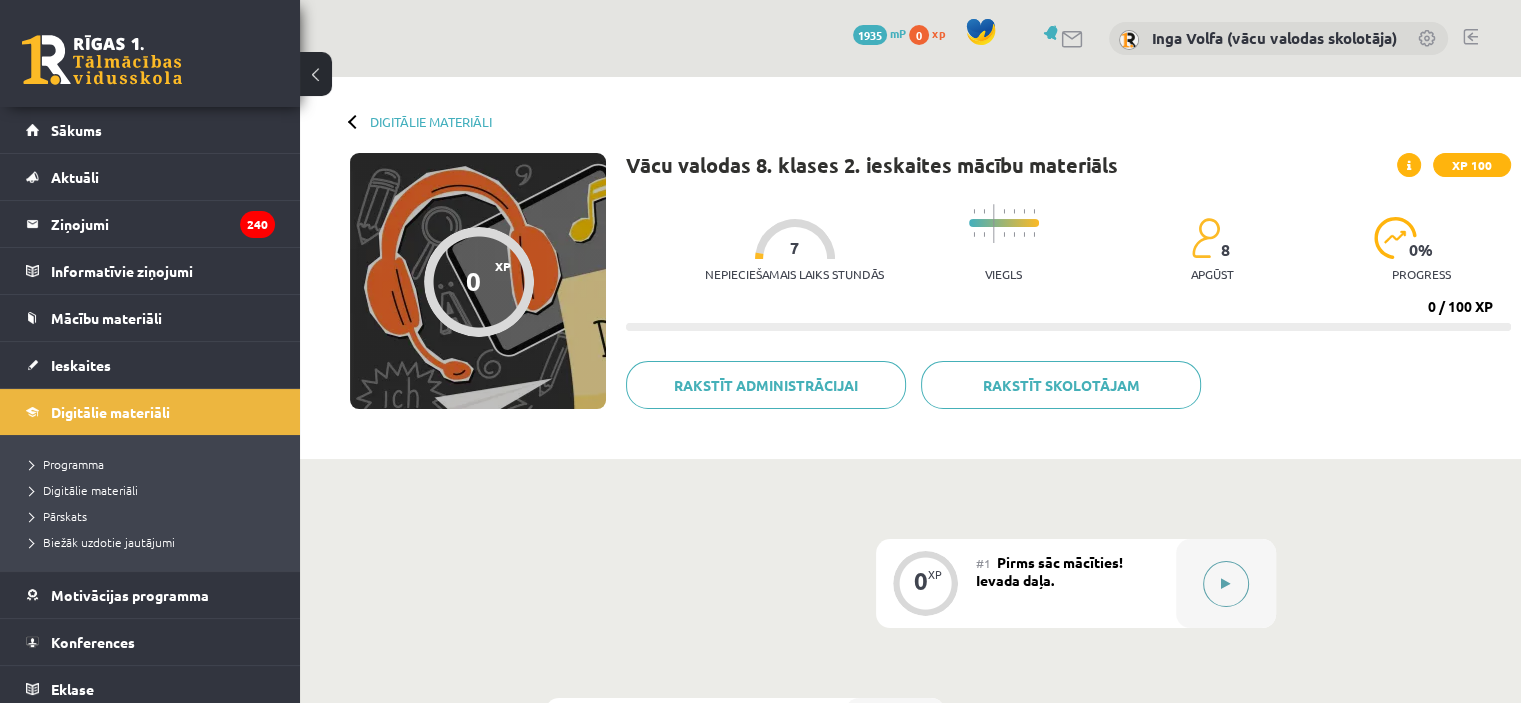 click 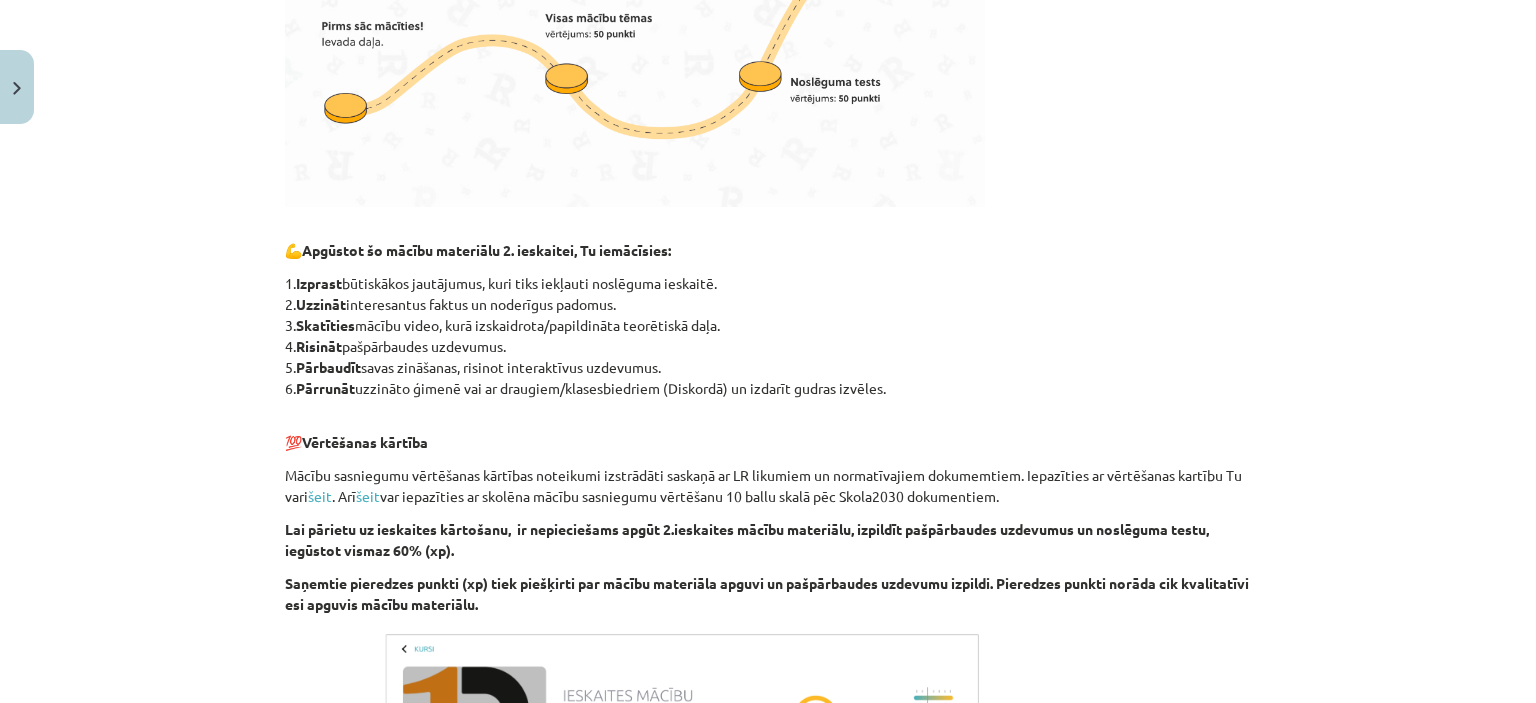 scroll, scrollTop: 1067, scrollLeft: 0, axis: vertical 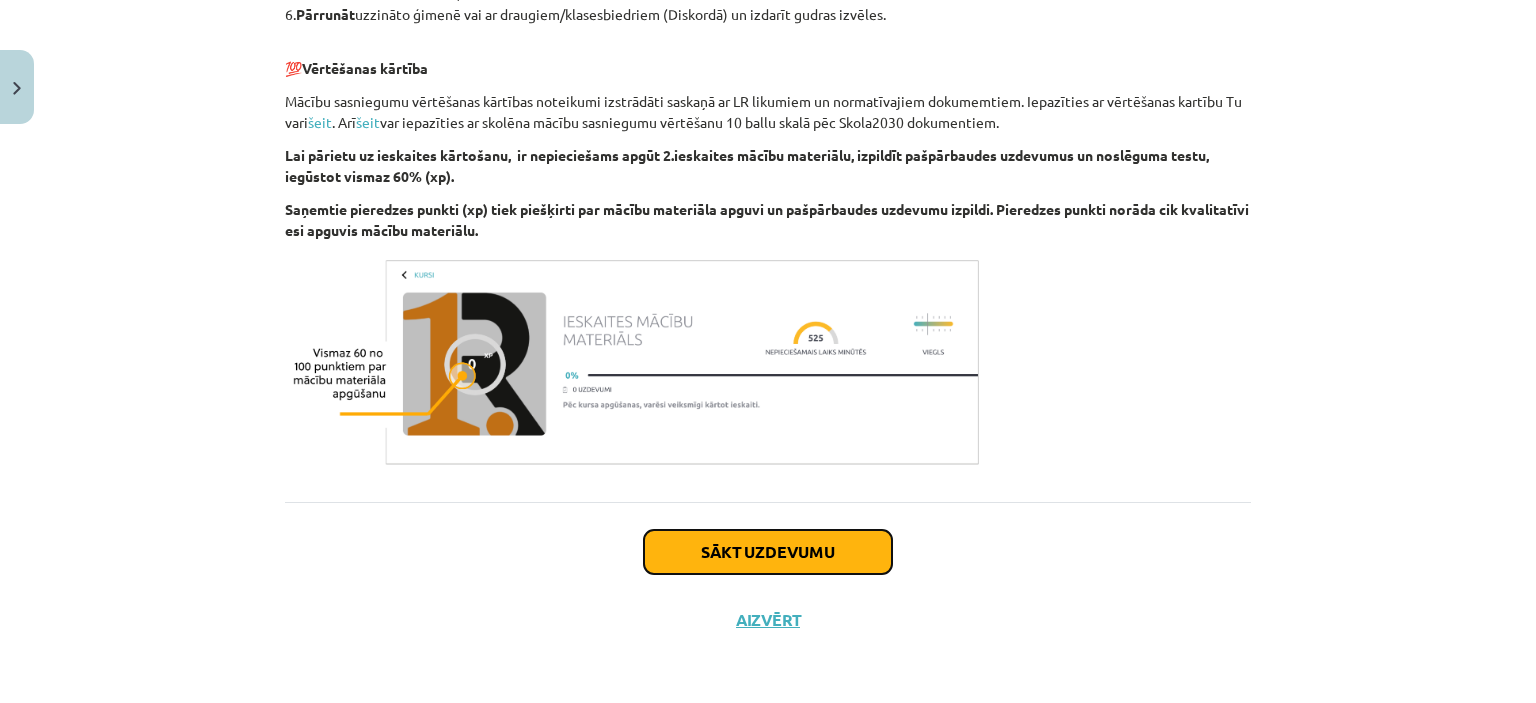 click on "Sākt uzdevumu" 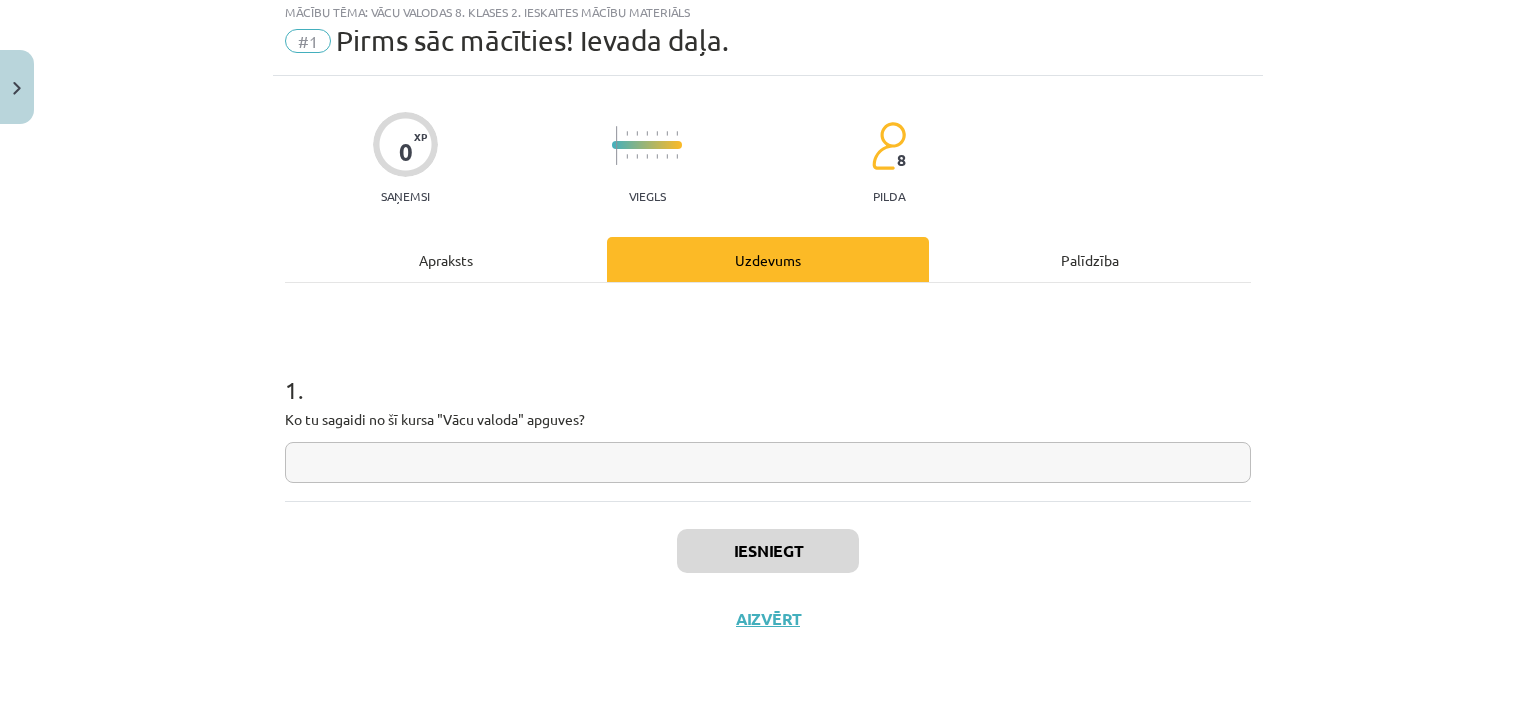 scroll, scrollTop: 50, scrollLeft: 0, axis: vertical 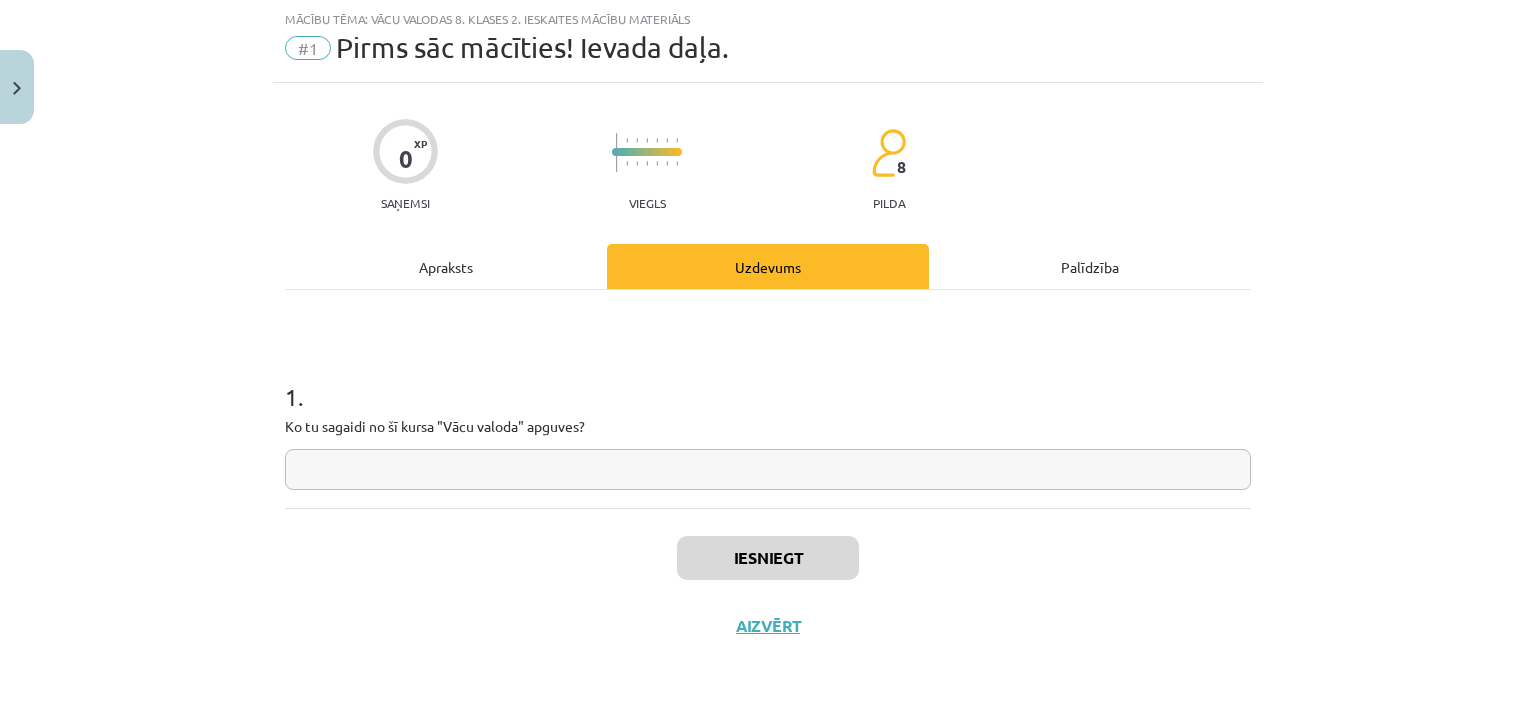 click 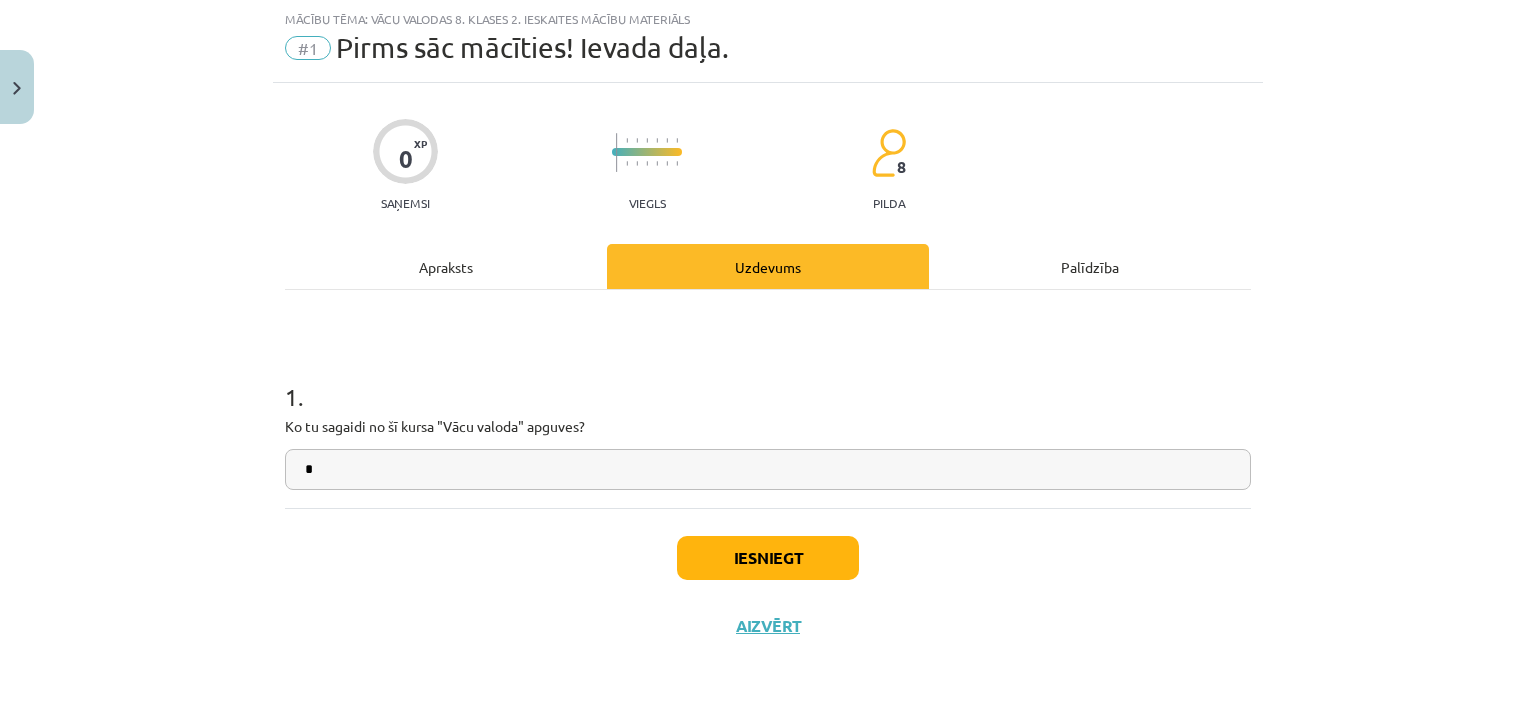 type on "*" 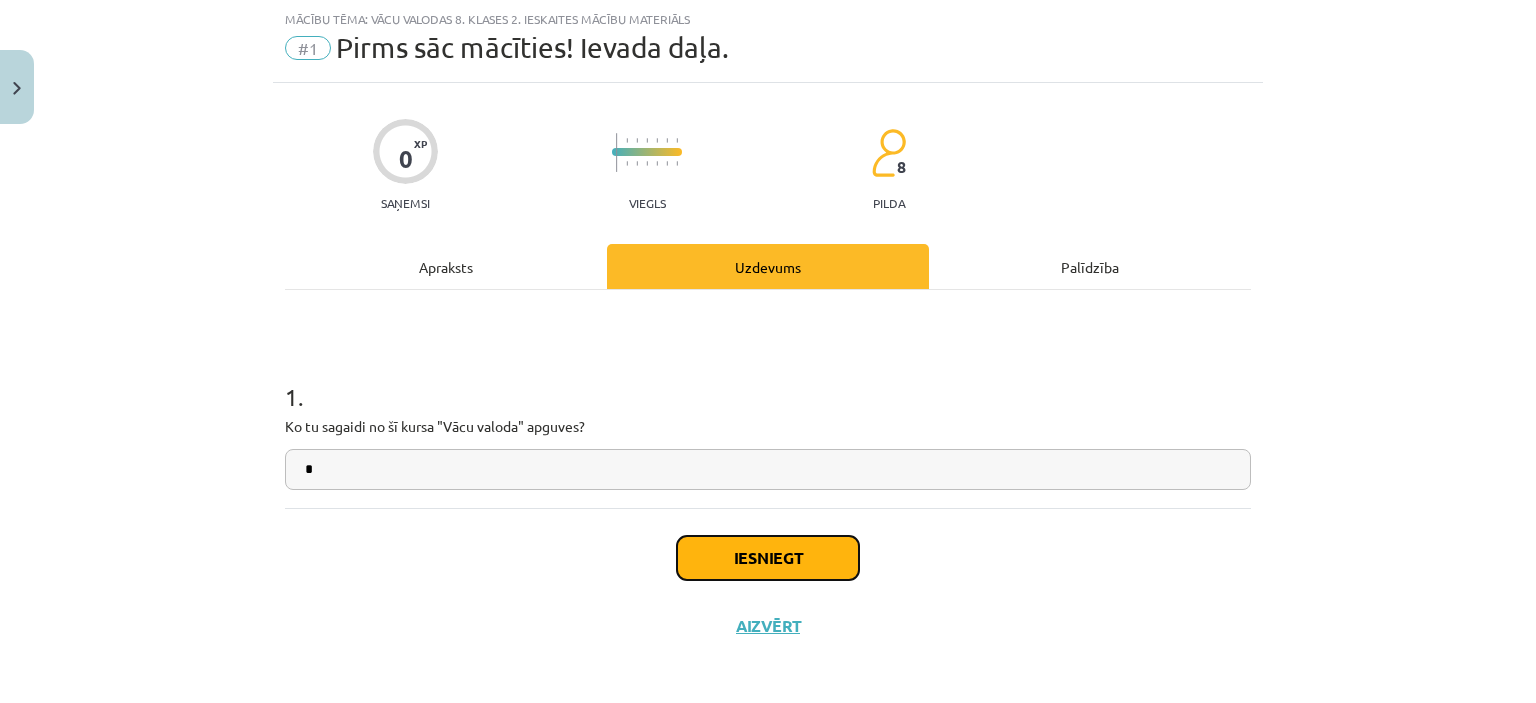 click on "Iesniegt" 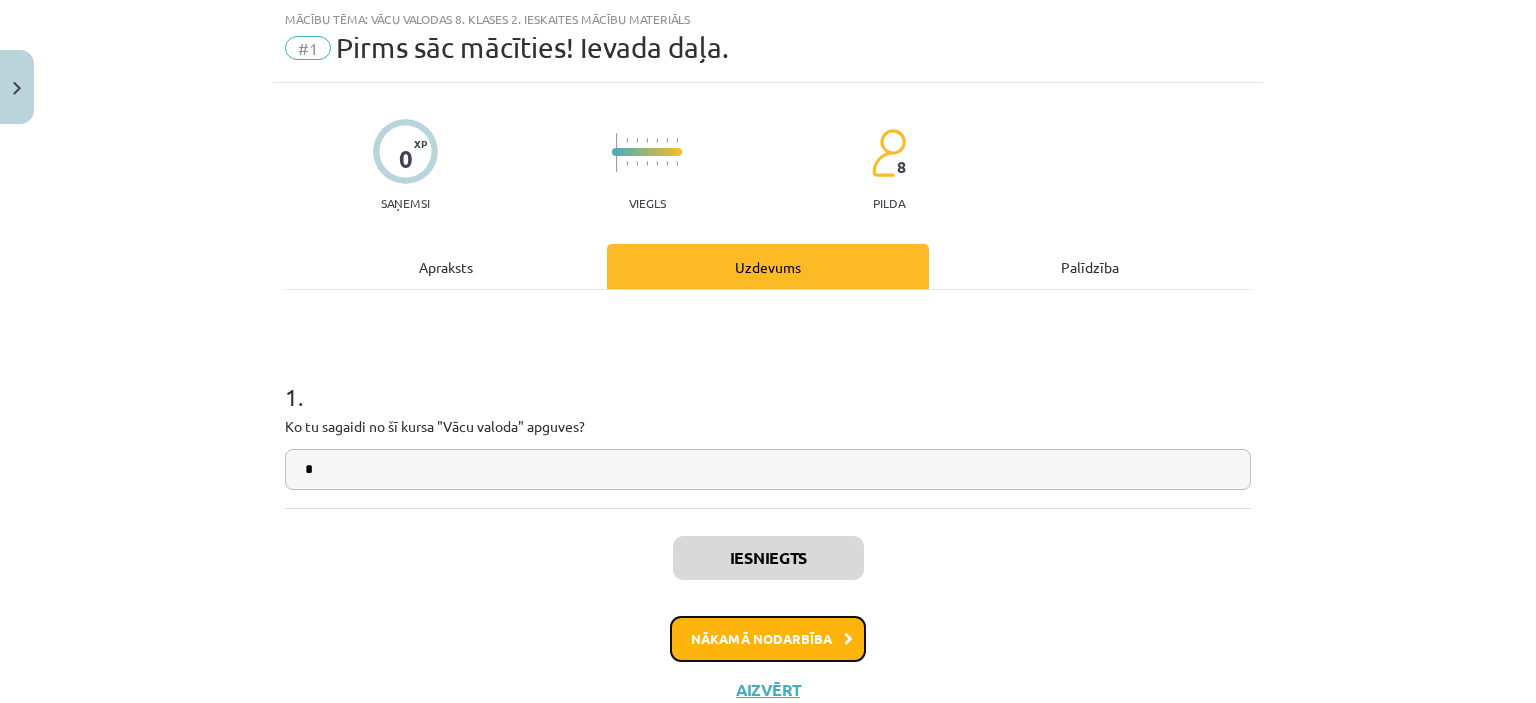 click on "Nākamā nodarbība" 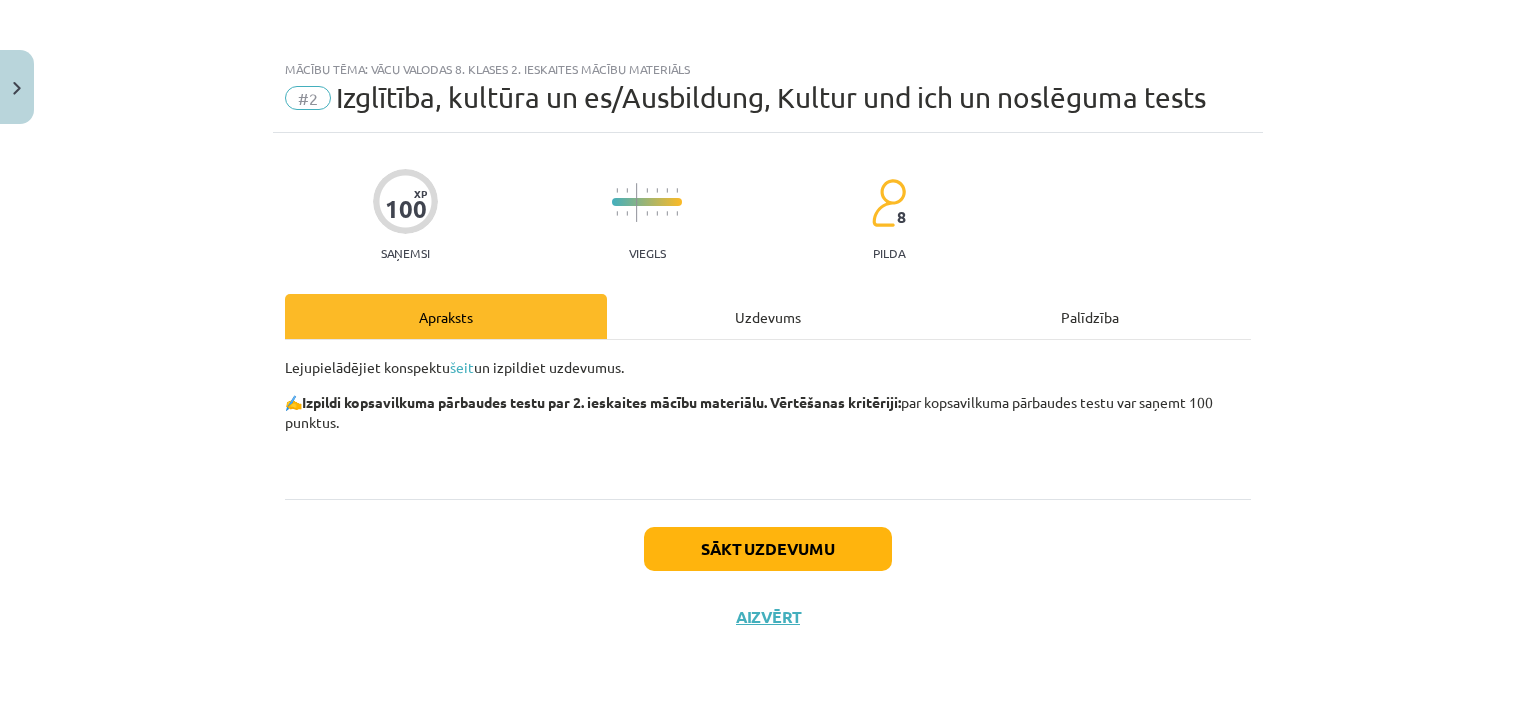 scroll, scrollTop: 0, scrollLeft: 0, axis: both 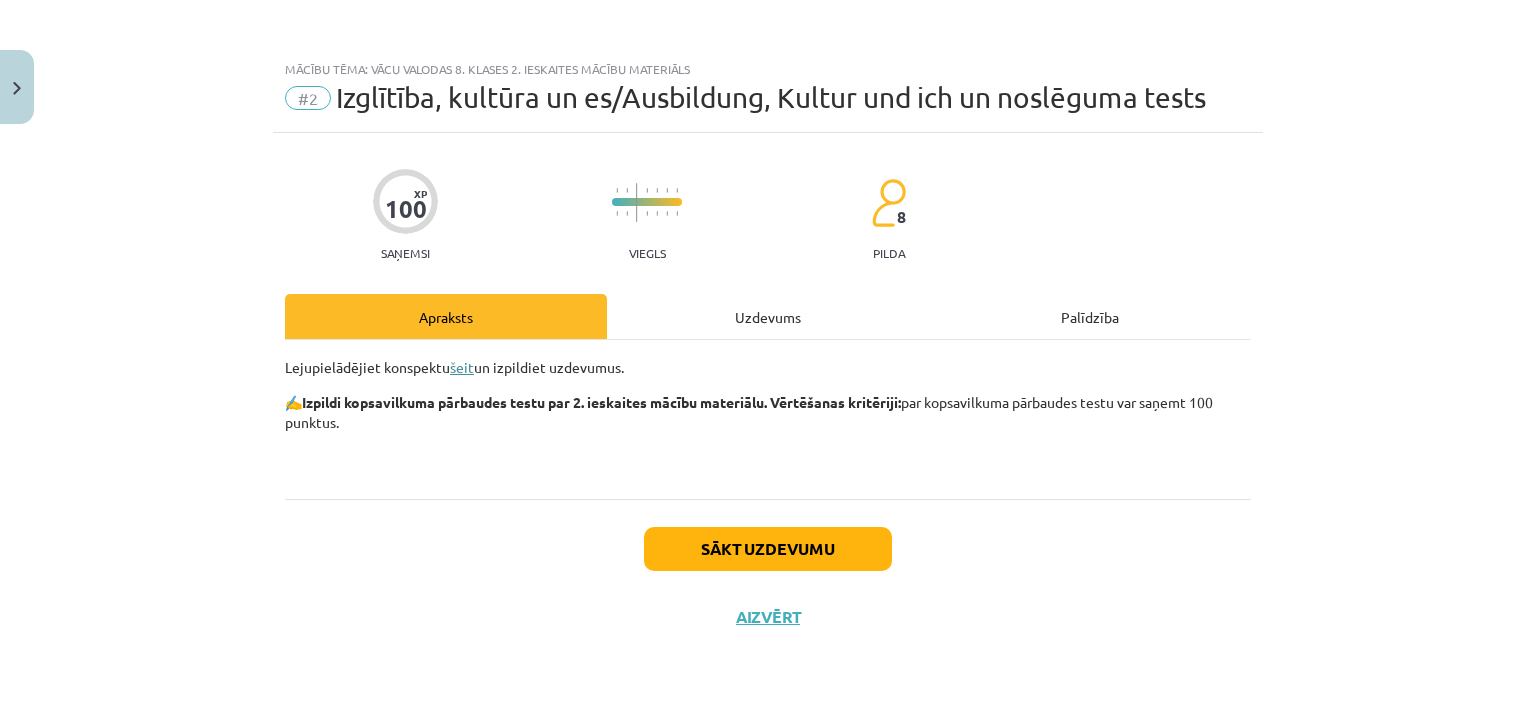 click on "šeit" 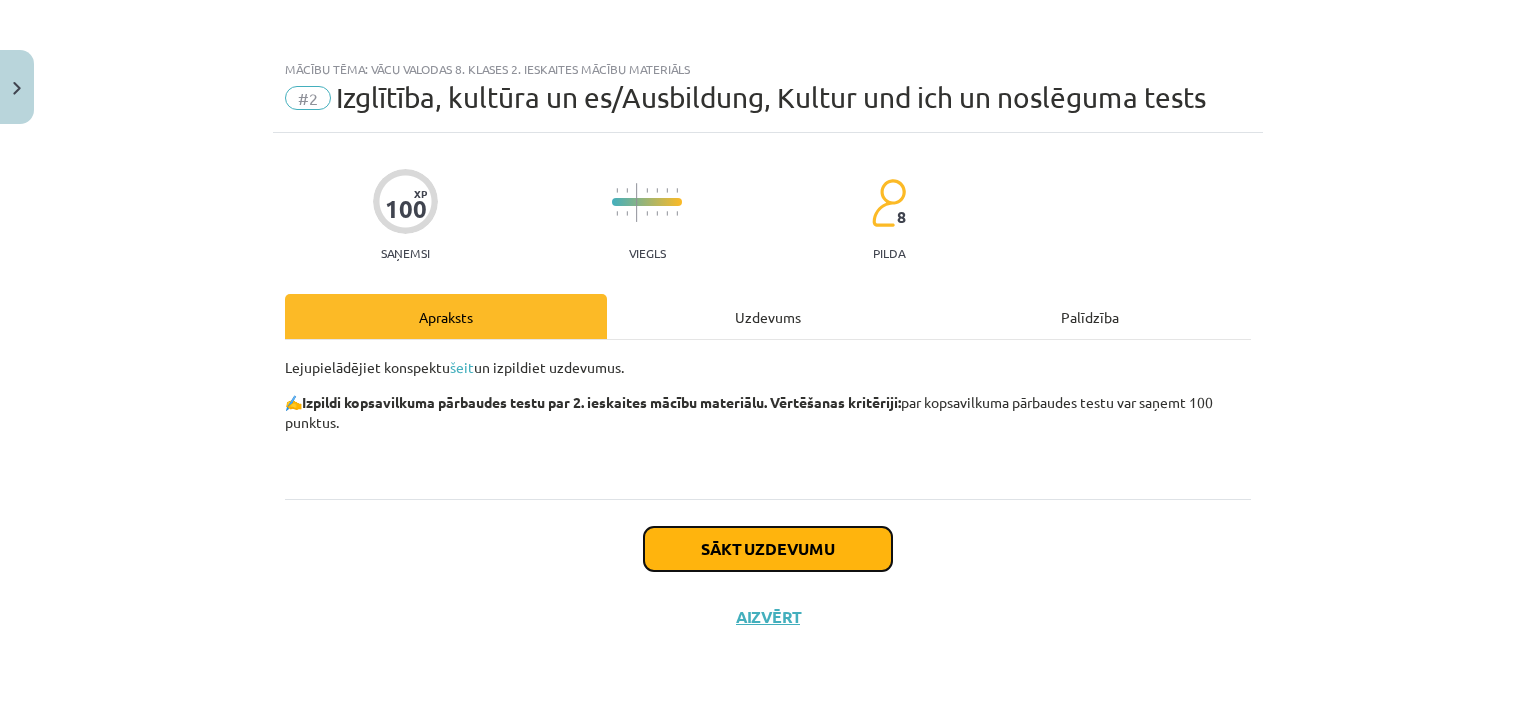 click on "Sākt uzdevumu" 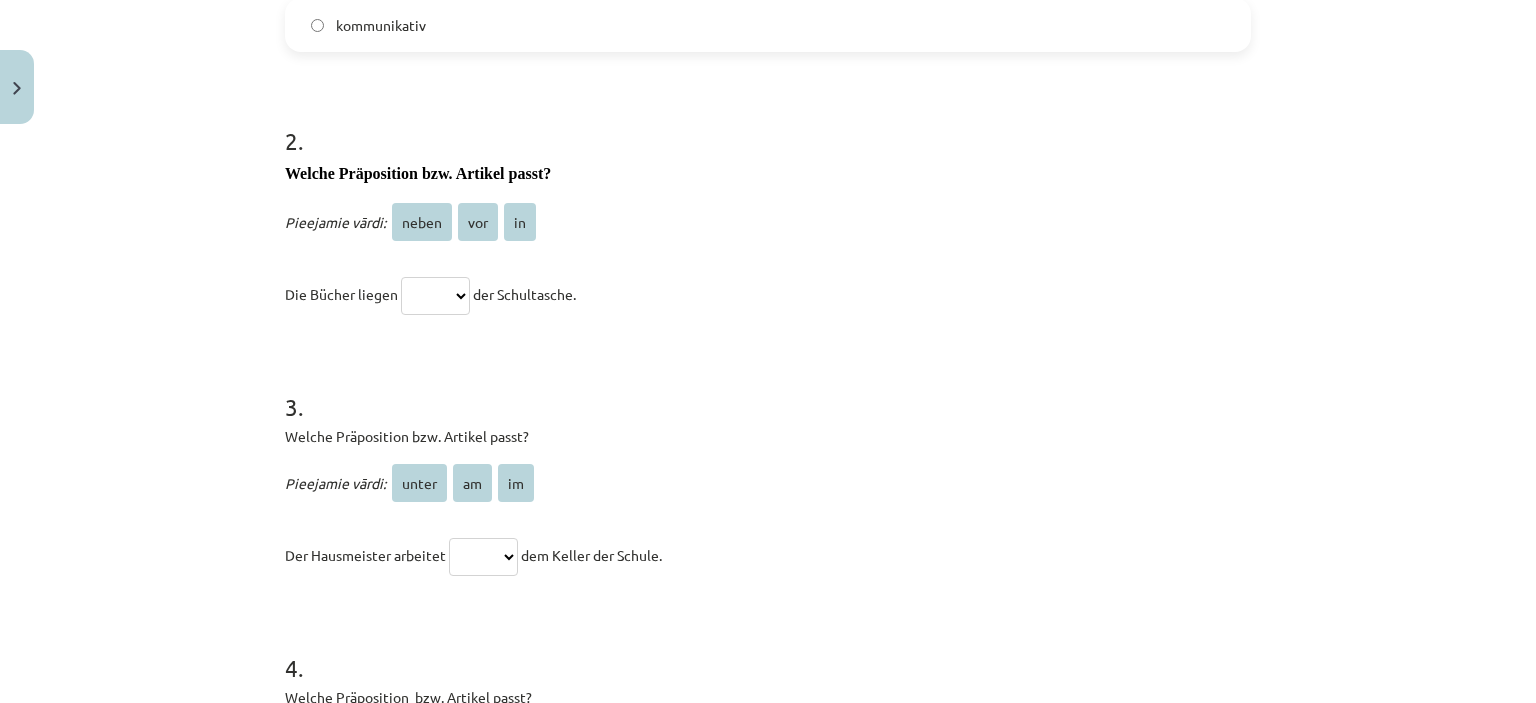 scroll, scrollTop: 961, scrollLeft: 0, axis: vertical 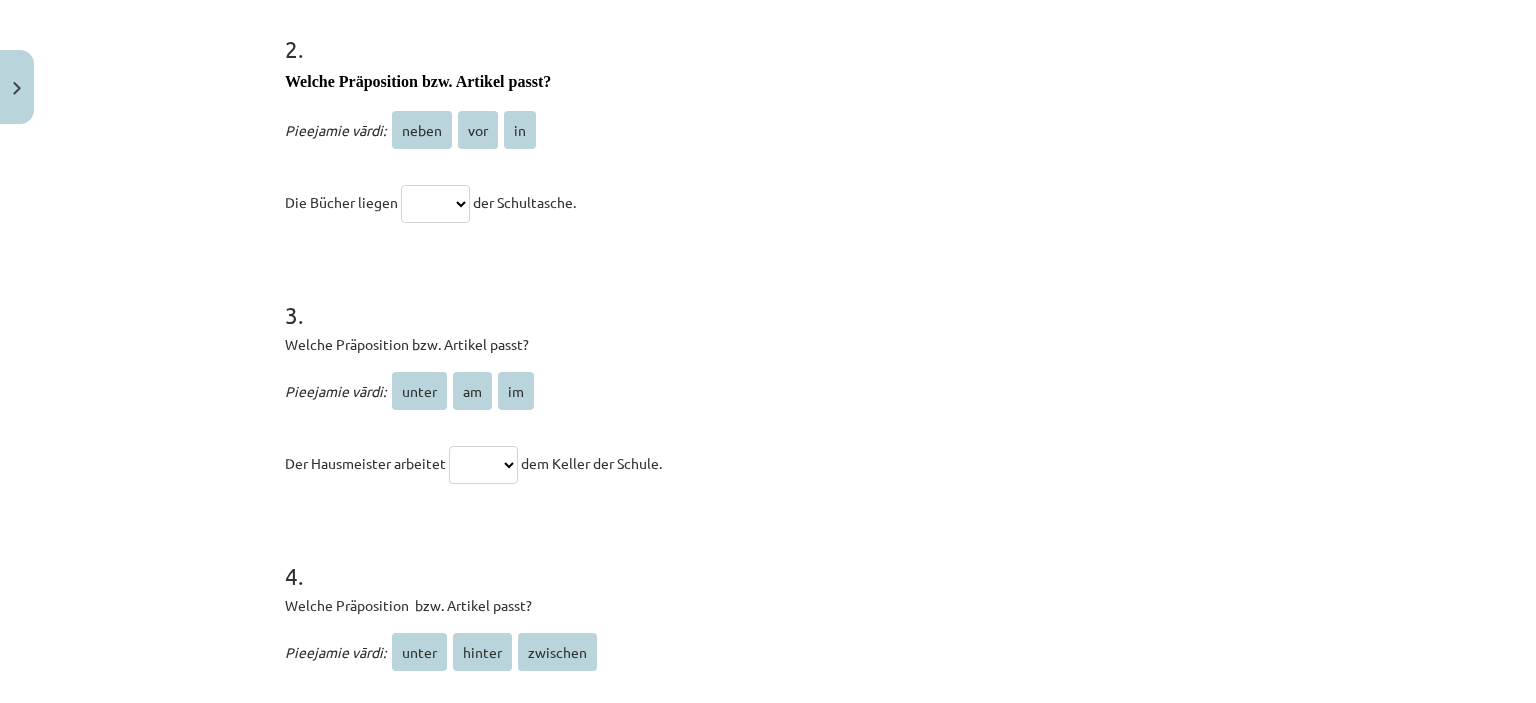 click on "***** *** **" 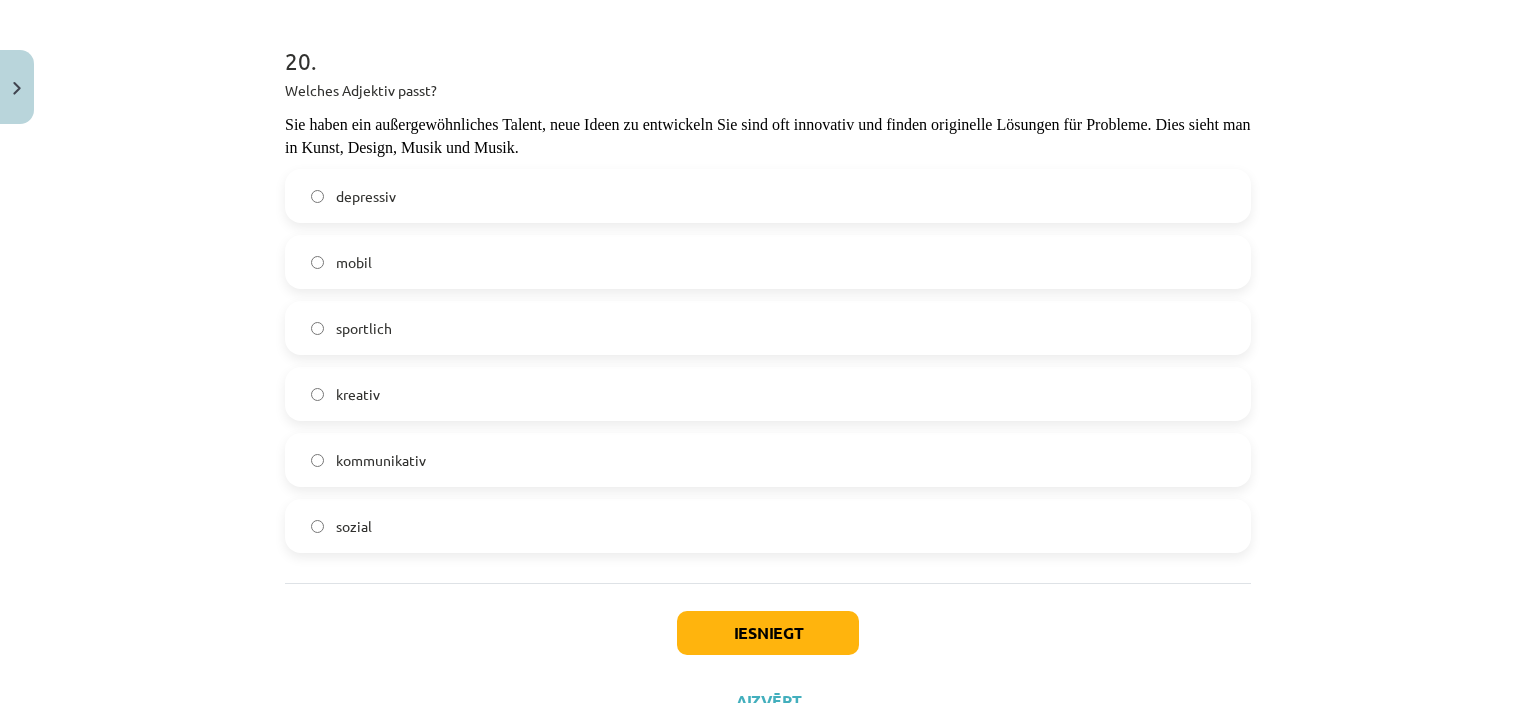 scroll, scrollTop: 6904, scrollLeft: 0, axis: vertical 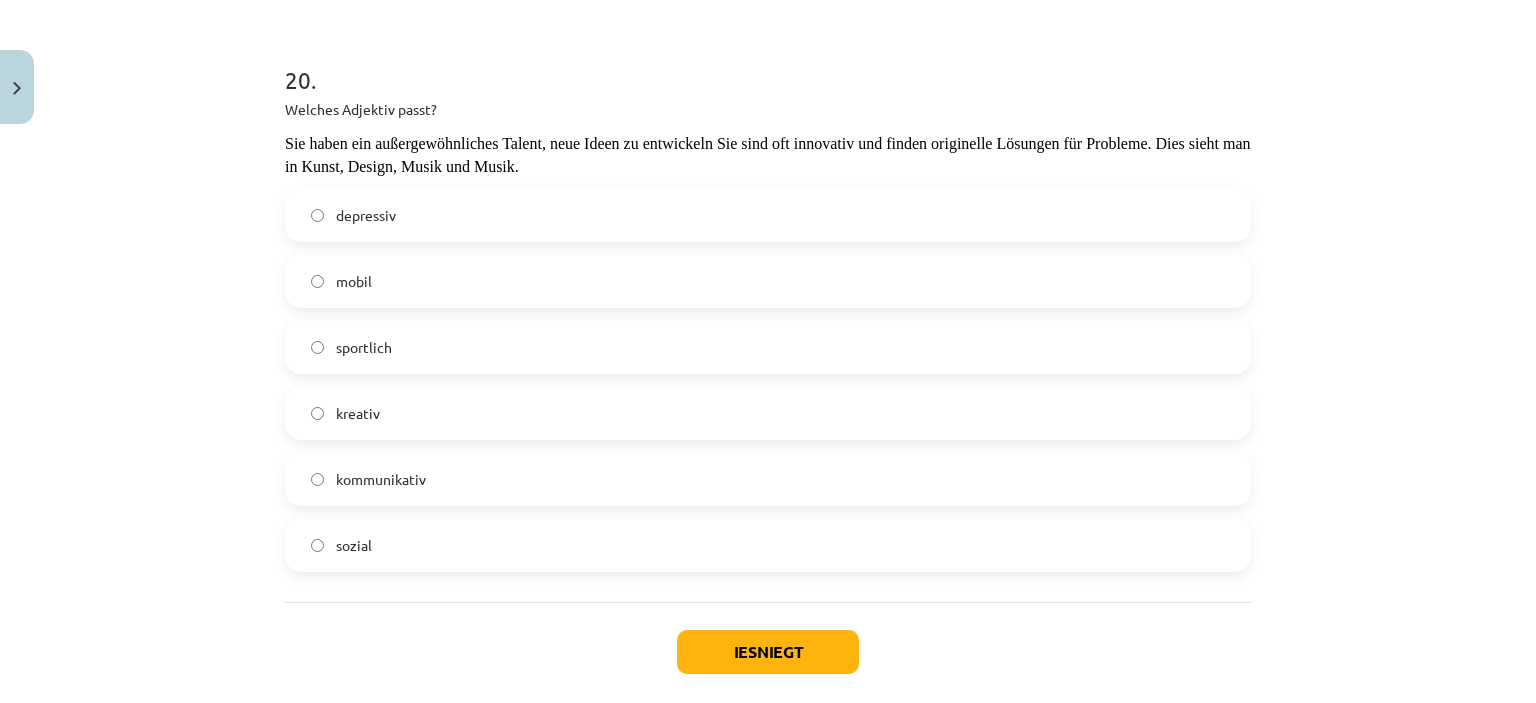 click on "kreativ" 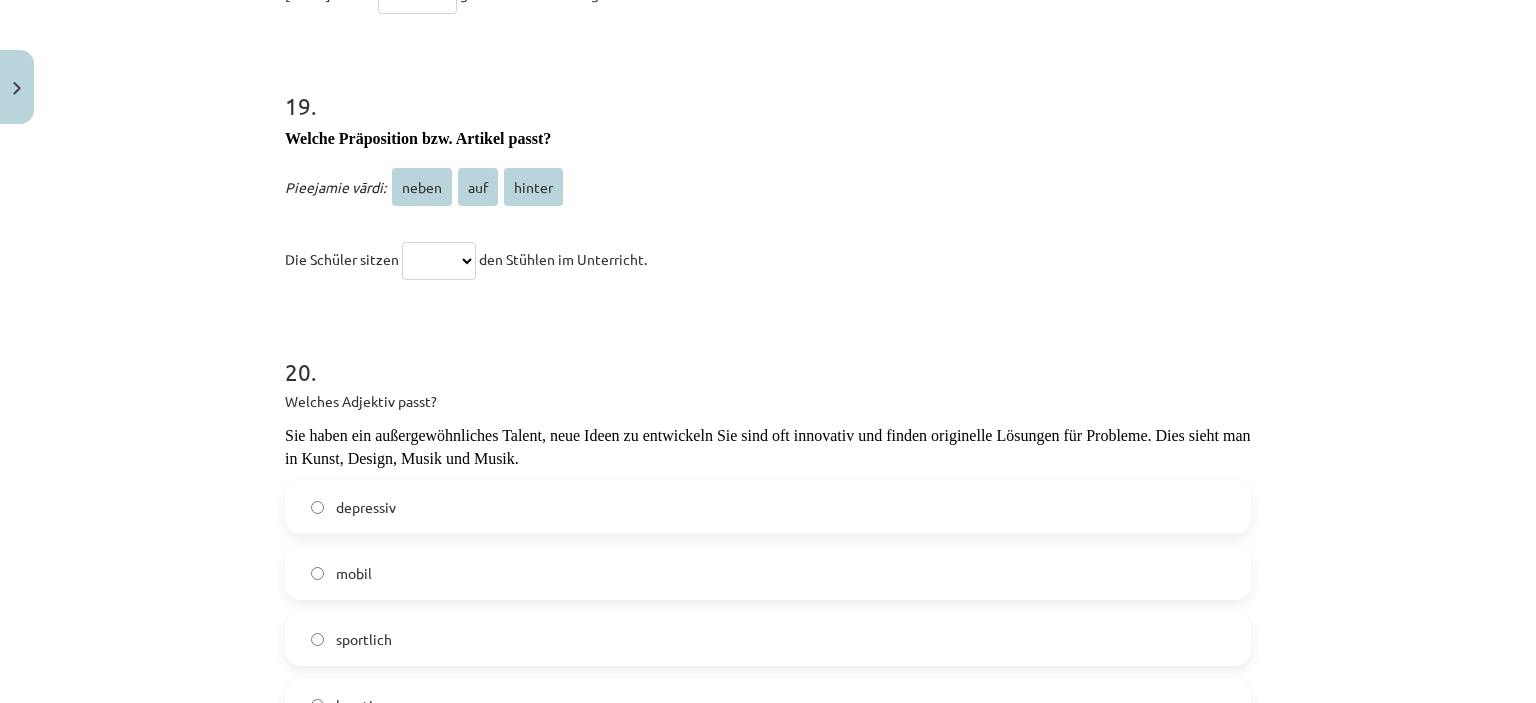 scroll, scrollTop: 6575, scrollLeft: 0, axis: vertical 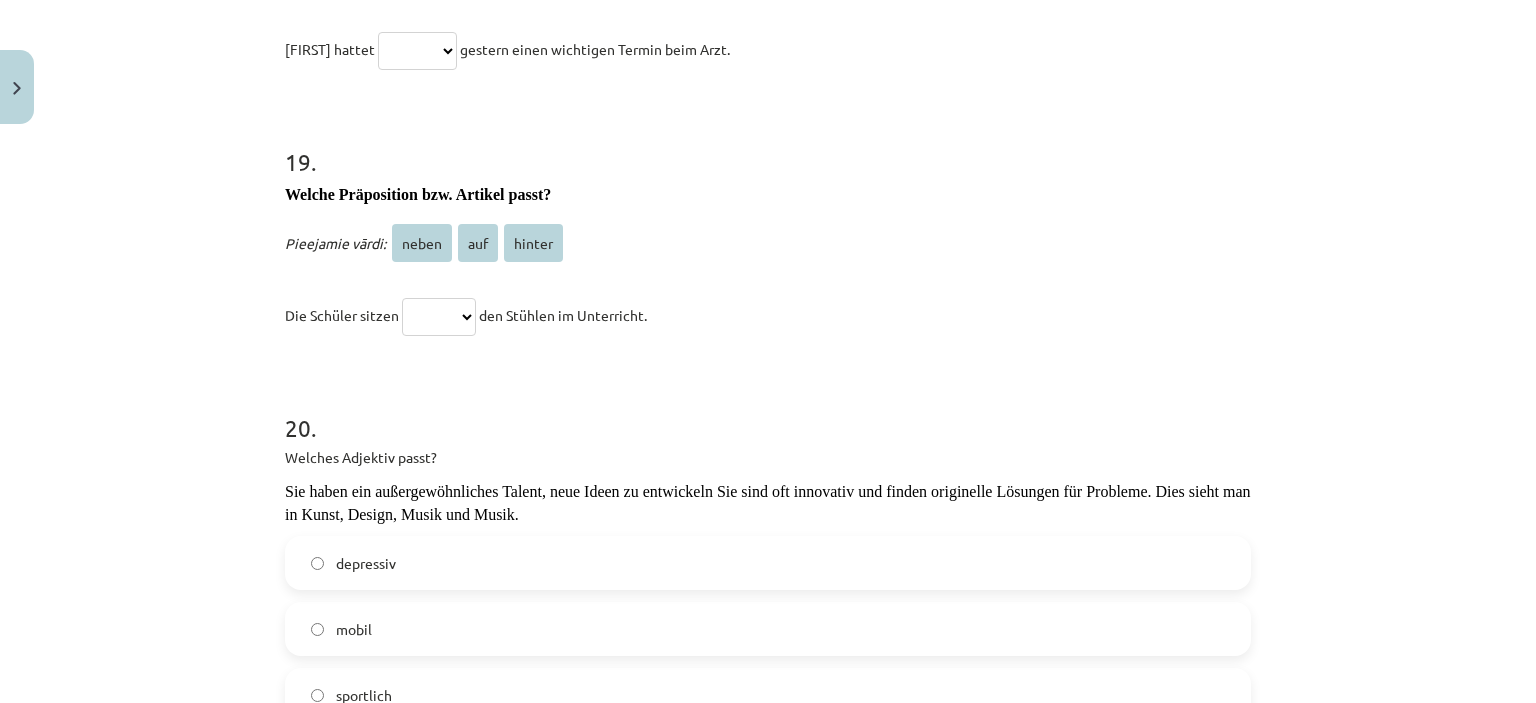 click on "***** *** ******" 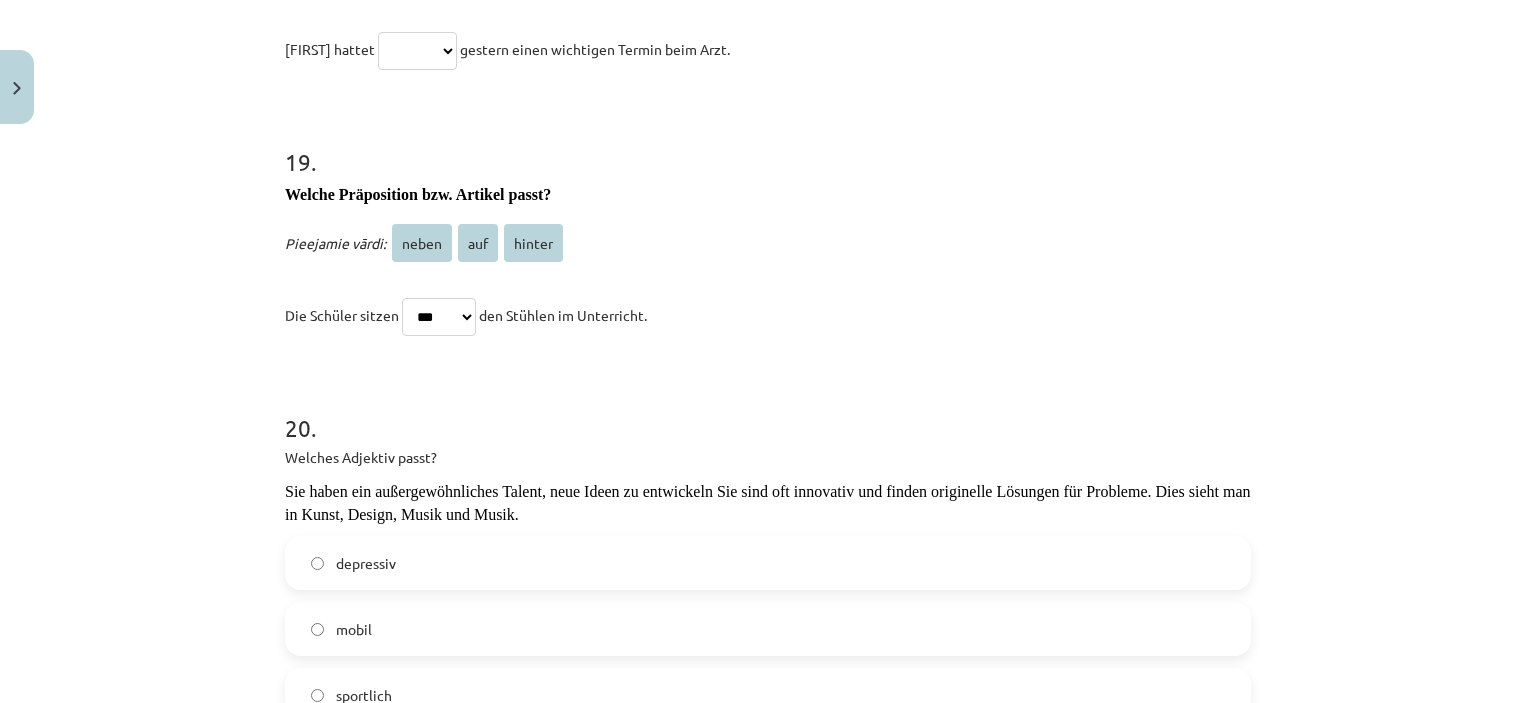 click on "***** *** ******" 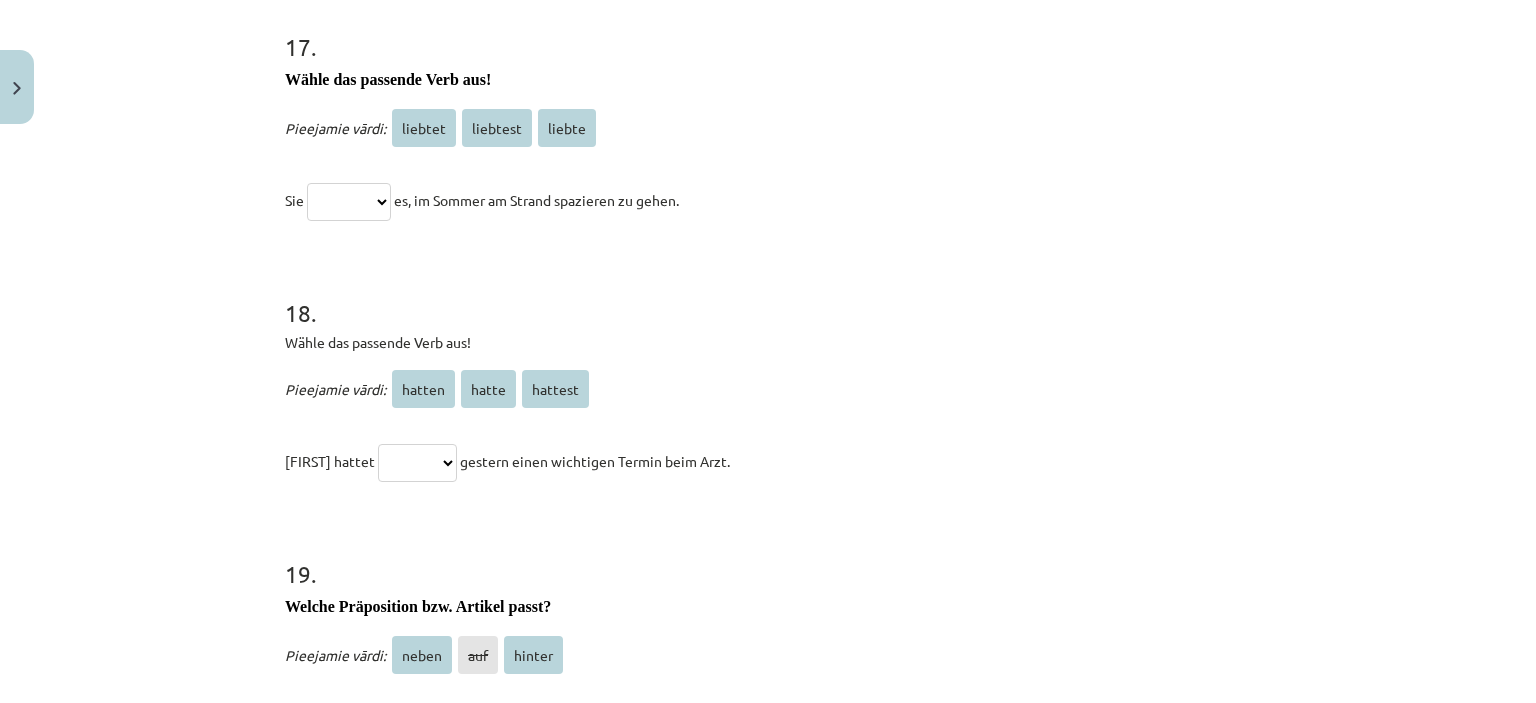 scroll, scrollTop: 6088, scrollLeft: 0, axis: vertical 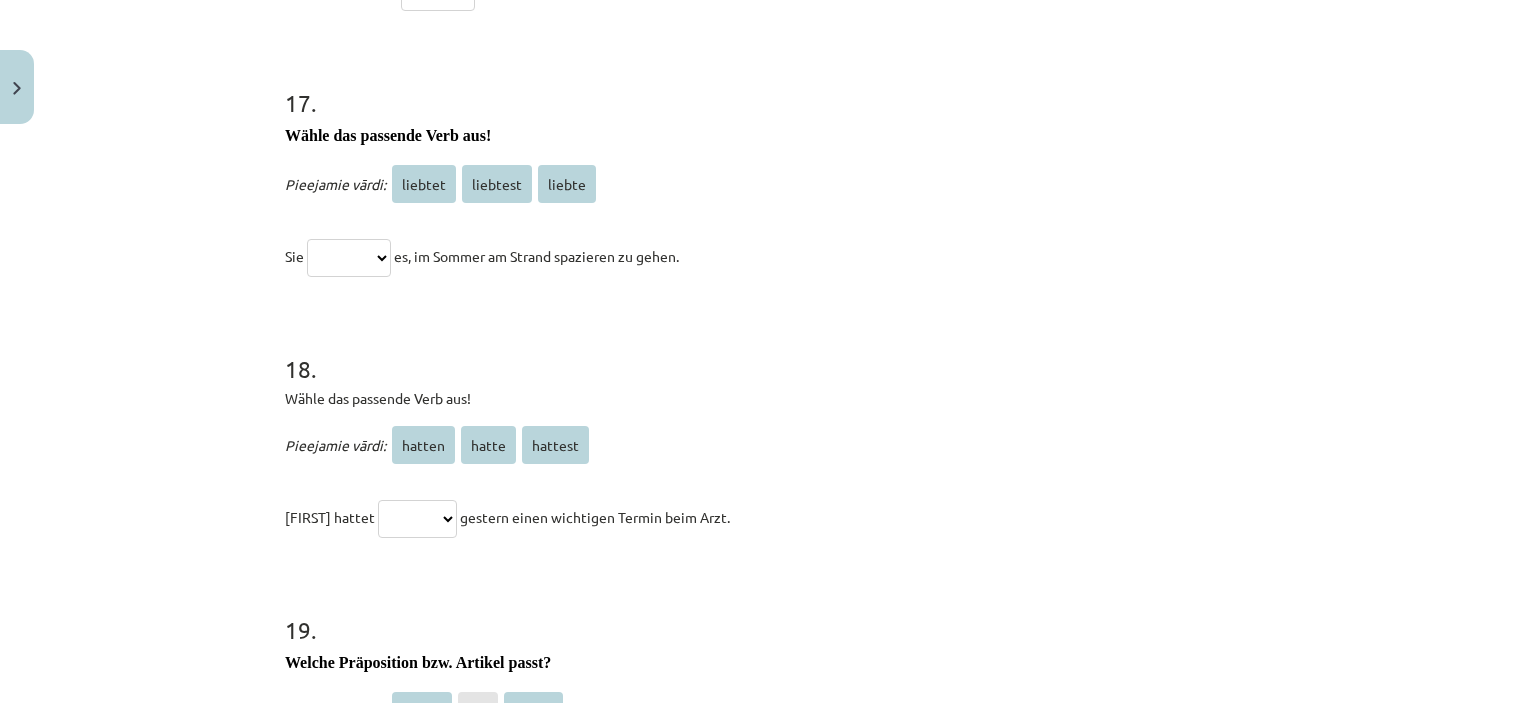 click on "****** ***** *******" 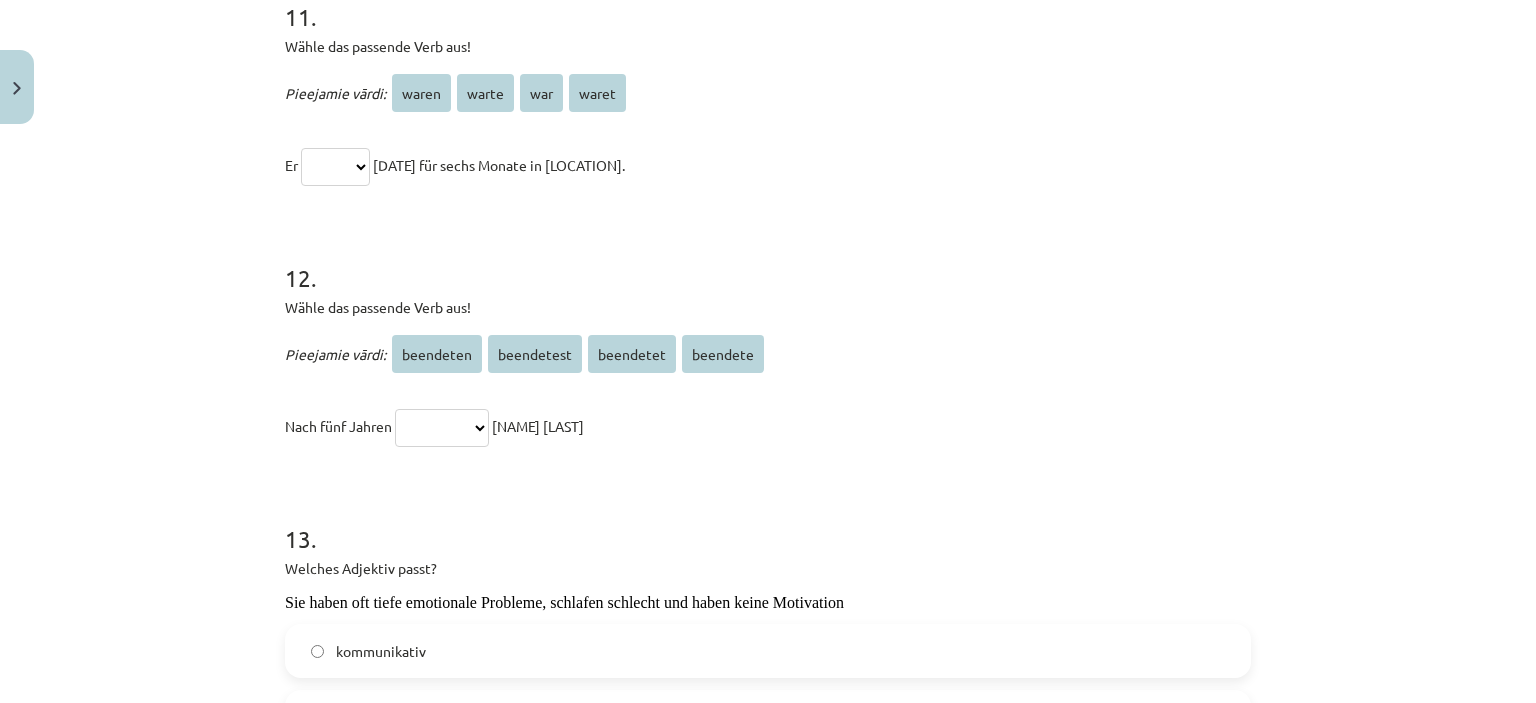 scroll, scrollTop: 0, scrollLeft: 0, axis: both 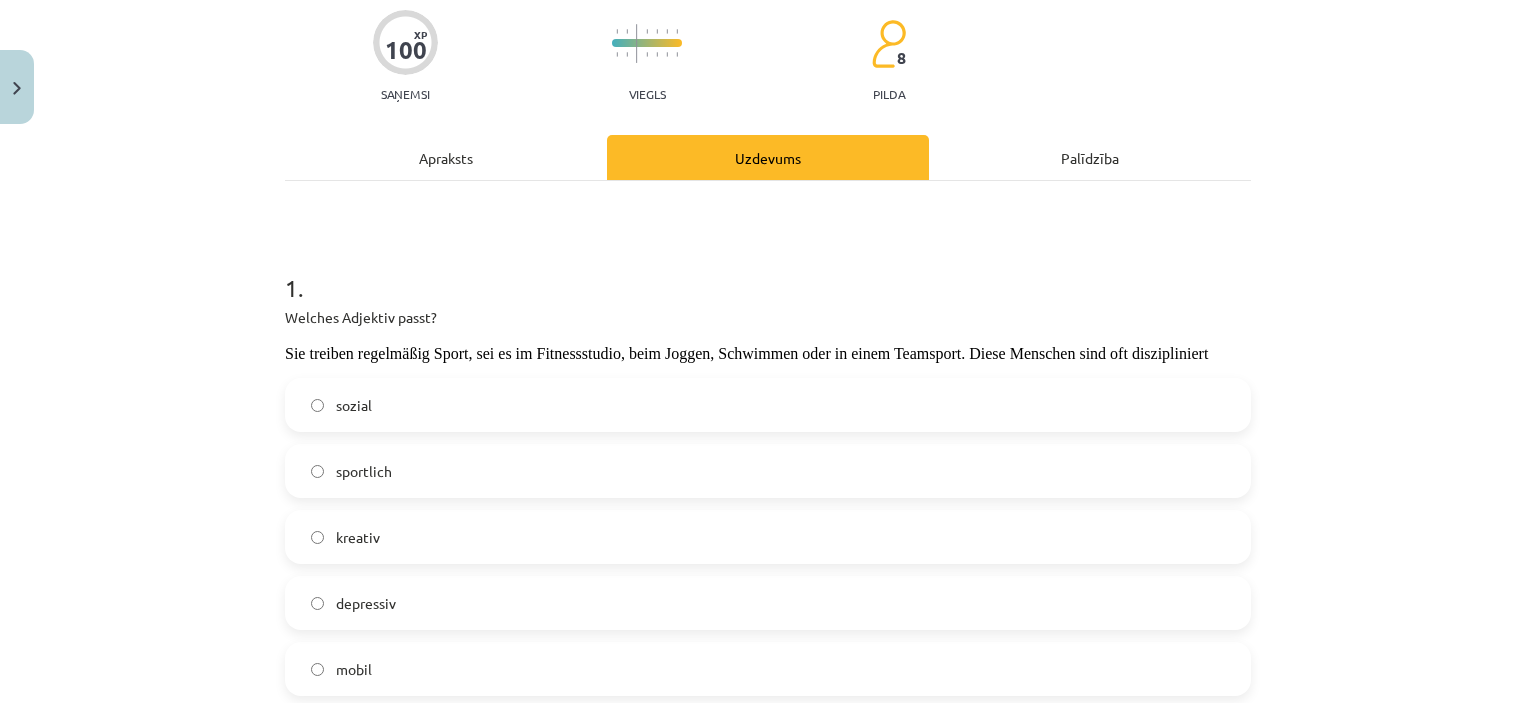 click on "sportlich" 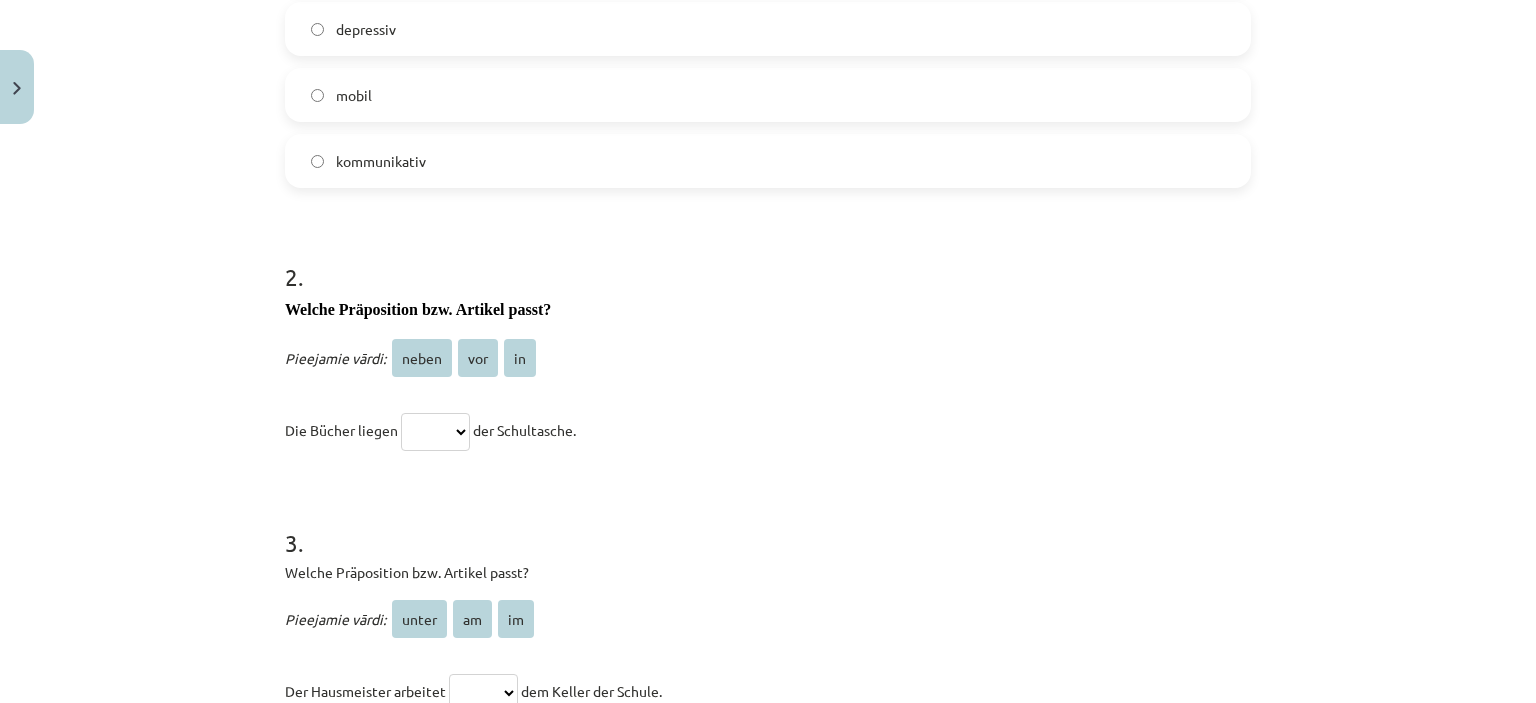 scroll, scrollTop: 752, scrollLeft: 0, axis: vertical 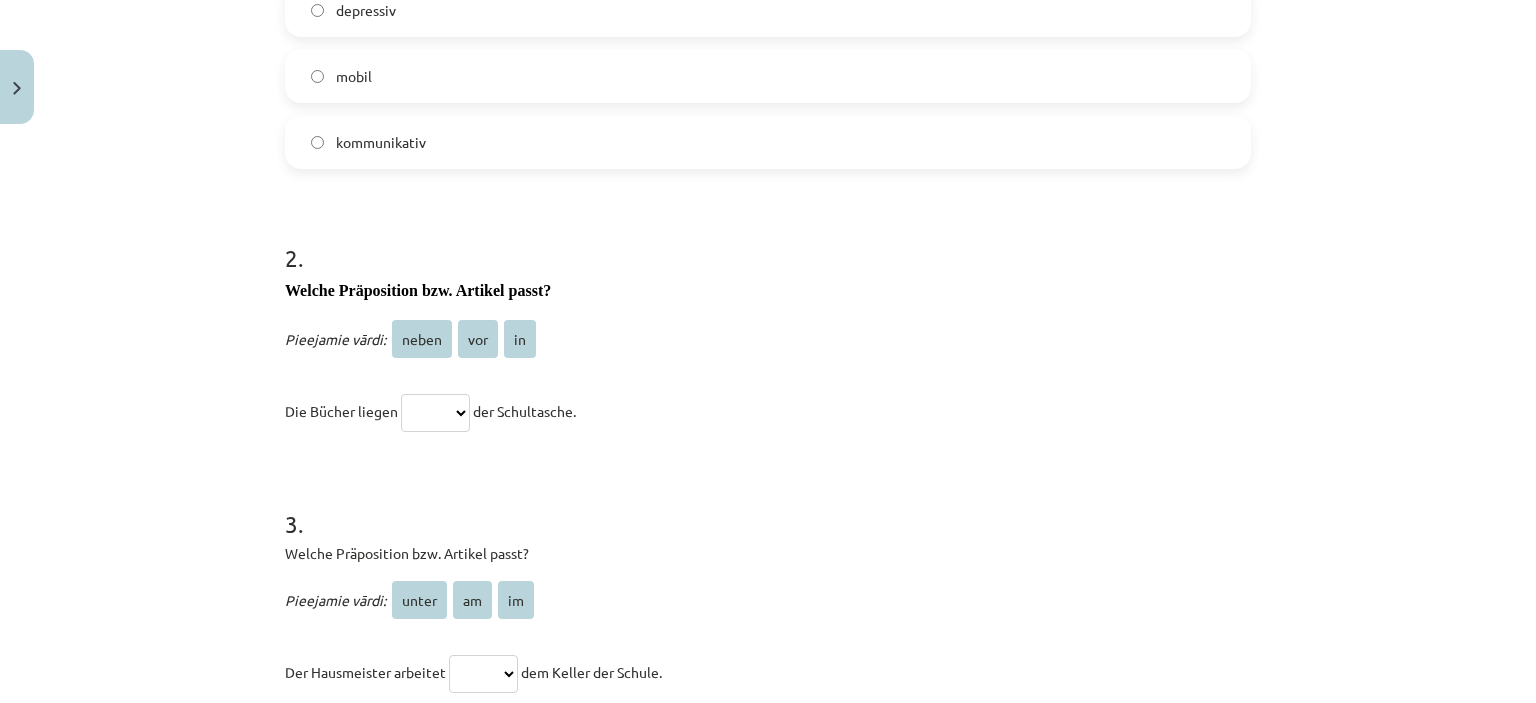 click on "***** *** **" 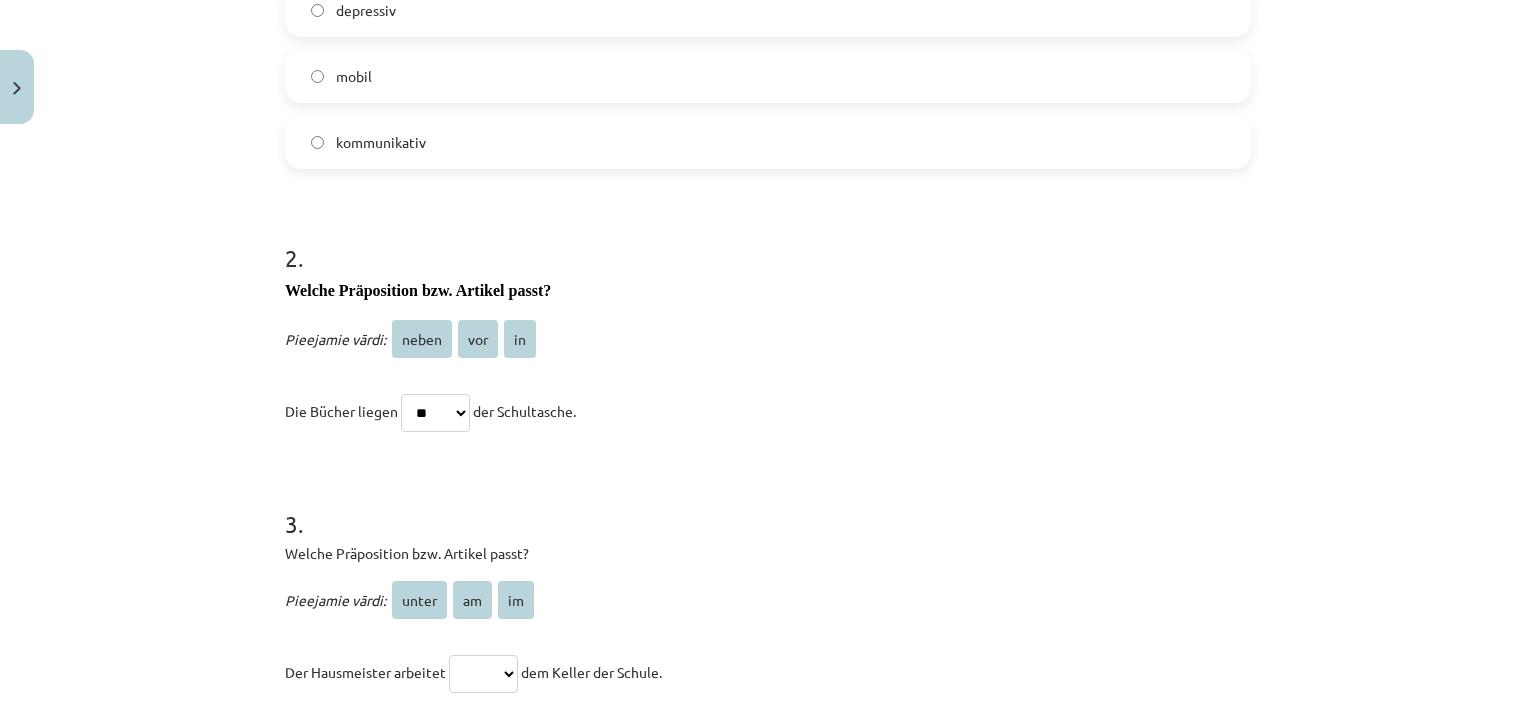 click on "***** *** **" 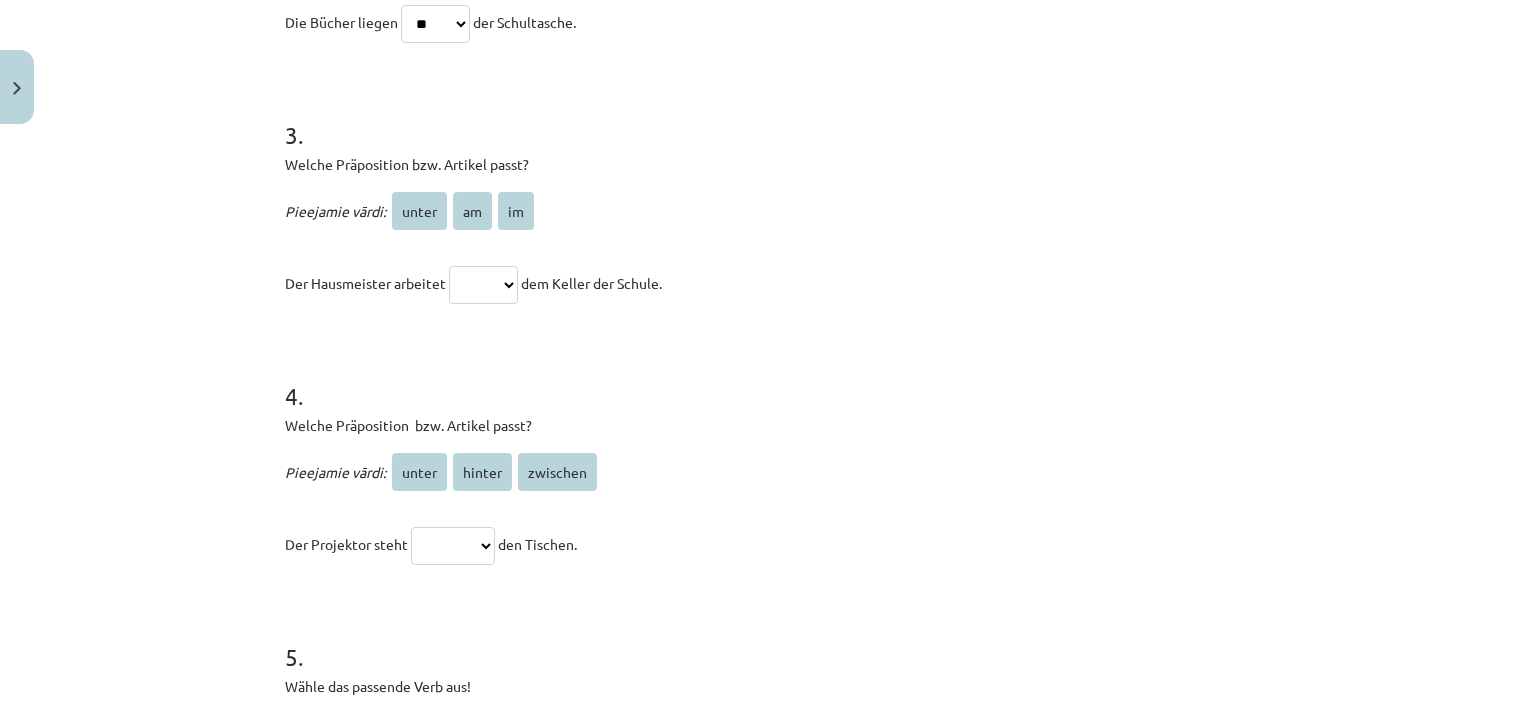 scroll, scrollTop: 1150, scrollLeft: 0, axis: vertical 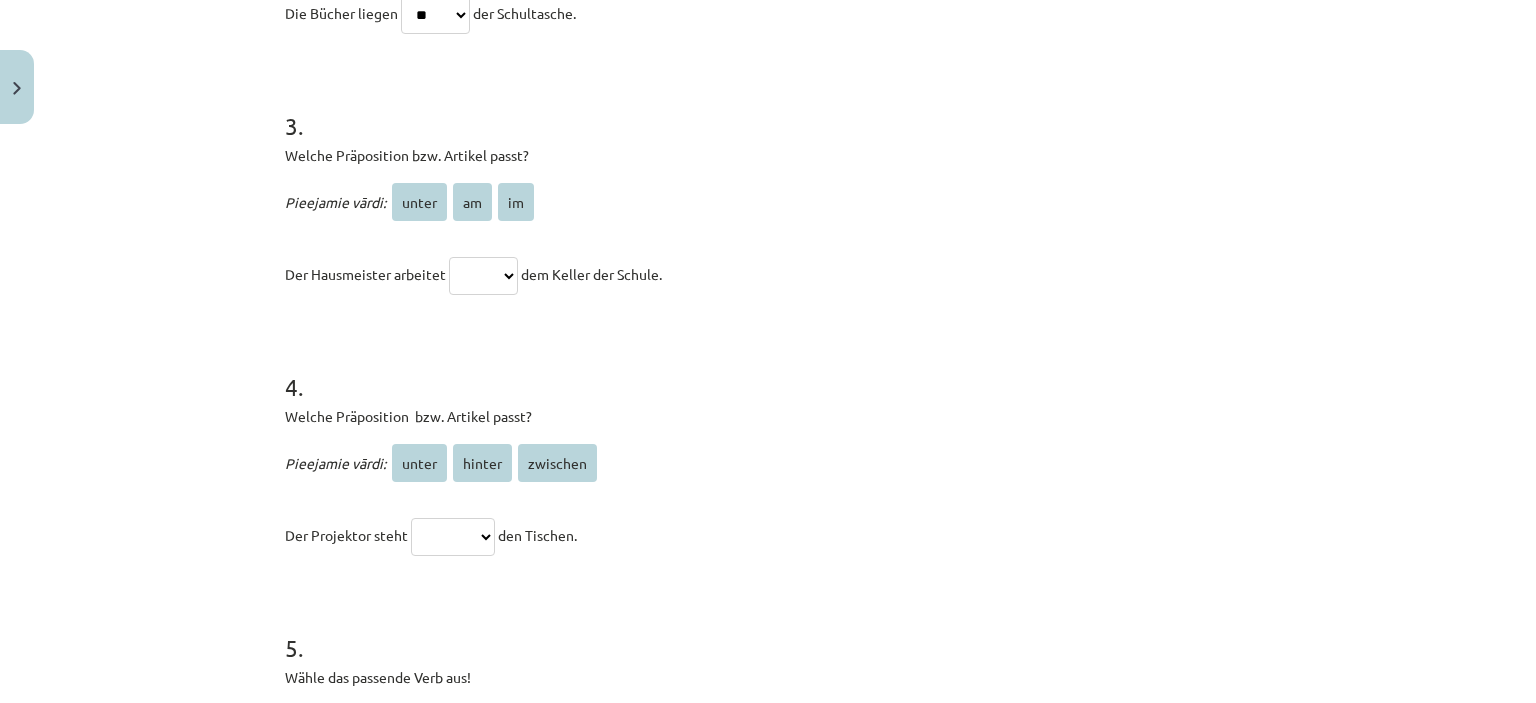 click on "***** ** **" 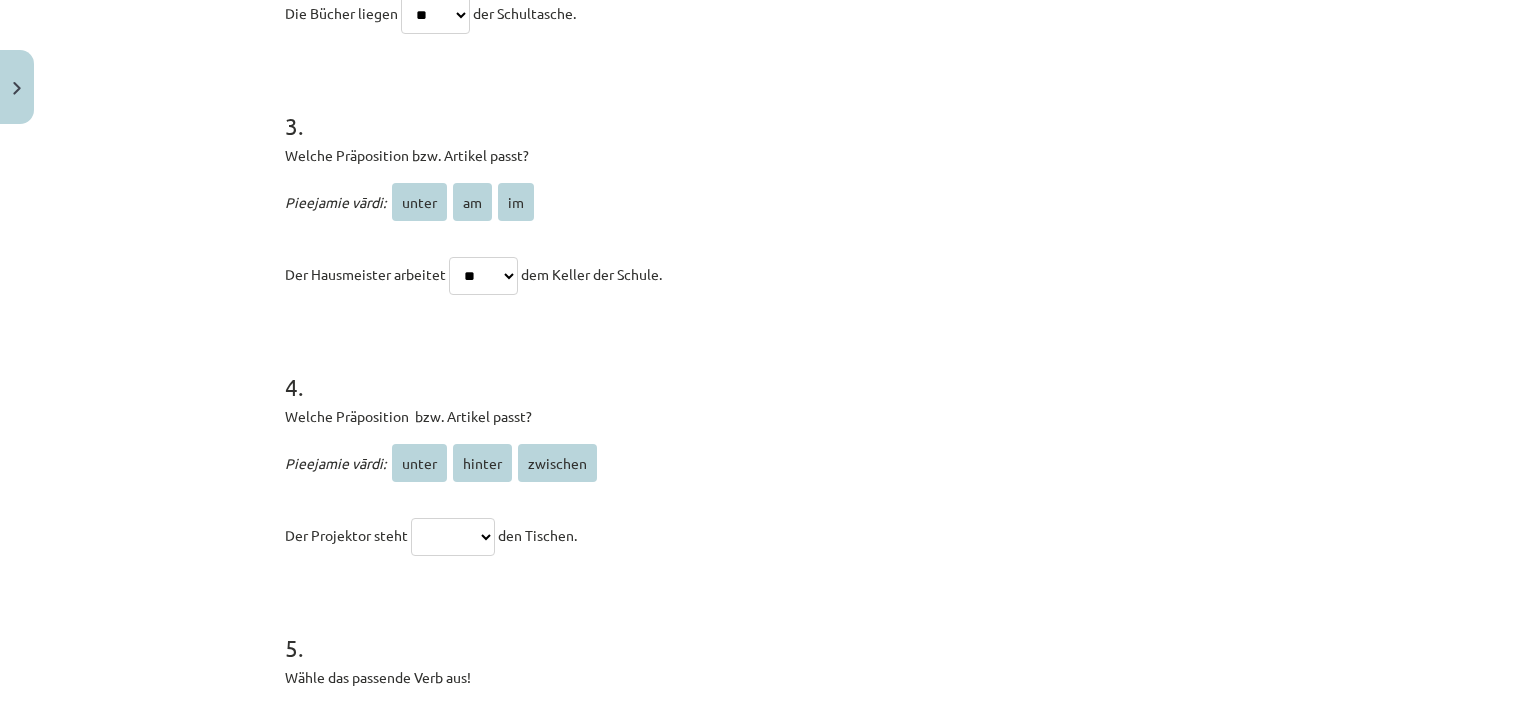 click on "***** ** **" 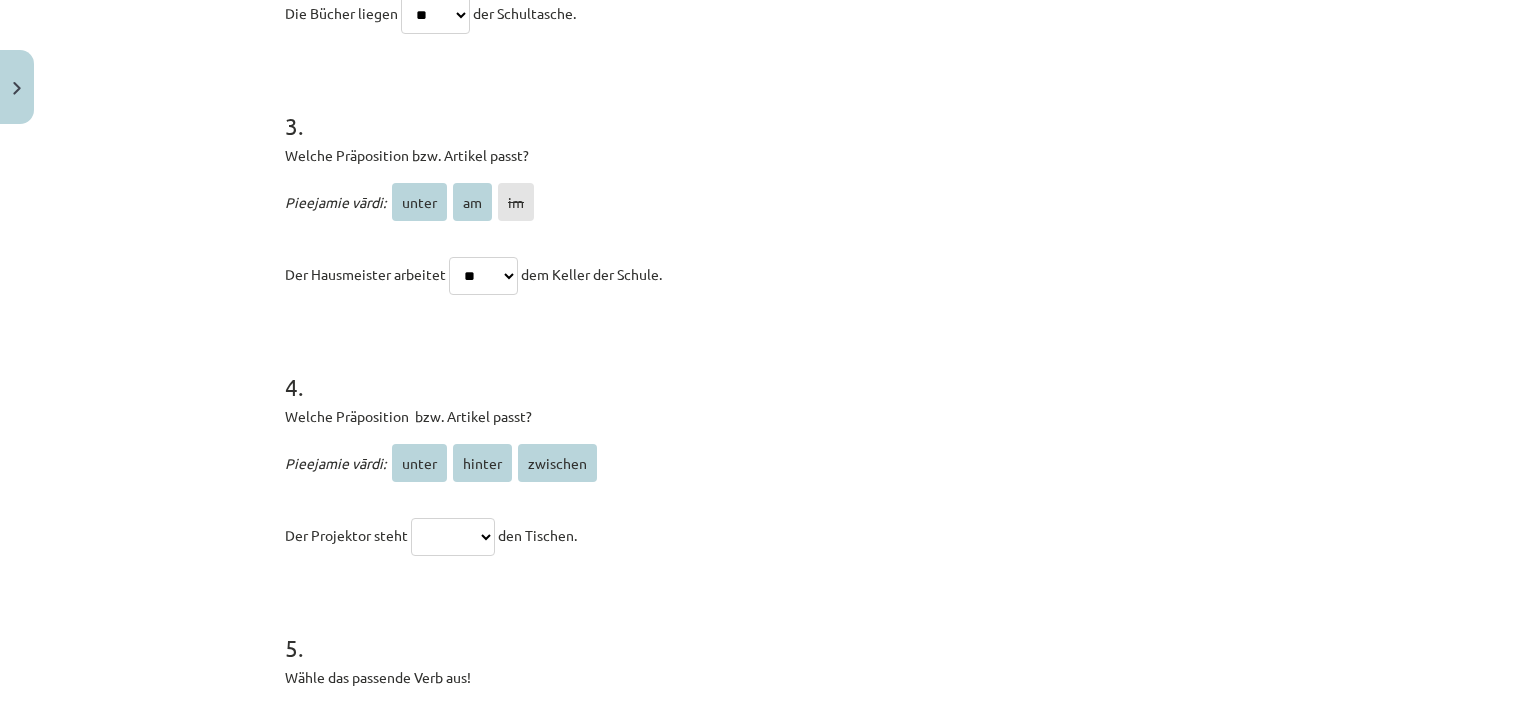 click on "***** ****** ********" 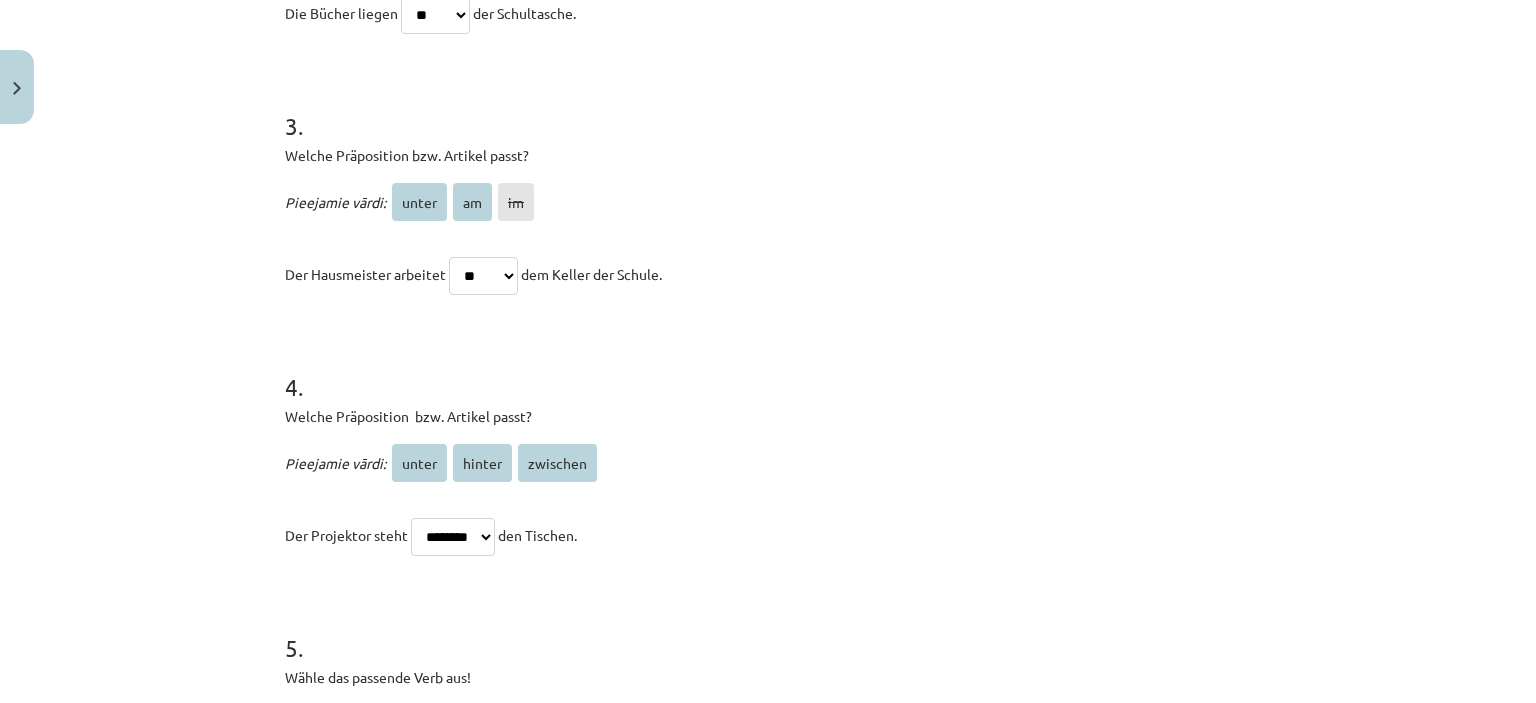 click on "***** ****** ********" 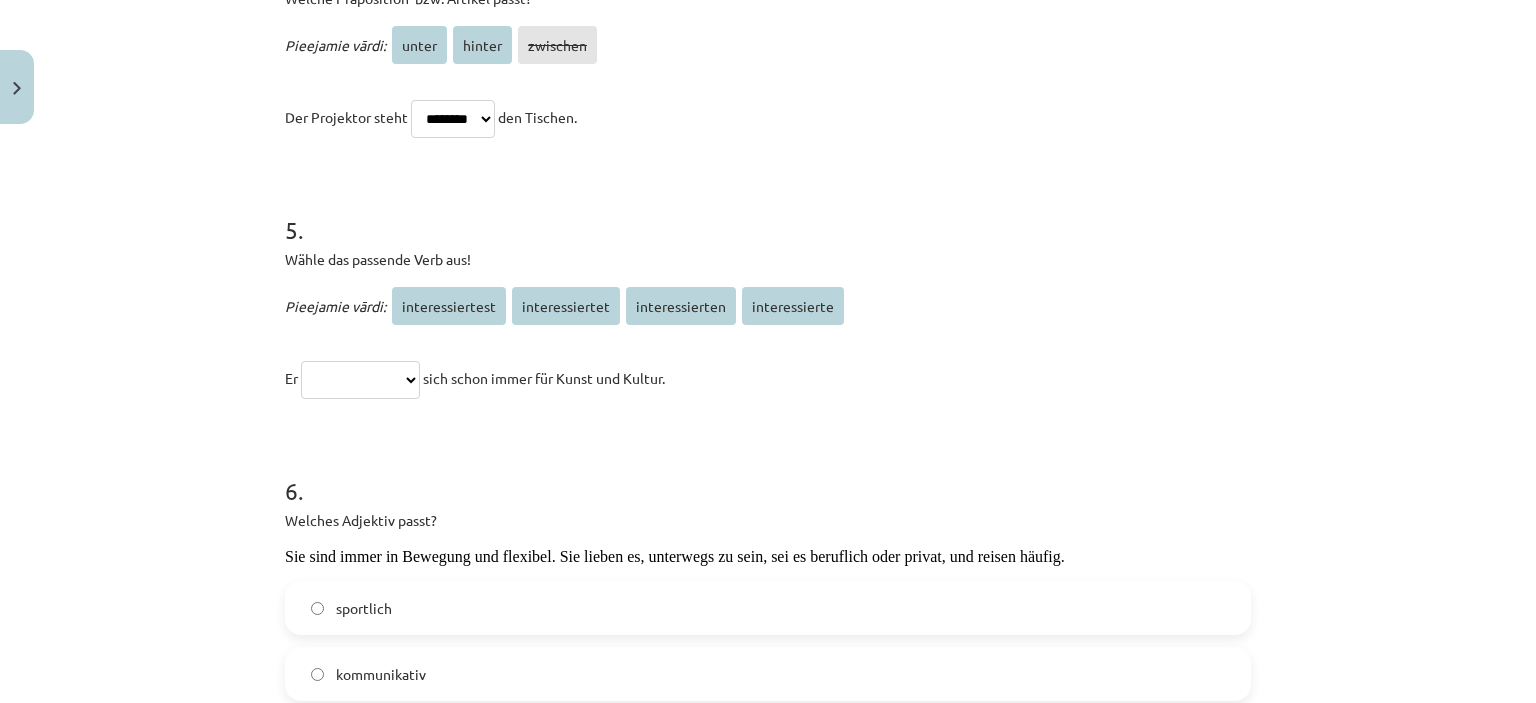 scroll, scrollTop: 1604, scrollLeft: 0, axis: vertical 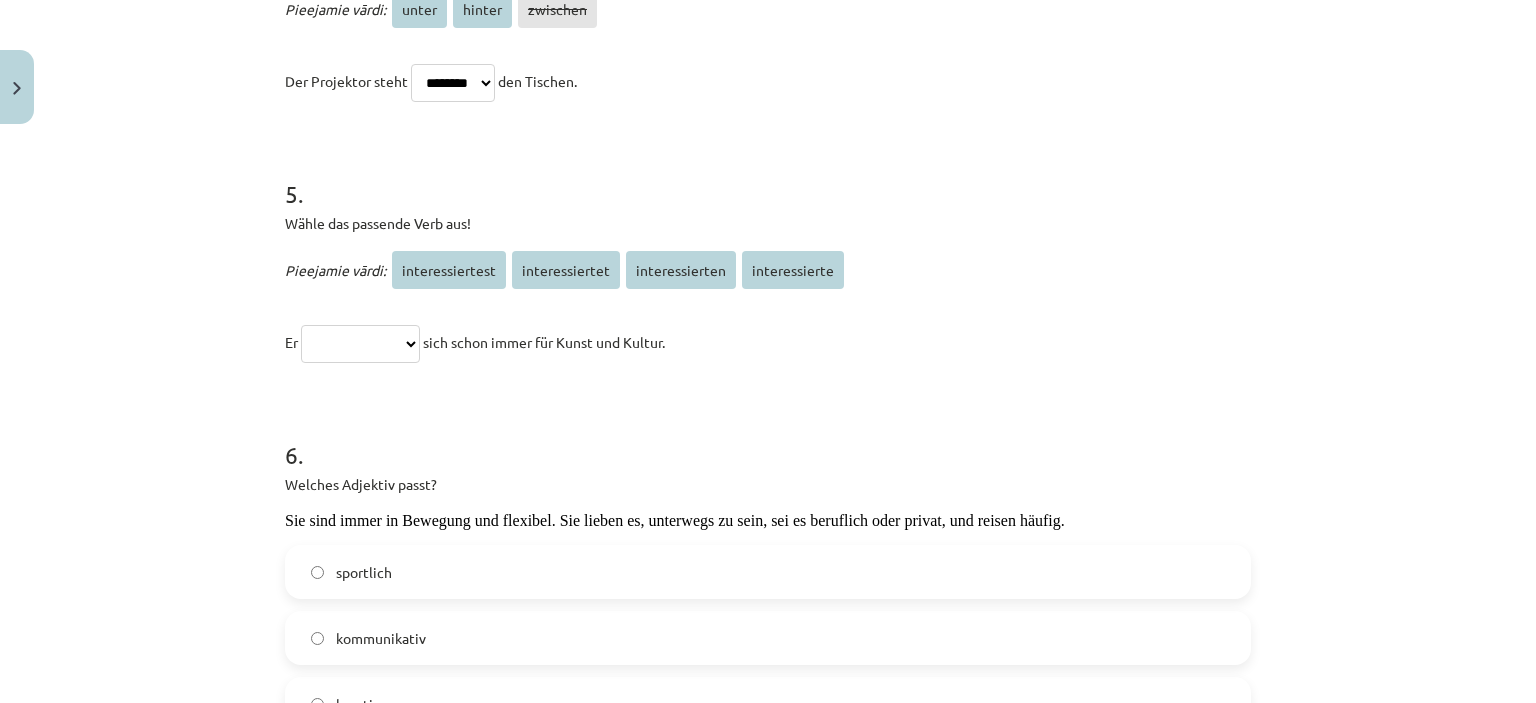click on "interessierte" 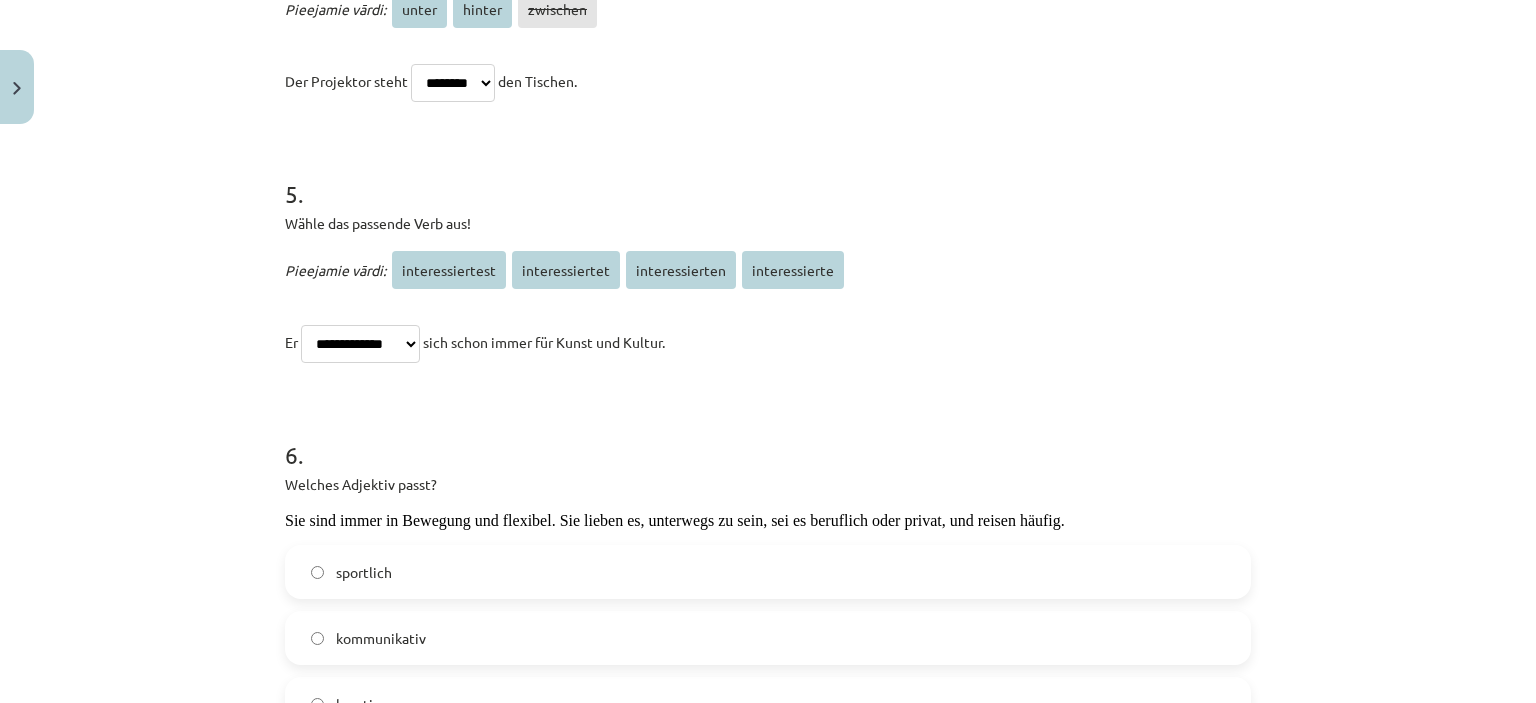 click on "**********" 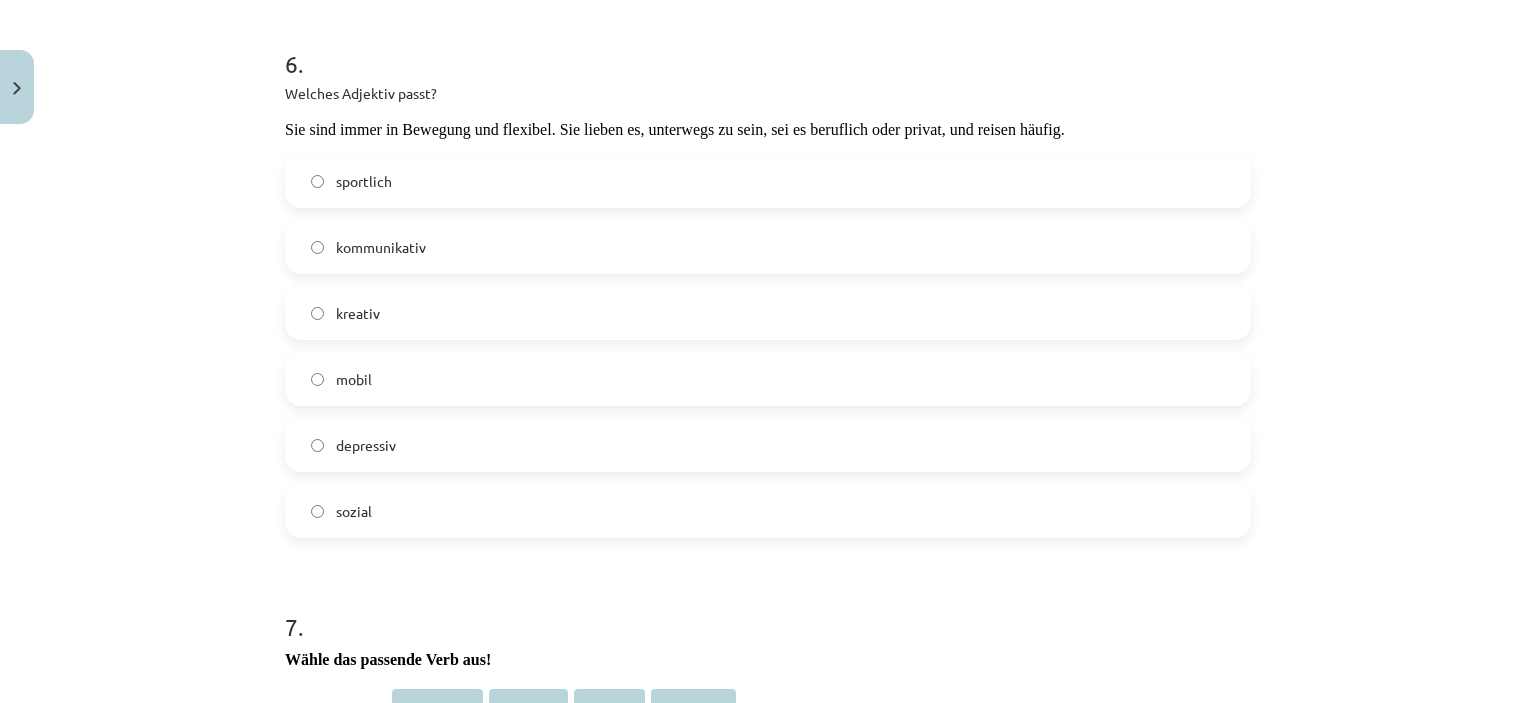 scroll, scrollTop: 1976, scrollLeft: 0, axis: vertical 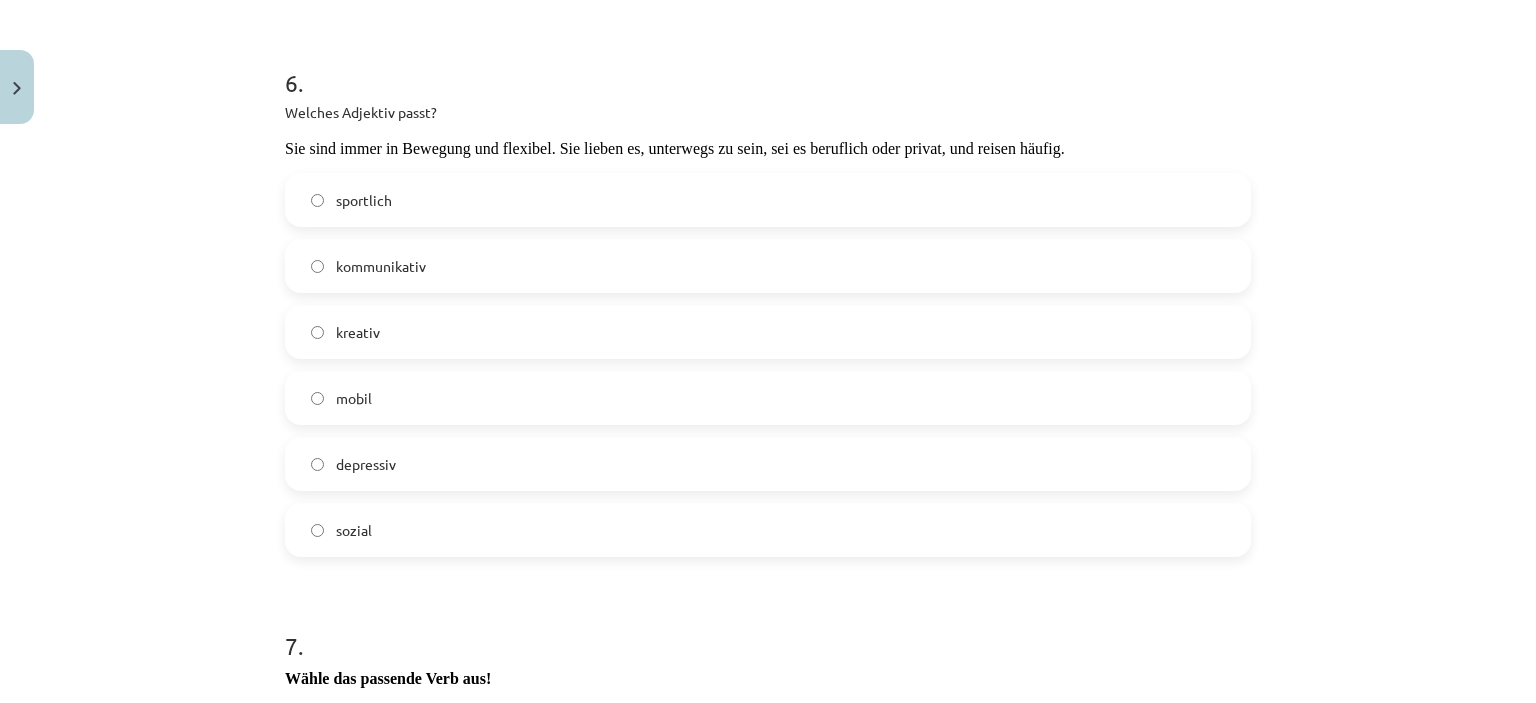 click on "mobil" 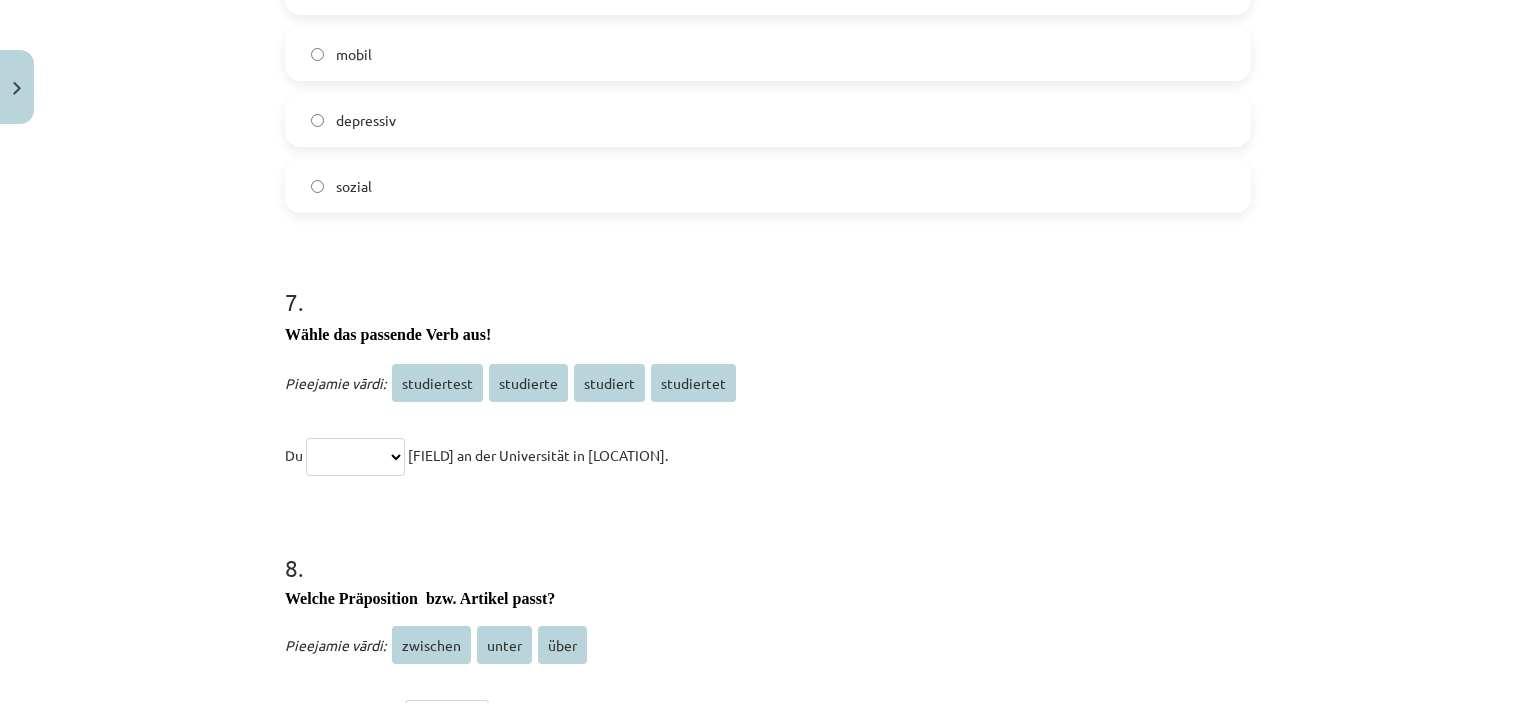 scroll, scrollTop: 2329, scrollLeft: 0, axis: vertical 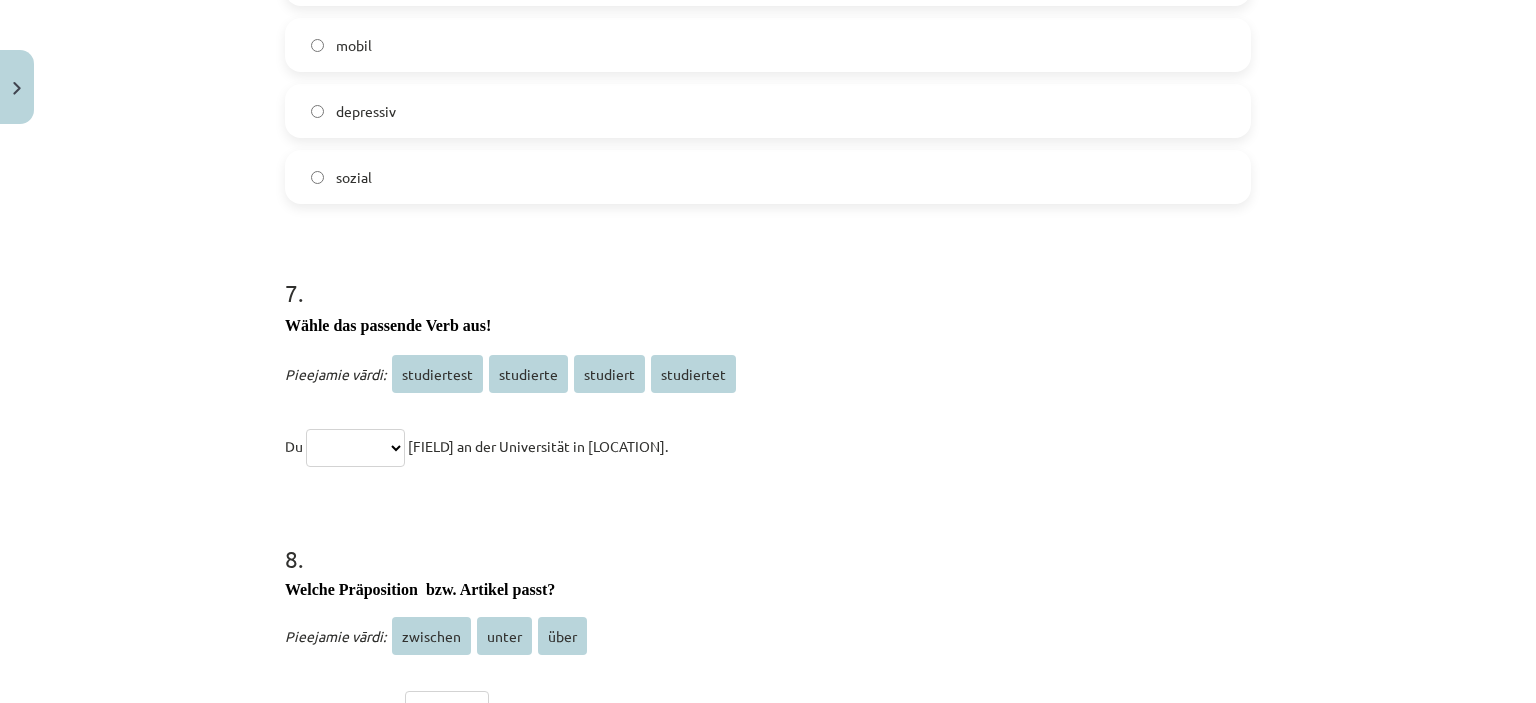click on "**********" 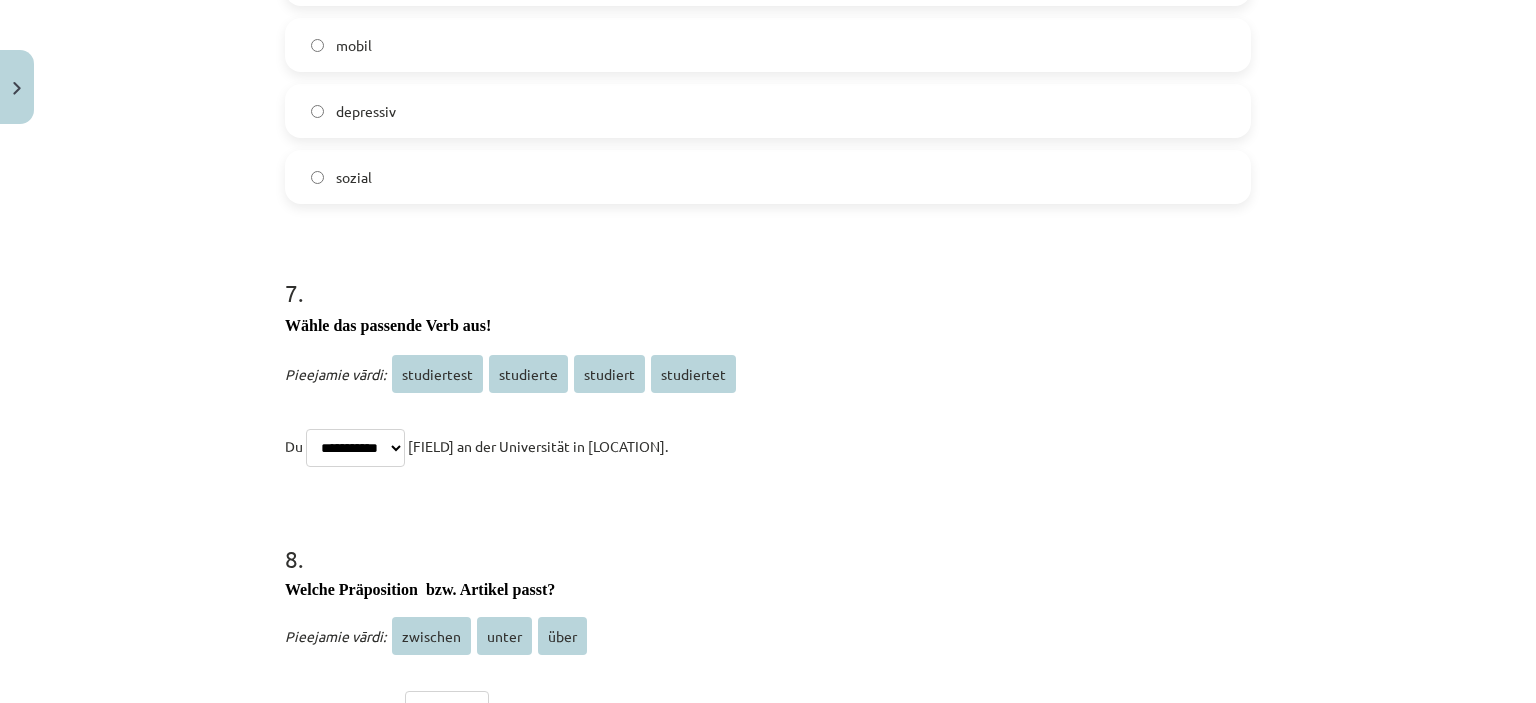 click on "**********" 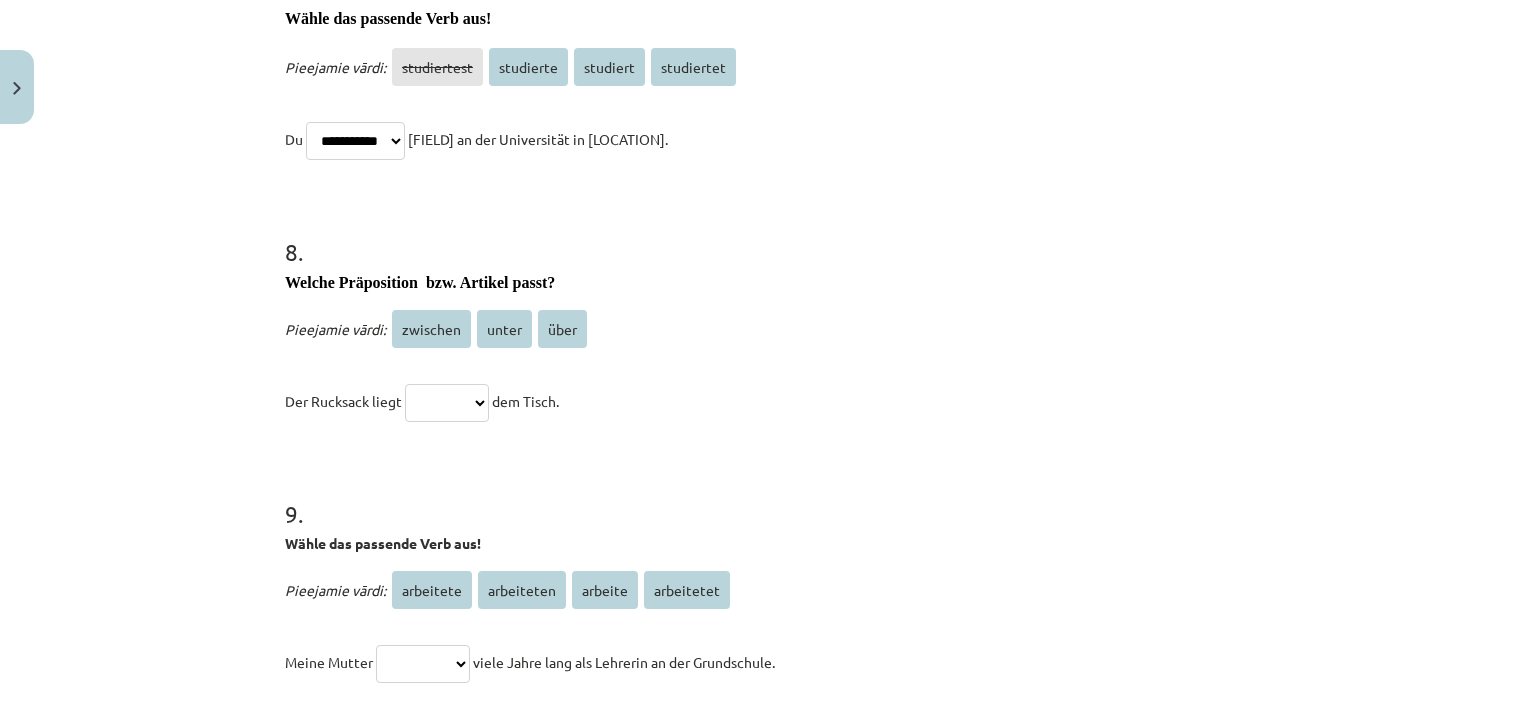 scroll, scrollTop: 2709, scrollLeft: 0, axis: vertical 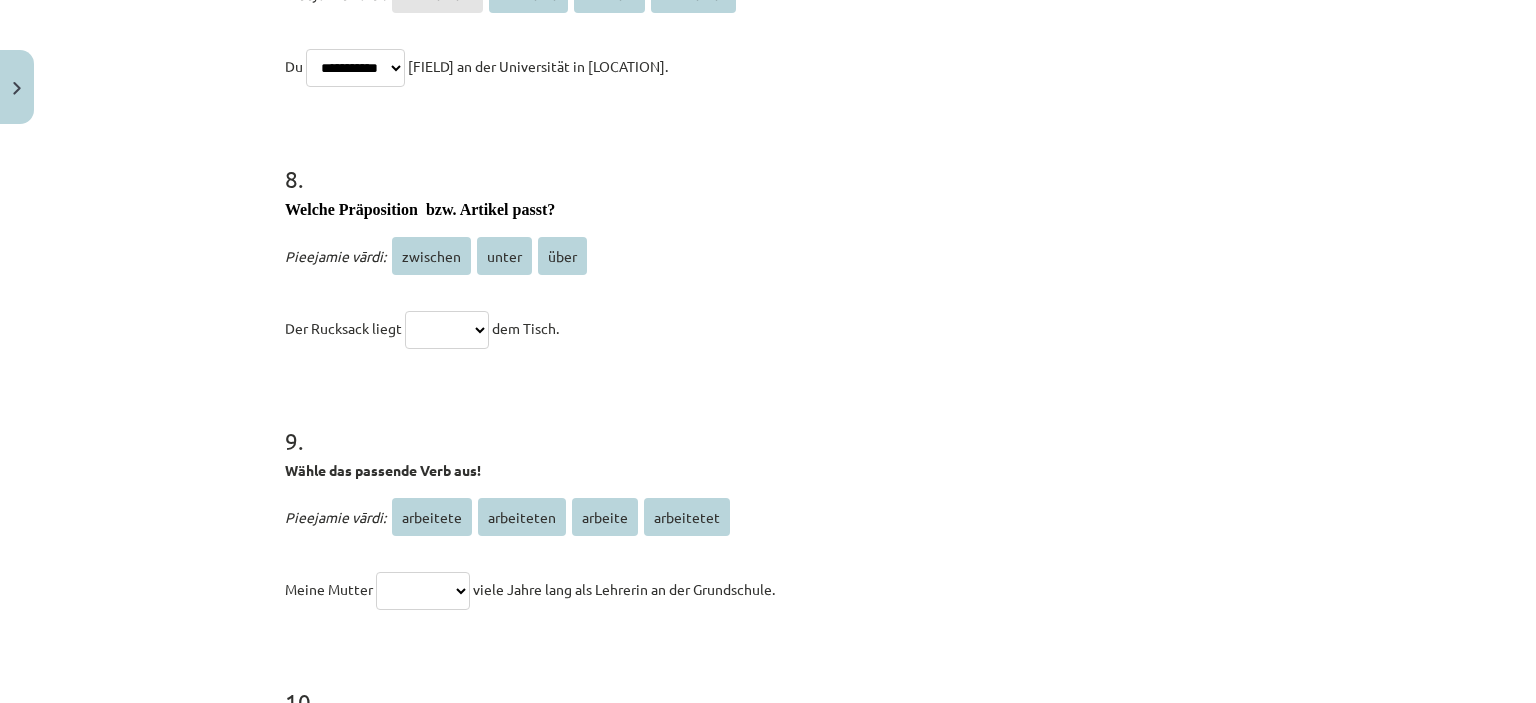click on "******** ***** ****" 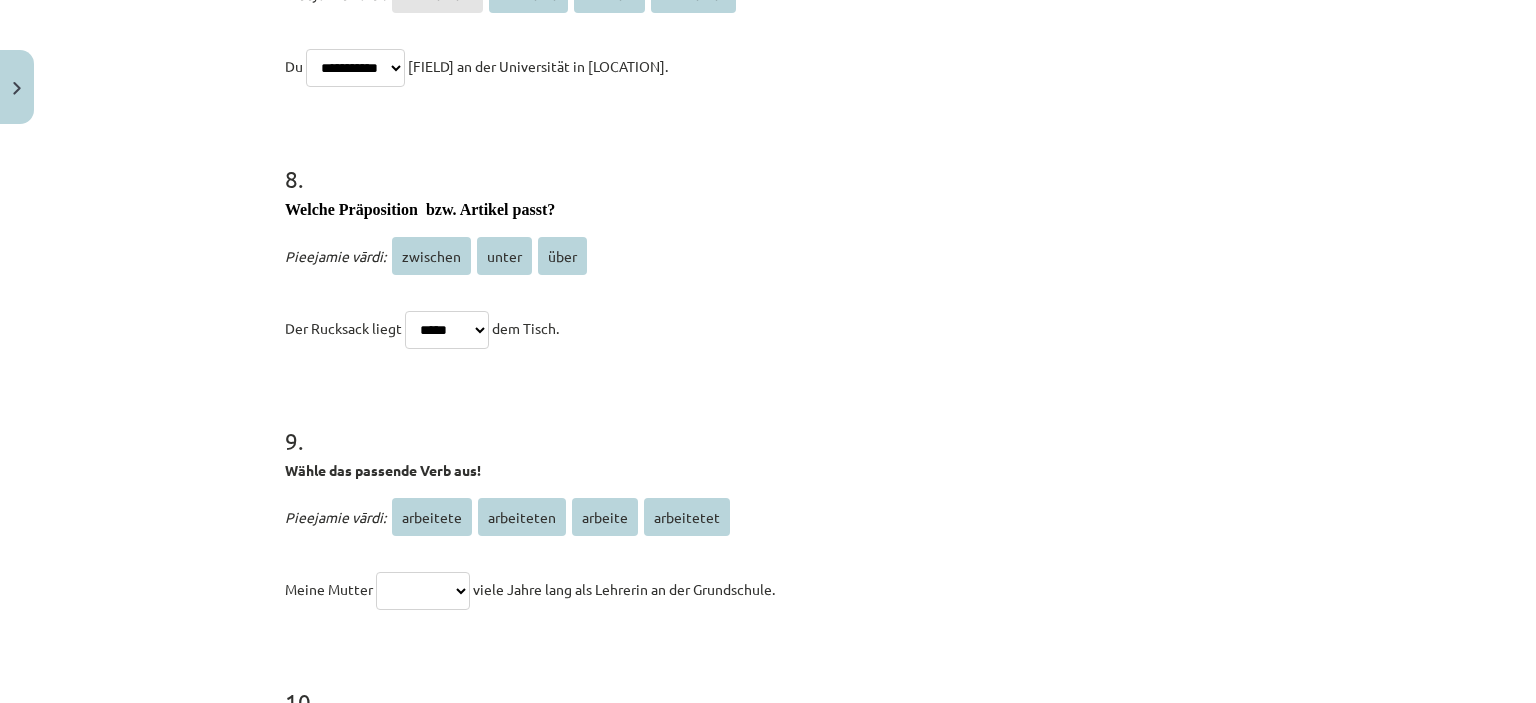 click on "******** ***** ****" 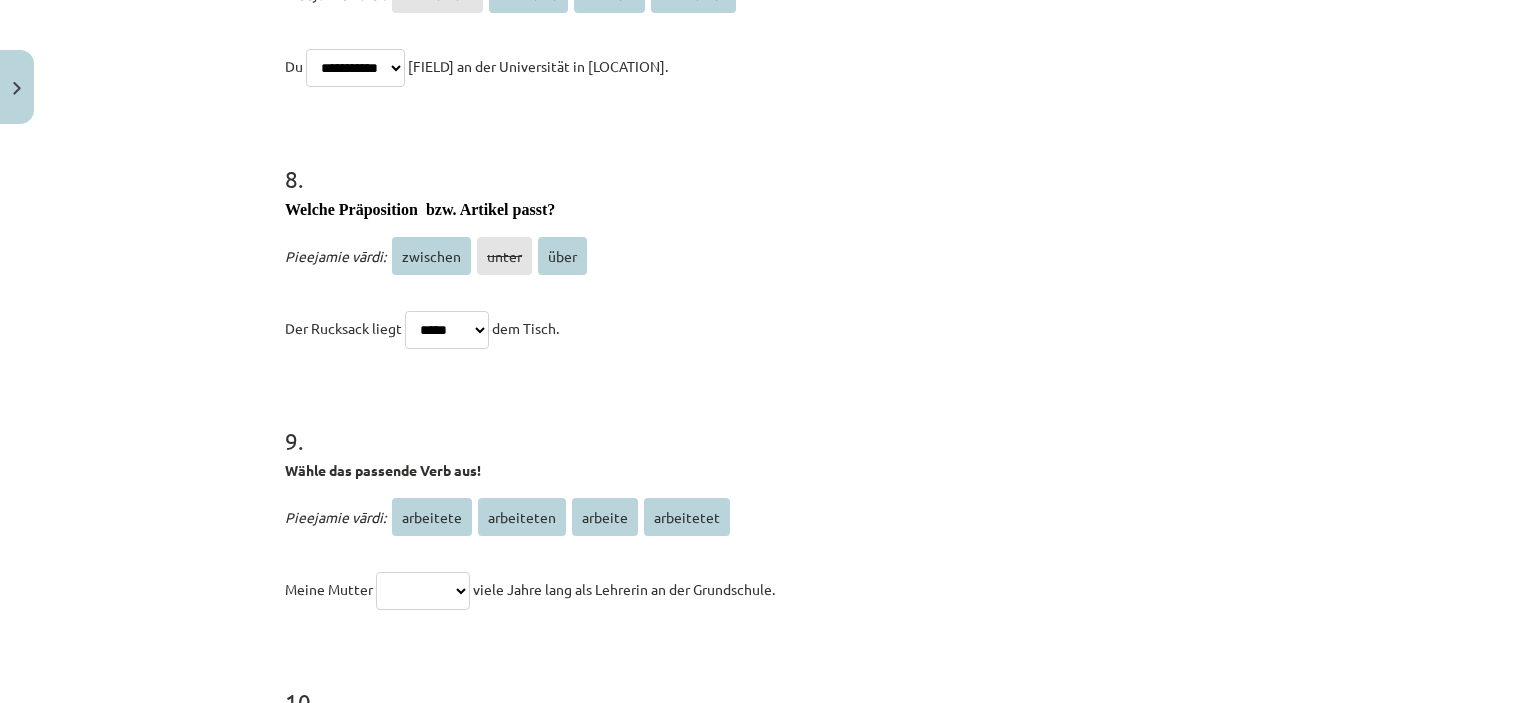 click on "**********" 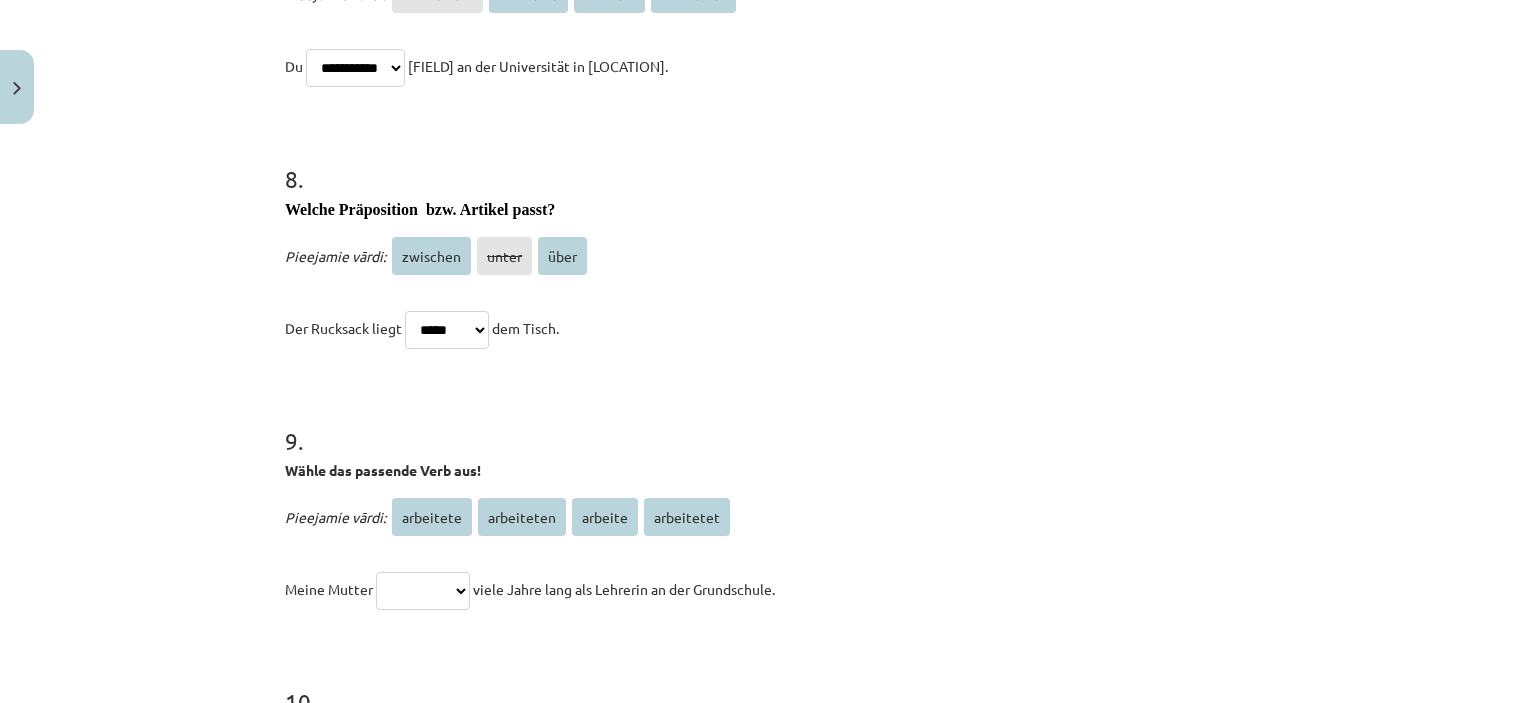 select on "*********" 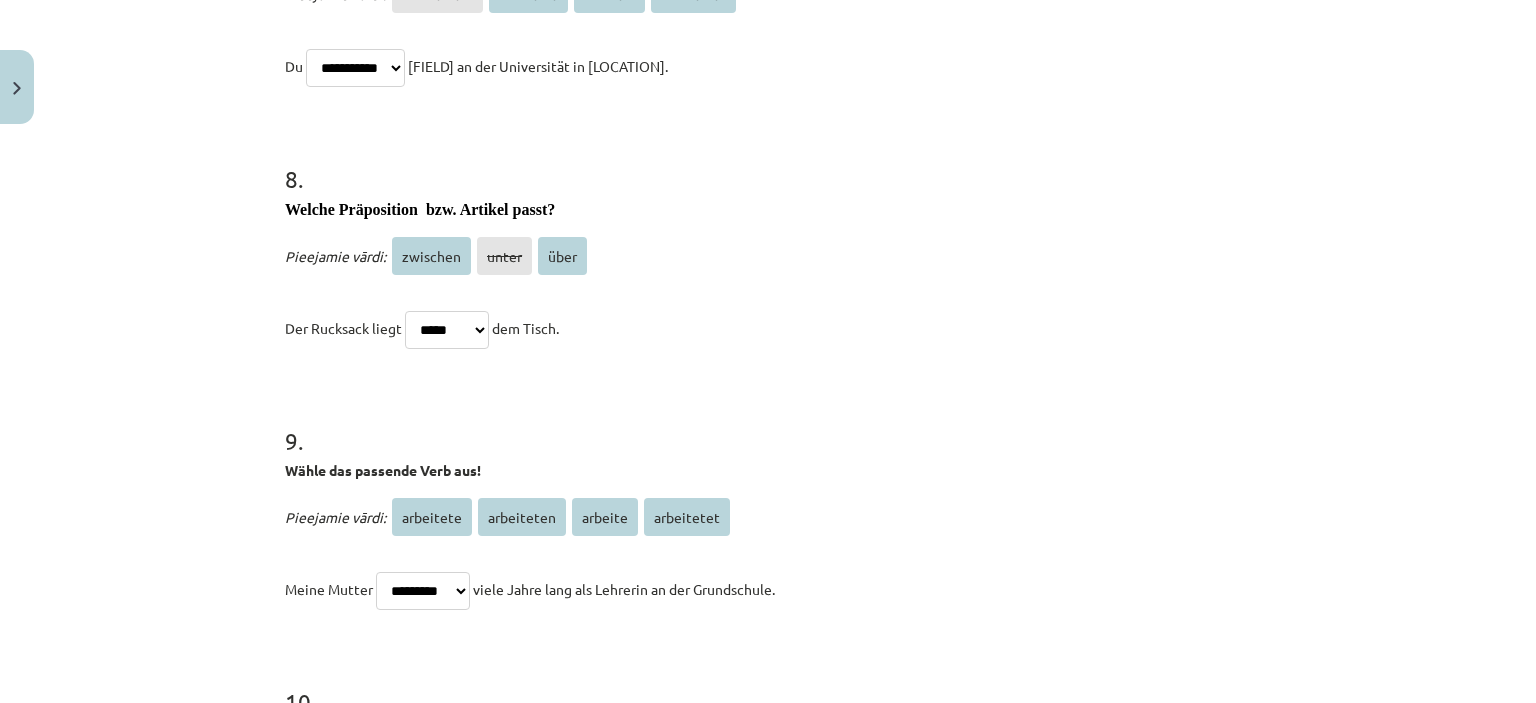 click on "**********" 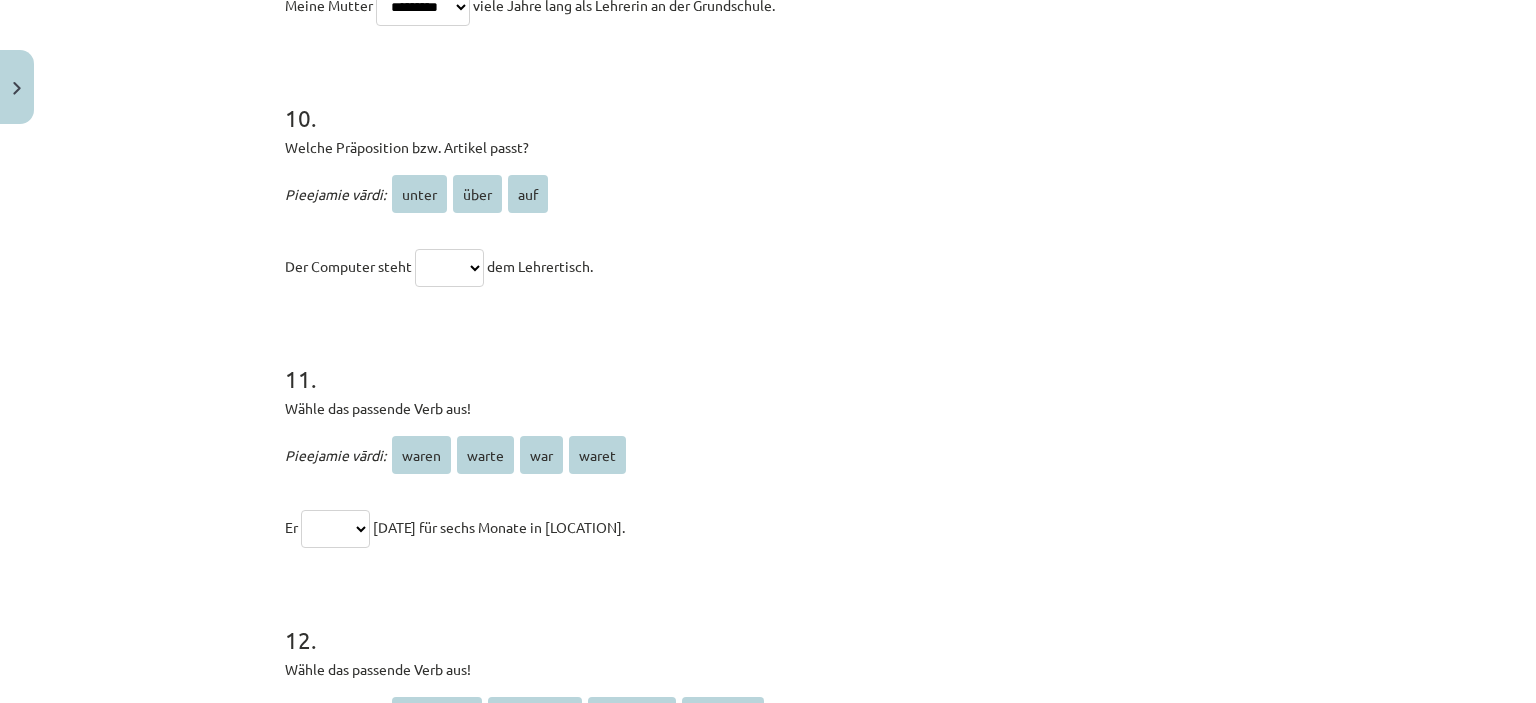 scroll, scrollTop: 3376, scrollLeft: 0, axis: vertical 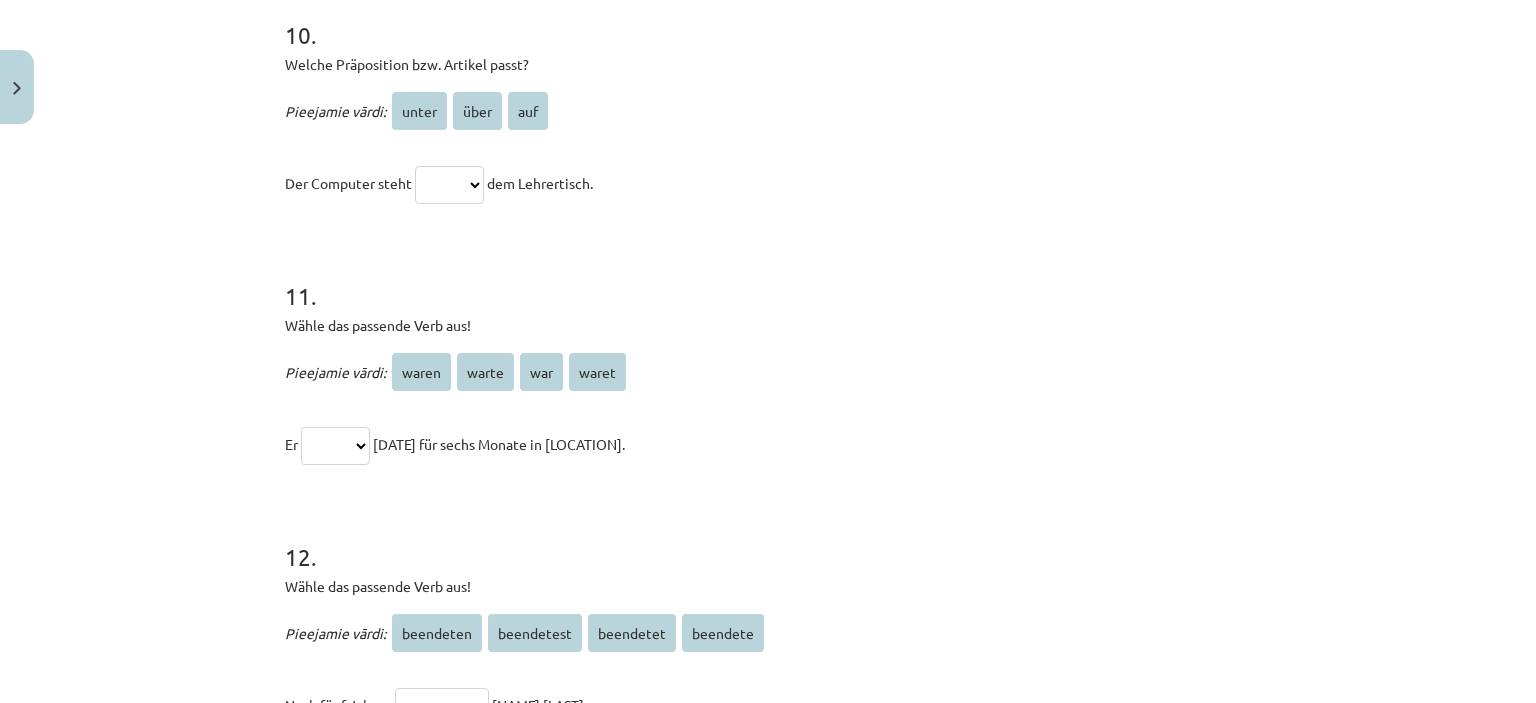click on "***** **** ***" 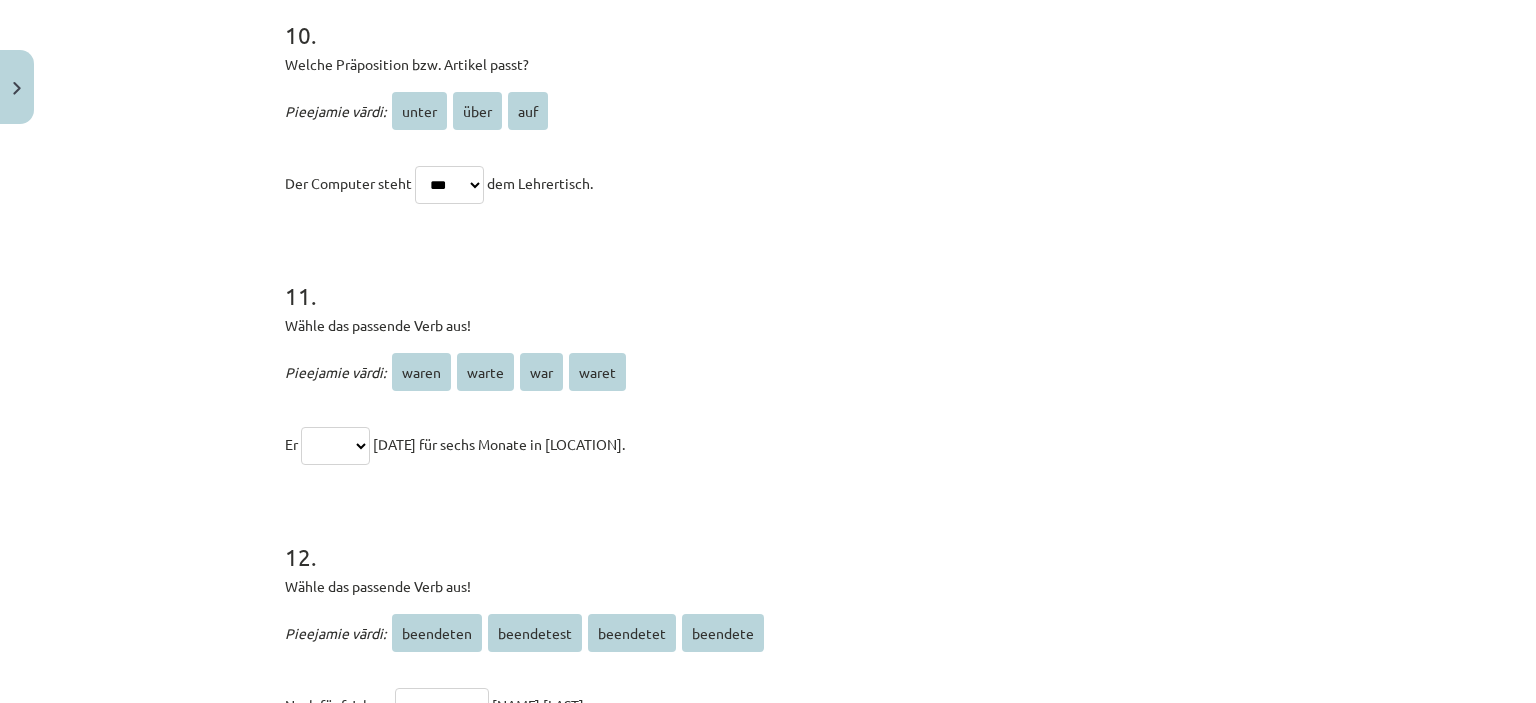 click on "***** **** ***" 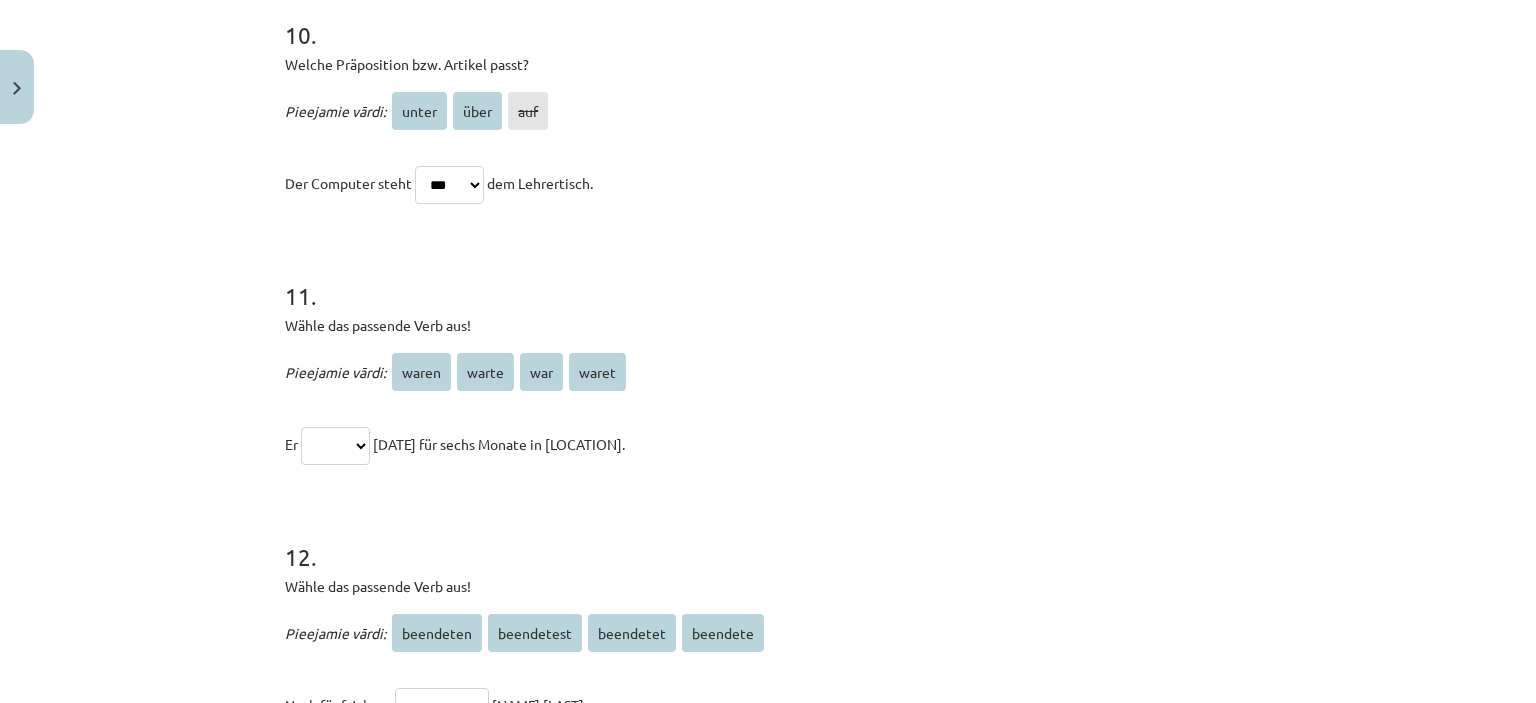 click on "***** ***** *** *****" 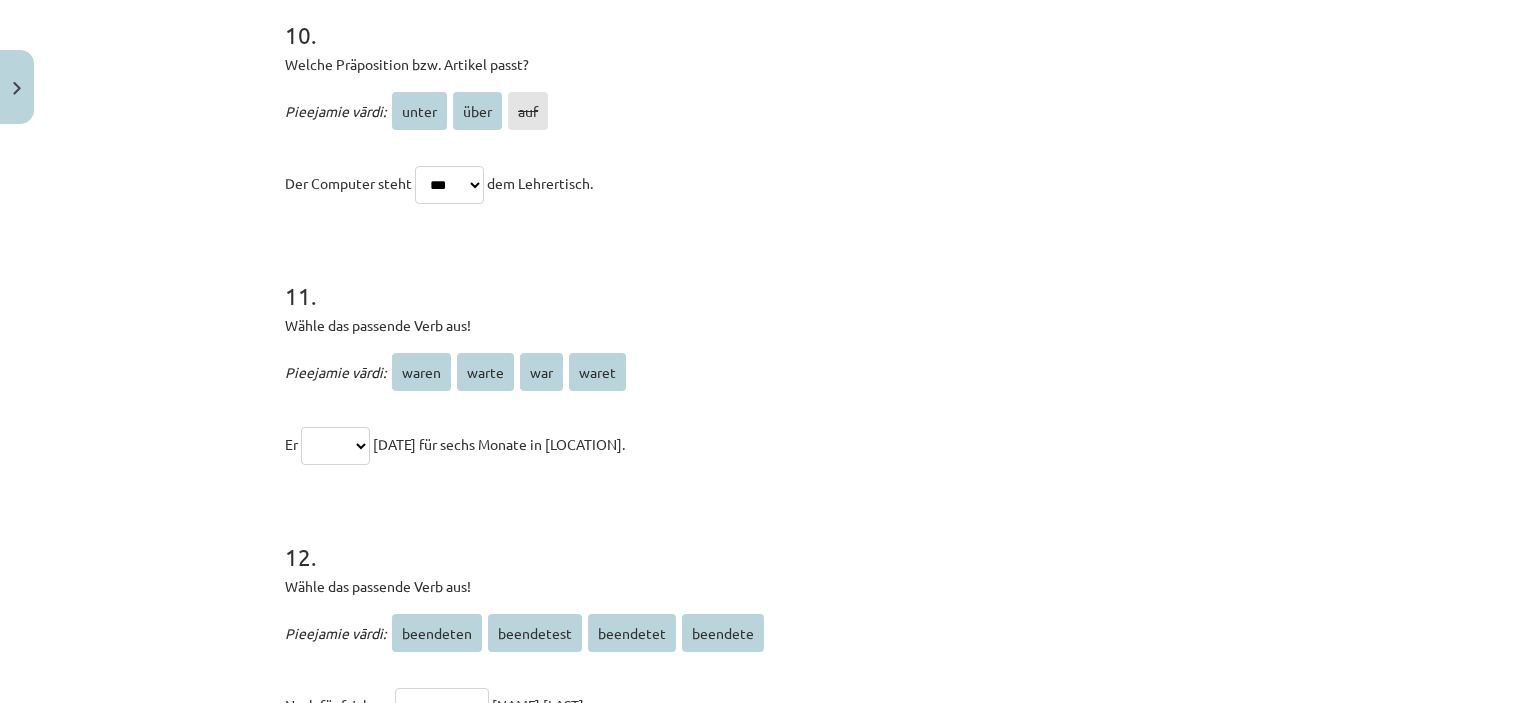 select on "***" 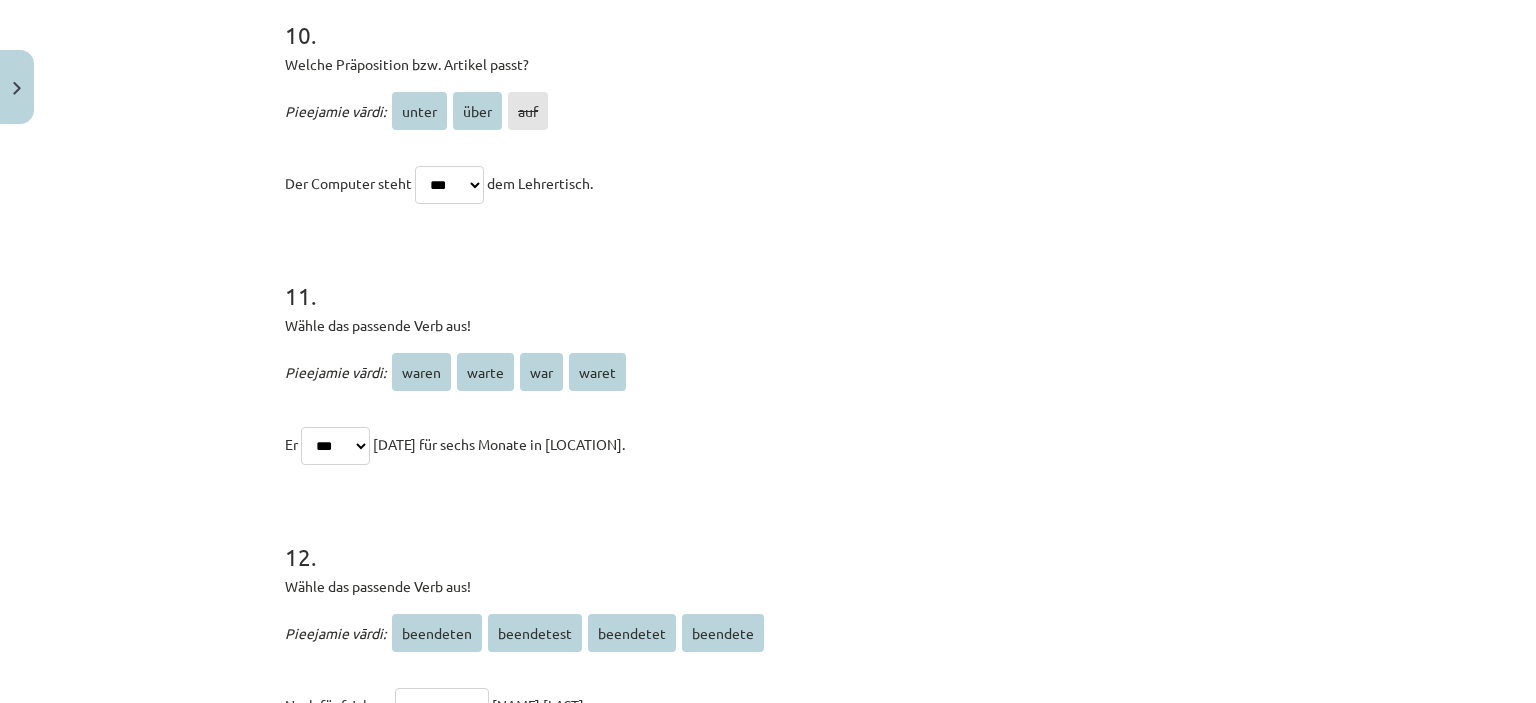 click on "***** ***** *** *****" 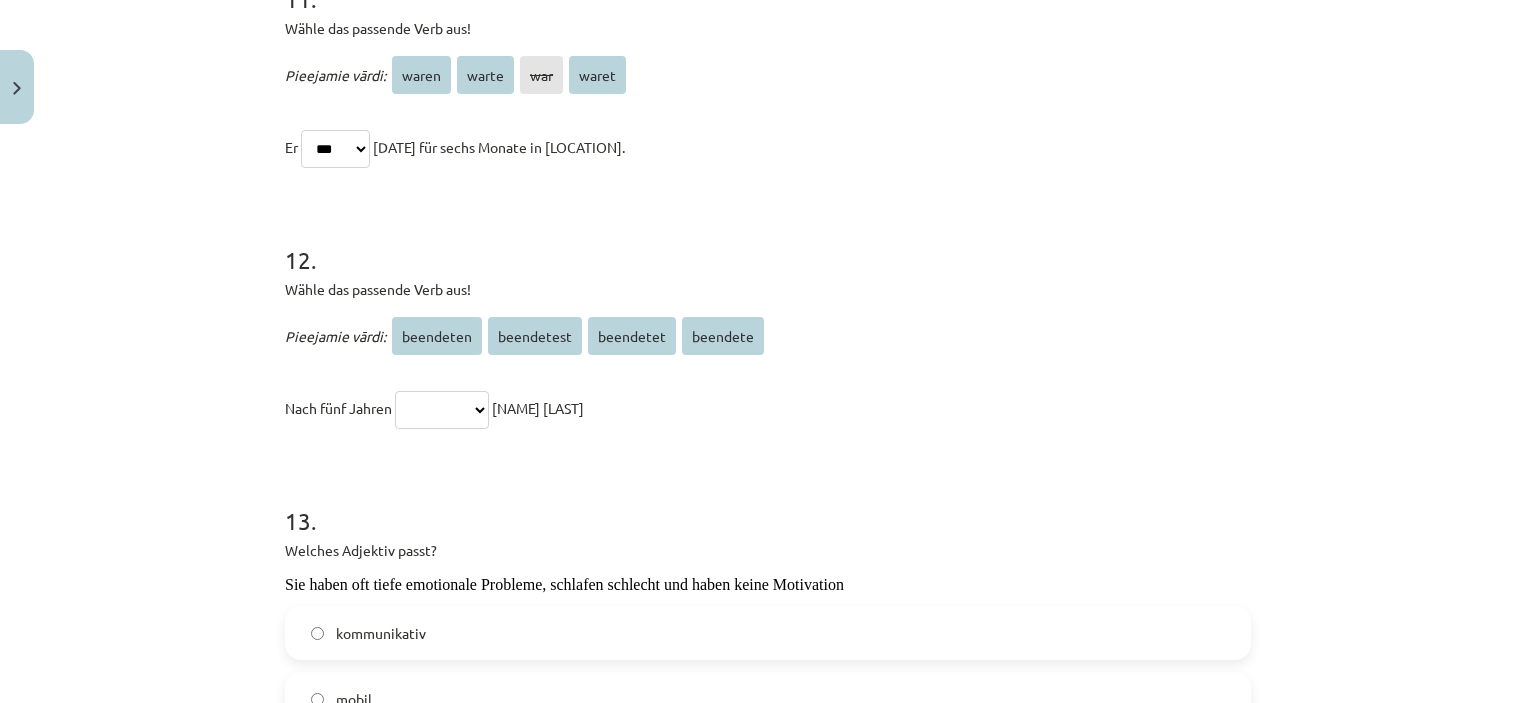 scroll, scrollTop: 3756, scrollLeft: 0, axis: vertical 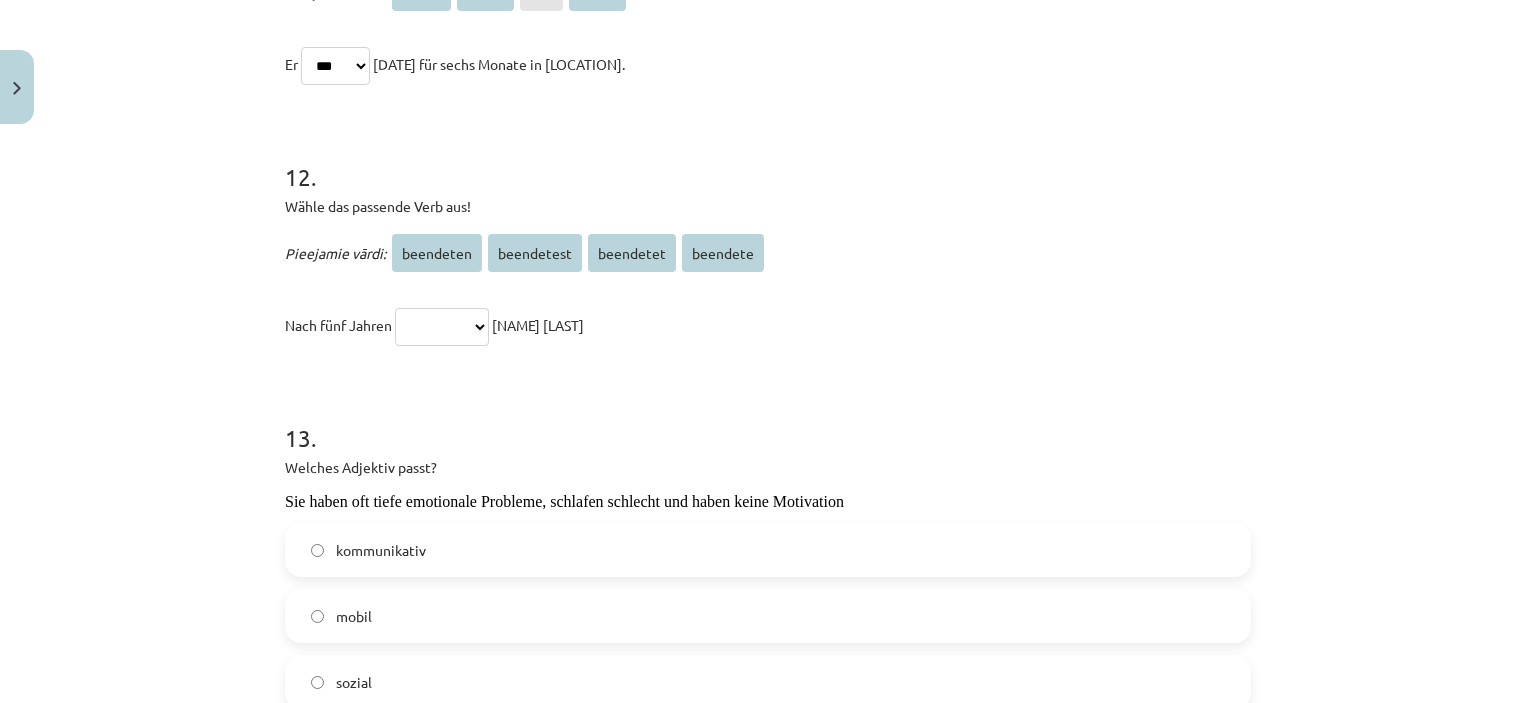 click on "**********" 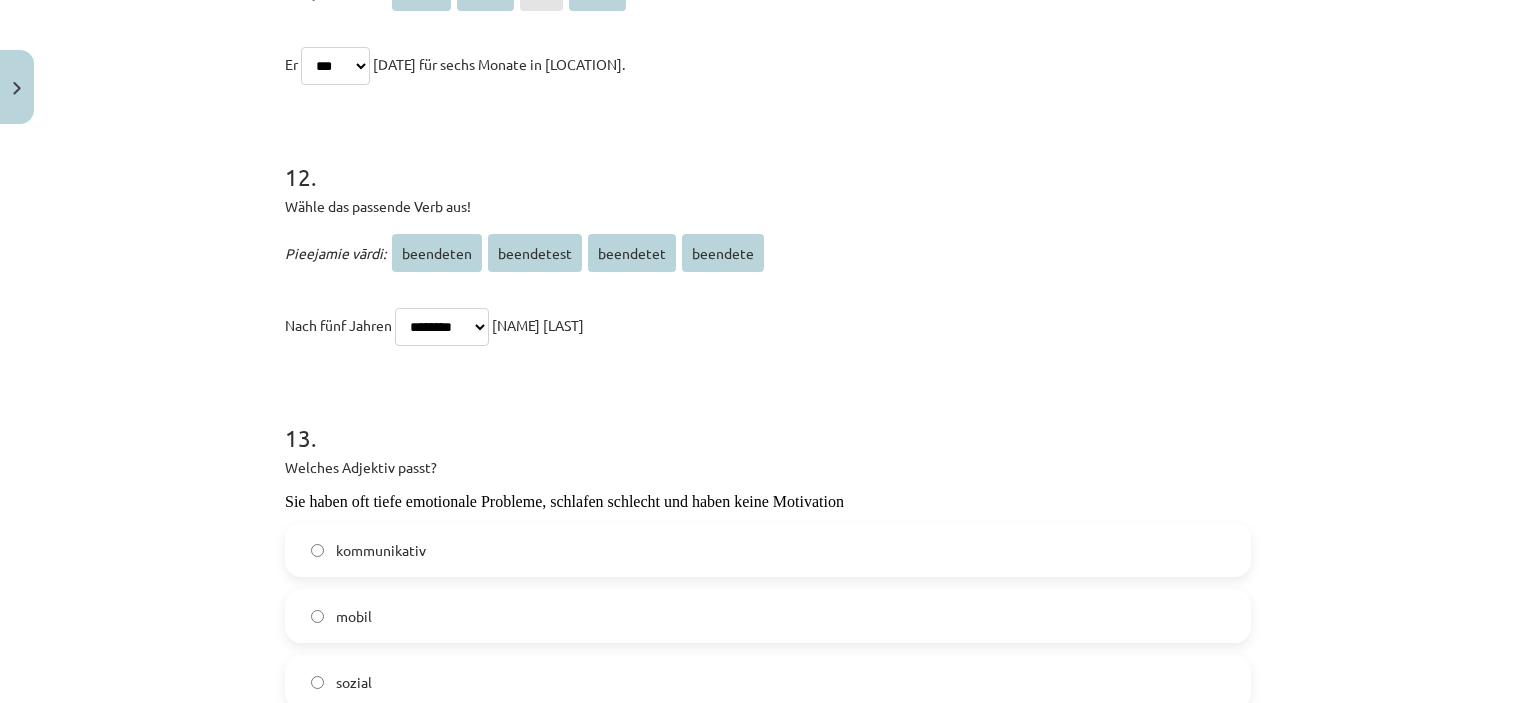 click on "**********" 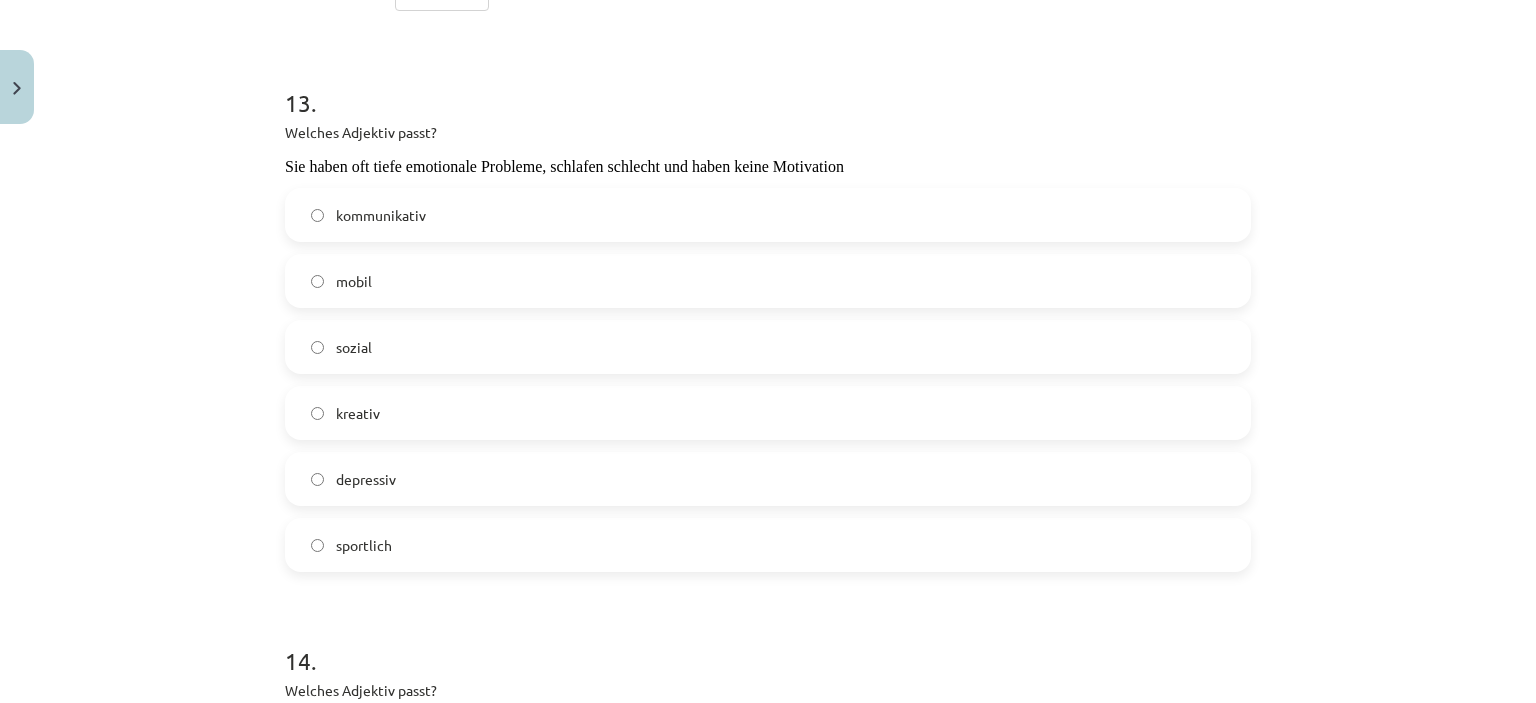 scroll, scrollTop: 4109, scrollLeft: 0, axis: vertical 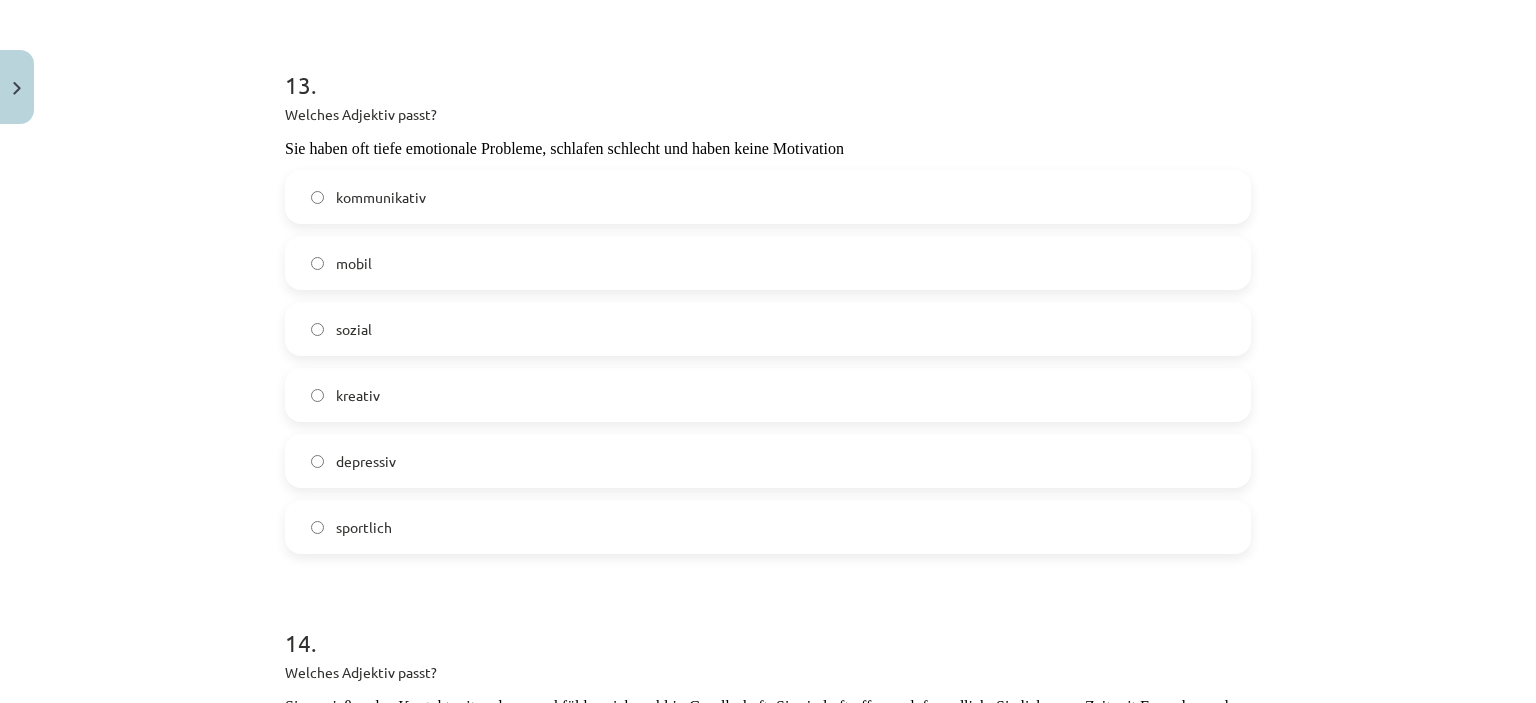 click on "depressiv" 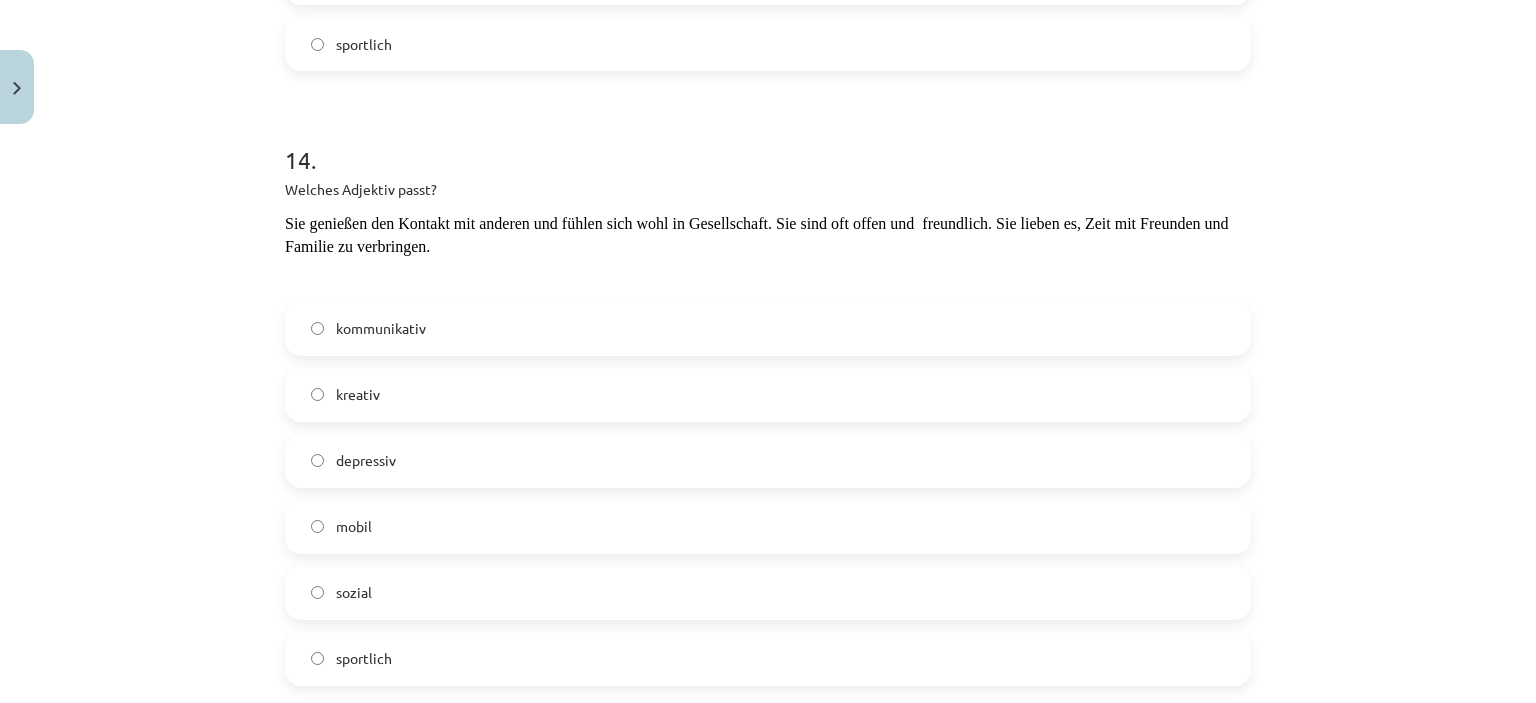 scroll, scrollTop: 4600, scrollLeft: 0, axis: vertical 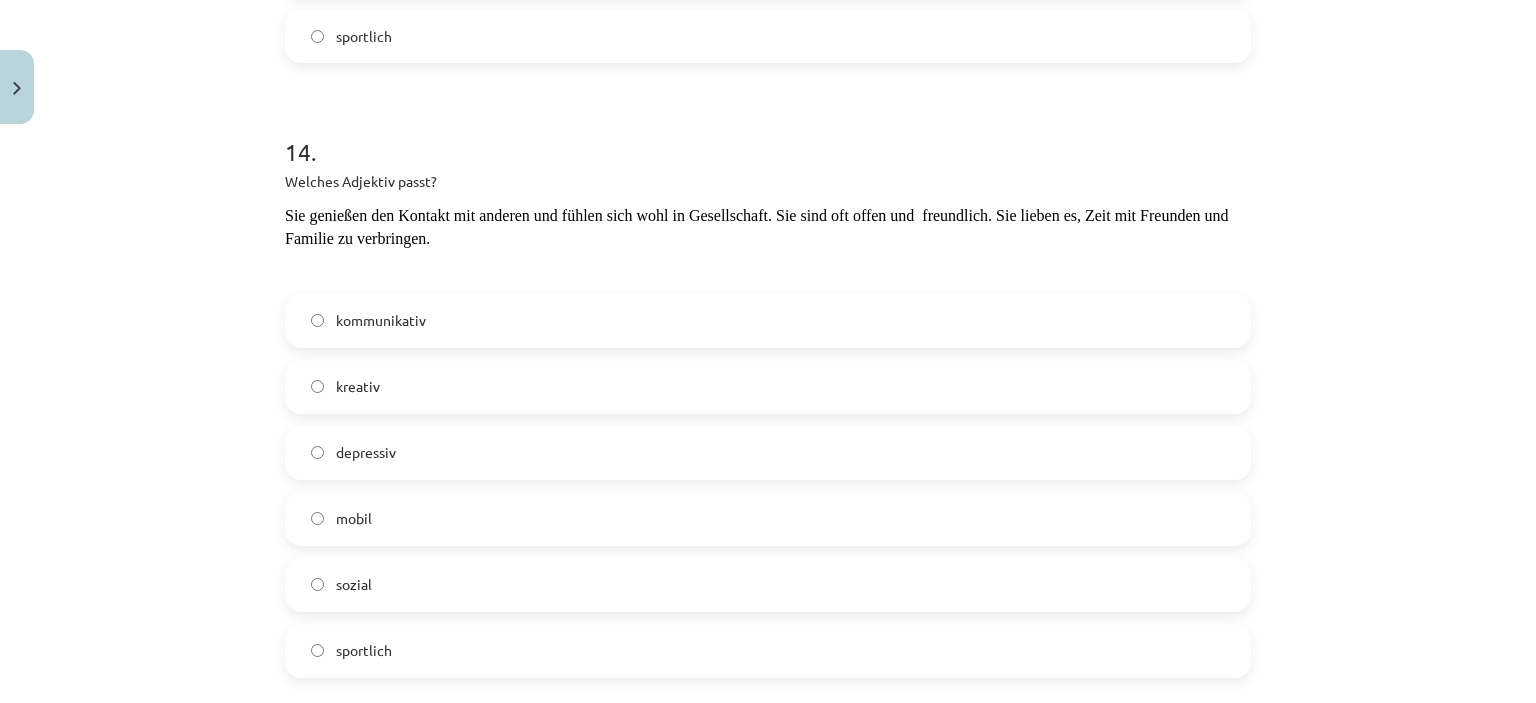 click on "kommunikativ" 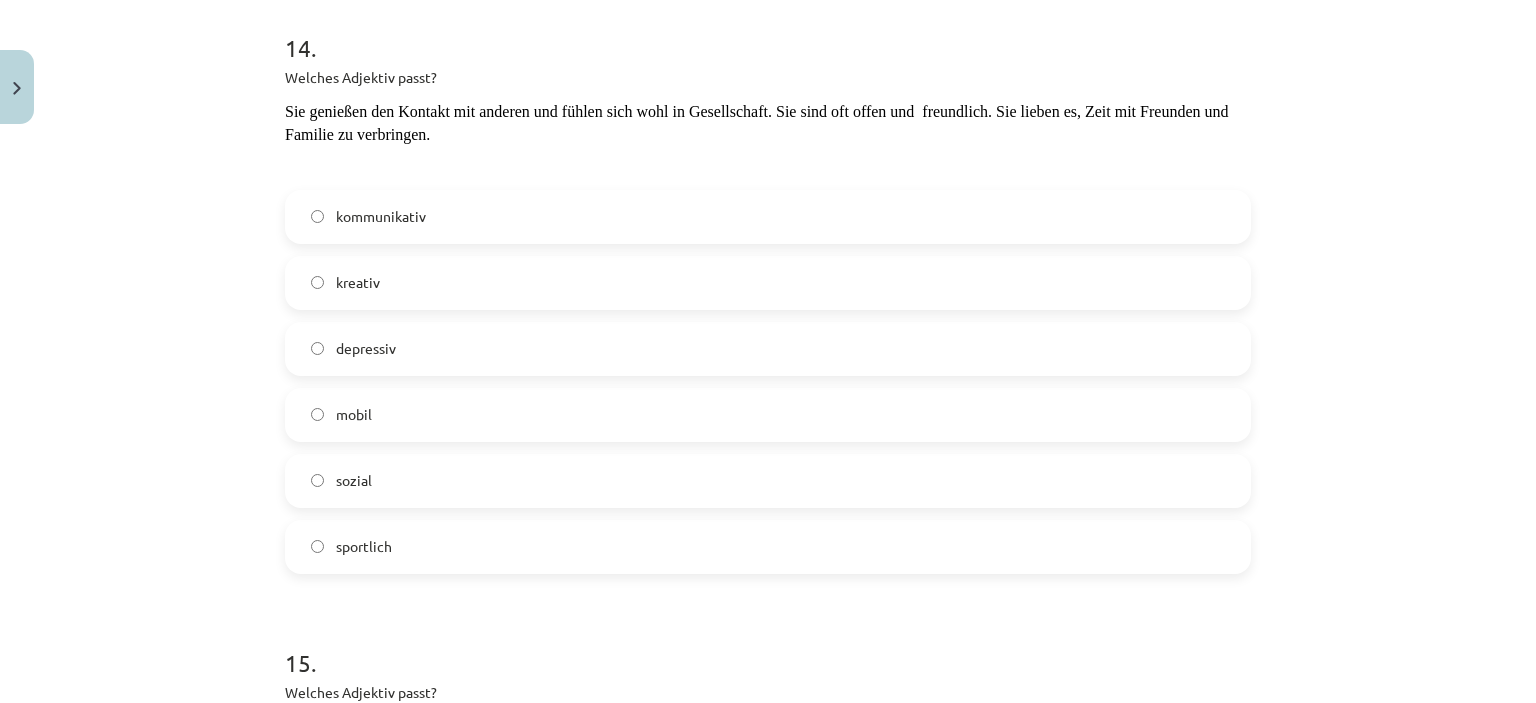 scroll, scrollTop: 4723, scrollLeft: 0, axis: vertical 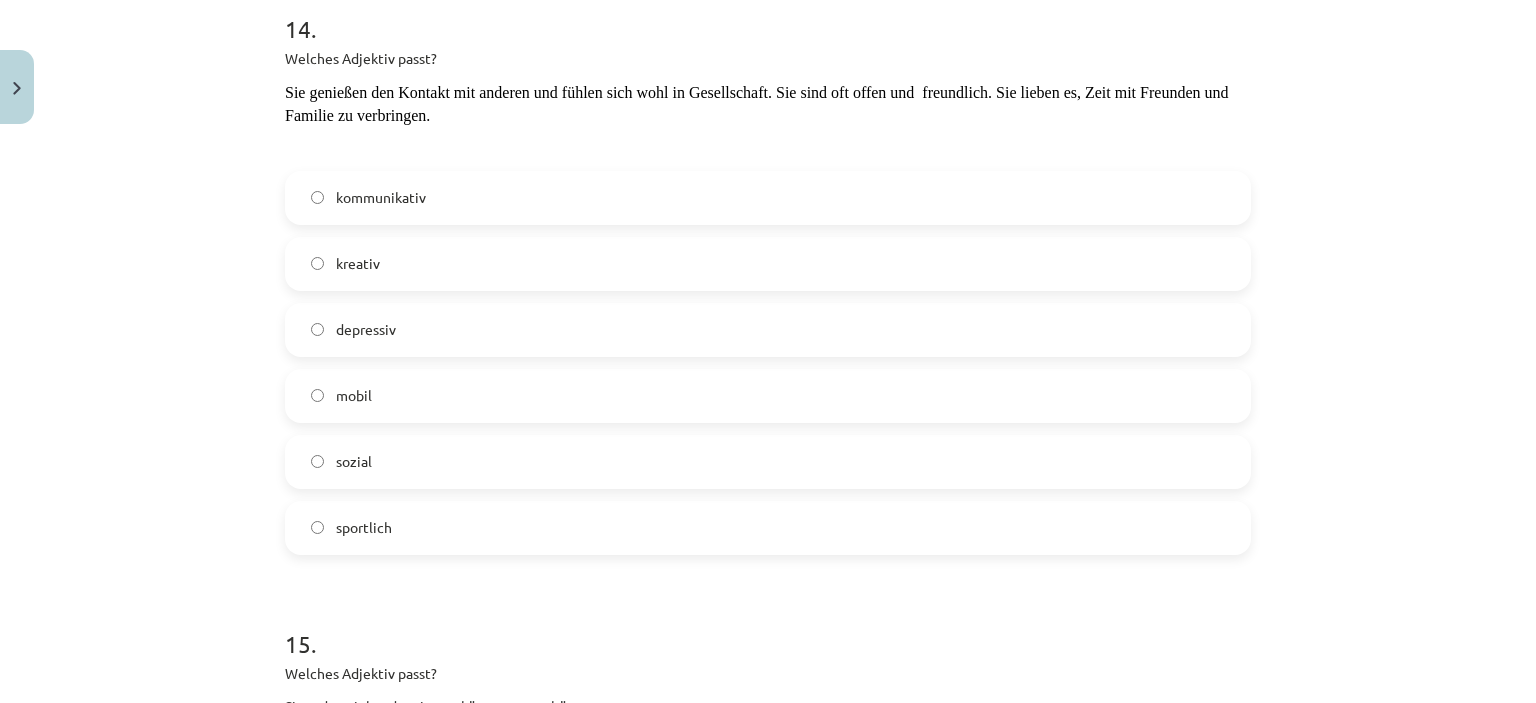 click on "sozial" 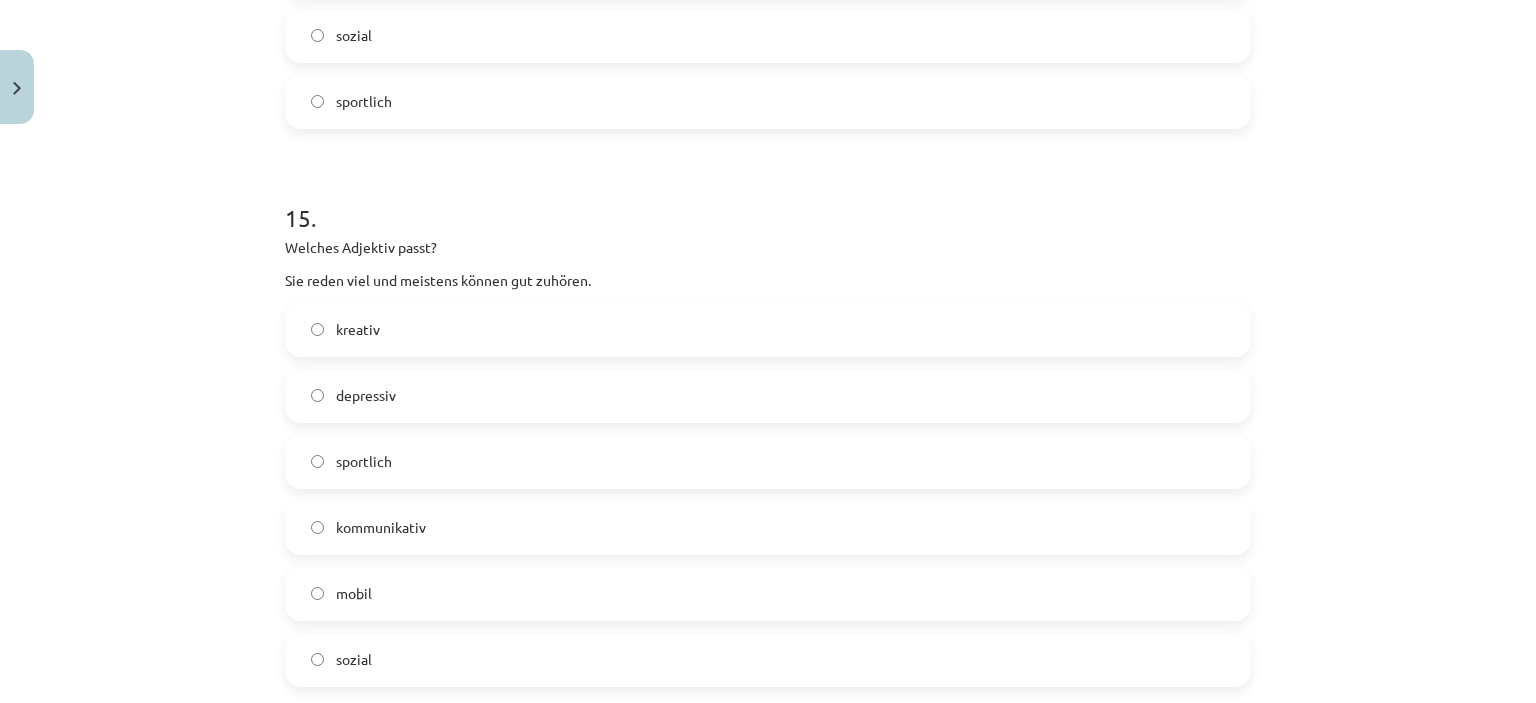 scroll, scrollTop: 5159, scrollLeft: 0, axis: vertical 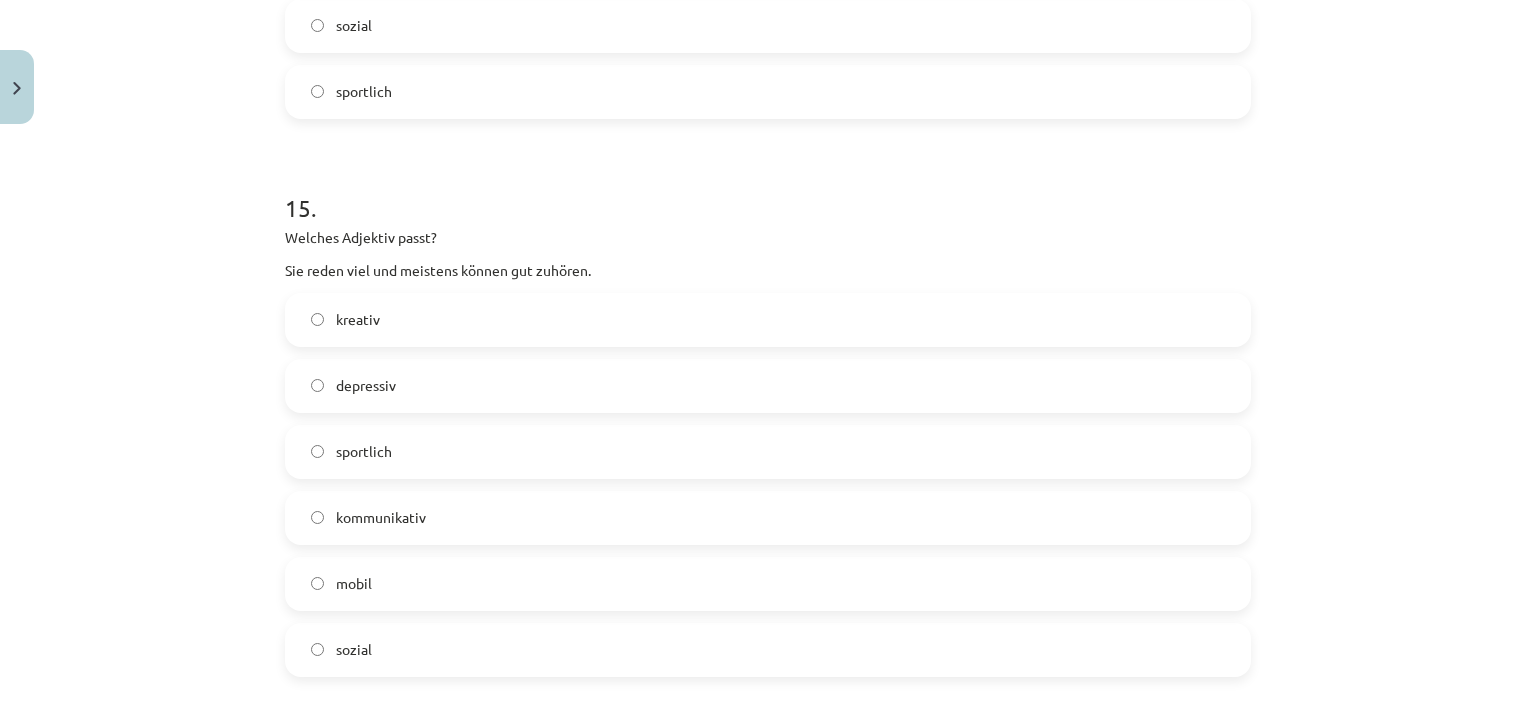 click on "kommunikativ" 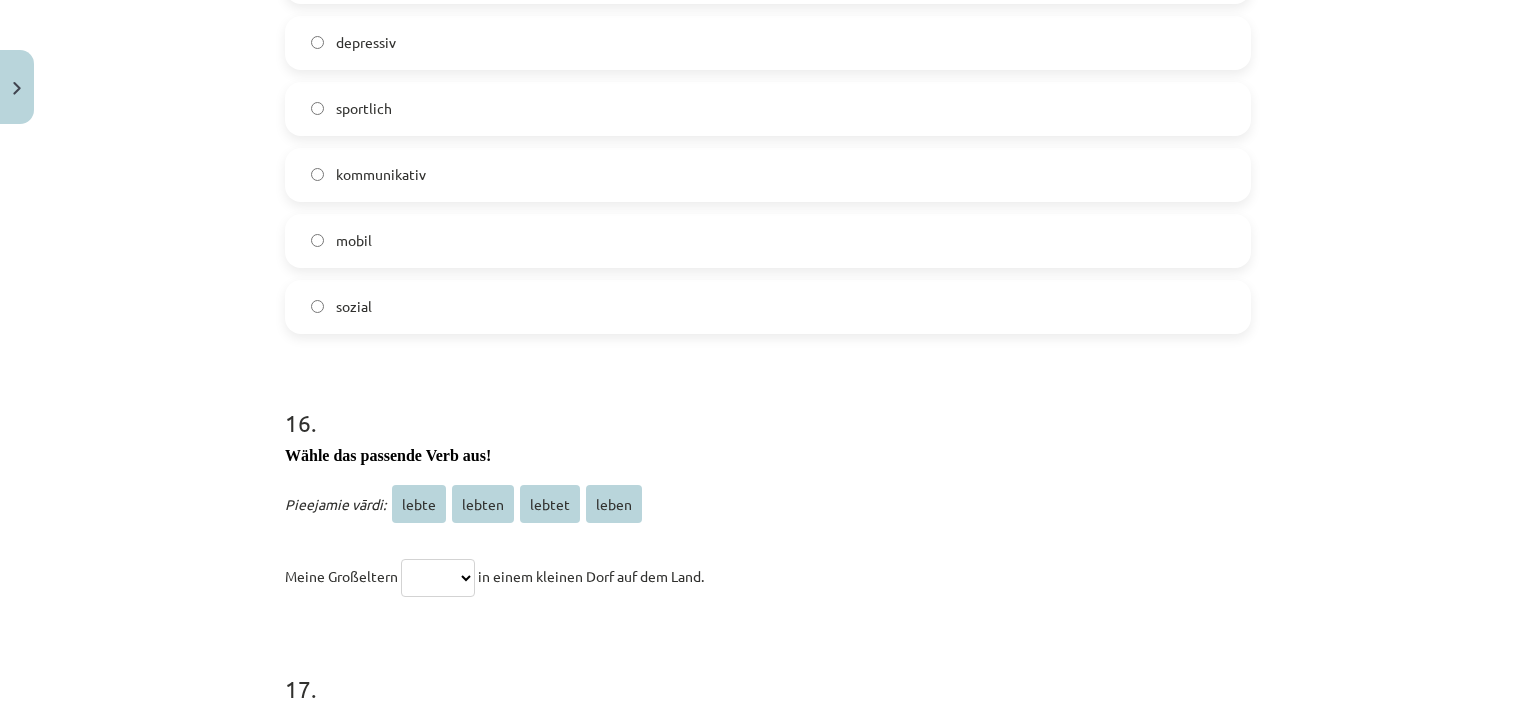 scroll, scrollTop: 5557, scrollLeft: 0, axis: vertical 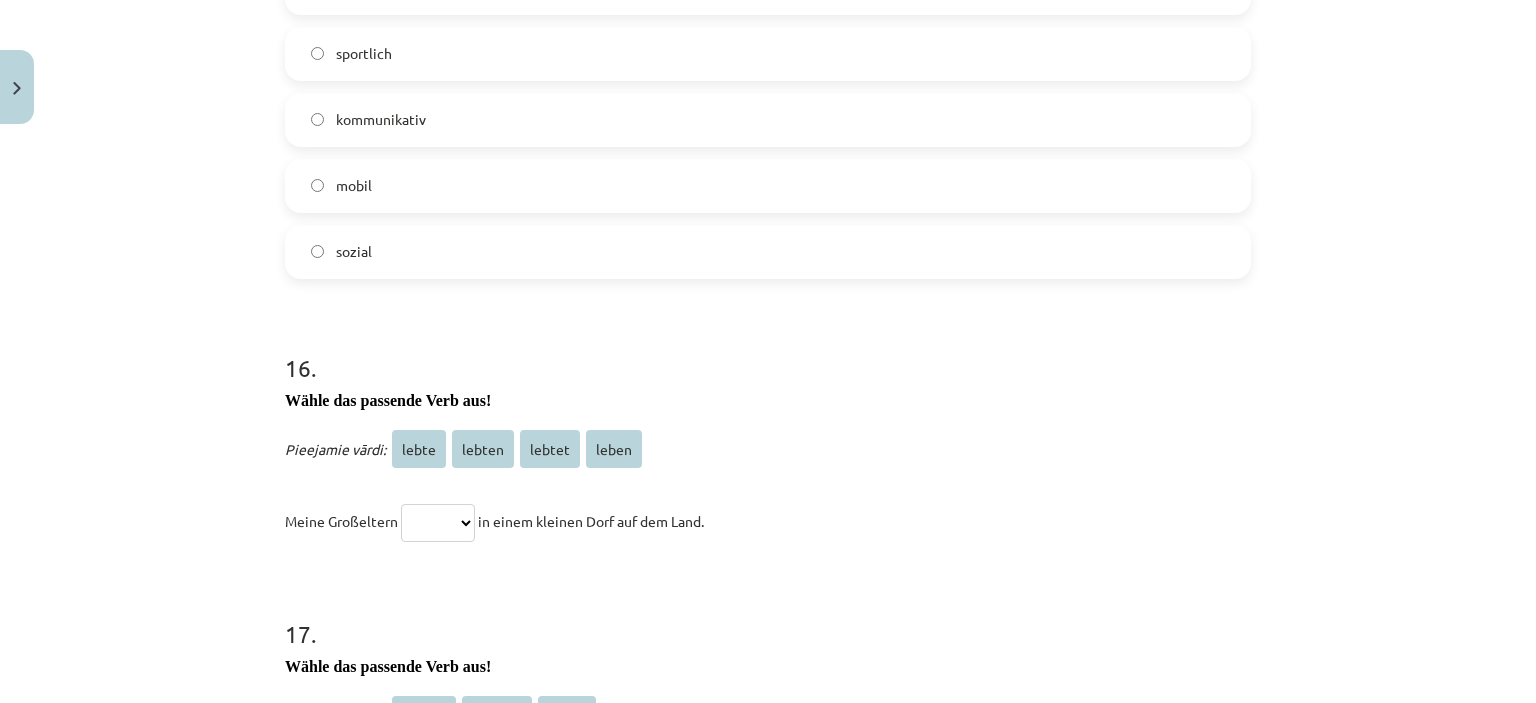 click on "***** ****** ****** *****" 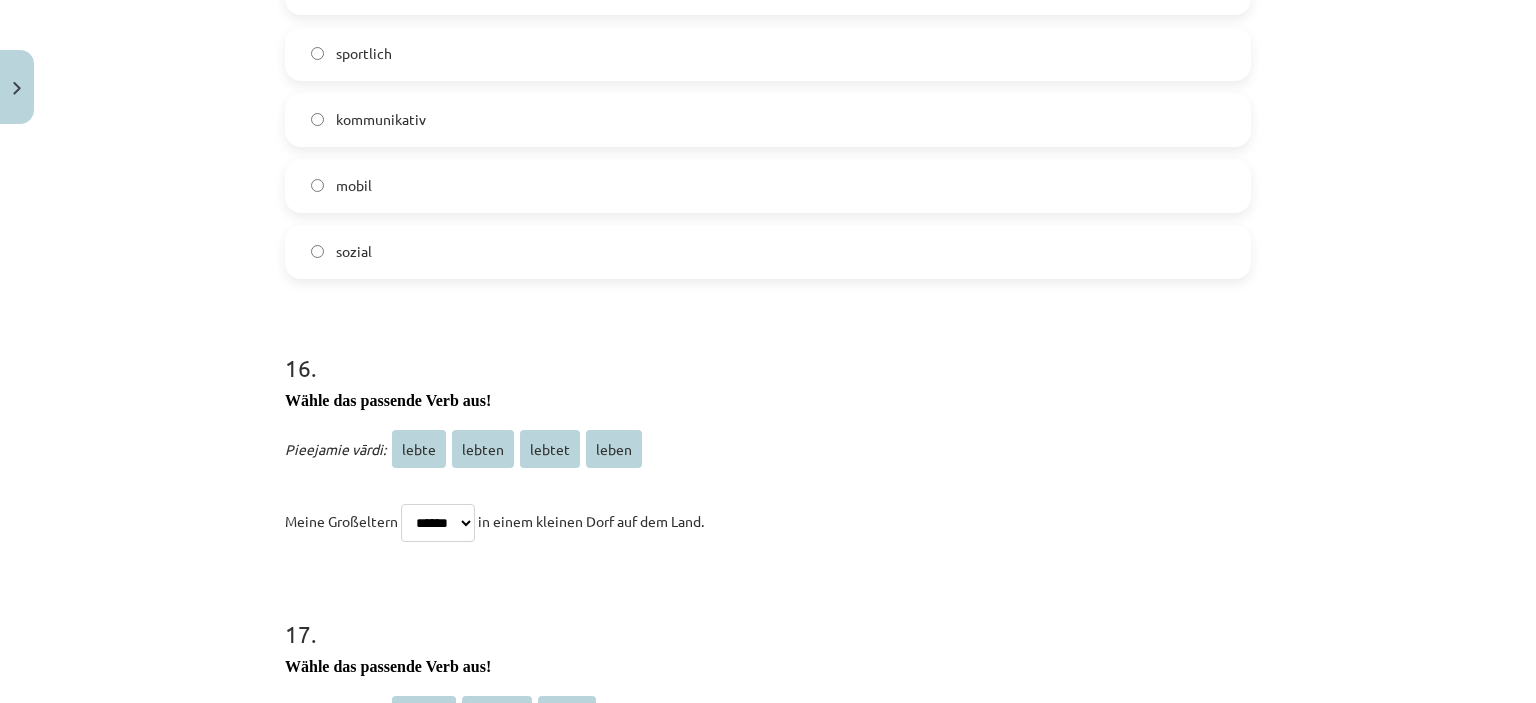 click on "***** ****** ****** *****" 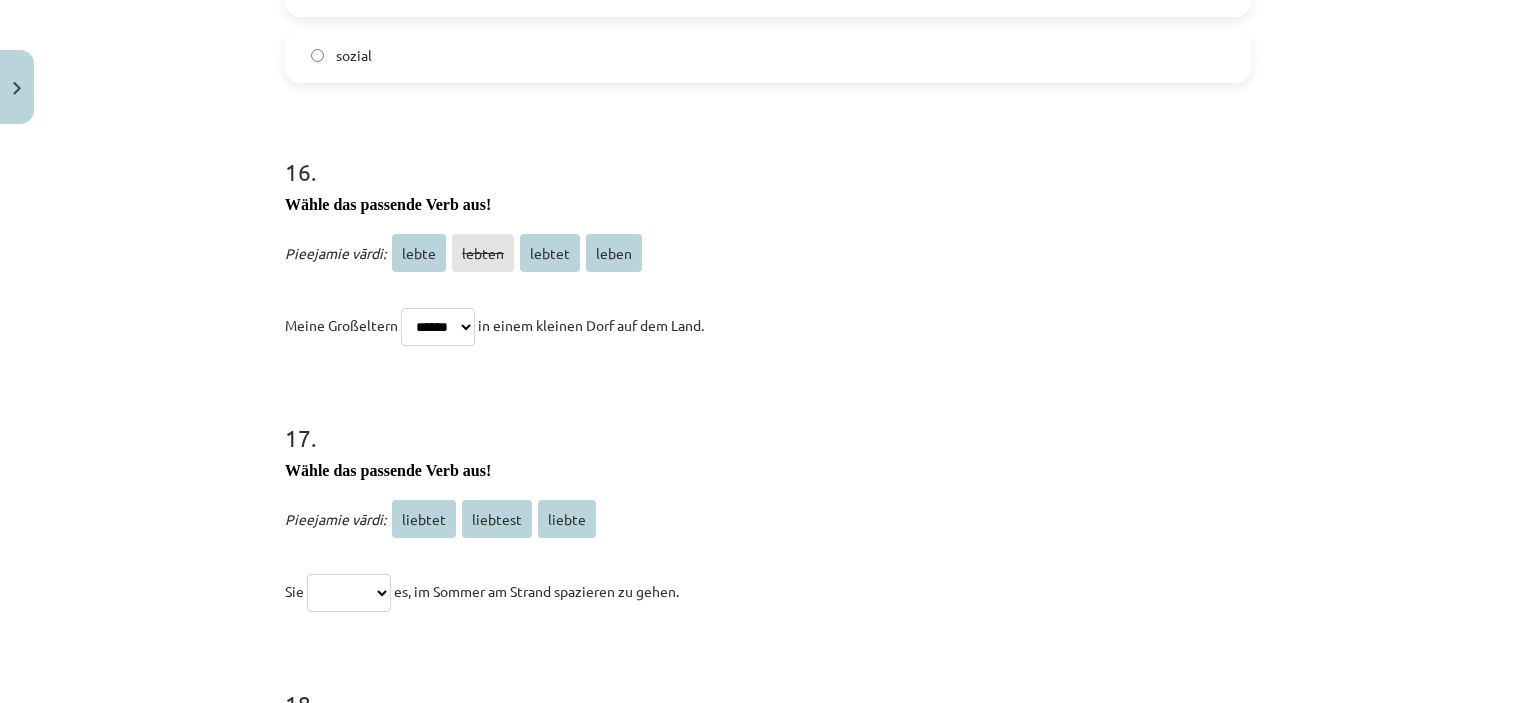 scroll, scrollTop: 5855, scrollLeft: 0, axis: vertical 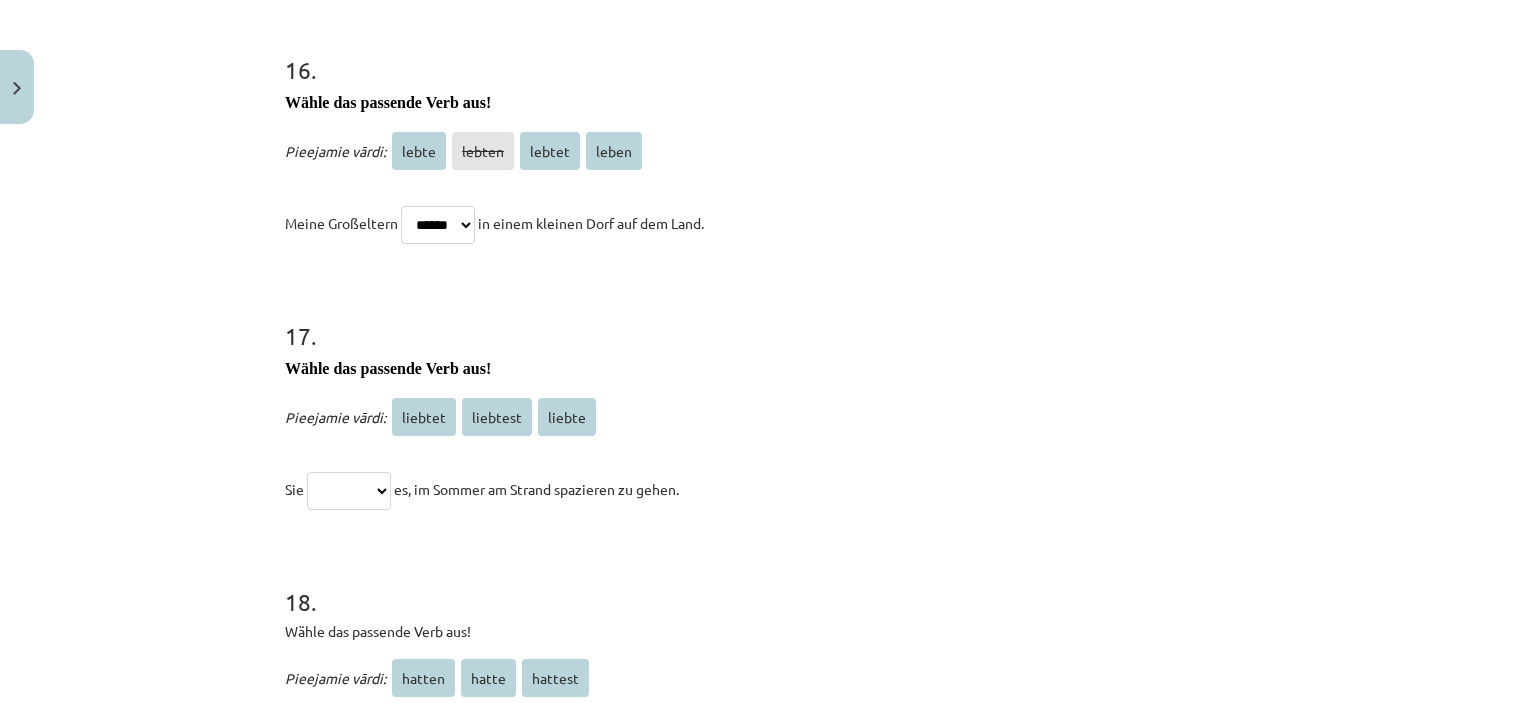 click on "******* ******** ******" 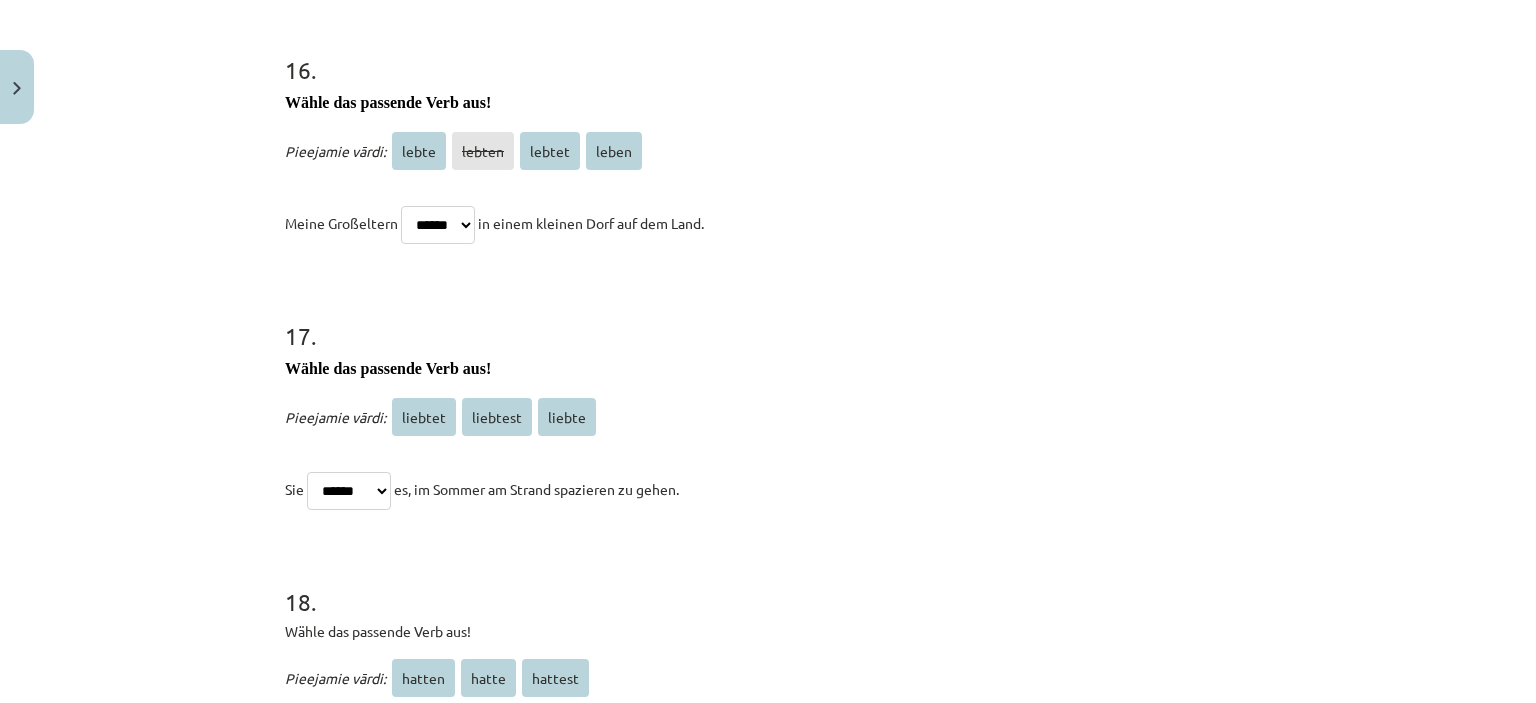 click on "******* ******** ******" 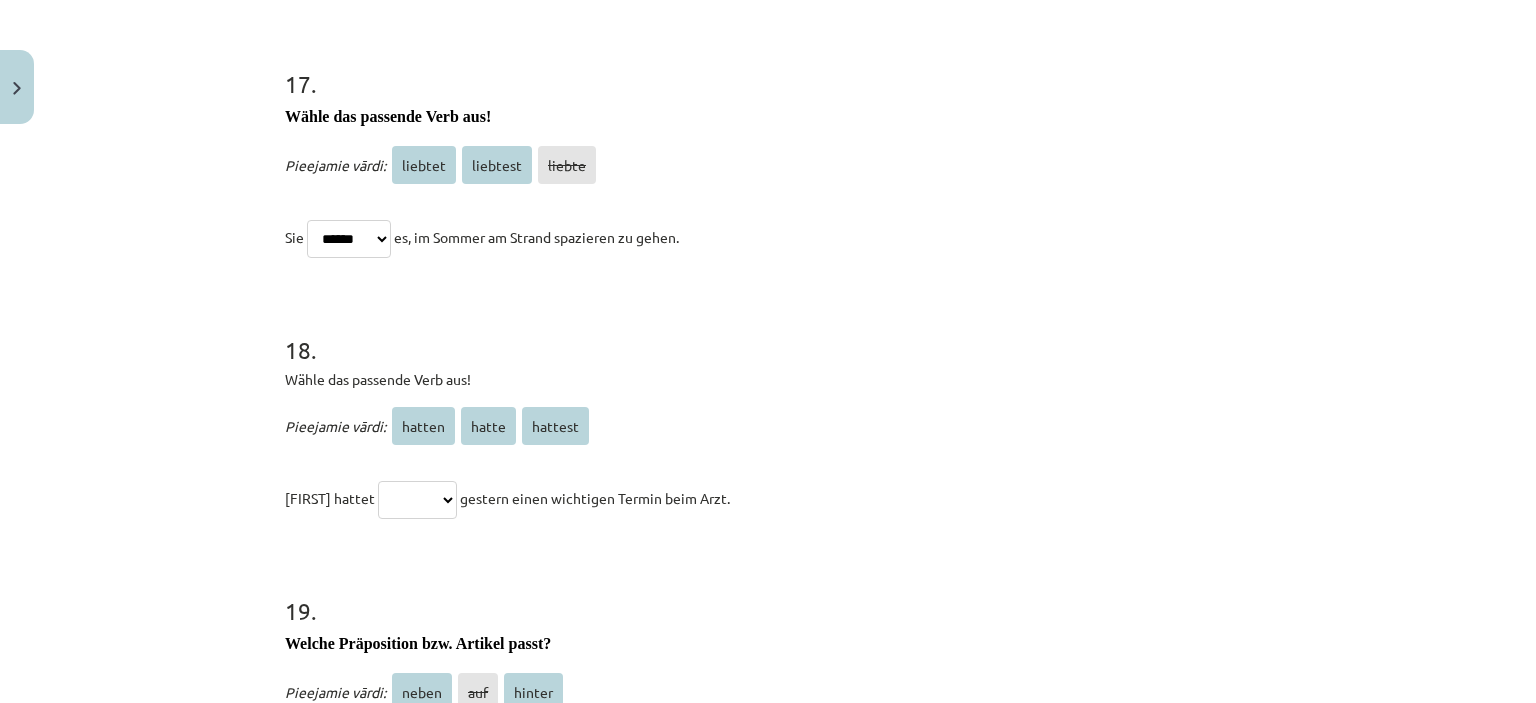 scroll, scrollTop: 6144, scrollLeft: 0, axis: vertical 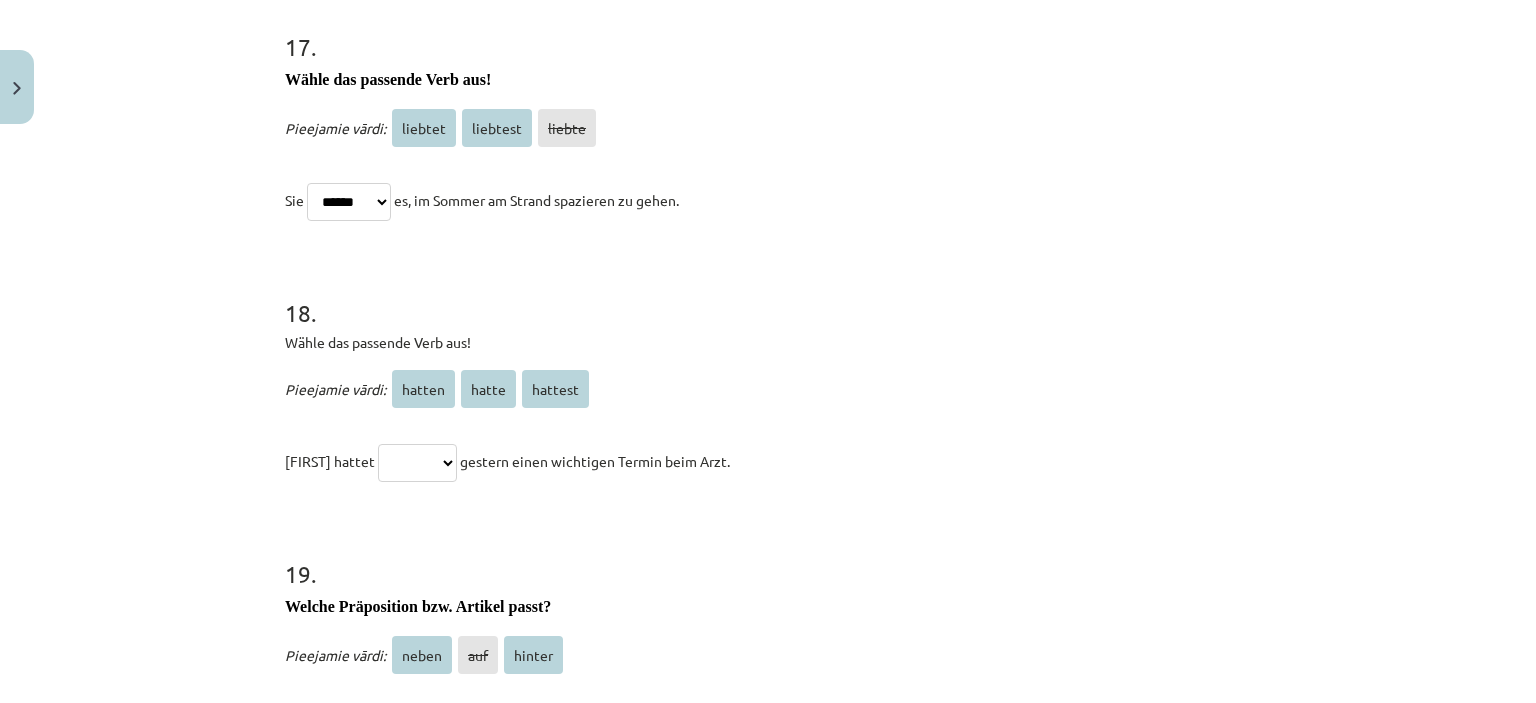 click on "****** ***** *******" 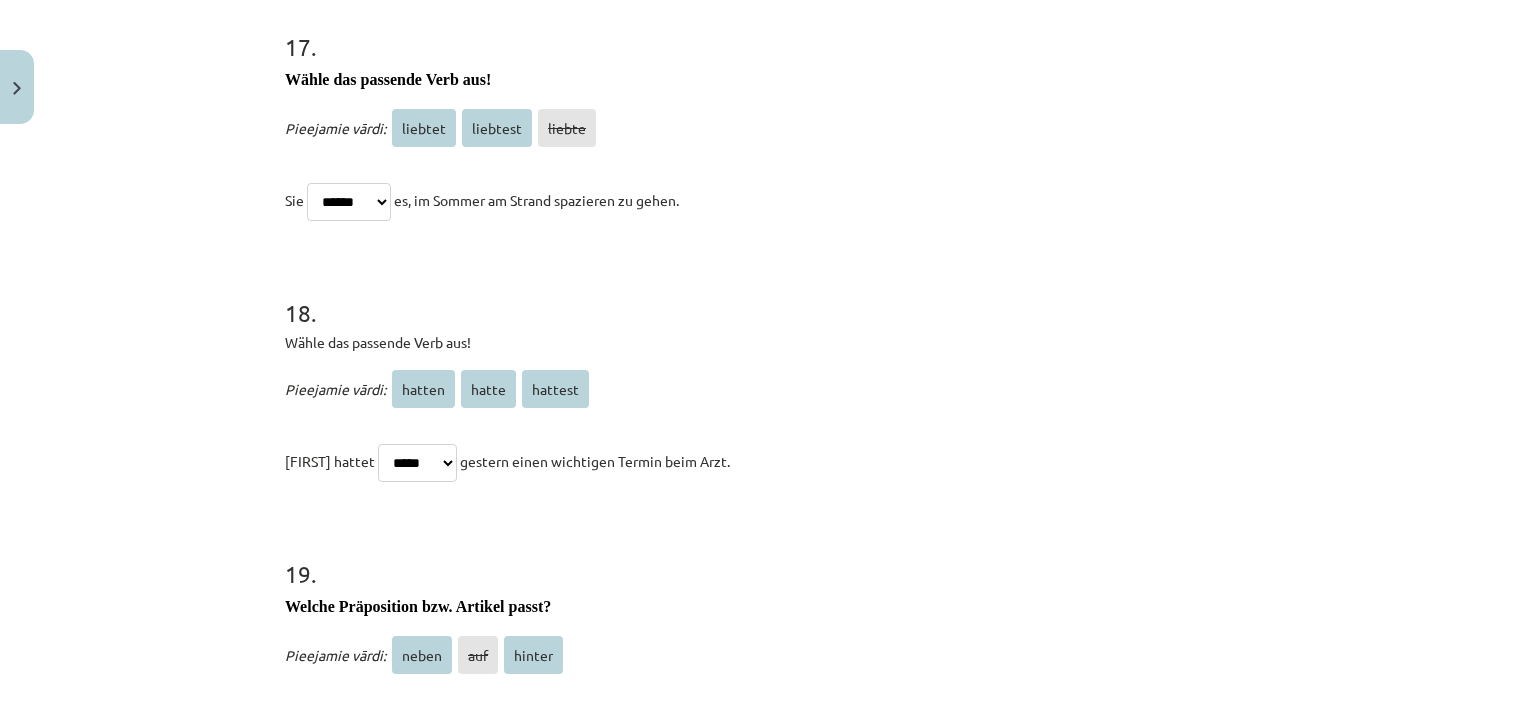 click on "****** ***** *******" 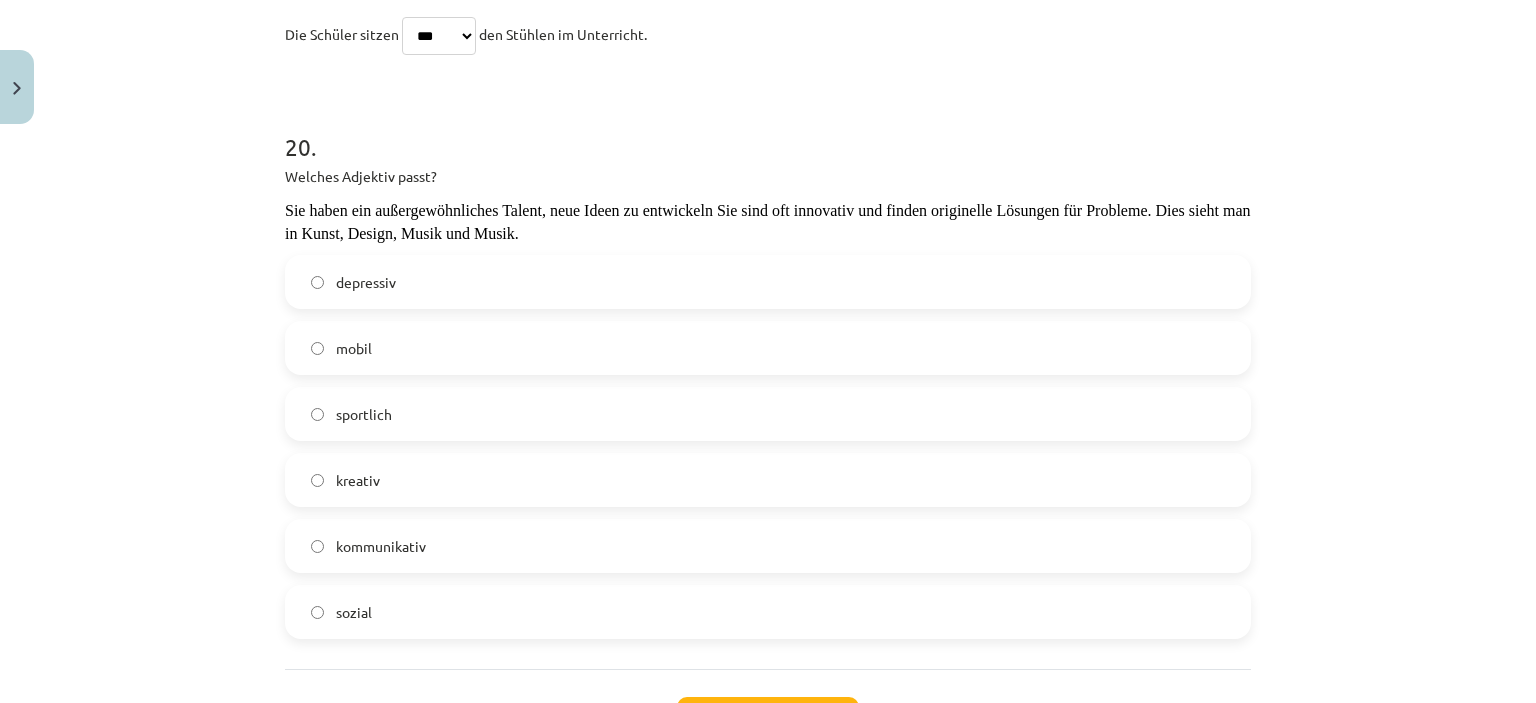 scroll, scrollTop: 6847, scrollLeft: 0, axis: vertical 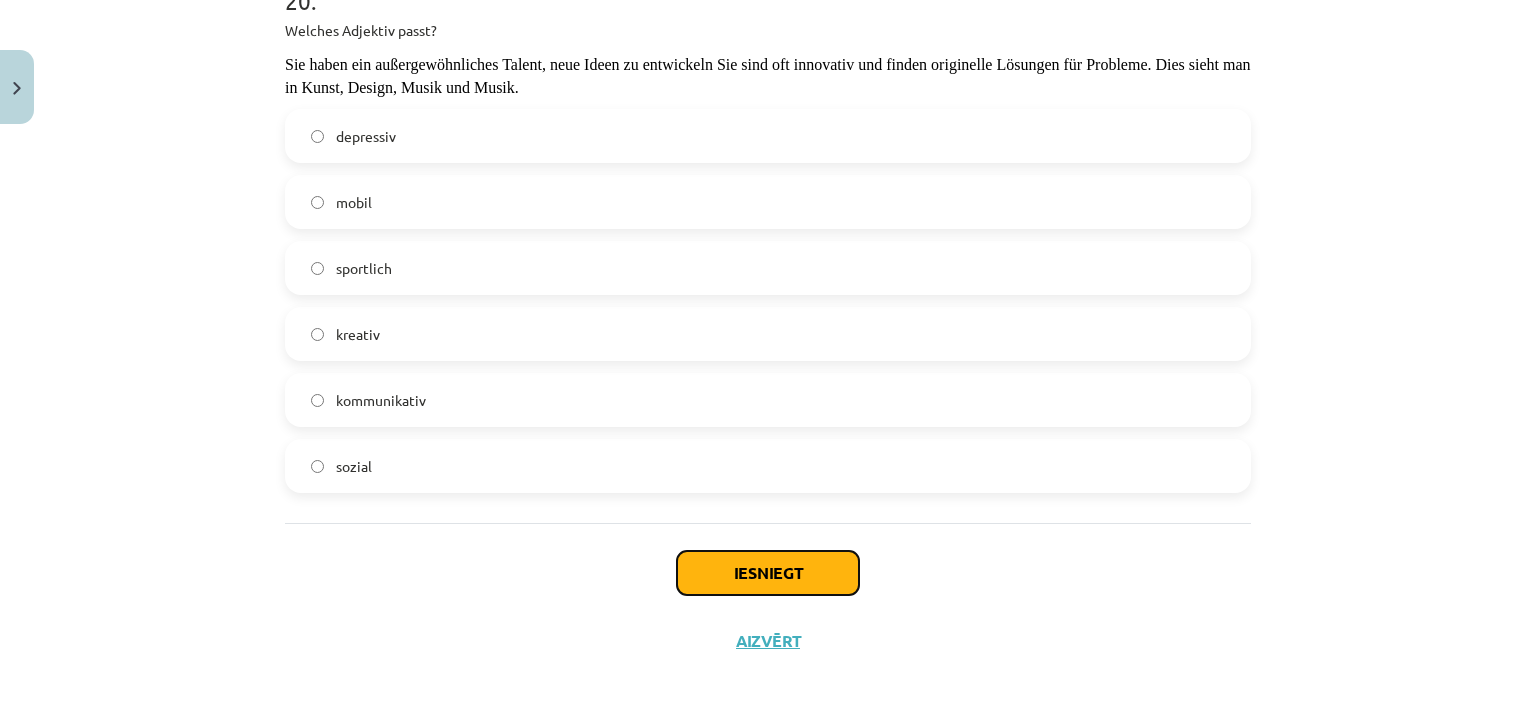 click on "Iesniegt" 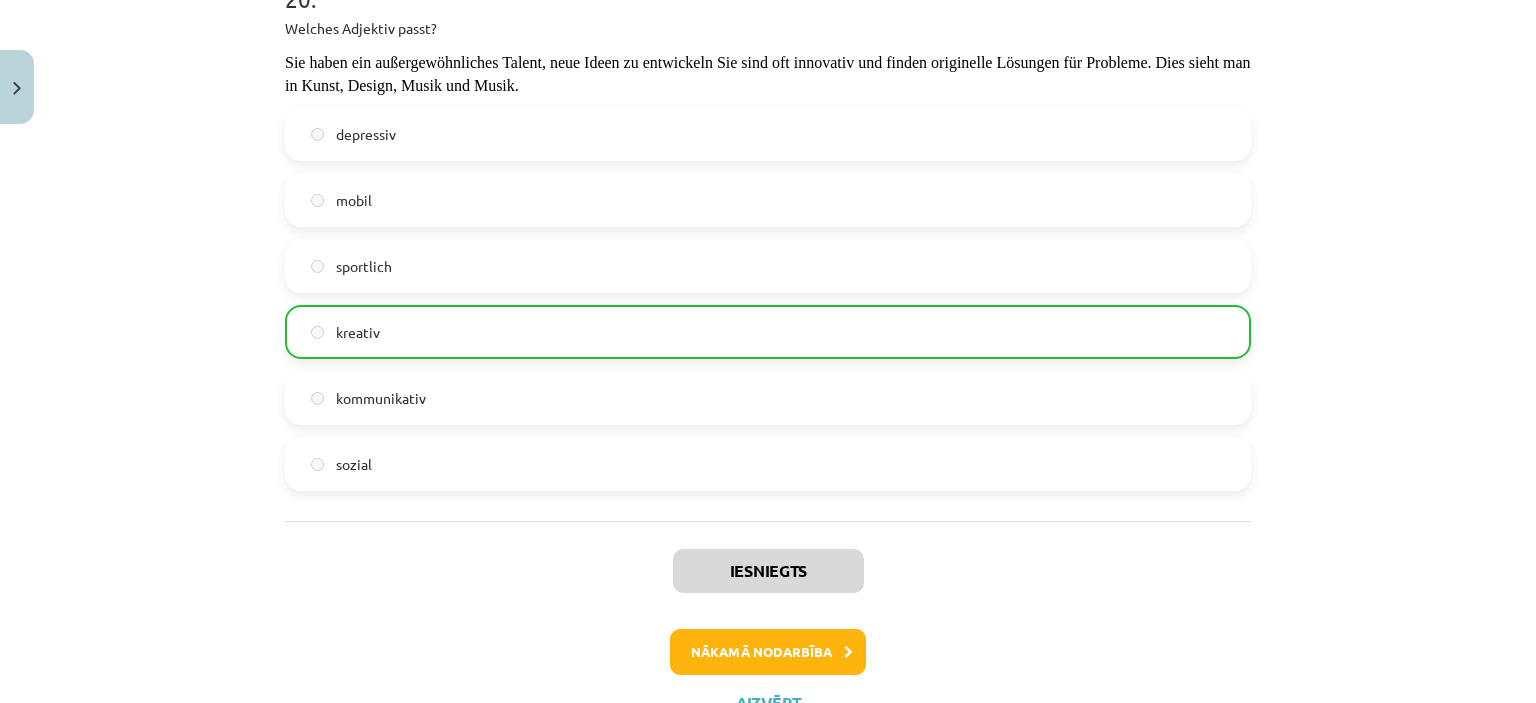 scroll, scrollTop: 7046, scrollLeft: 0, axis: vertical 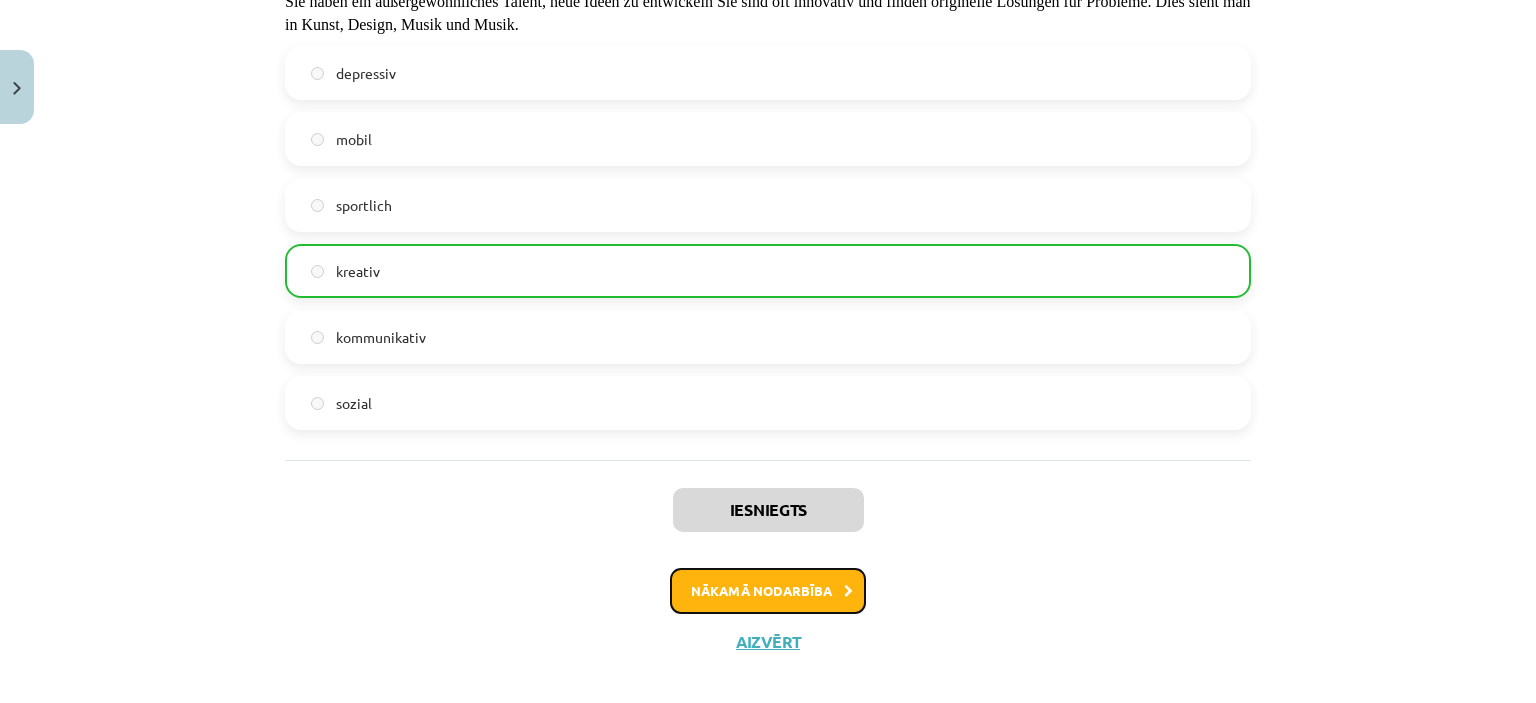 click on "Nākamā nodarbība" 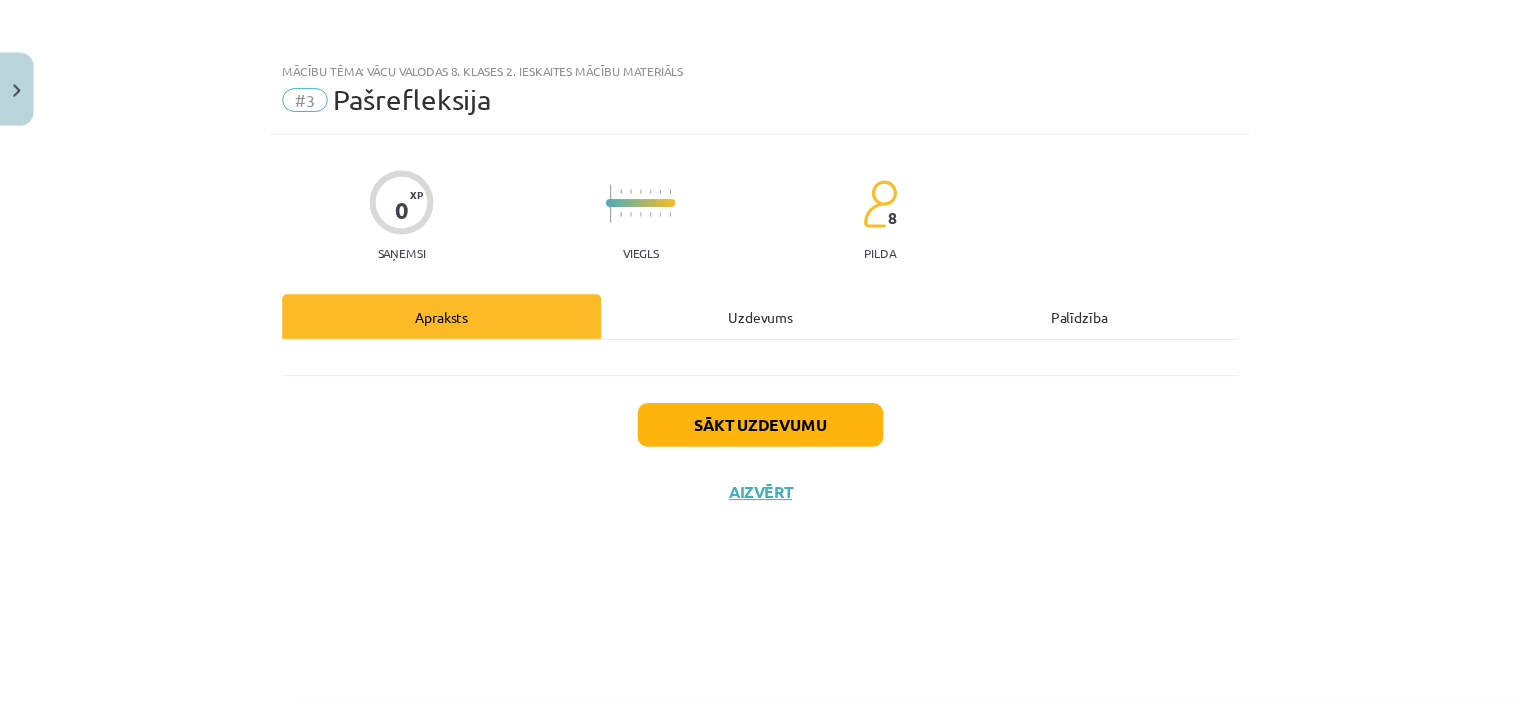 scroll, scrollTop: 0, scrollLeft: 0, axis: both 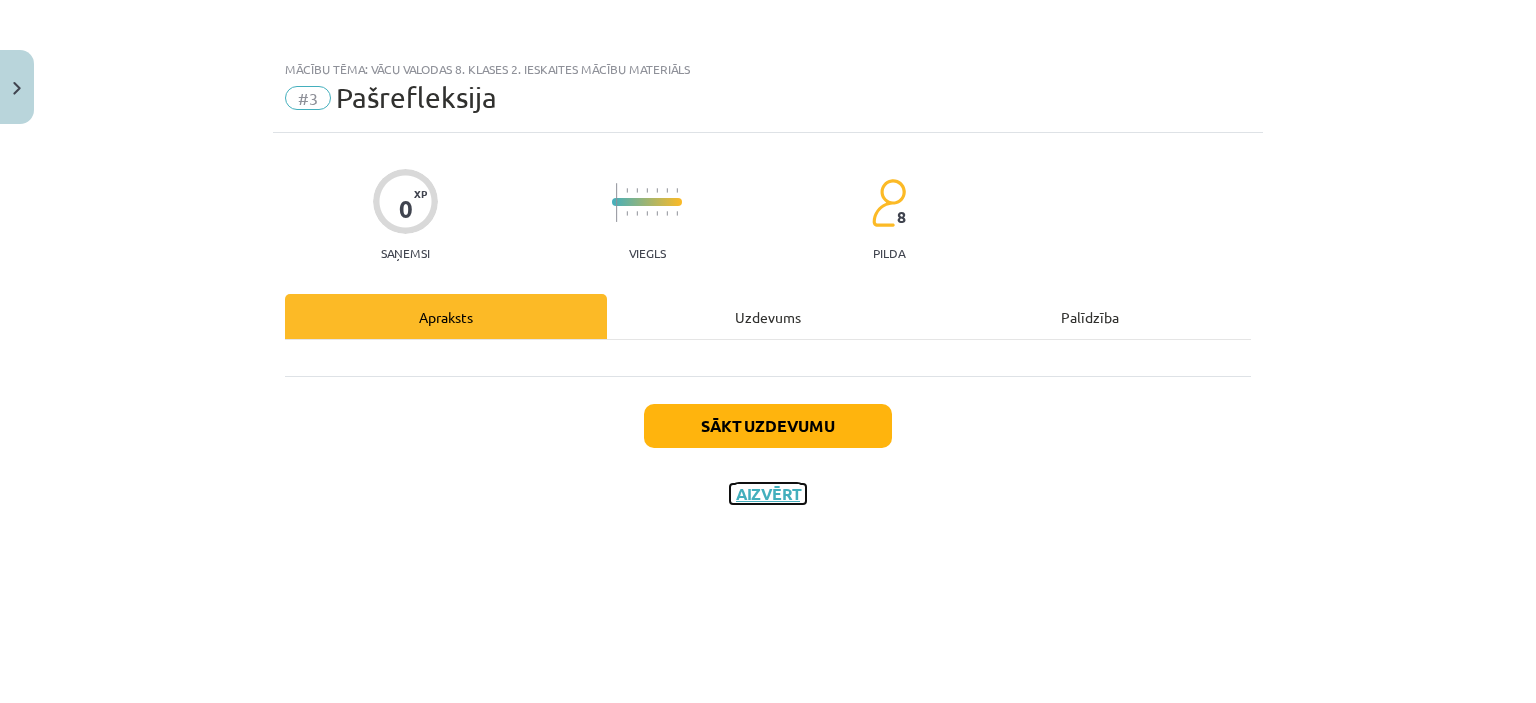 click on "Aizvērt" 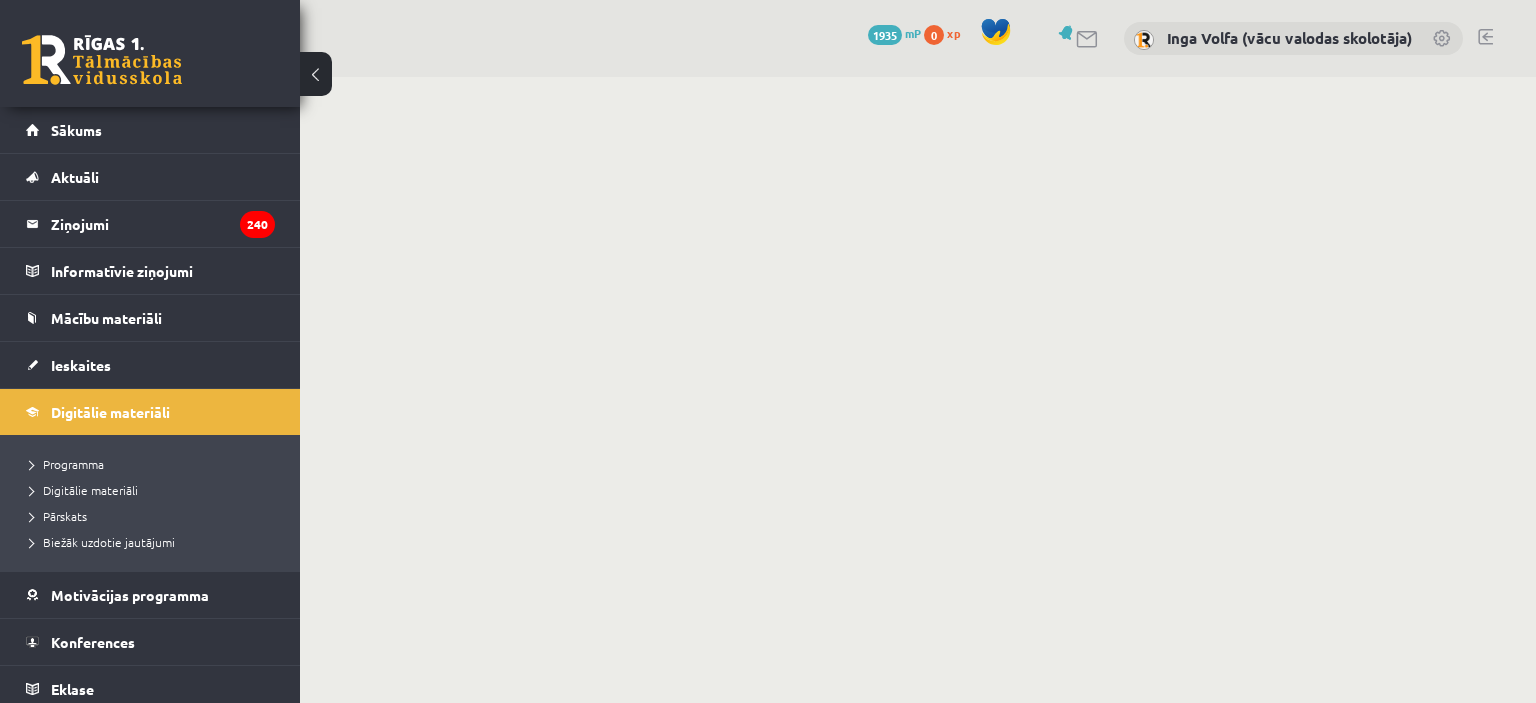 scroll, scrollTop: 0, scrollLeft: 0, axis: both 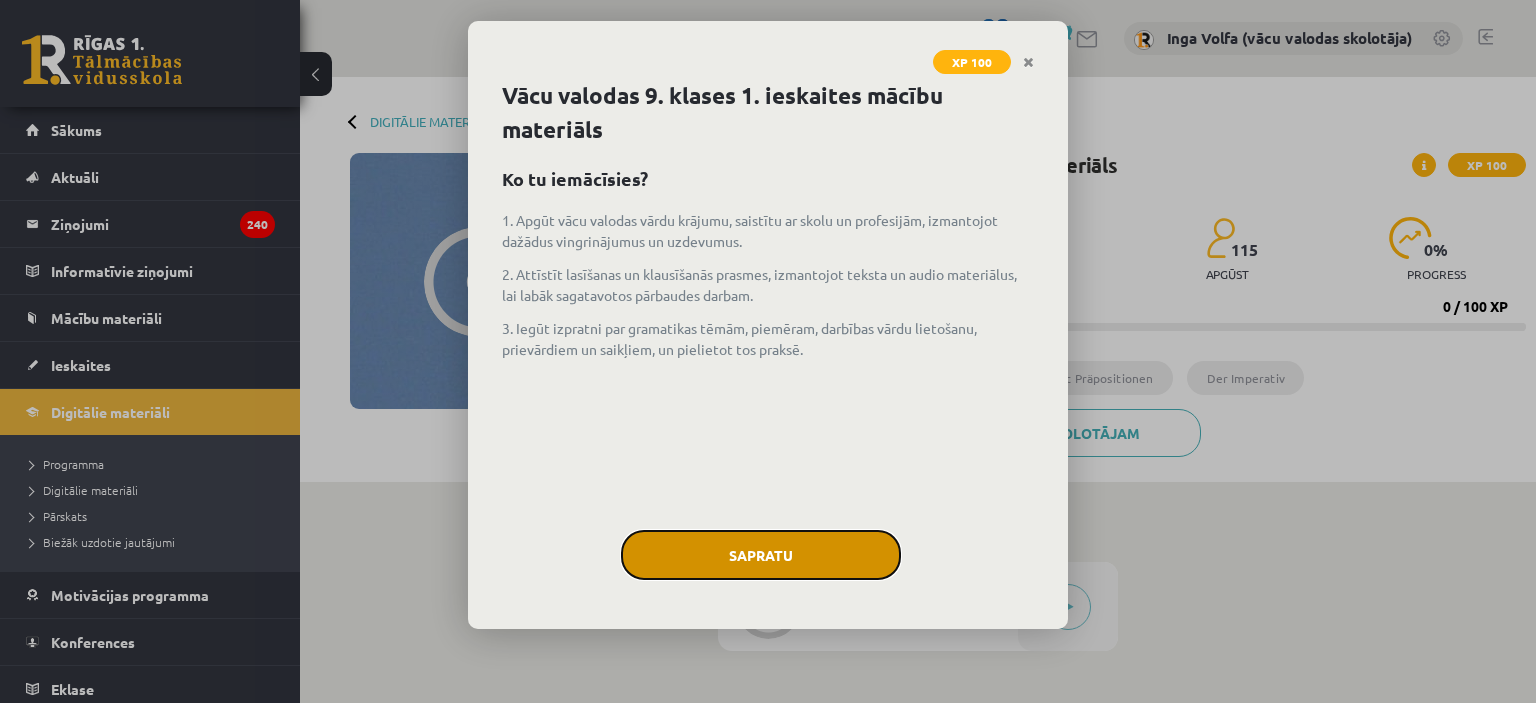 click on "Sapratu" 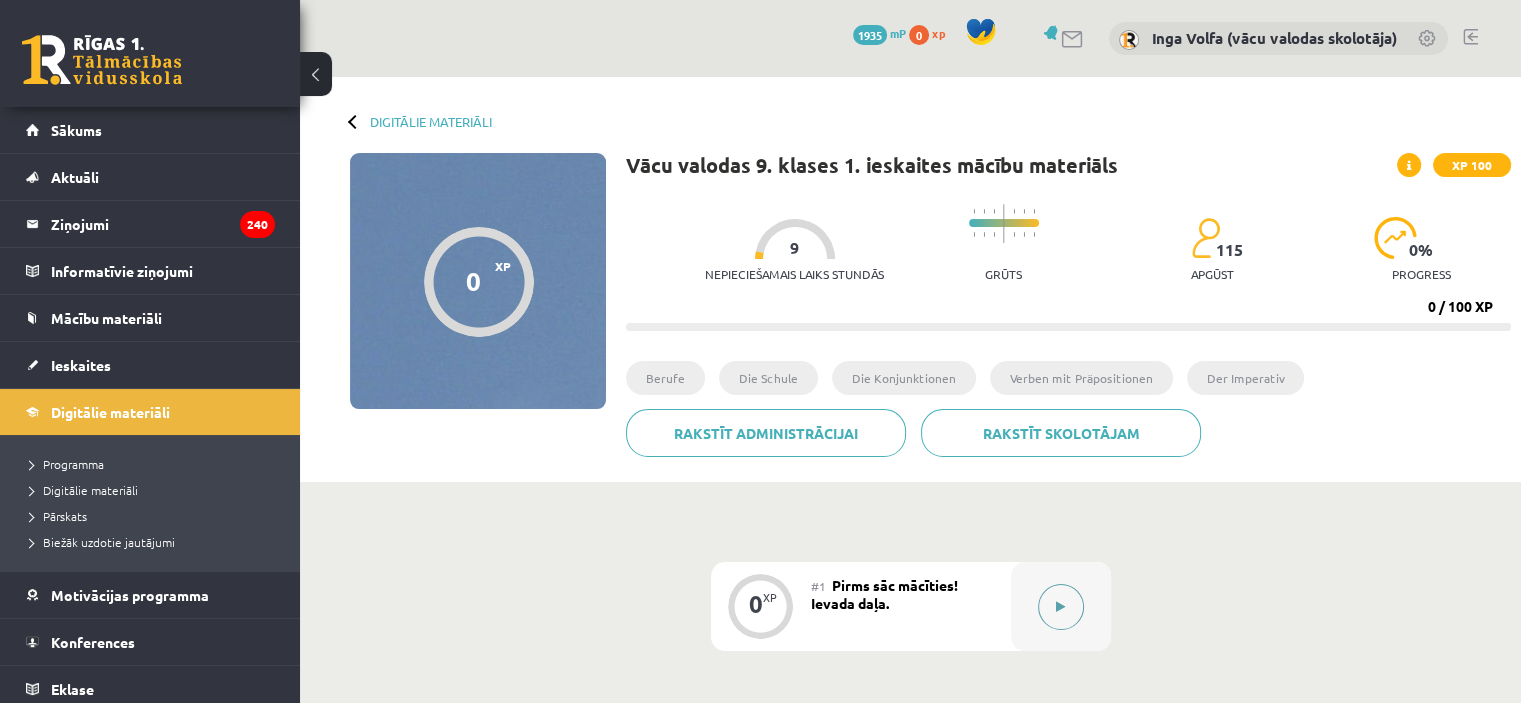 click 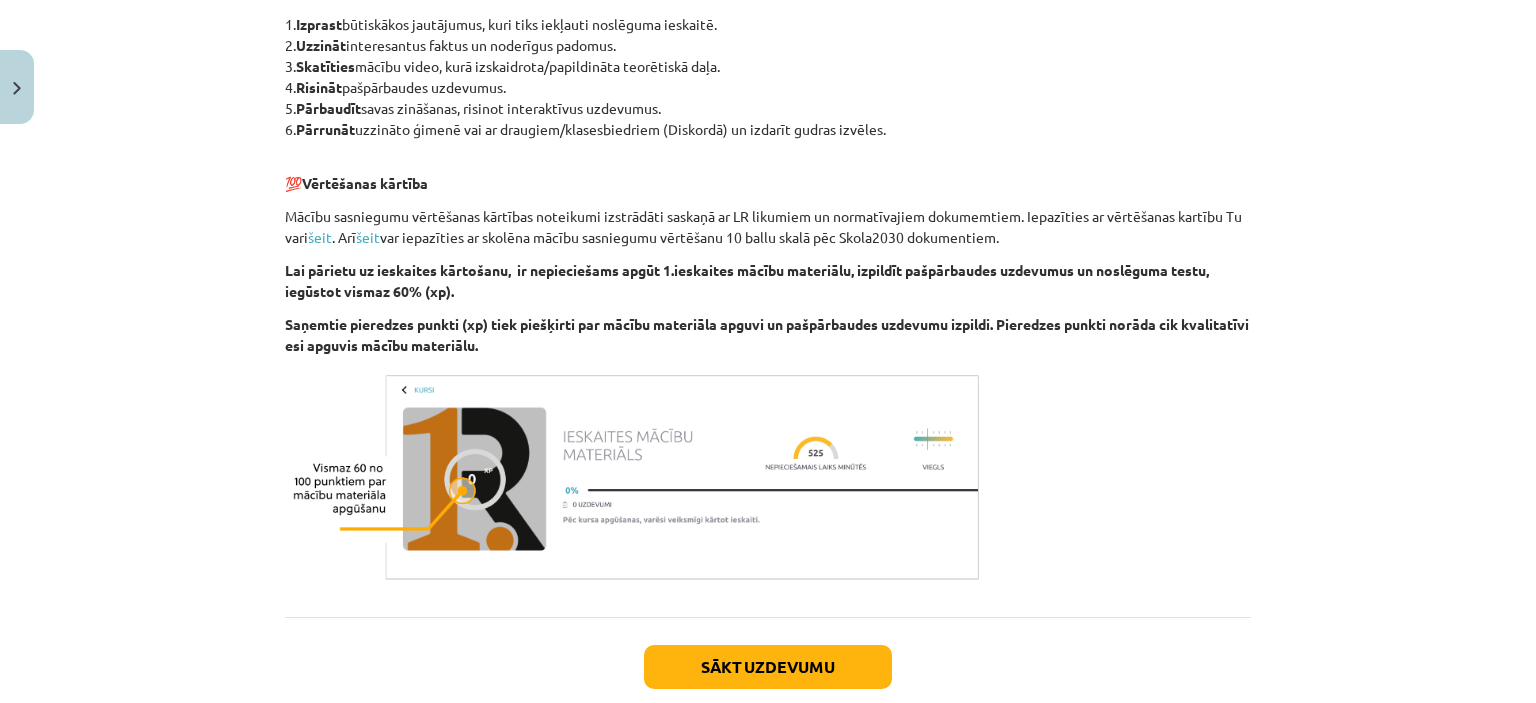 scroll, scrollTop: 1121, scrollLeft: 0, axis: vertical 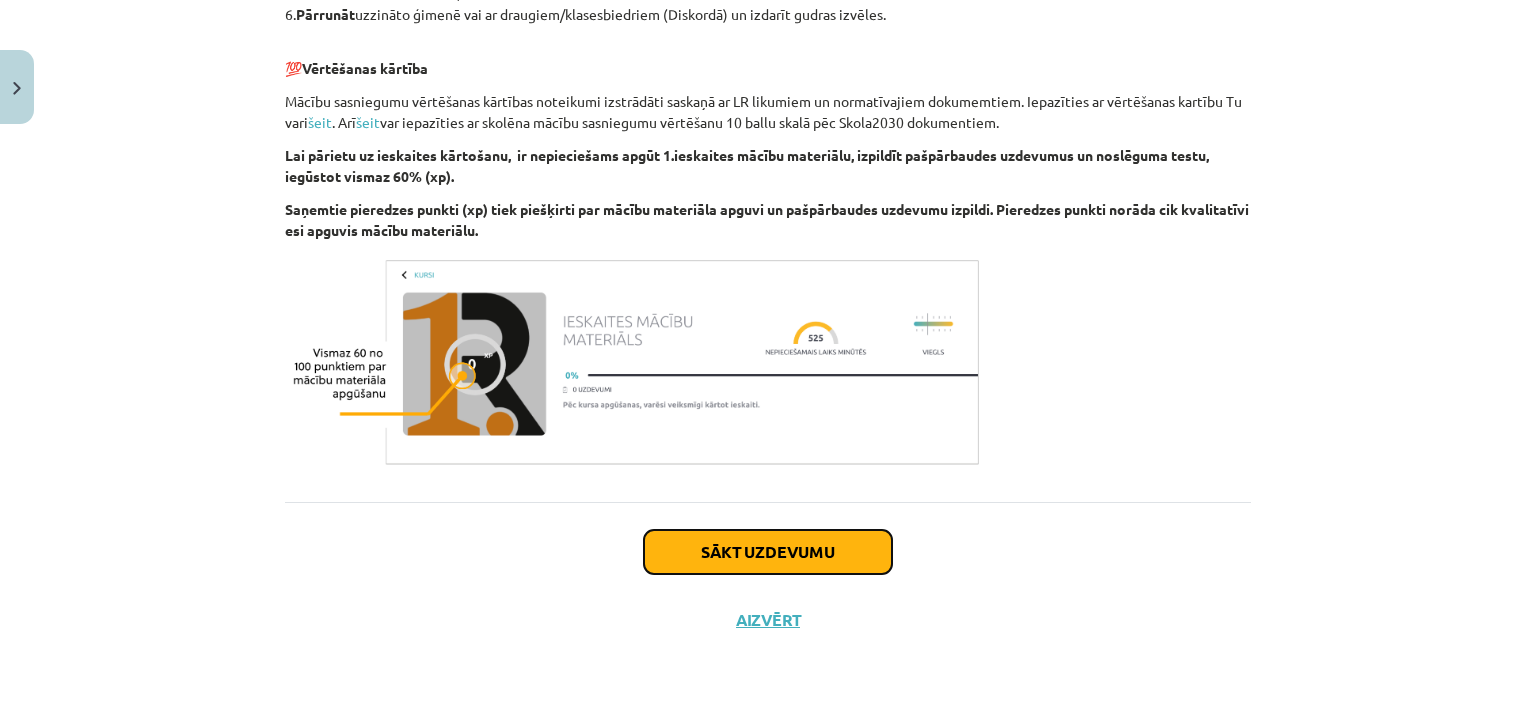 click on "Sākt uzdevumu" 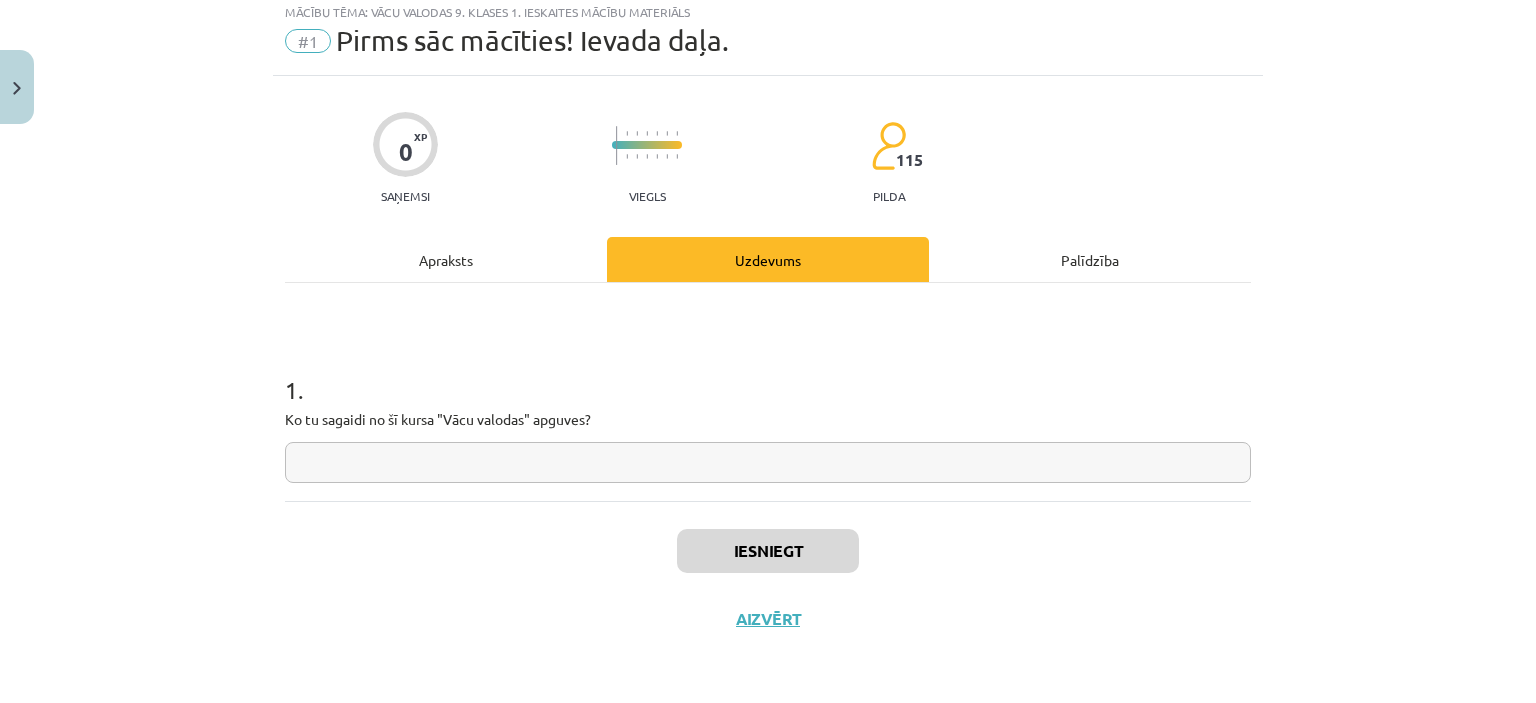 scroll, scrollTop: 50, scrollLeft: 0, axis: vertical 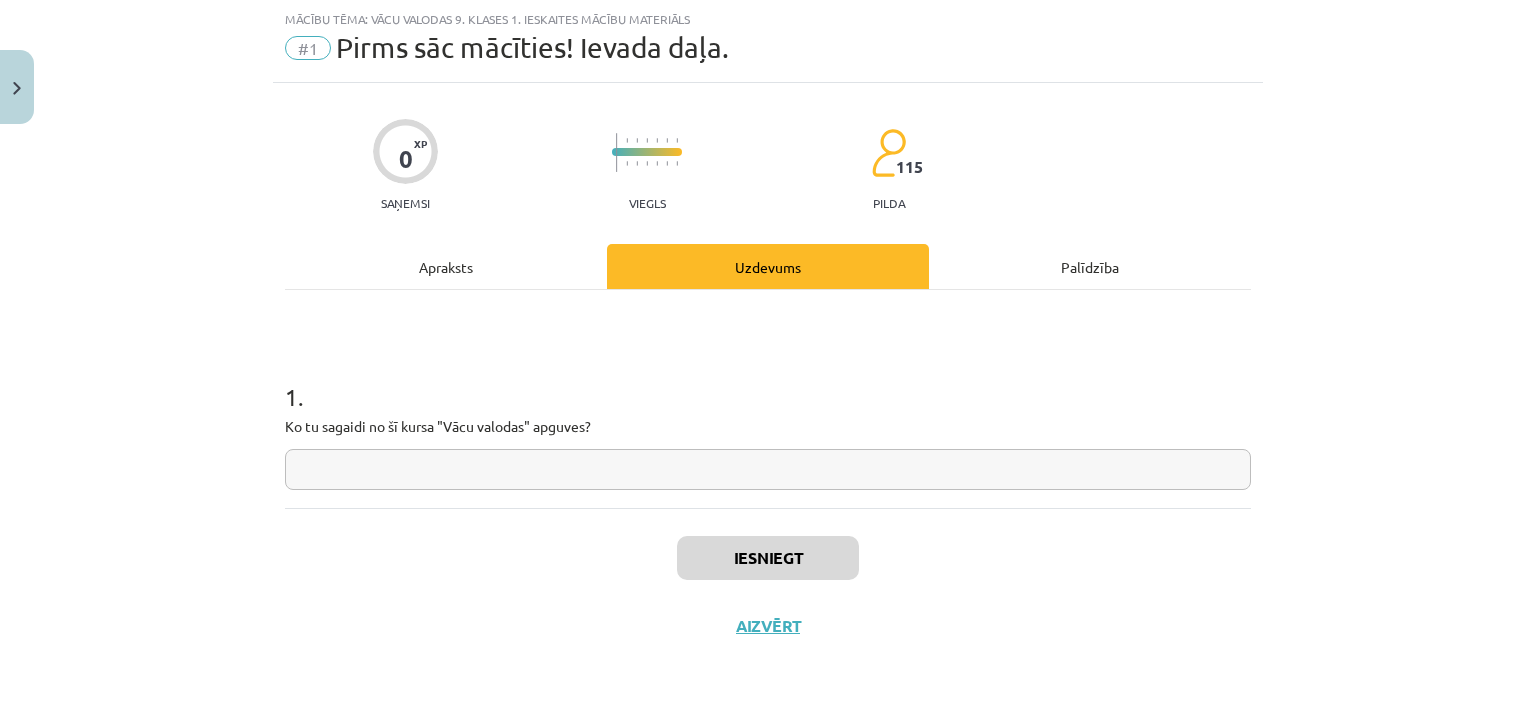 click 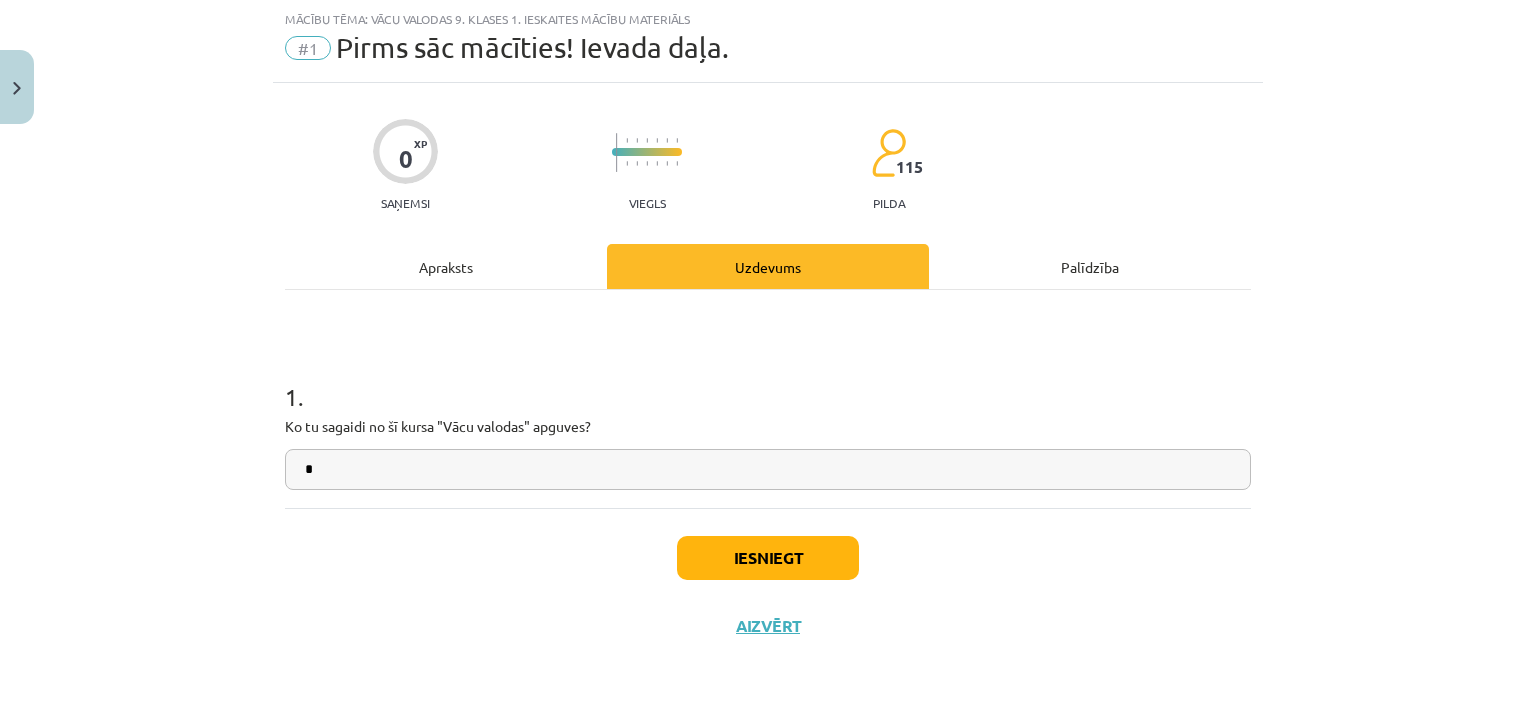 type on "*" 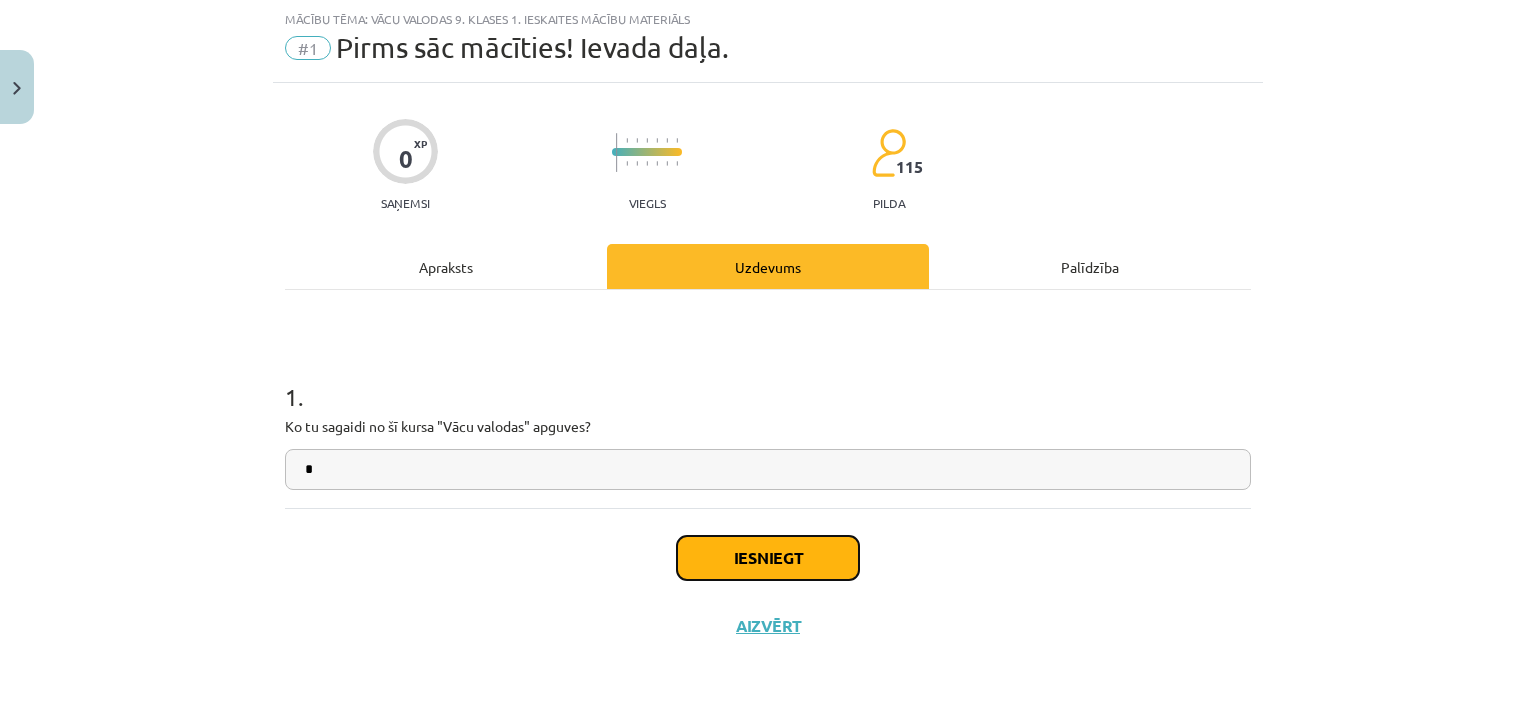 click on "Iesniegt" 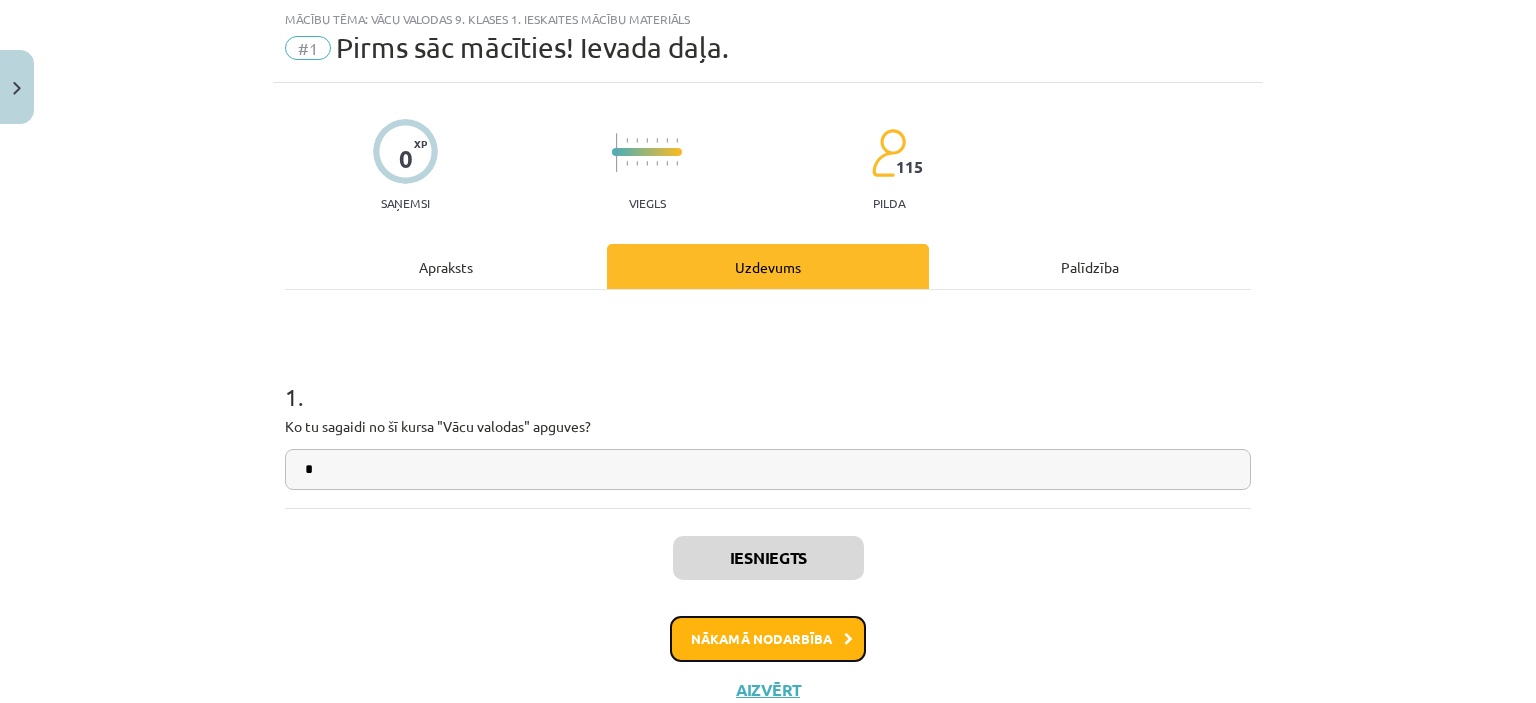 click on "Nākamā nodarbība" 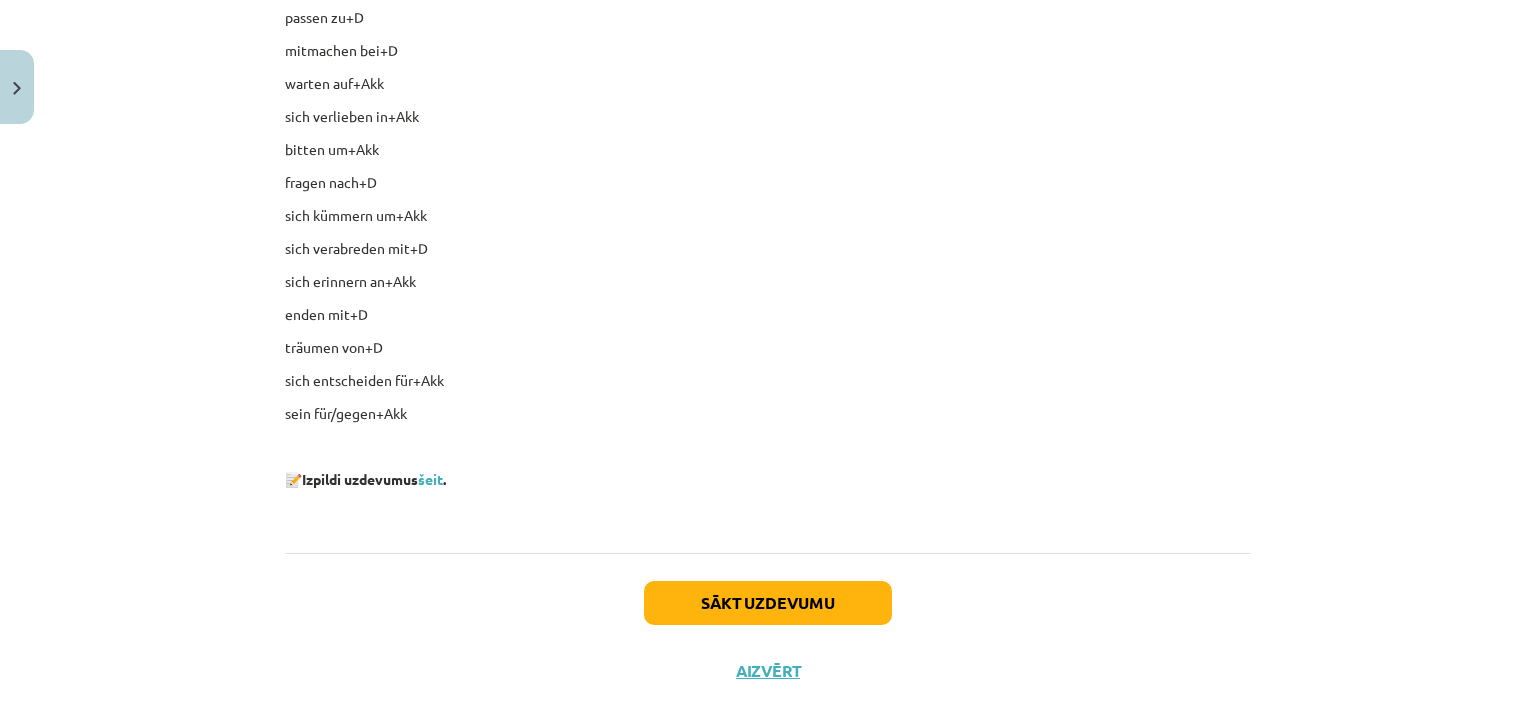 scroll, scrollTop: 4577, scrollLeft: 0, axis: vertical 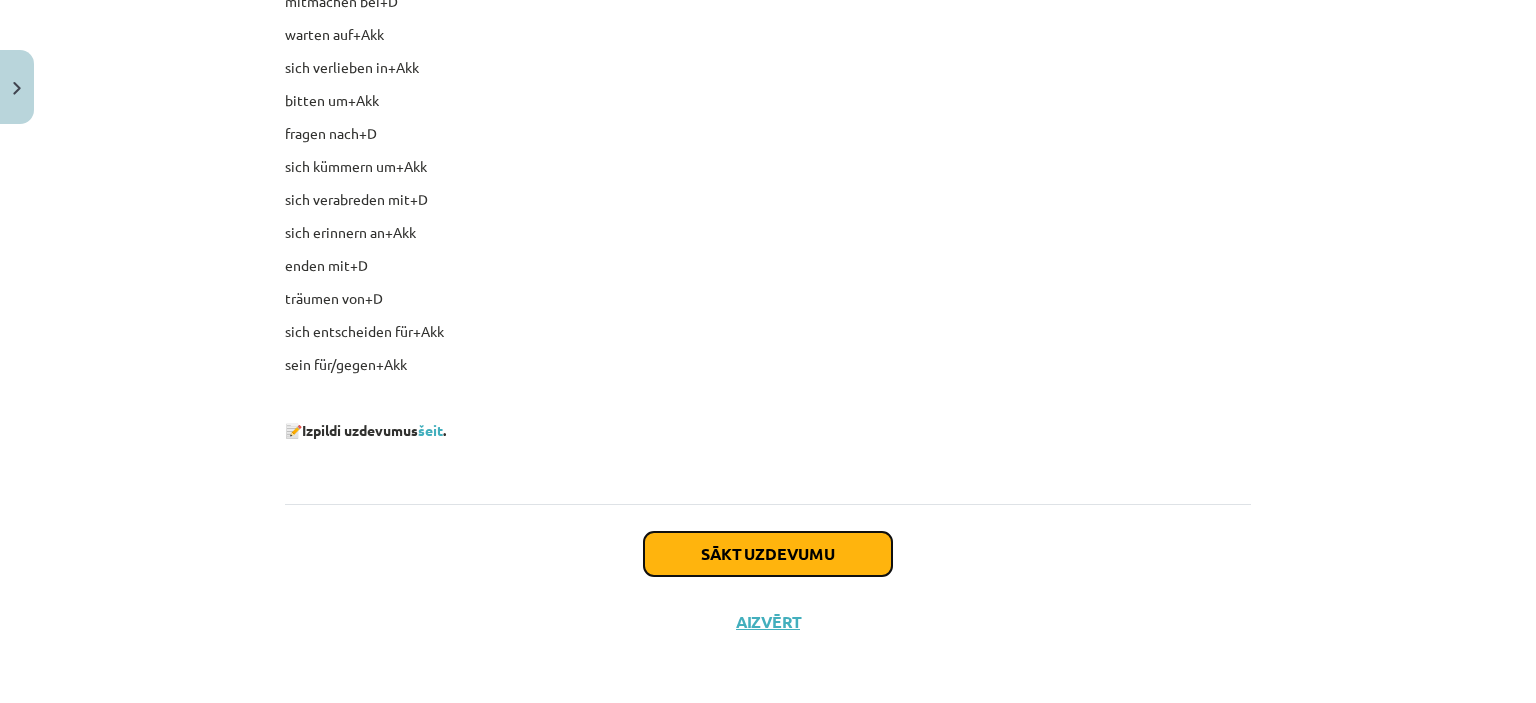 click on "Sākt uzdevumu" 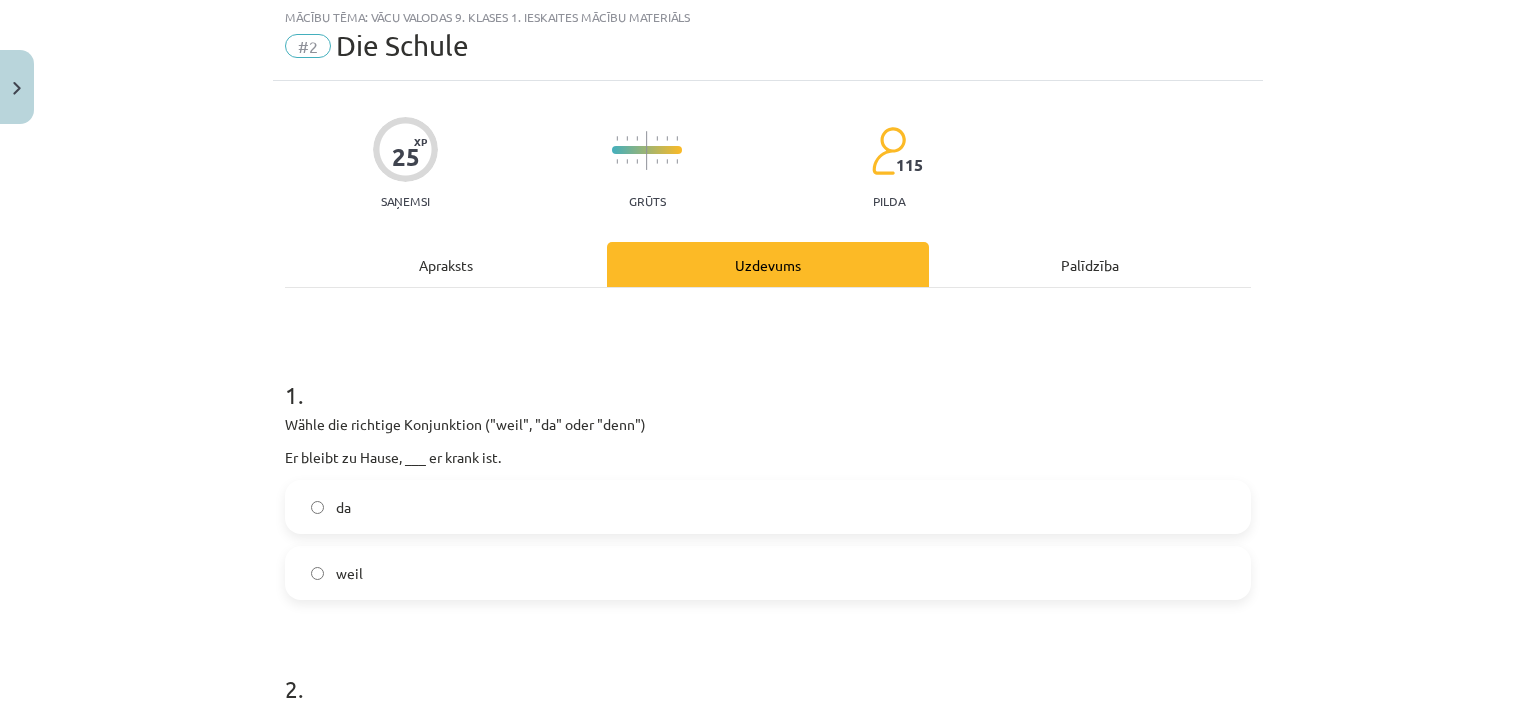 scroll, scrollTop: 50, scrollLeft: 0, axis: vertical 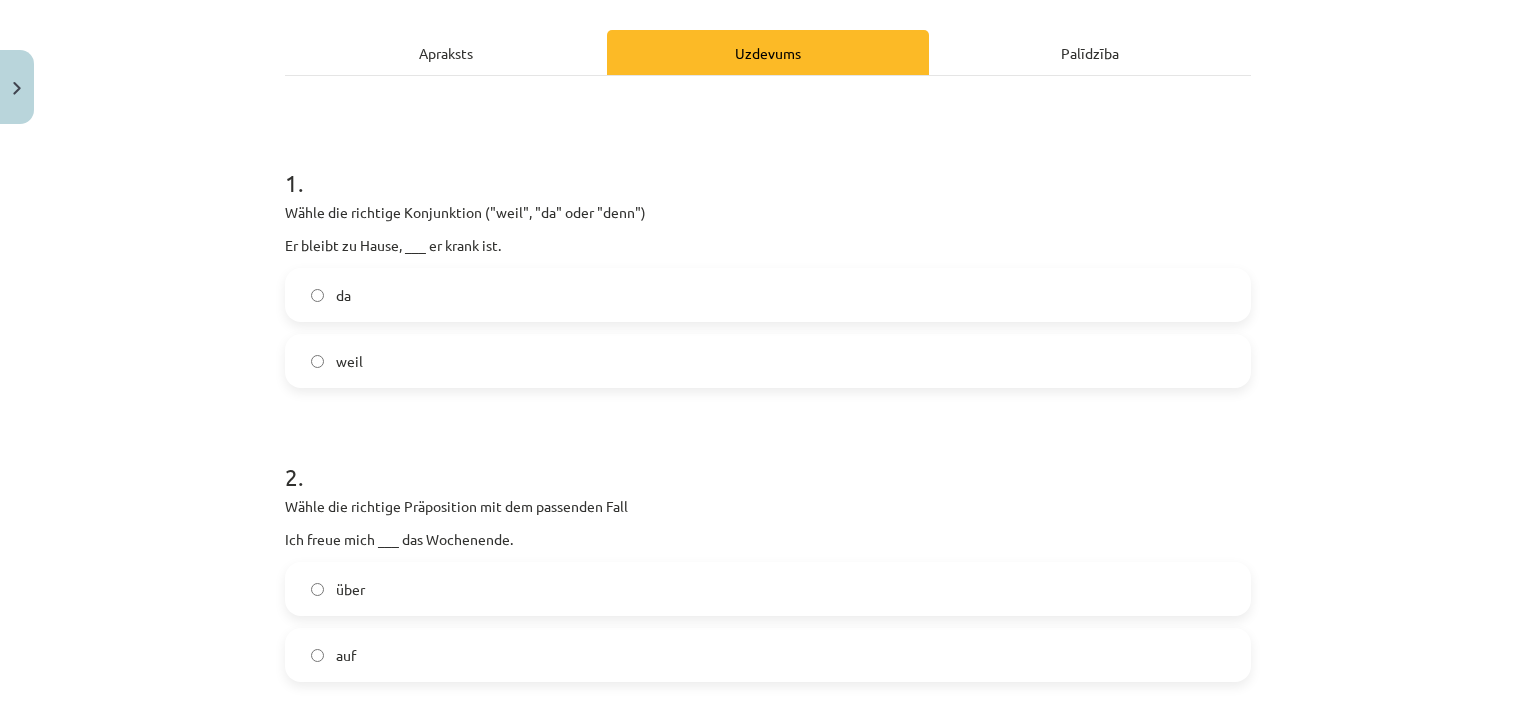 click on "weil" 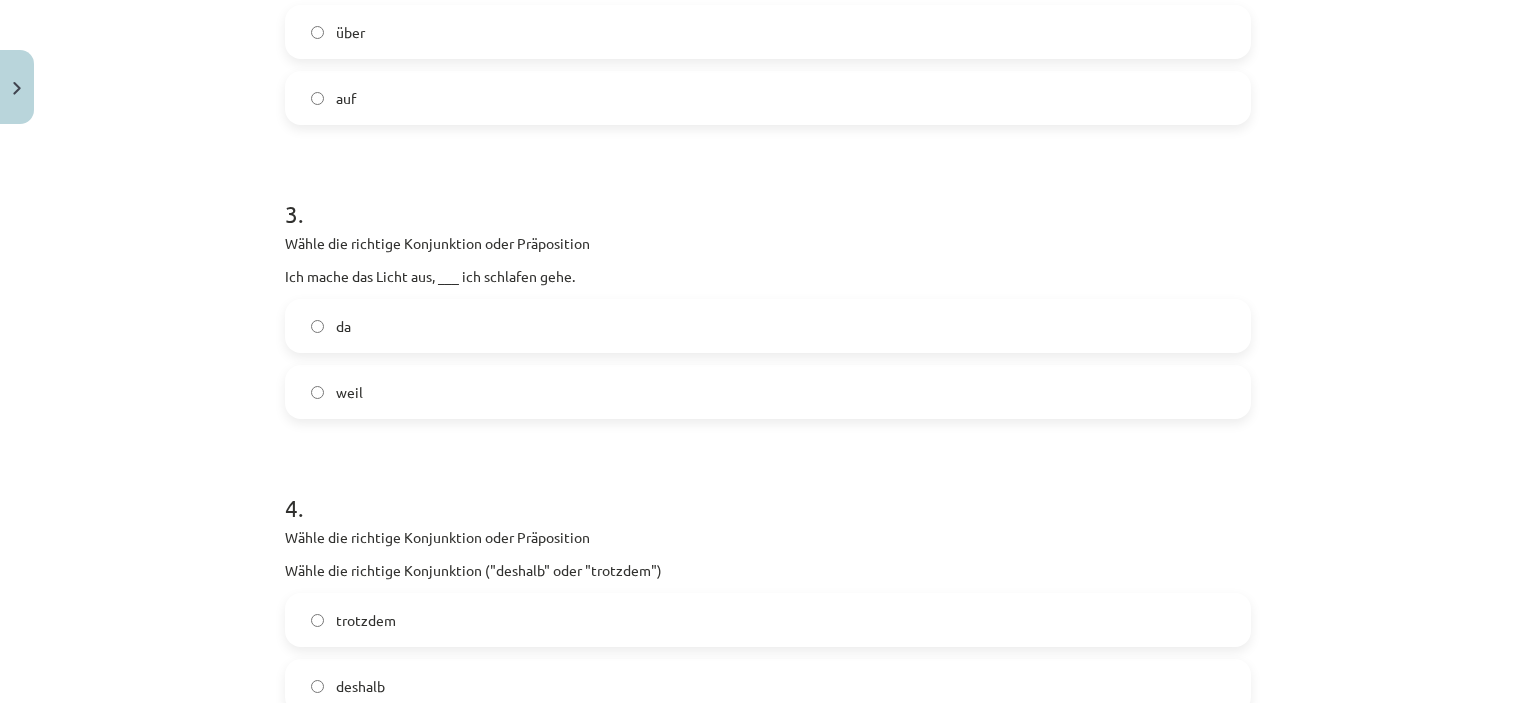 scroll, scrollTop: 860, scrollLeft: 0, axis: vertical 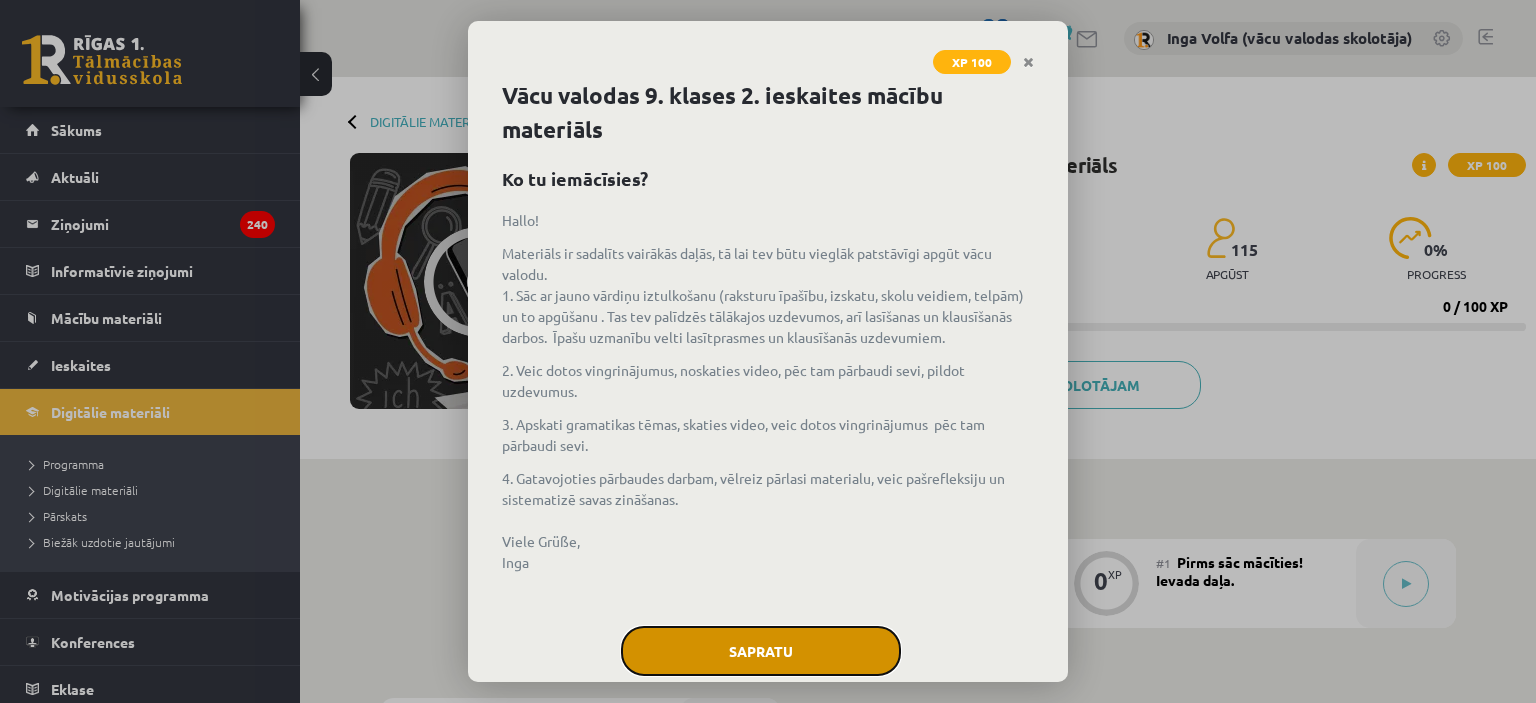 click on "Sapratu" 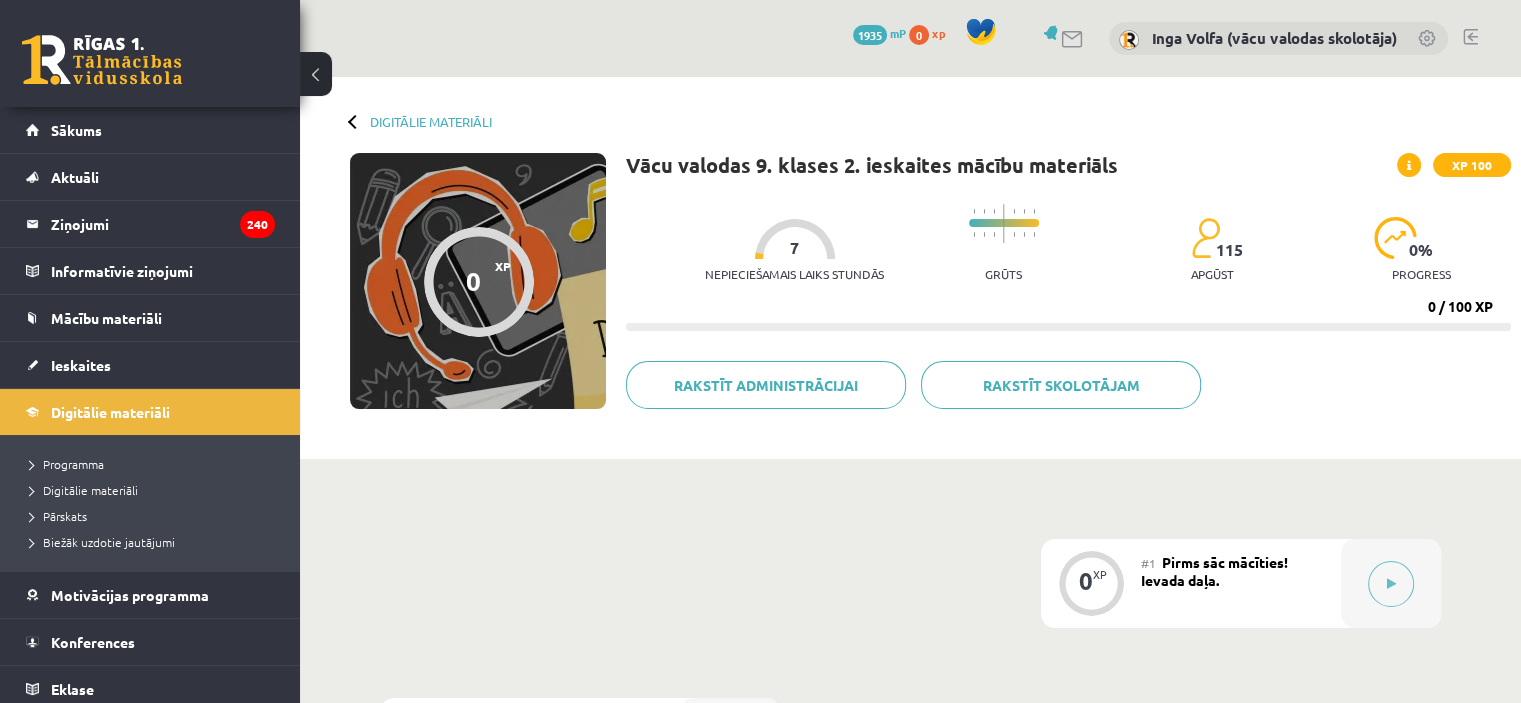 click on "#1 Pirms sāc mācīties! Ievada daļa." 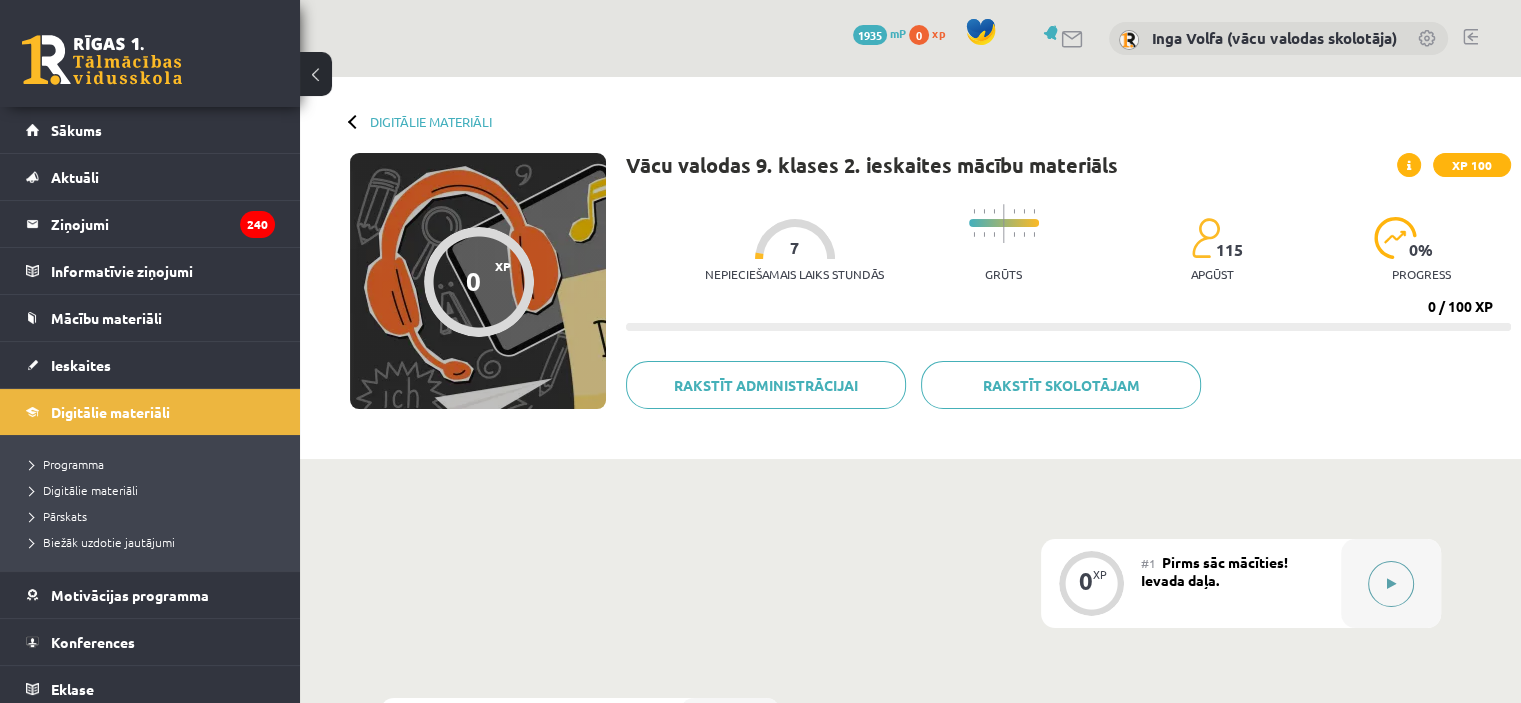 click 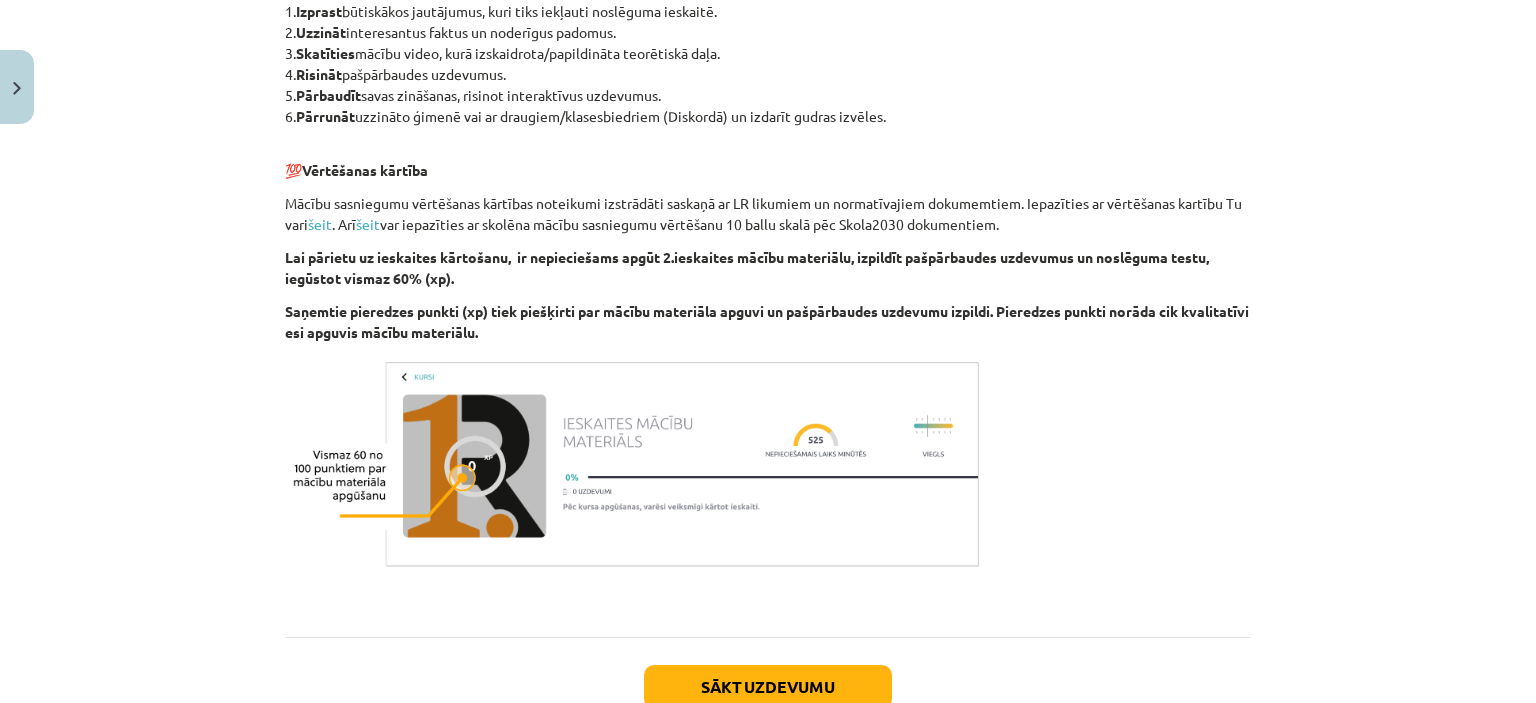 scroll, scrollTop: 1082, scrollLeft: 0, axis: vertical 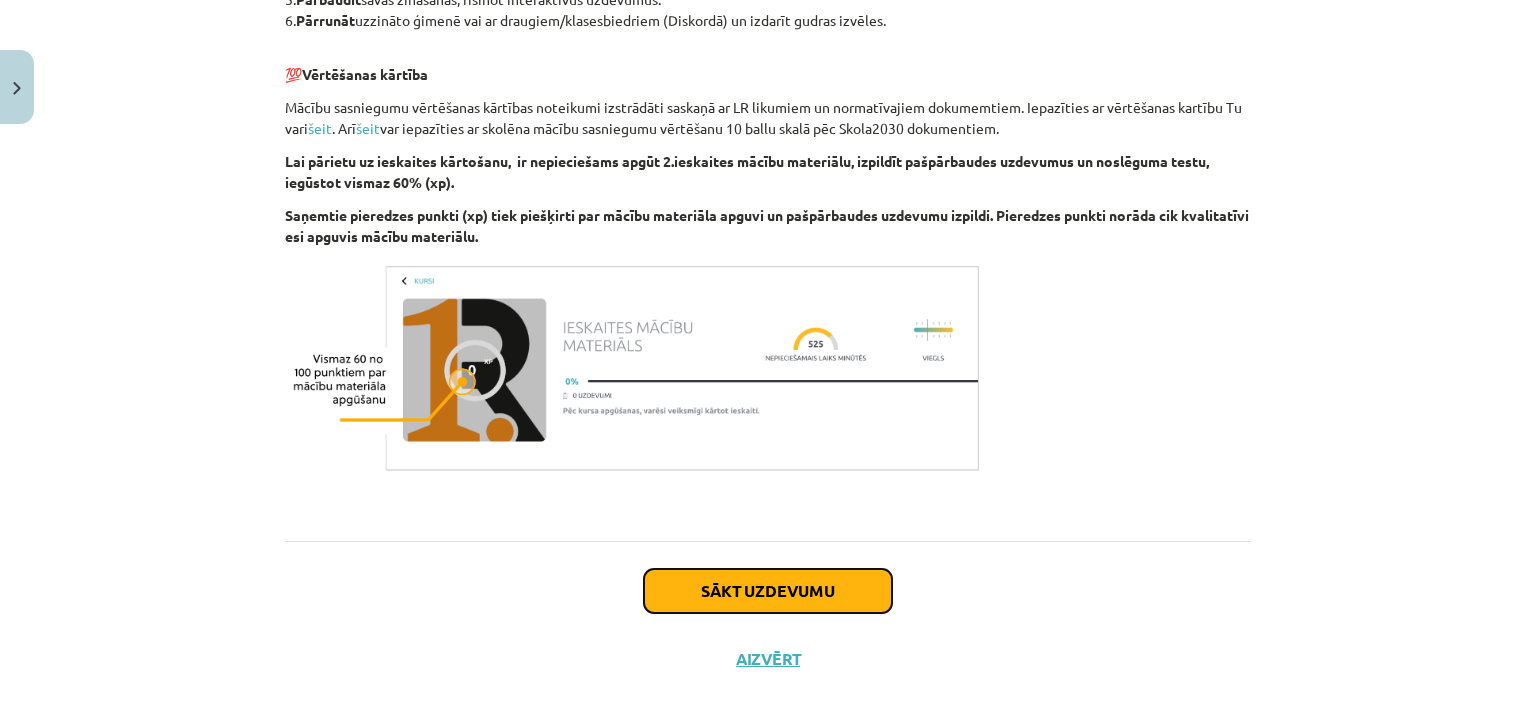 click on "Sākt uzdevumu" 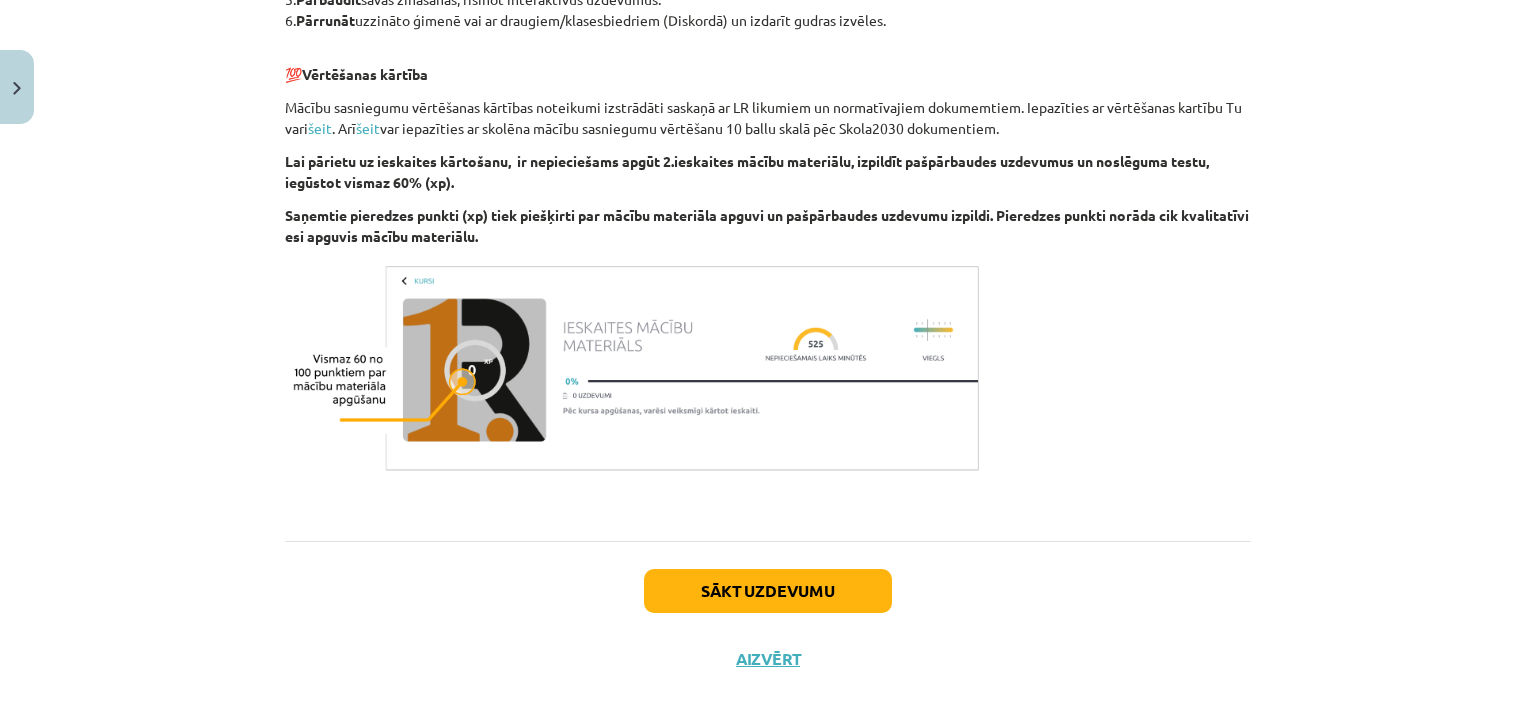 scroll, scrollTop: 50, scrollLeft: 0, axis: vertical 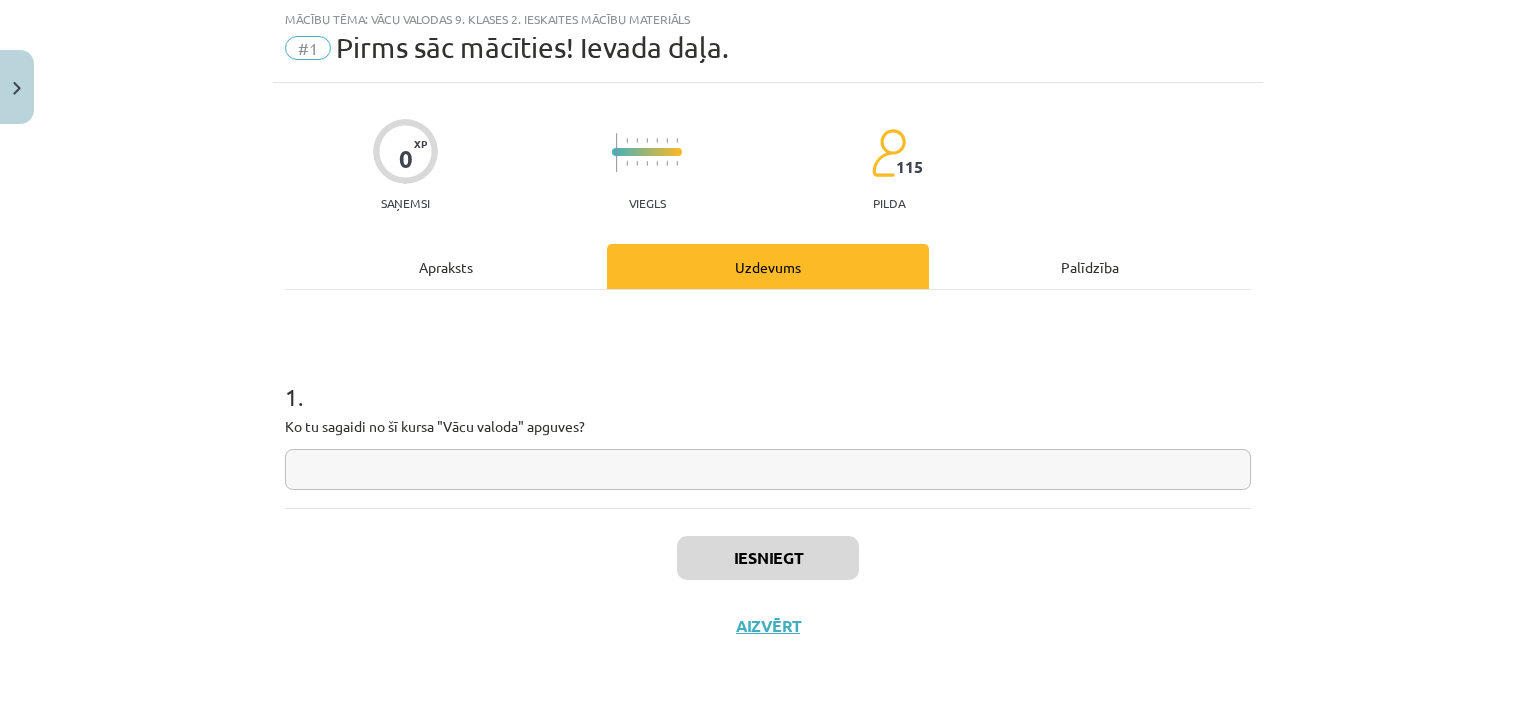 click 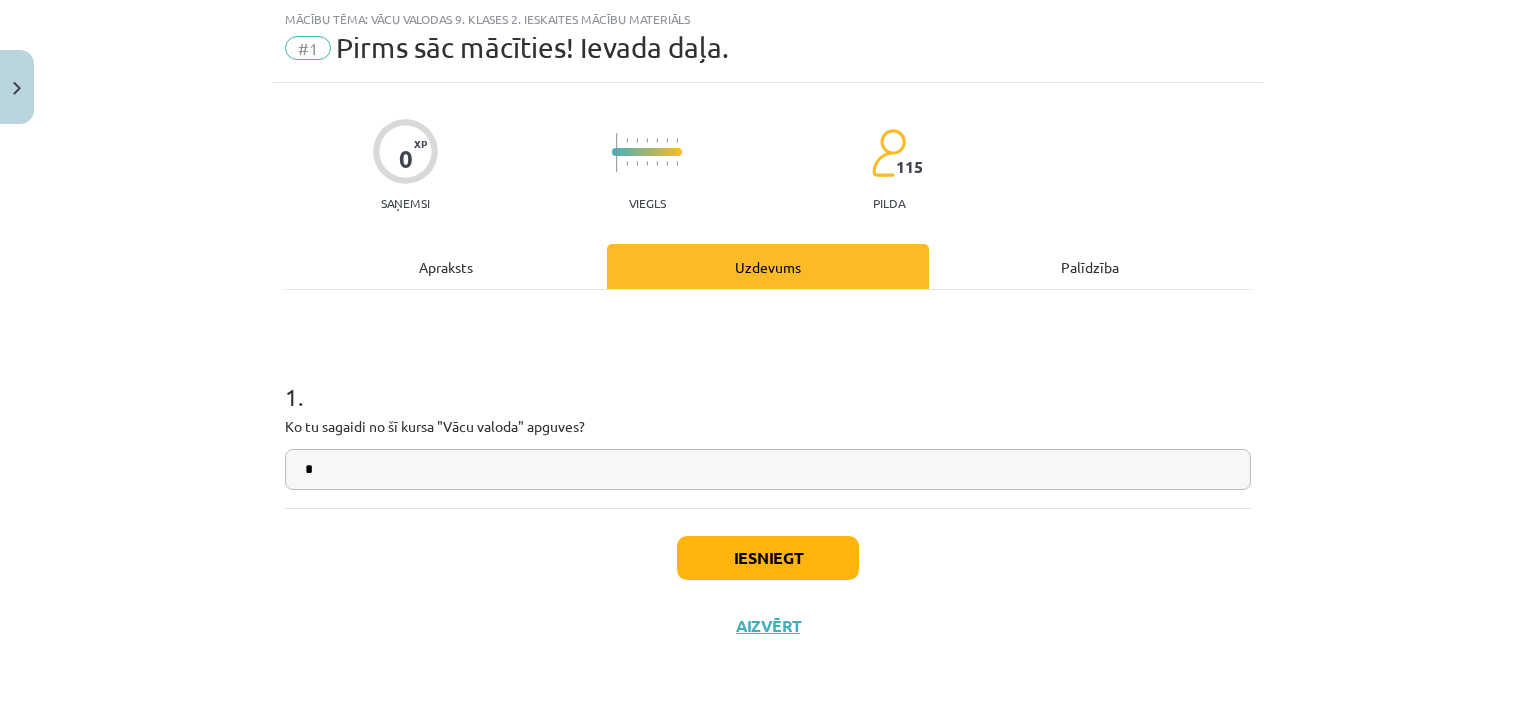 type on "*" 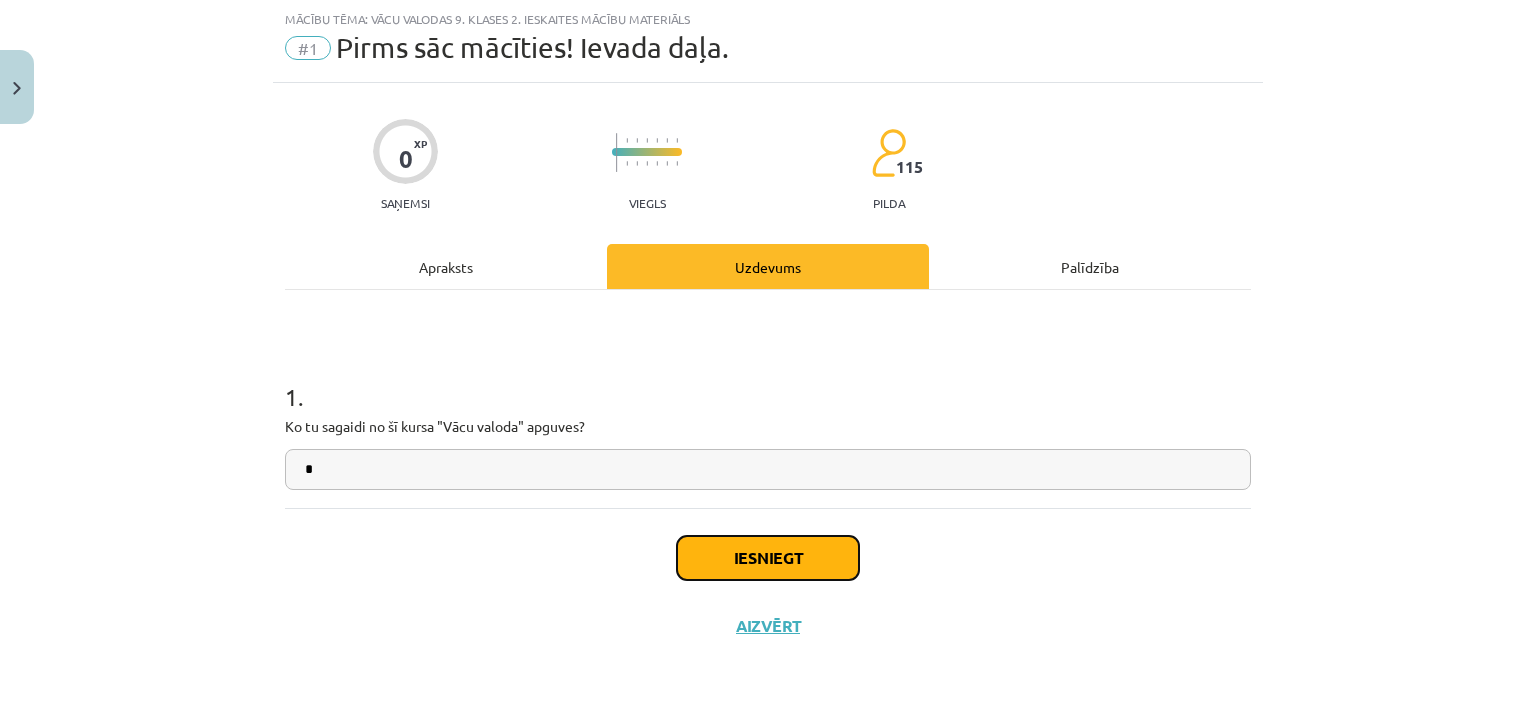 click on "Iesniegt" 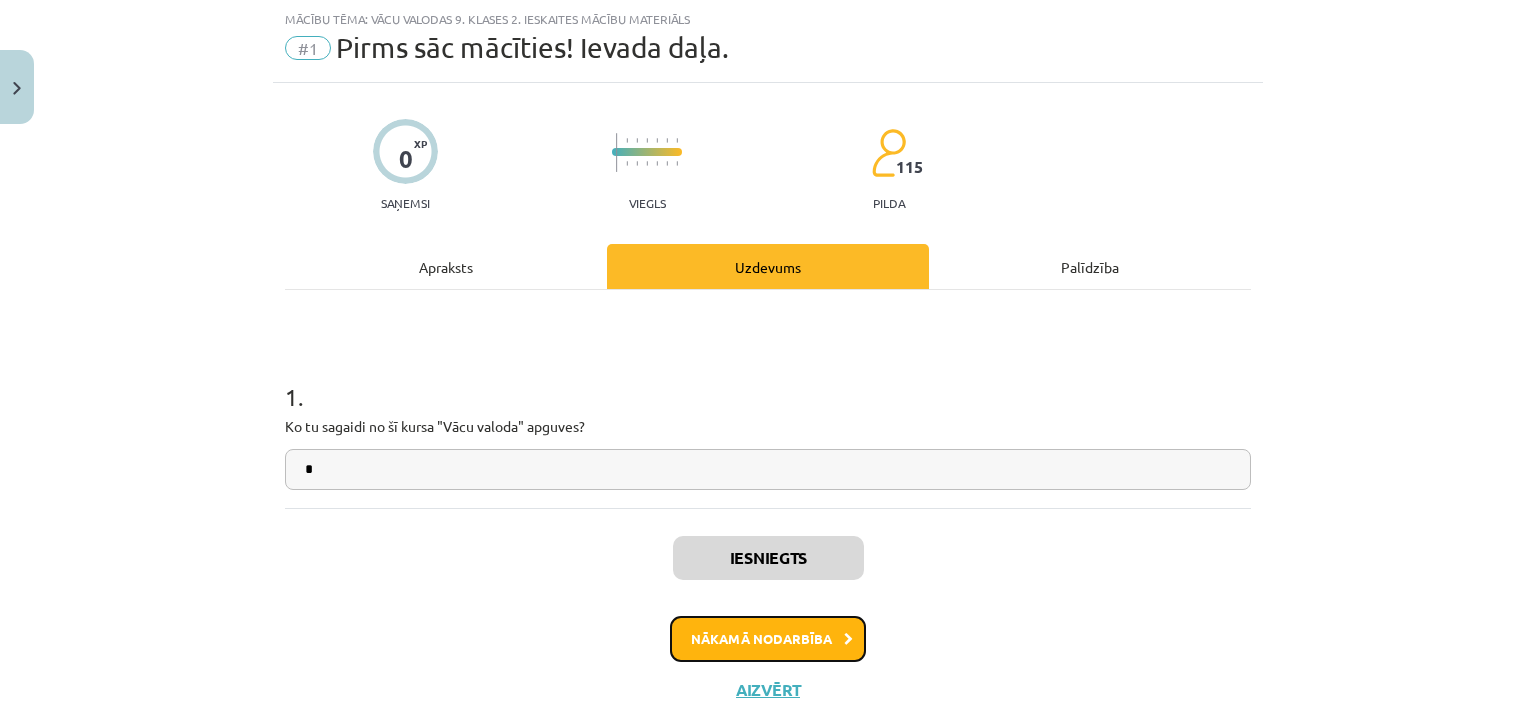 click on "Nākamā nodarbība" 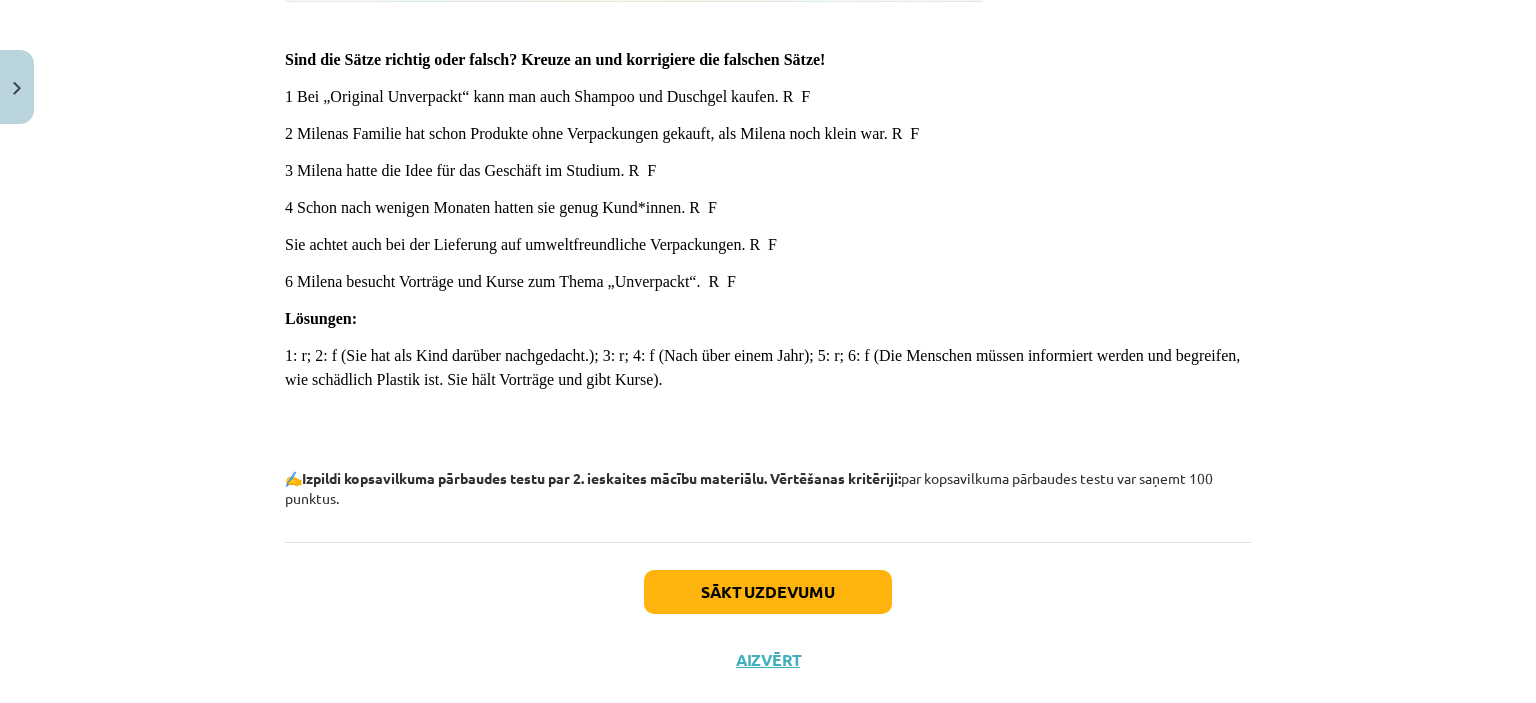 scroll, scrollTop: 13023, scrollLeft: 0, axis: vertical 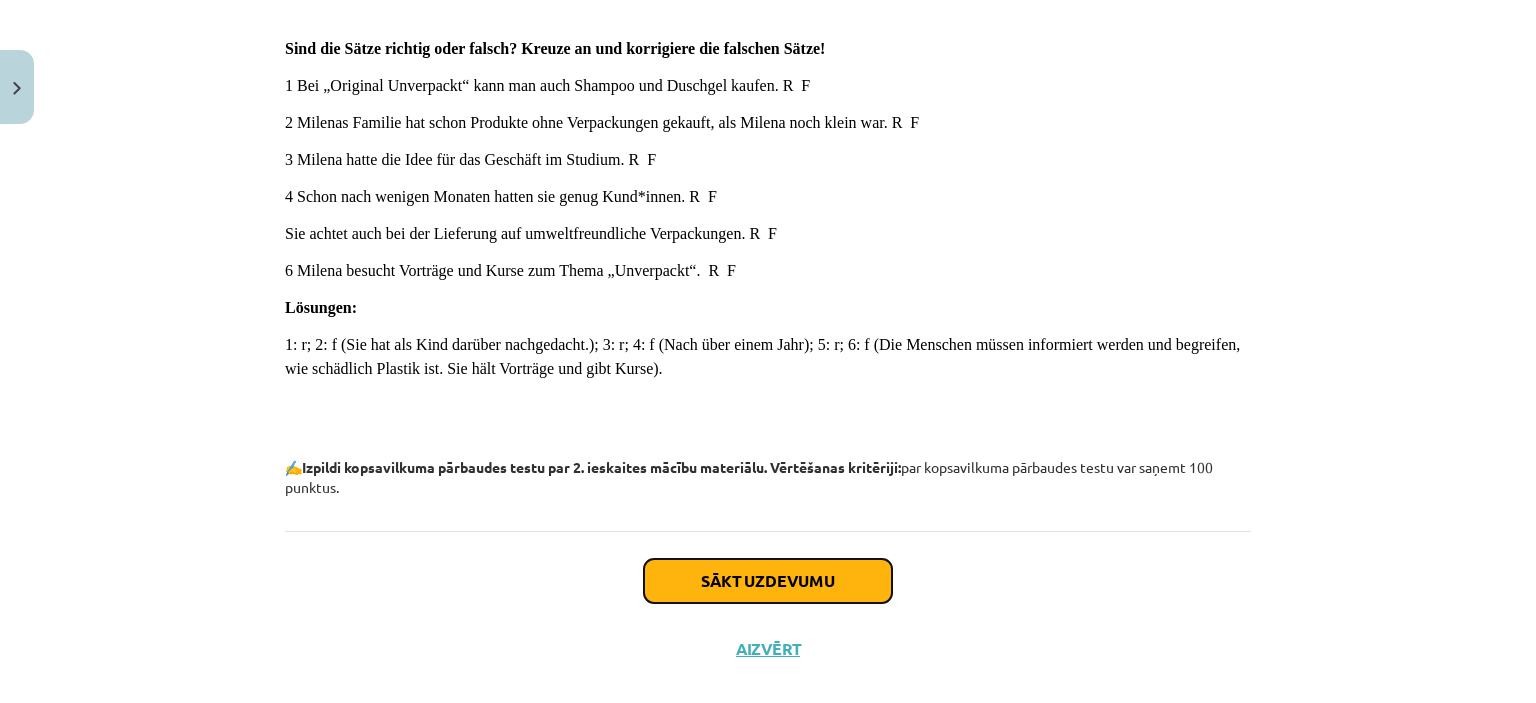 click on "Sākt uzdevumu" 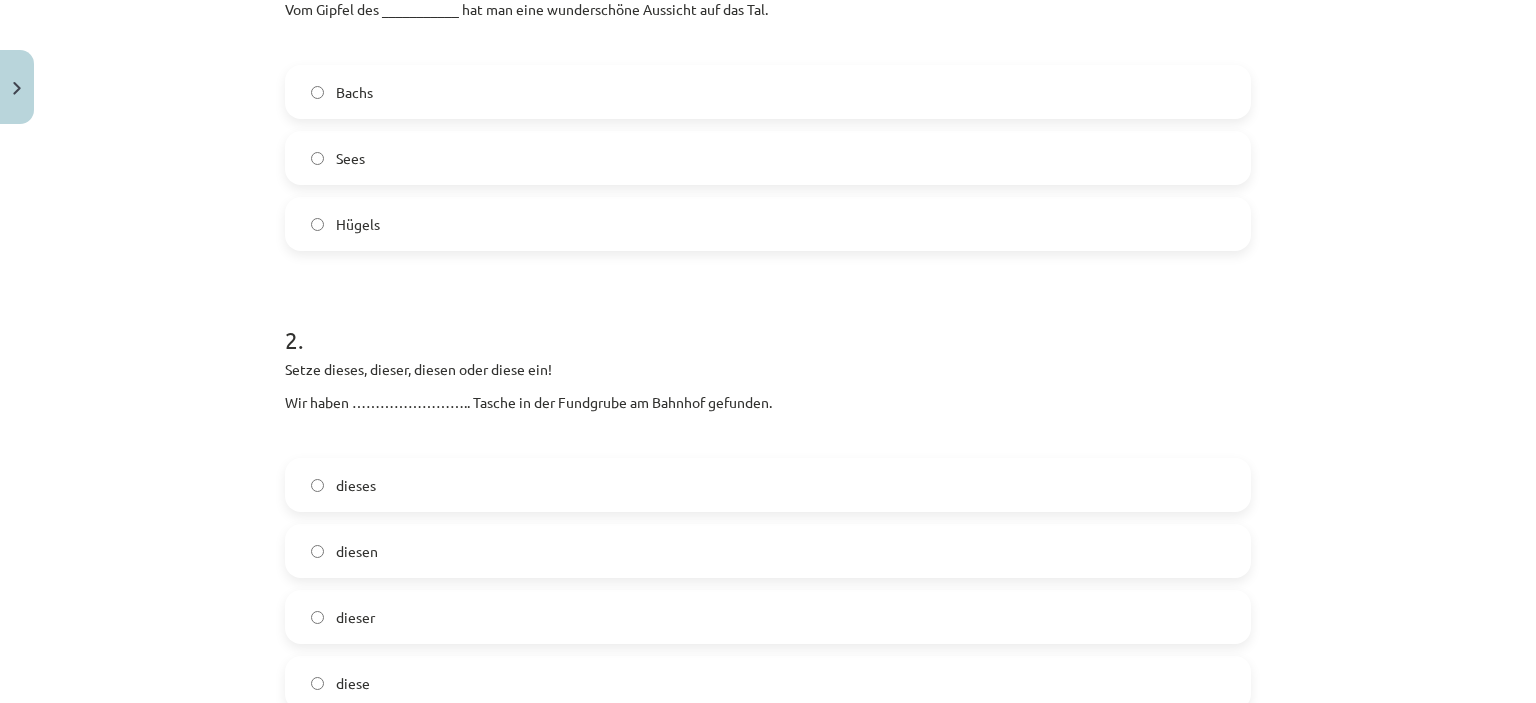 scroll, scrollTop: 50, scrollLeft: 0, axis: vertical 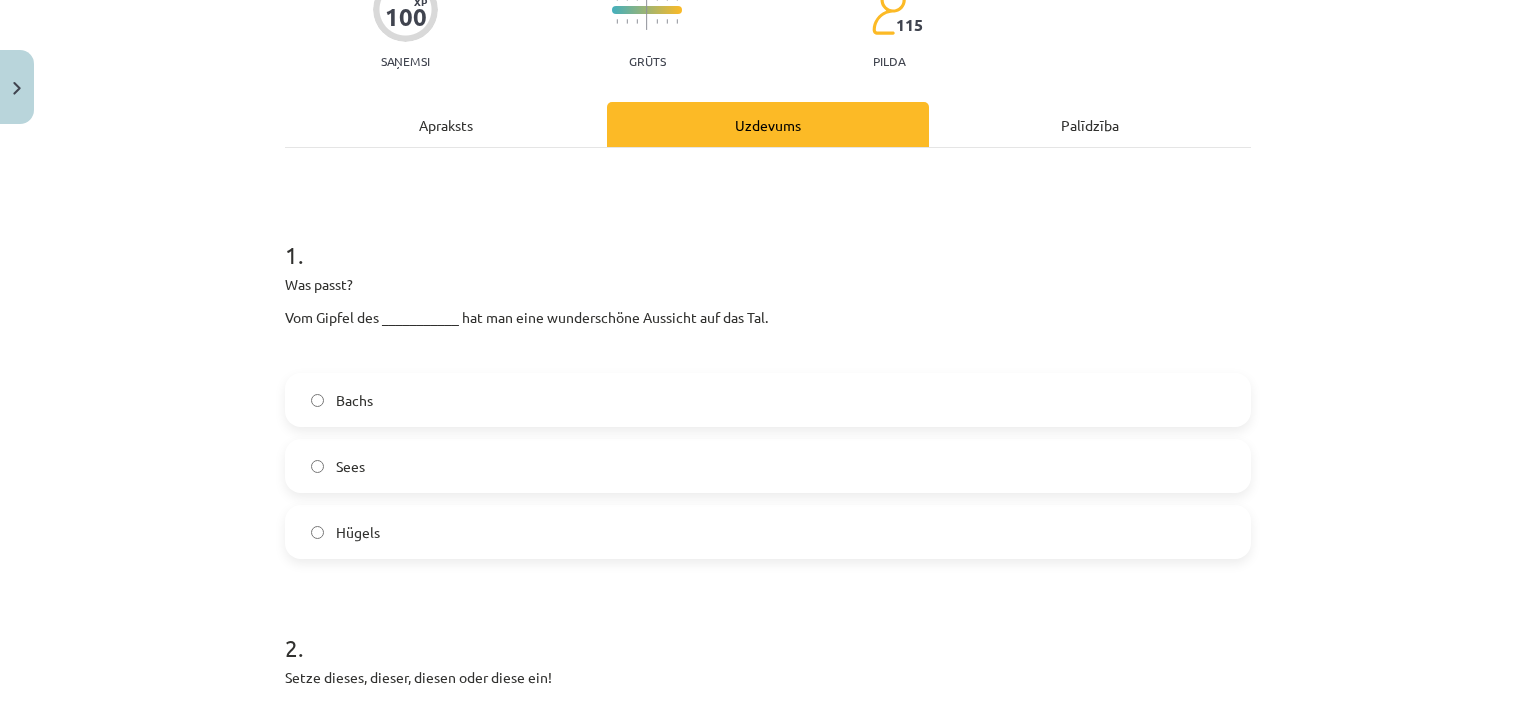 click on "Hügels" 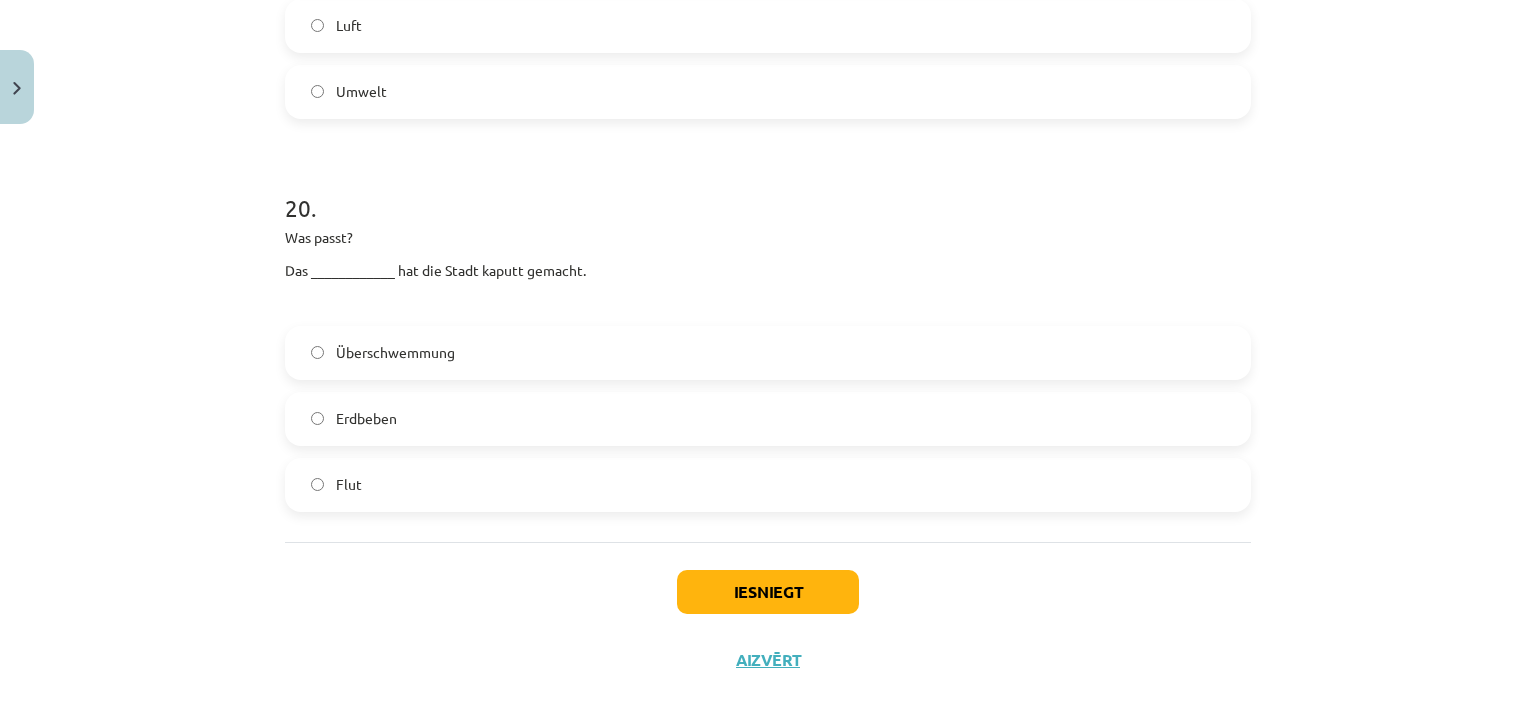 scroll, scrollTop: 8271, scrollLeft: 0, axis: vertical 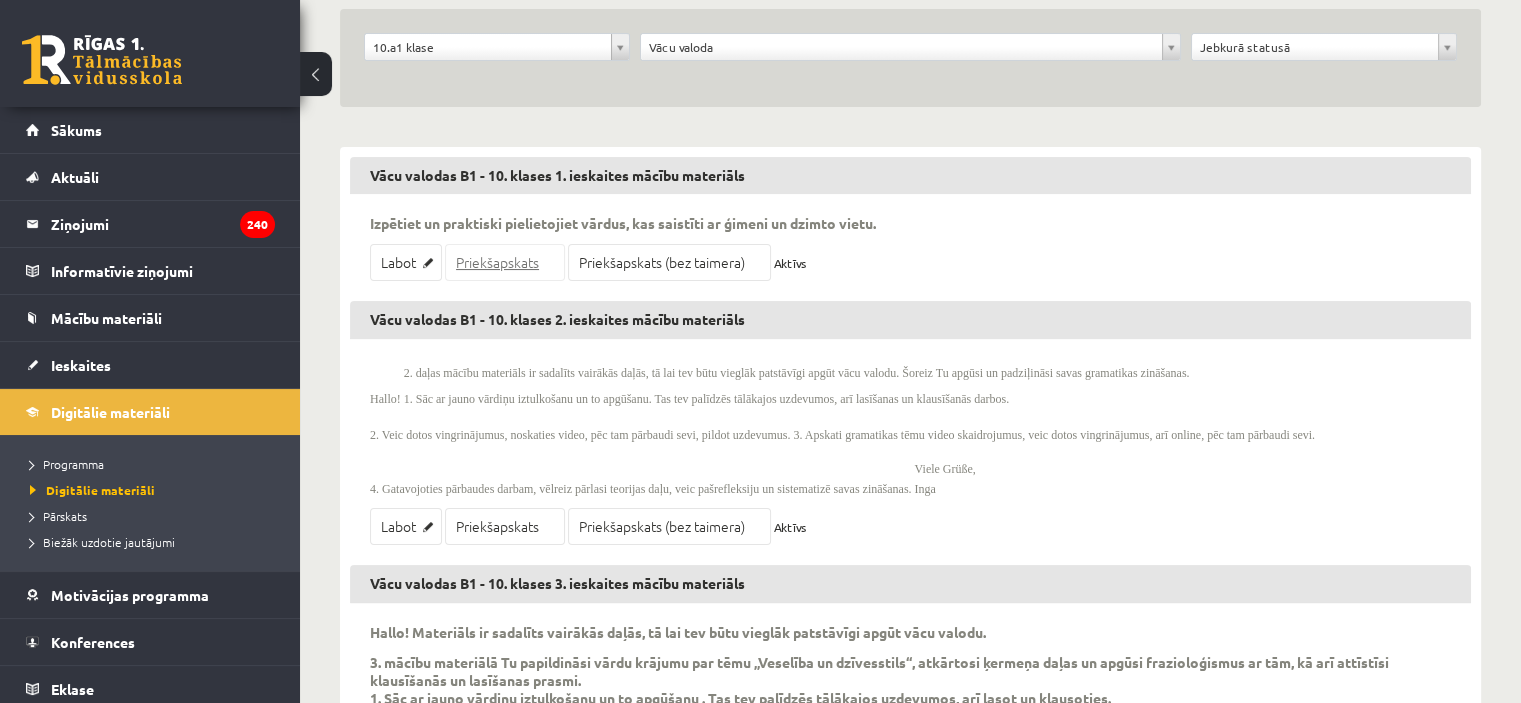 click on "Priekšapskats" at bounding box center [505, 262] 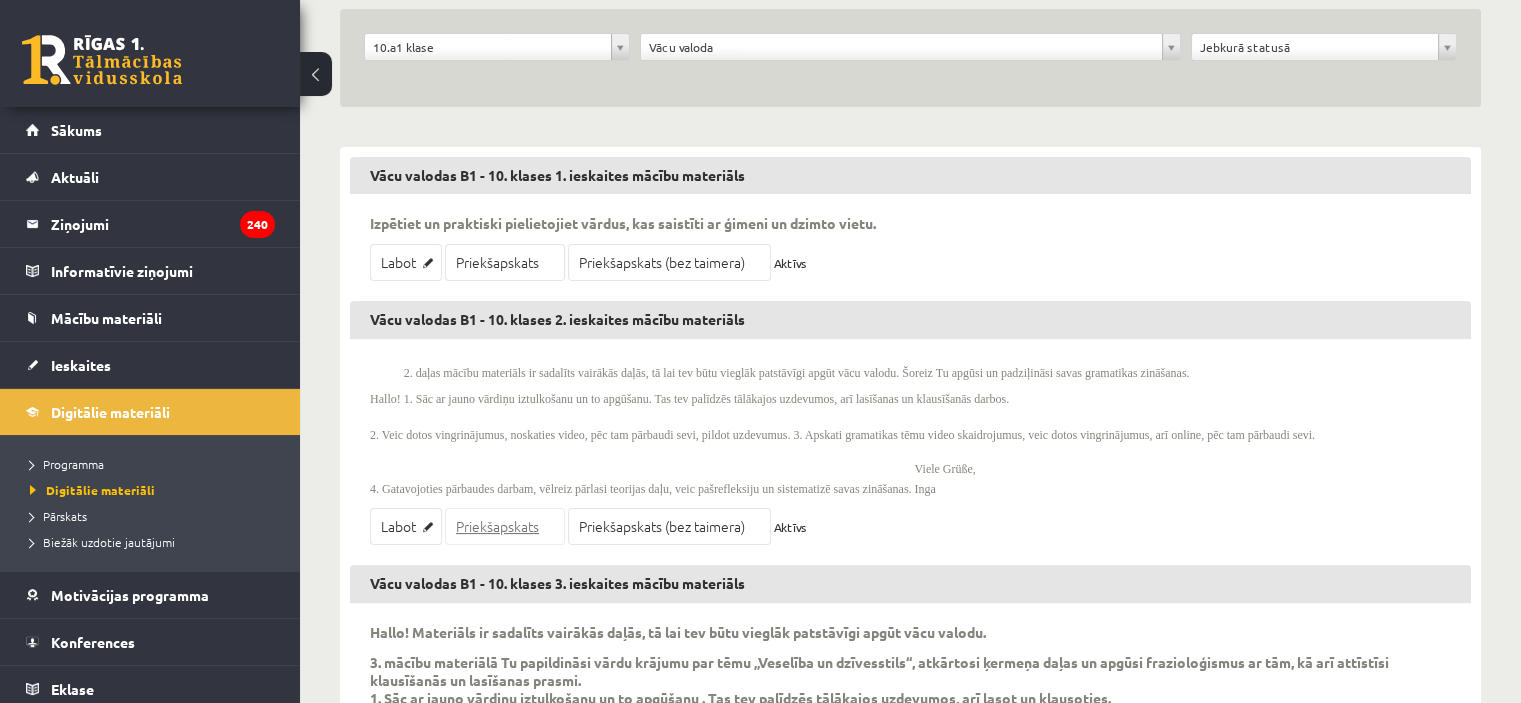 click on "Priekšapskats" at bounding box center (505, 526) 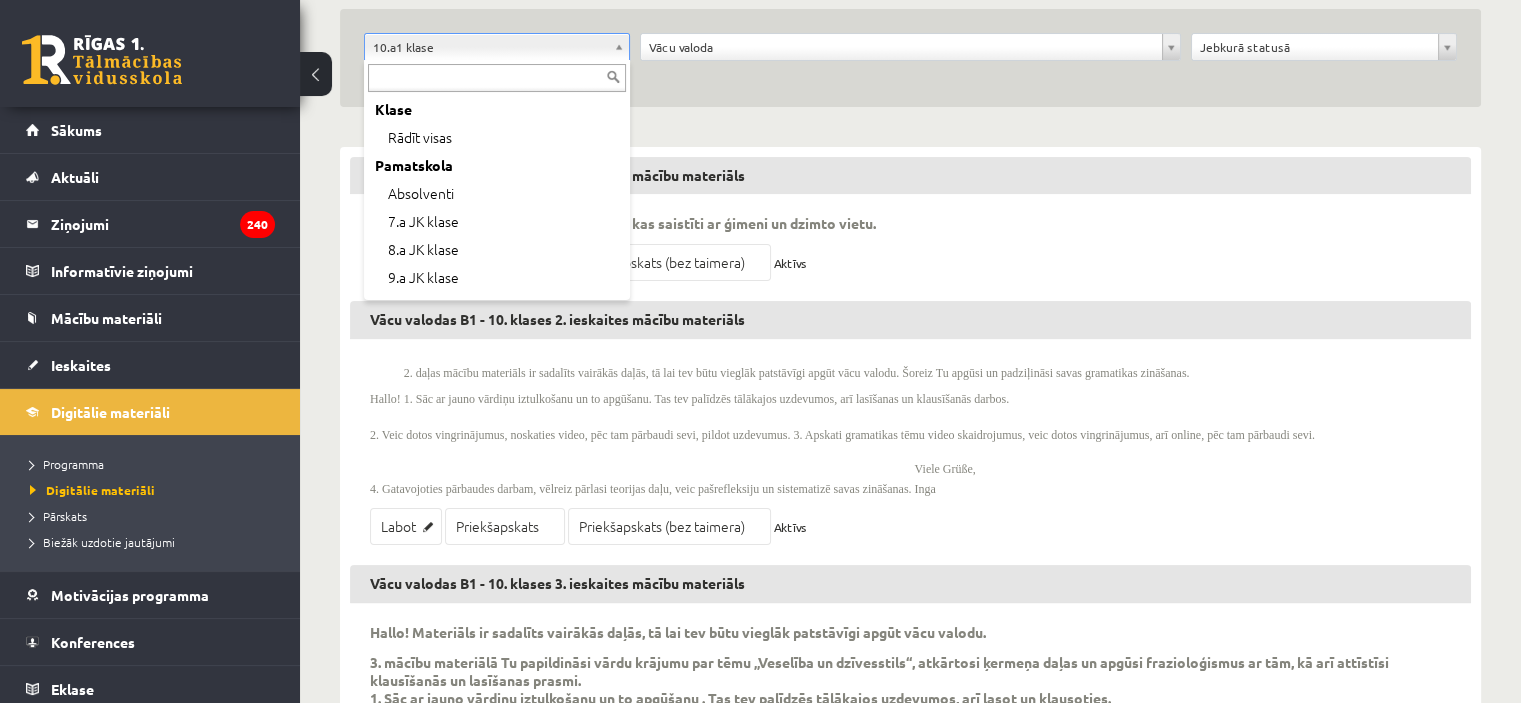 scroll, scrollTop: 136, scrollLeft: 0, axis: vertical 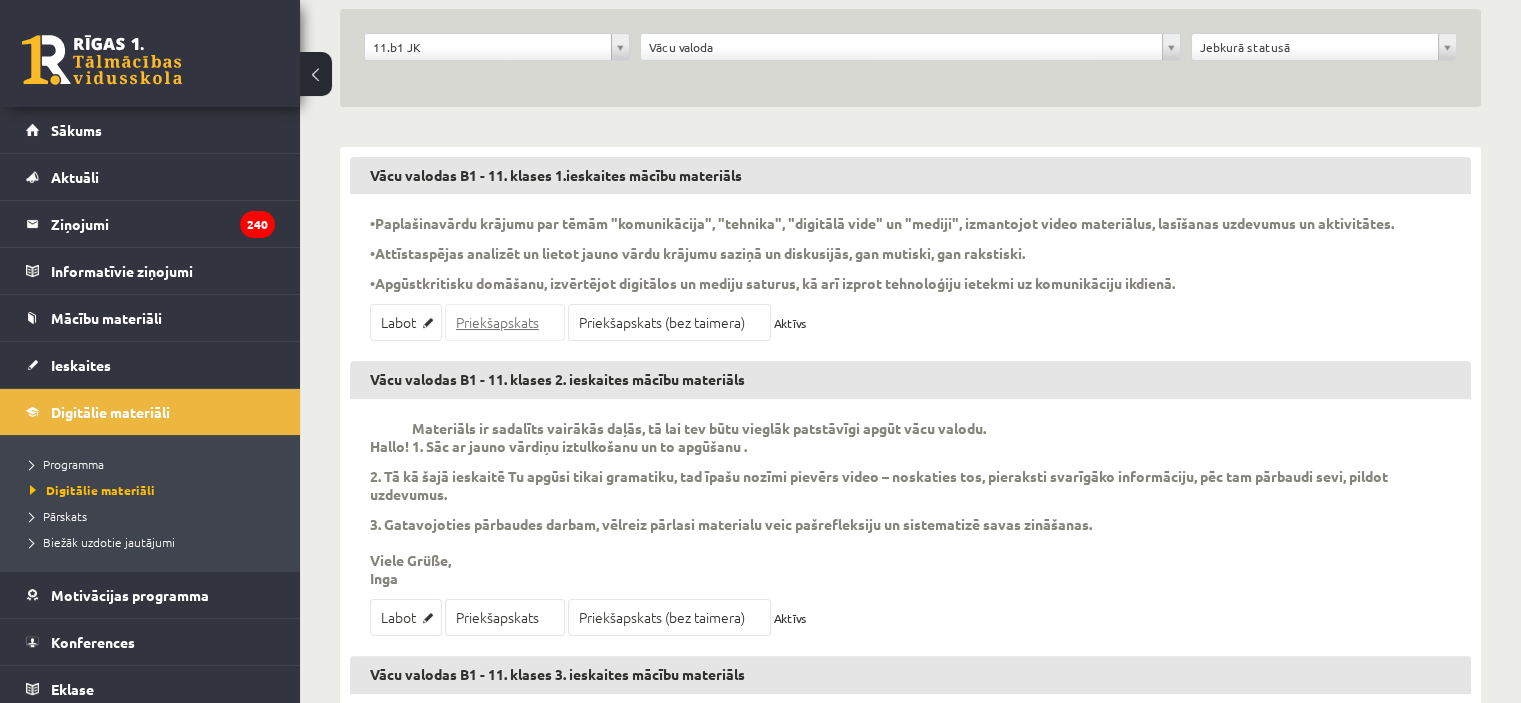 click on "Priekšapskats" at bounding box center (505, 322) 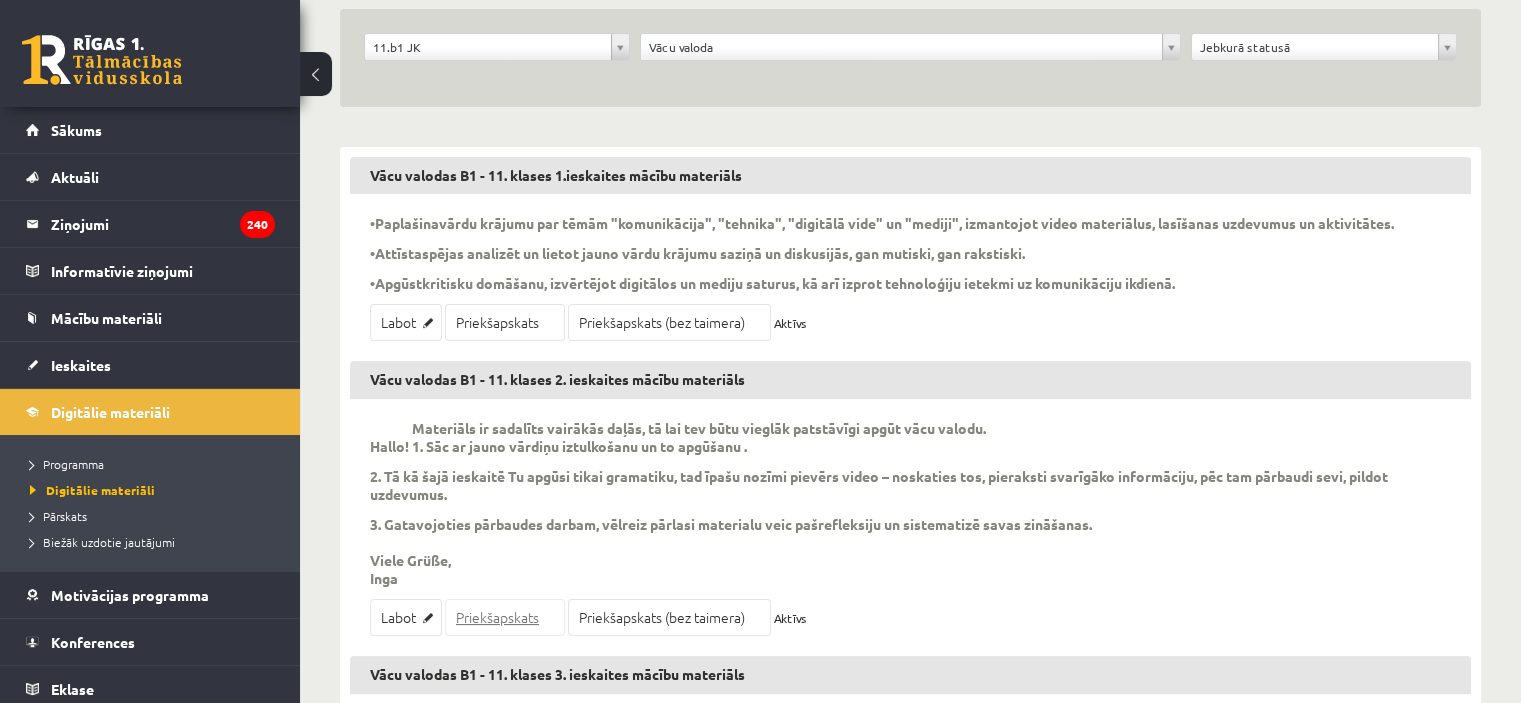 click on "Priekšapskats" at bounding box center (505, 617) 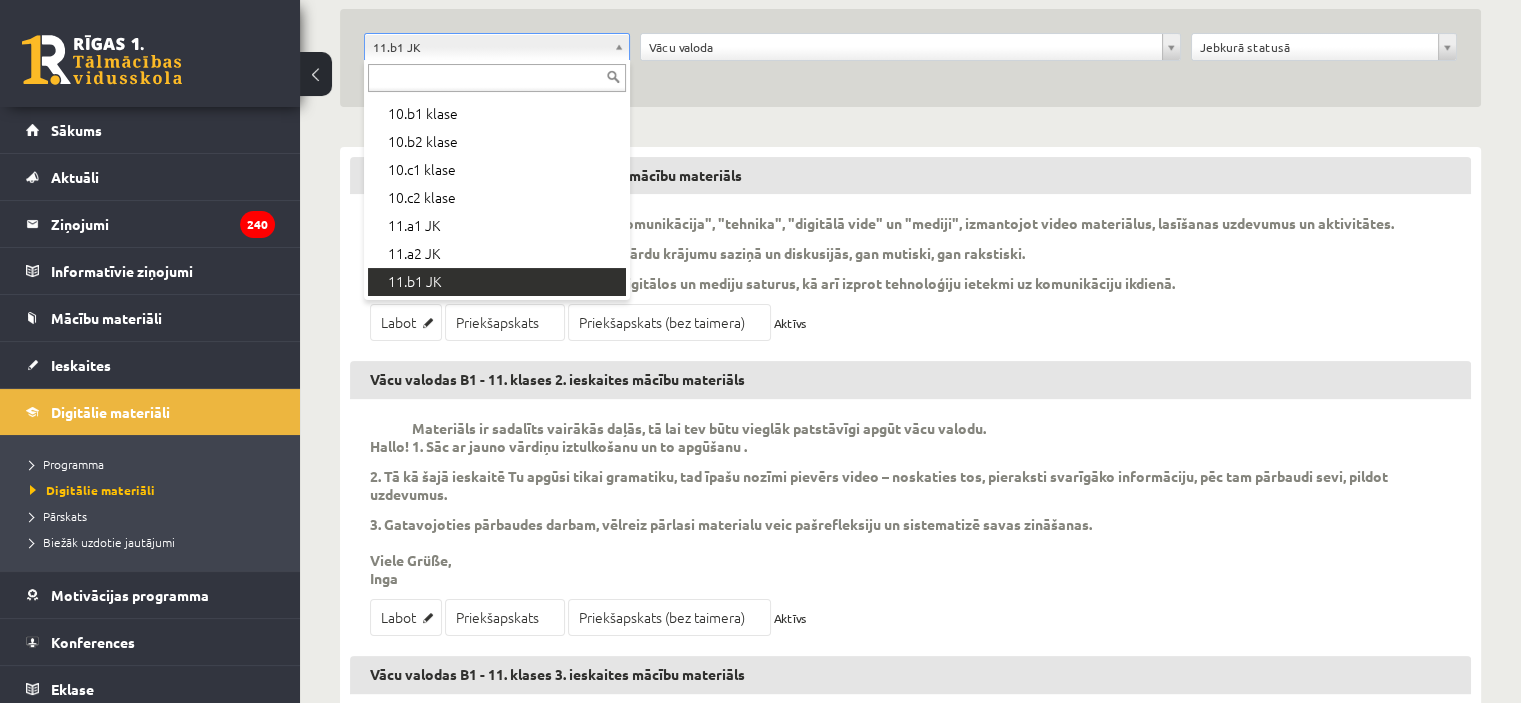 scroll, scrollTop: 388, scrollLeft: 0, axis: vertical 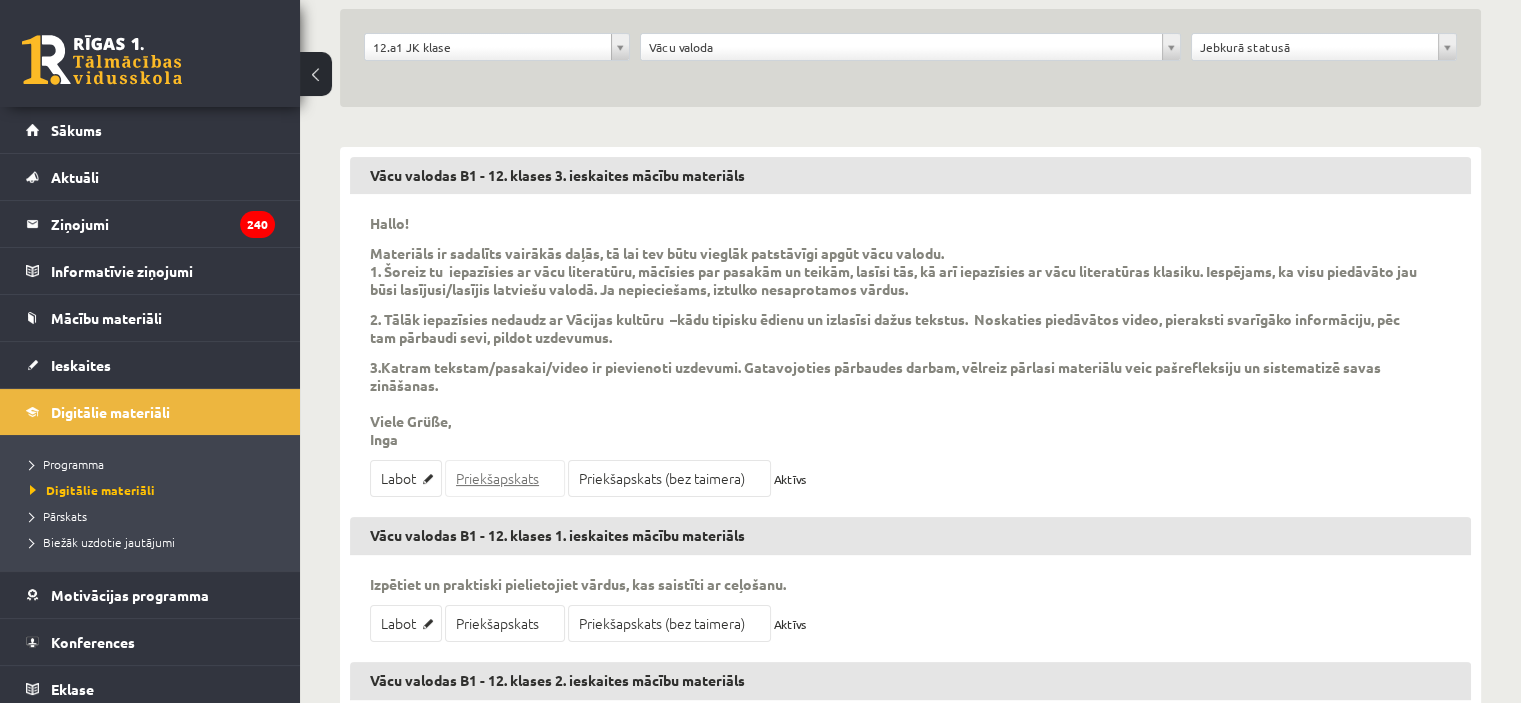 click on "Priekšapskats" at bounding box center [505, 478] 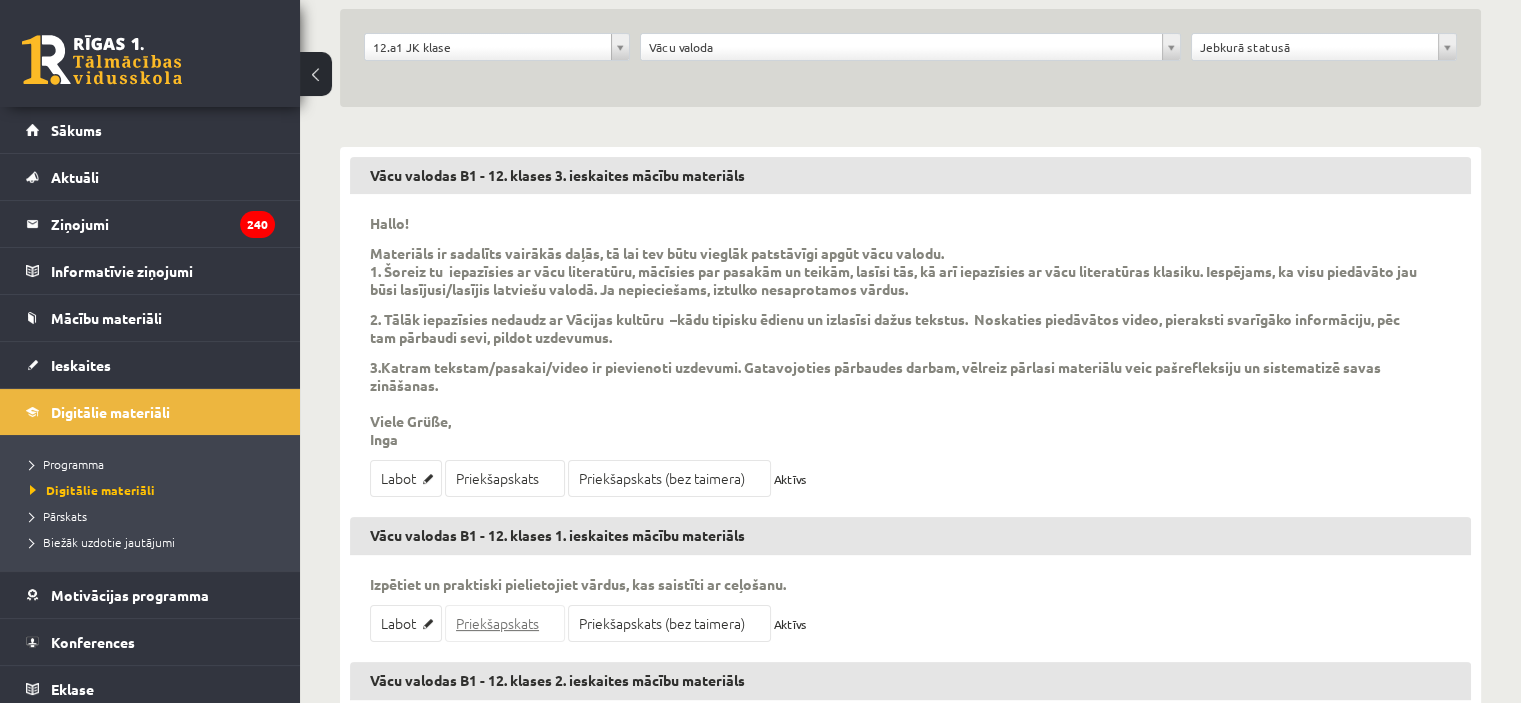 click on "Priekšapskats" at bounding box center [505, 623] 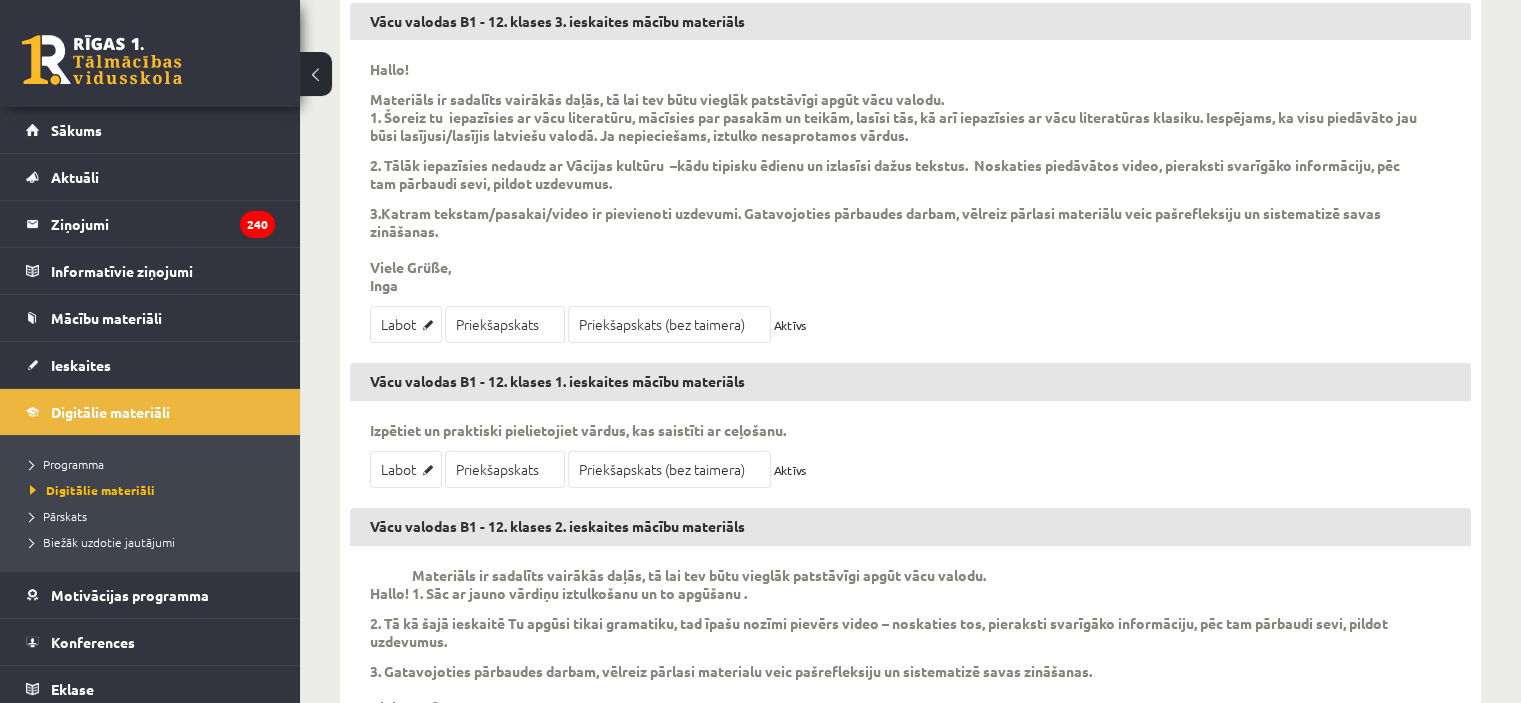 scroll, scrollTop: 438, scrollLeft: 0, axis: vertical 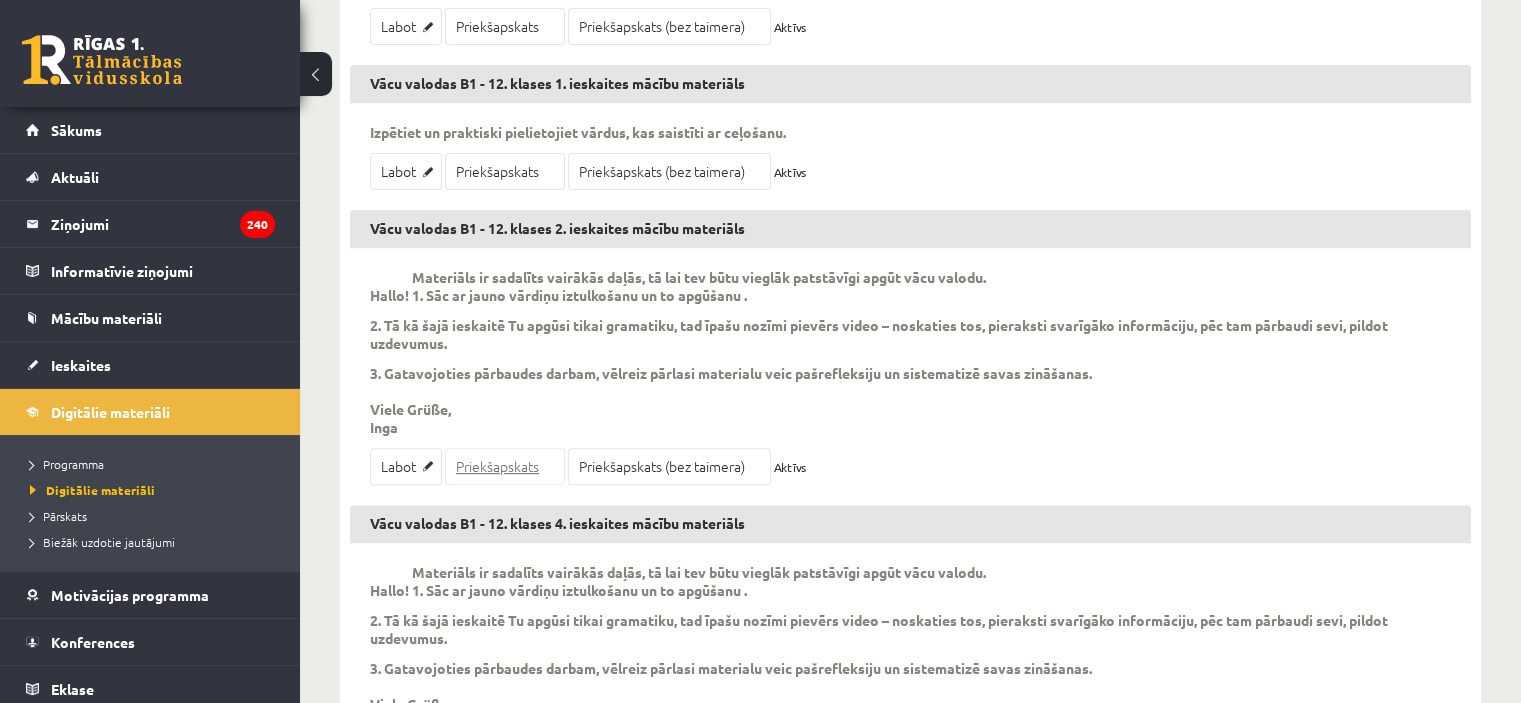 click on "Priekšapskats" at bounding box center (505, 466) 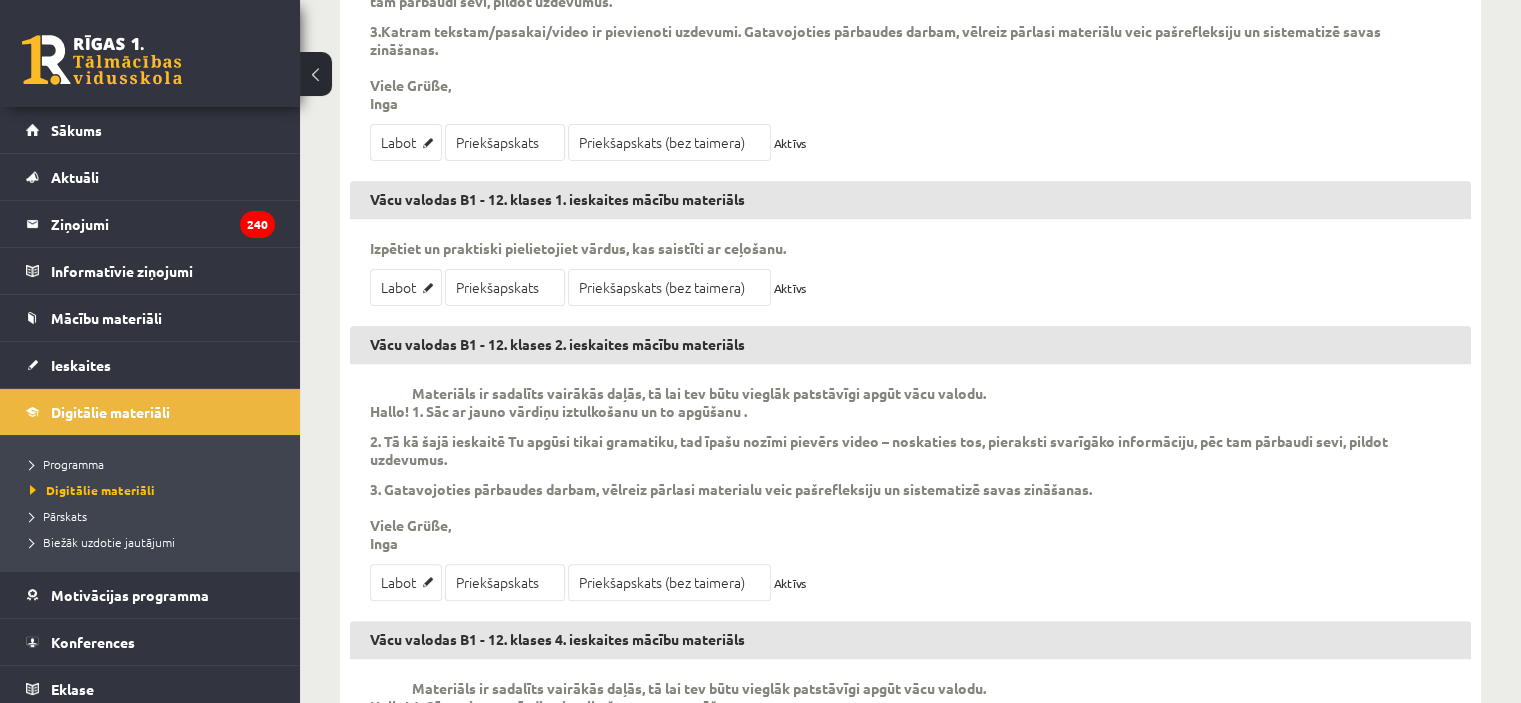 scroll, scrollTop: 704, scrollLeft: 0, axis: vertical 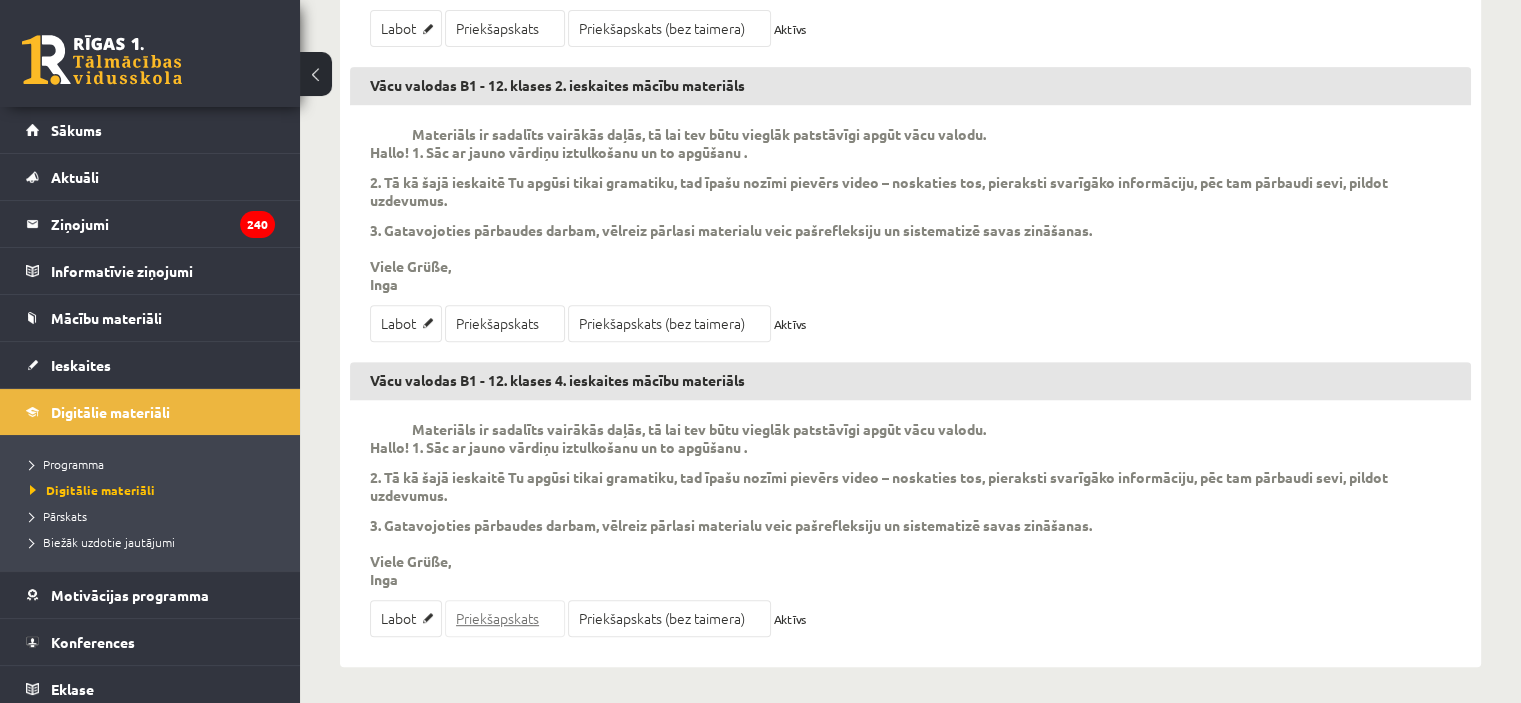 click on "Priekšapskats" at bounding box center [505, 618] 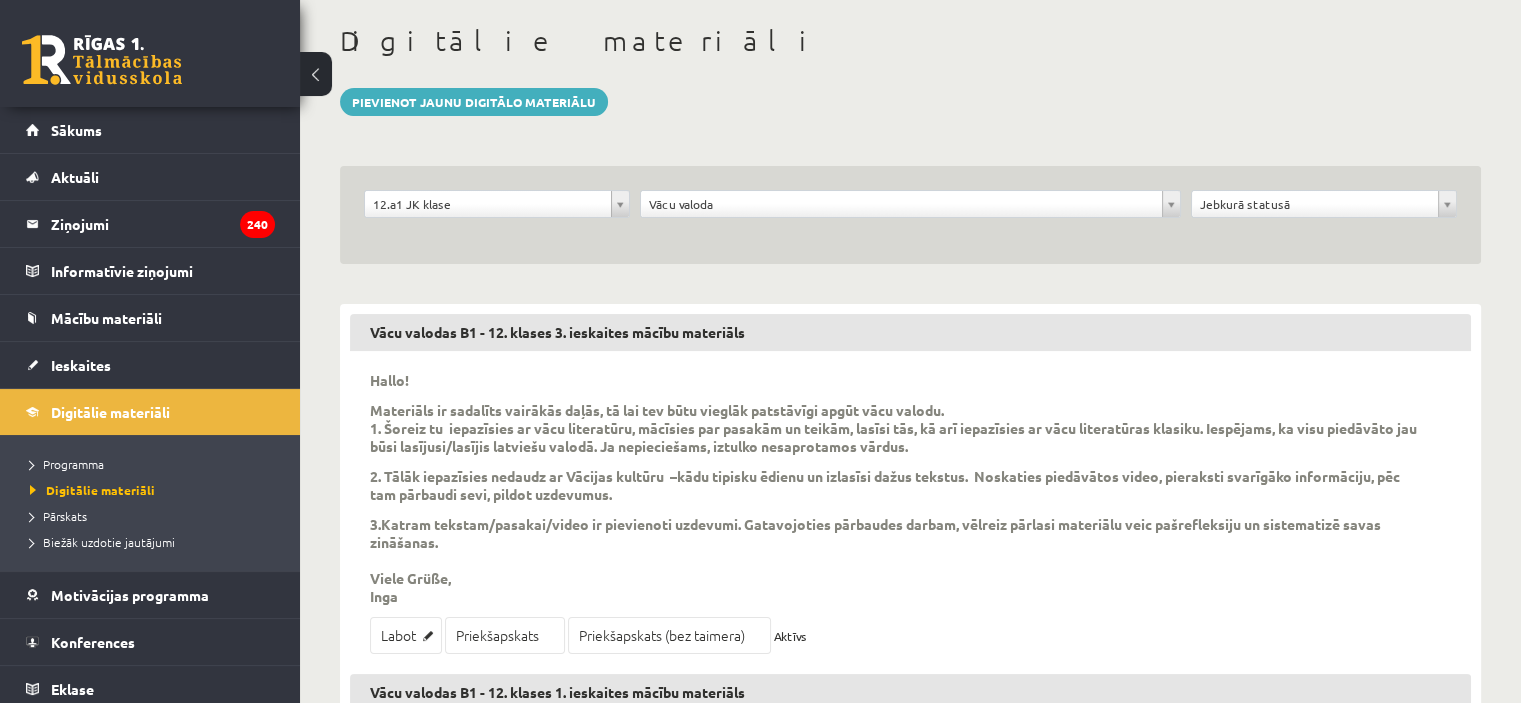 scroll, scrollTop: 91, scrollLeft: 0, axis: vertical 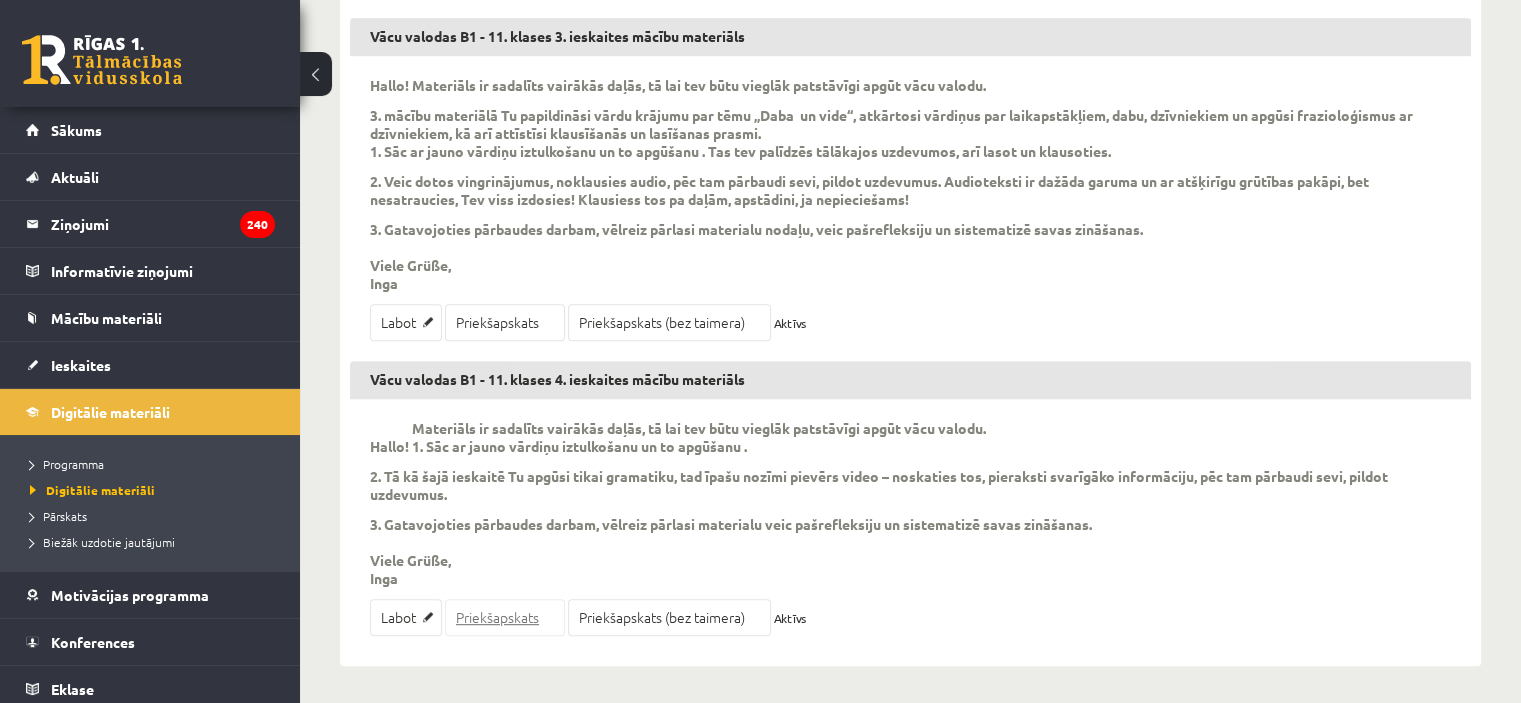 click on "Priekšapskats" at bounding box center [505, 617] 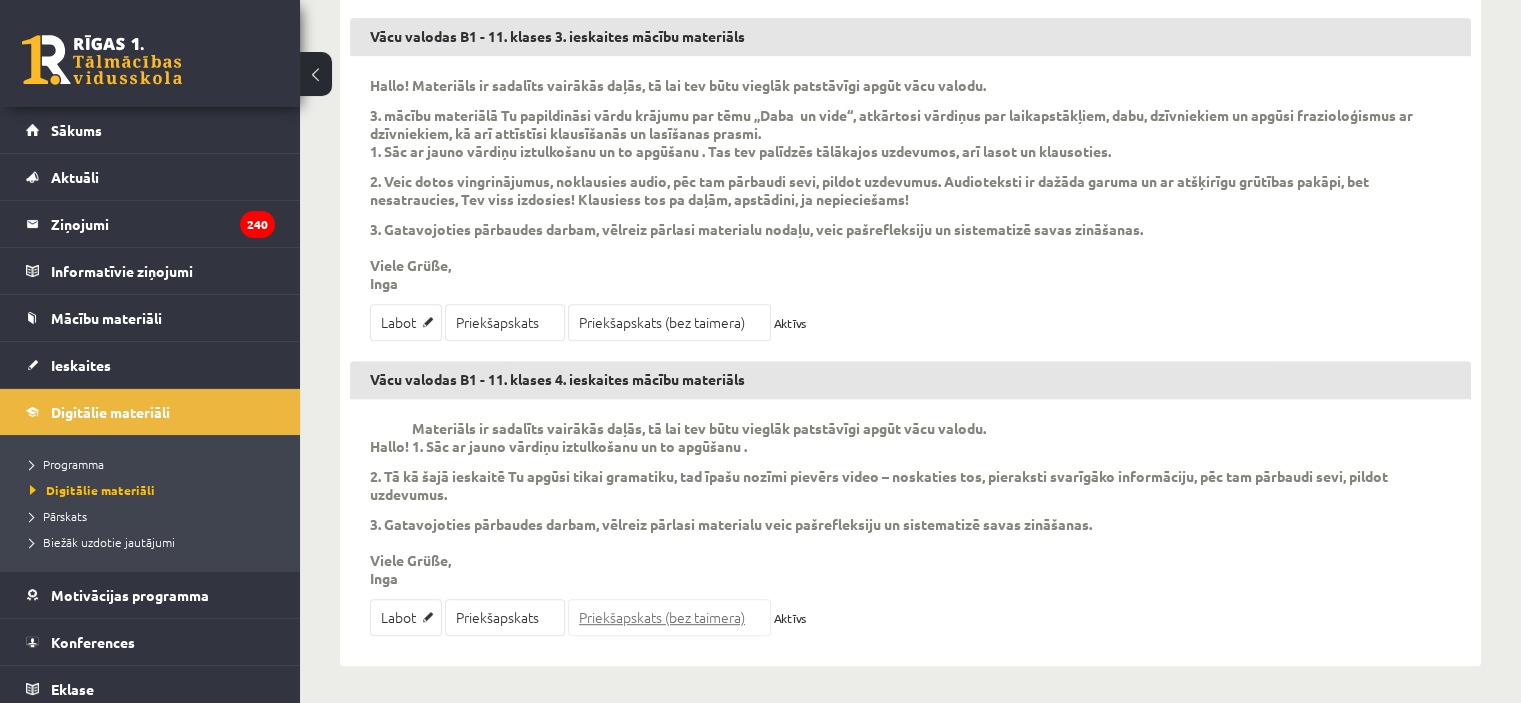 click on "Priekšapskats (bez taimera)" at bounding box center [669, 617] 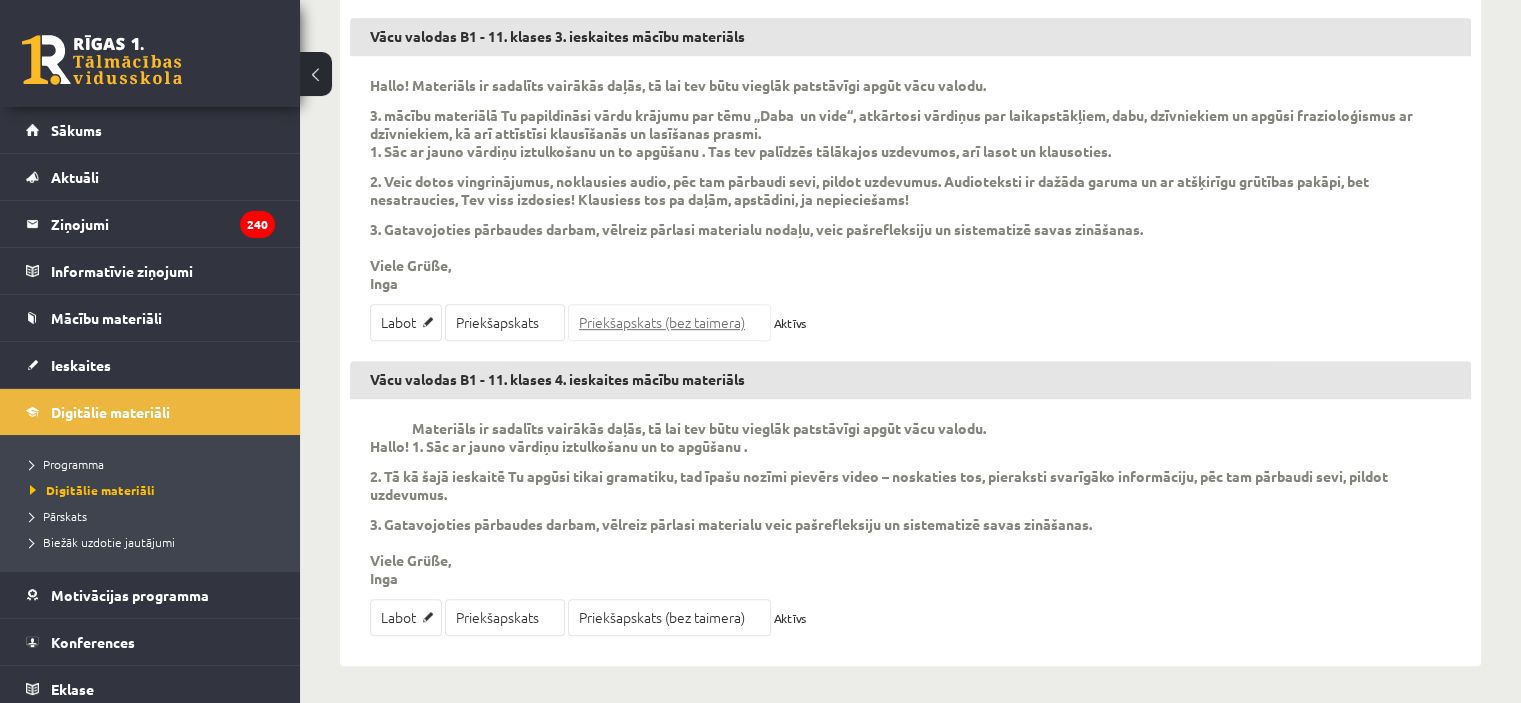 click on "Priekšapskats (bez taimera)" at bounding box center (669, 322) 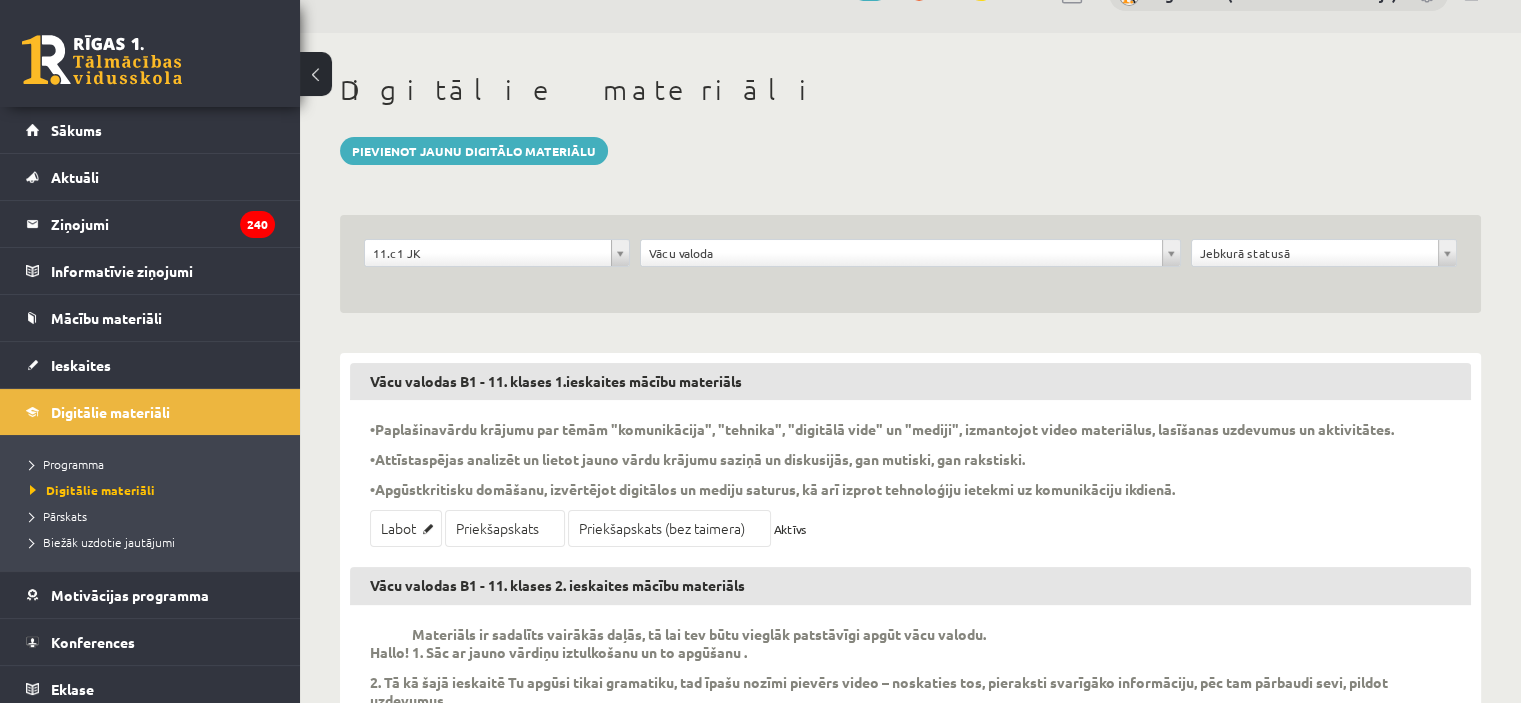 scroll, scrollTop: 12, scrollLeft: 0, axis: vertical 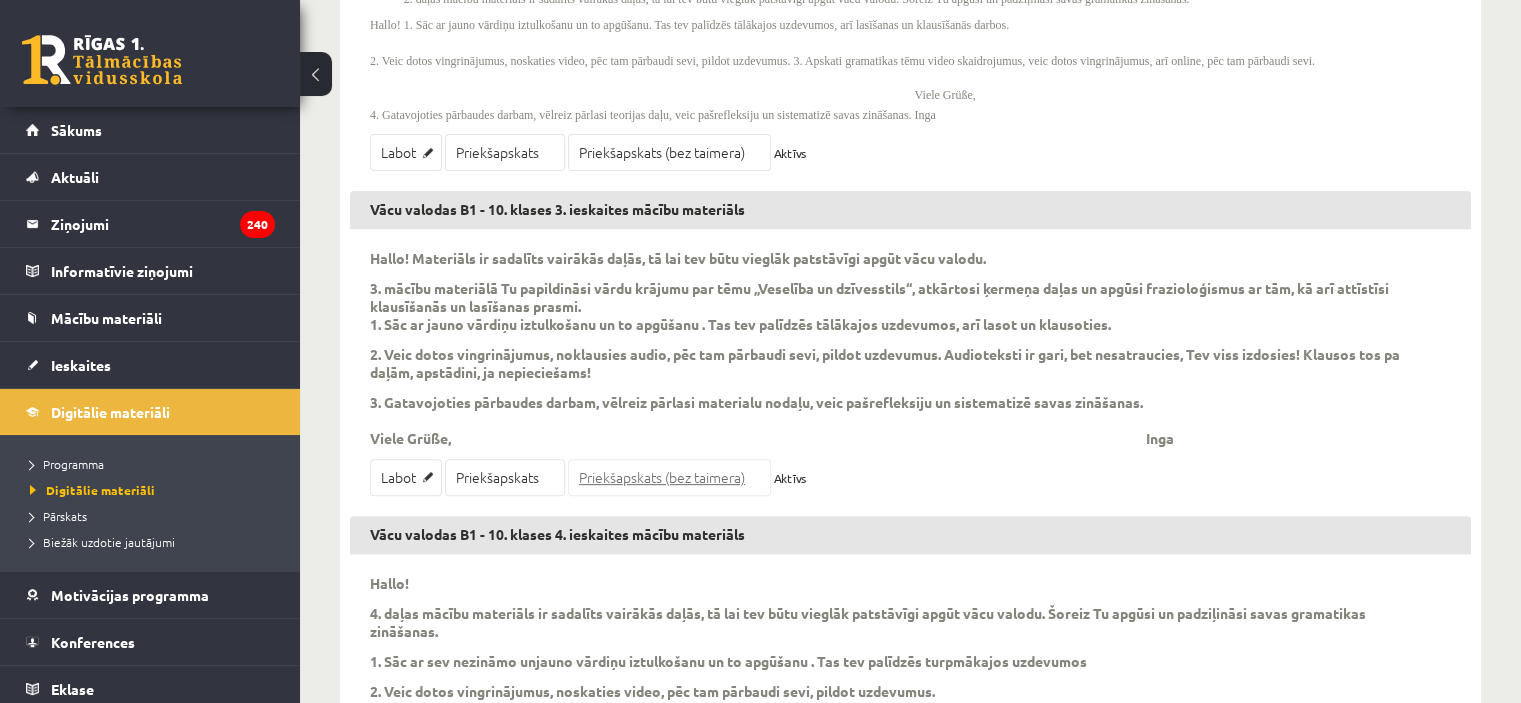 click on "Priekšapskats (bez taimera)" at bounding box center [669, 477] 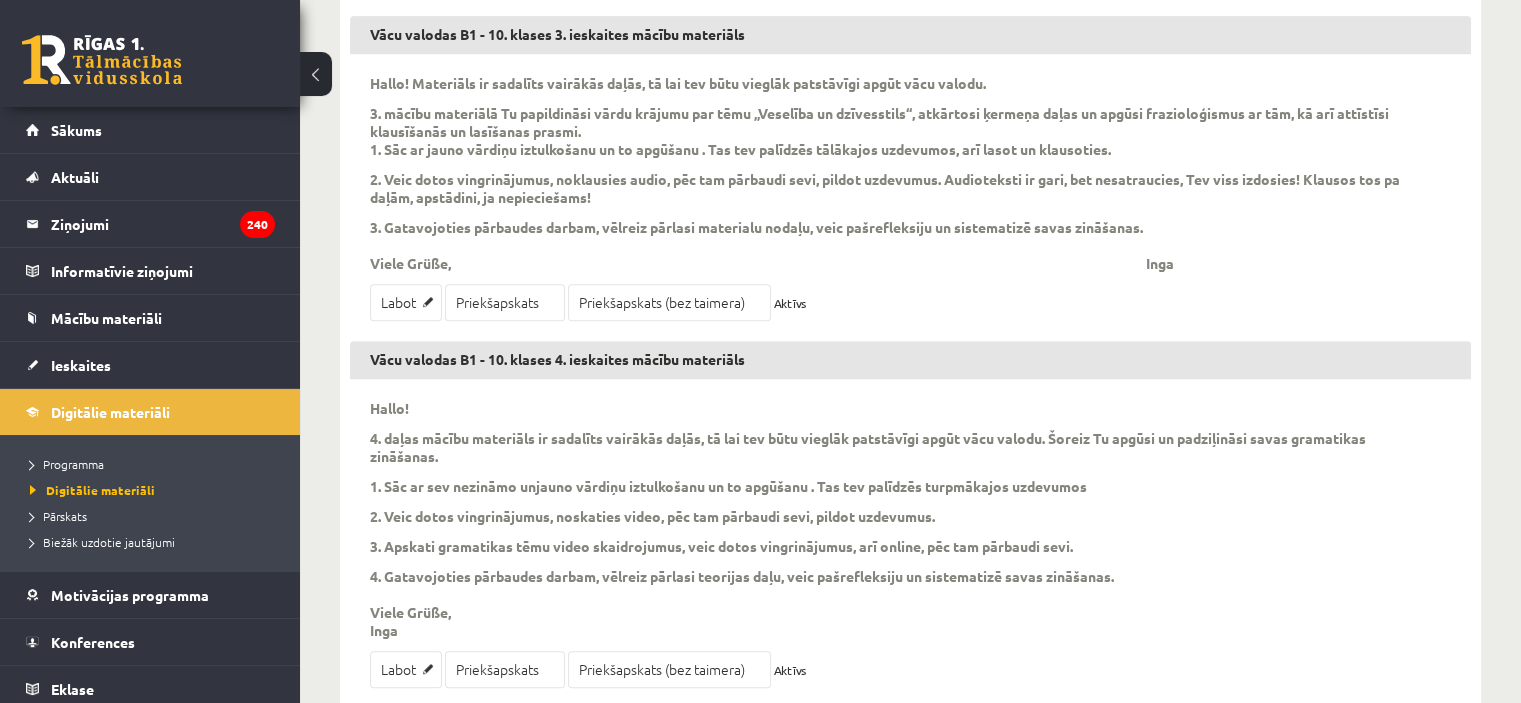 scroll, scrollTop: 824, scrollLeft: 0, axis: vertical 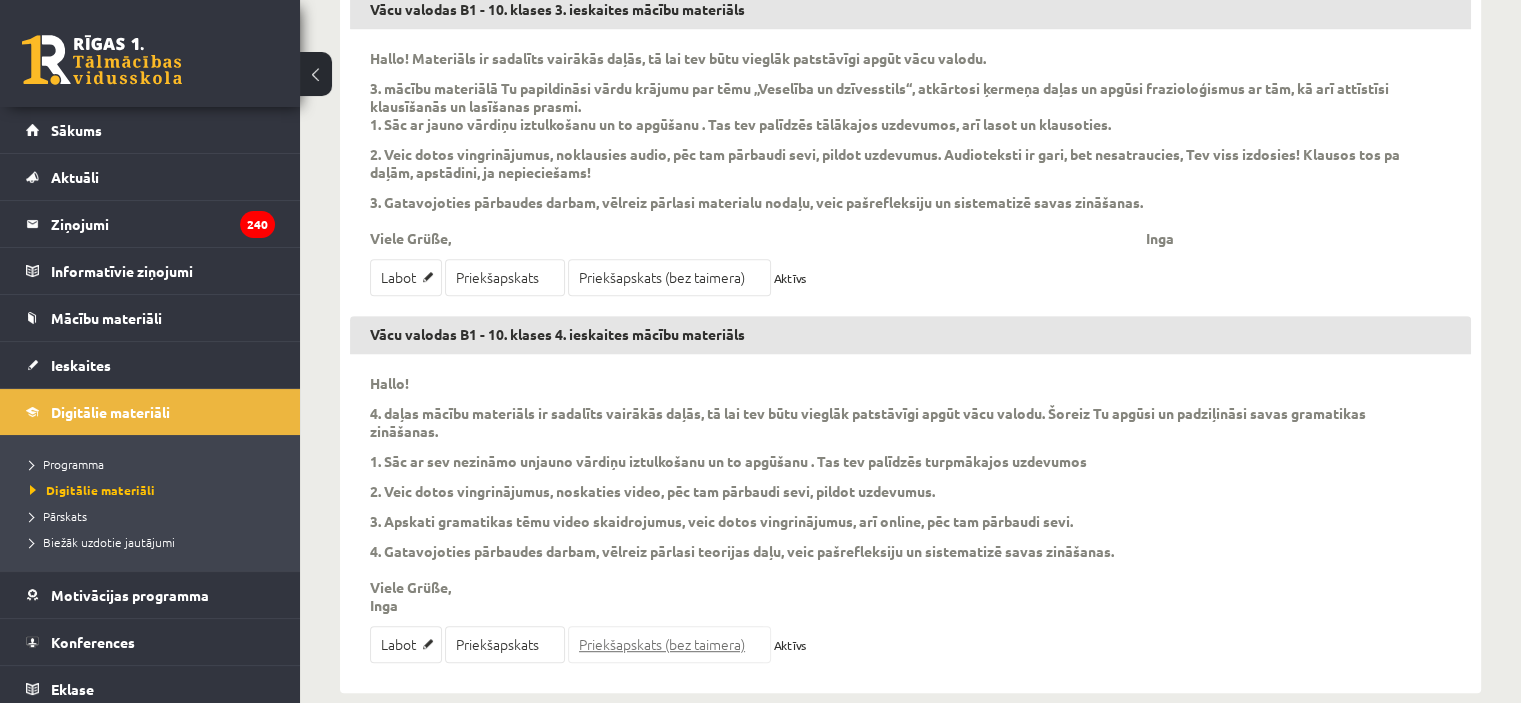 click on "Priekšapskats (bez taimera)" at bounding box center (669, 644) 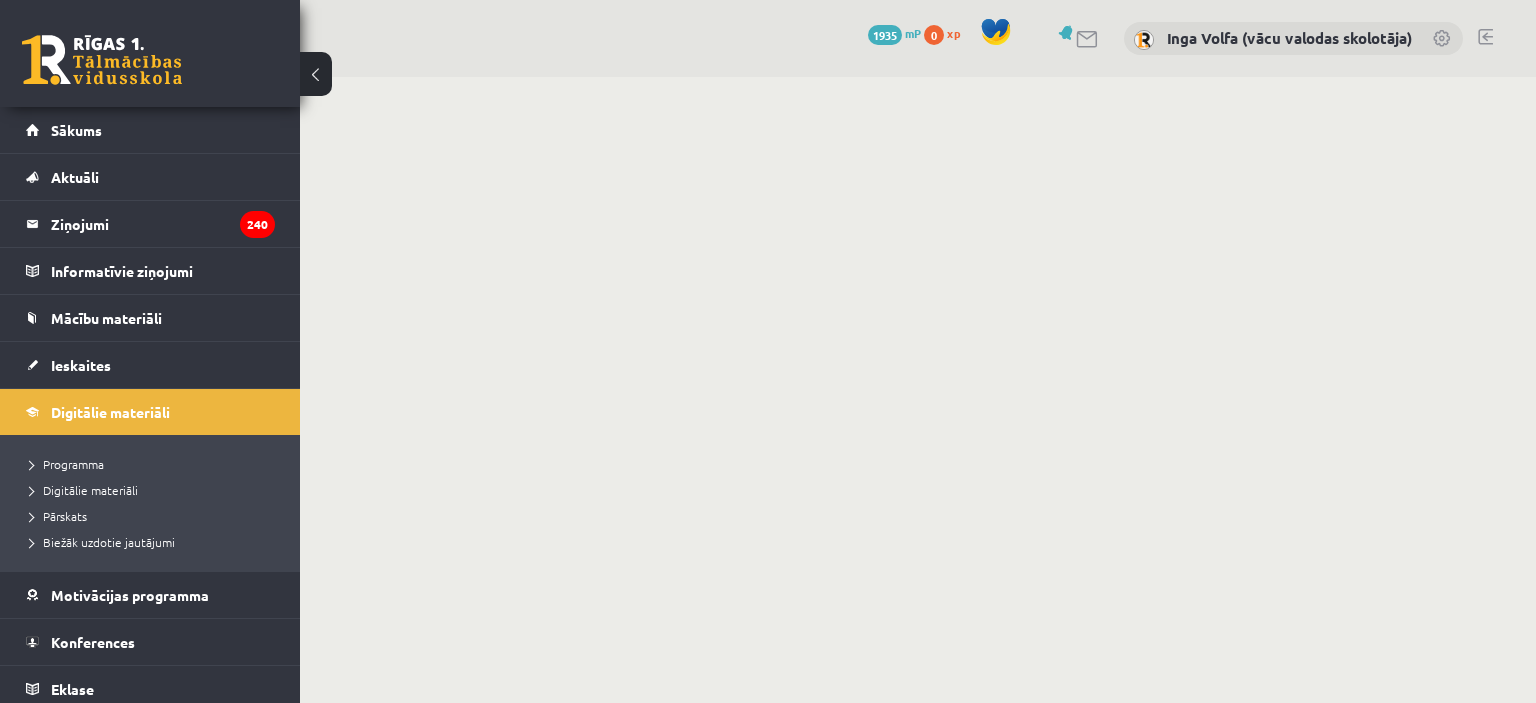 scroll, scrollTop: 0, scrollLeft: 0, axis: both 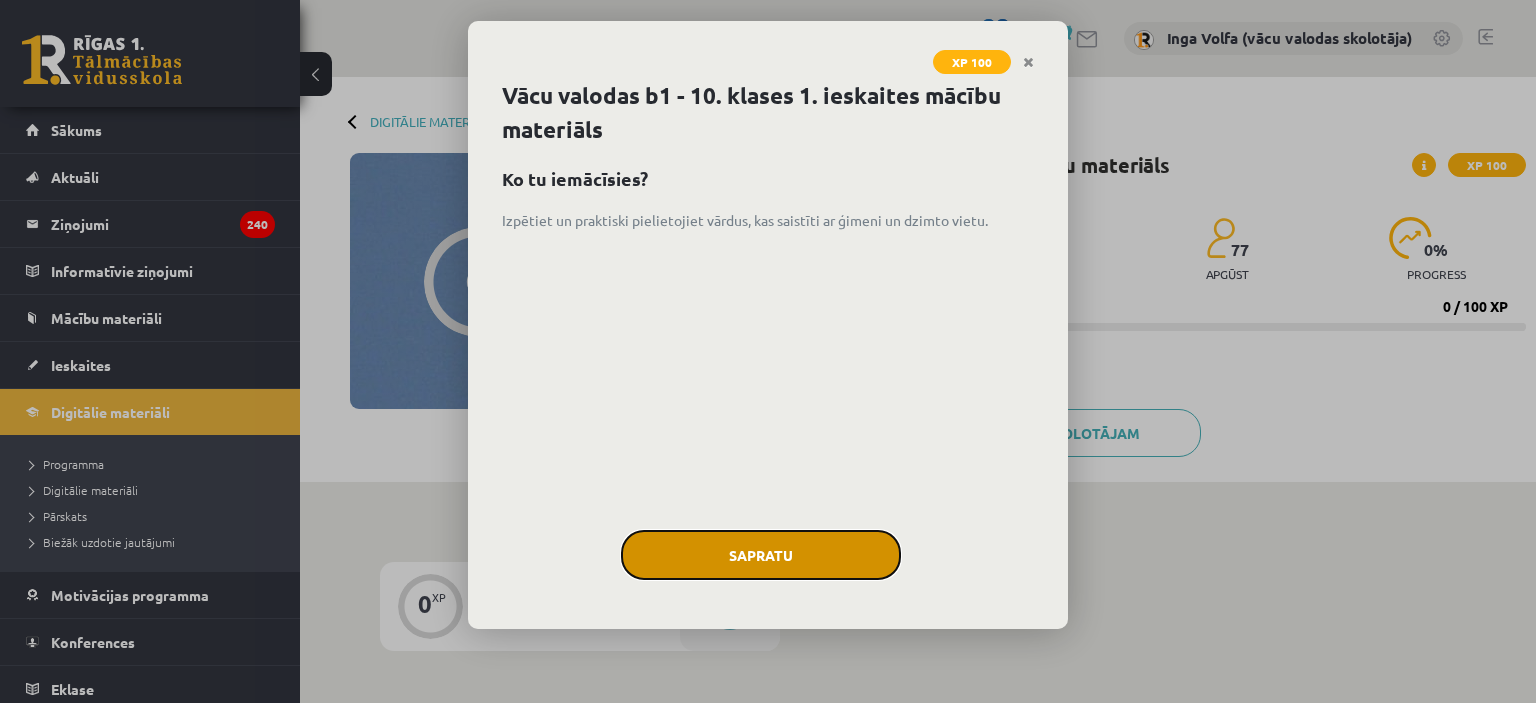click on "Sapratu" 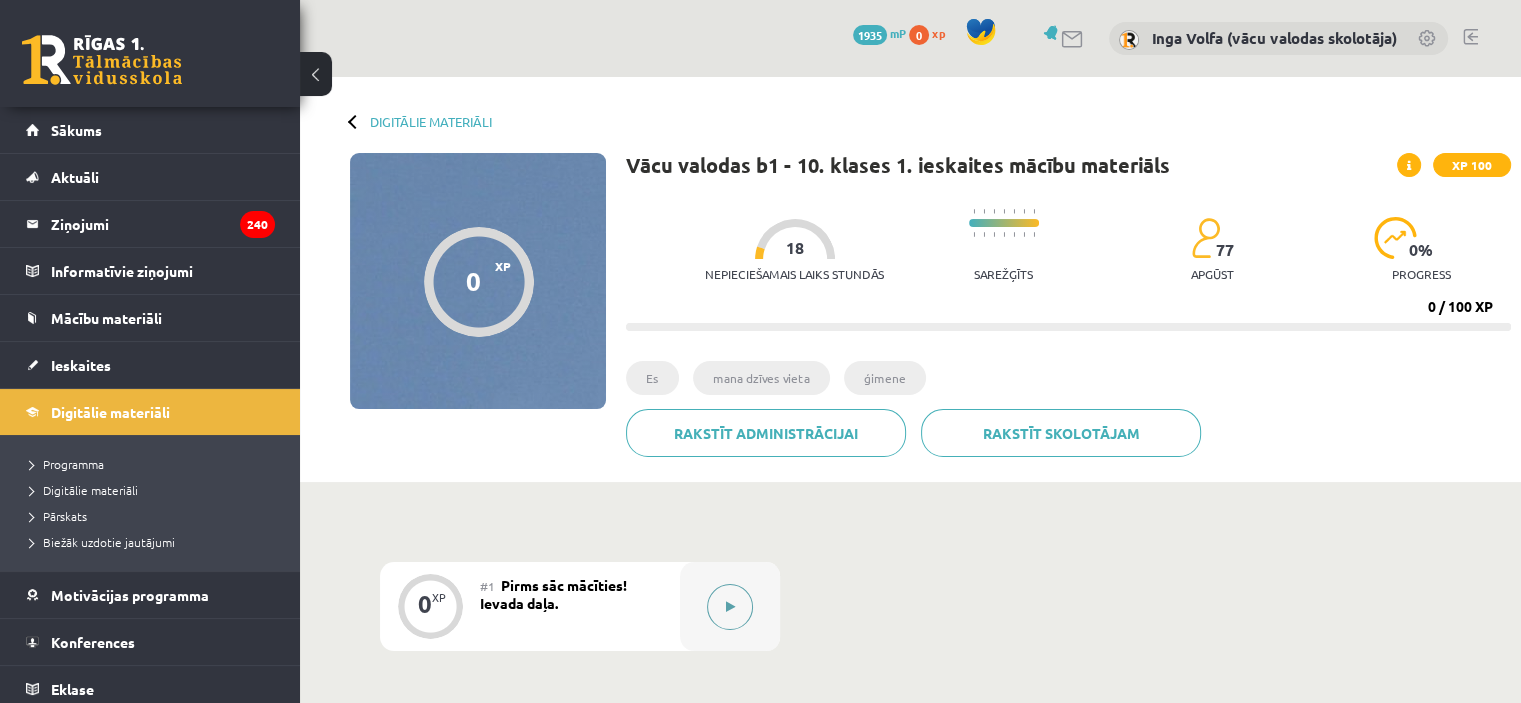 click 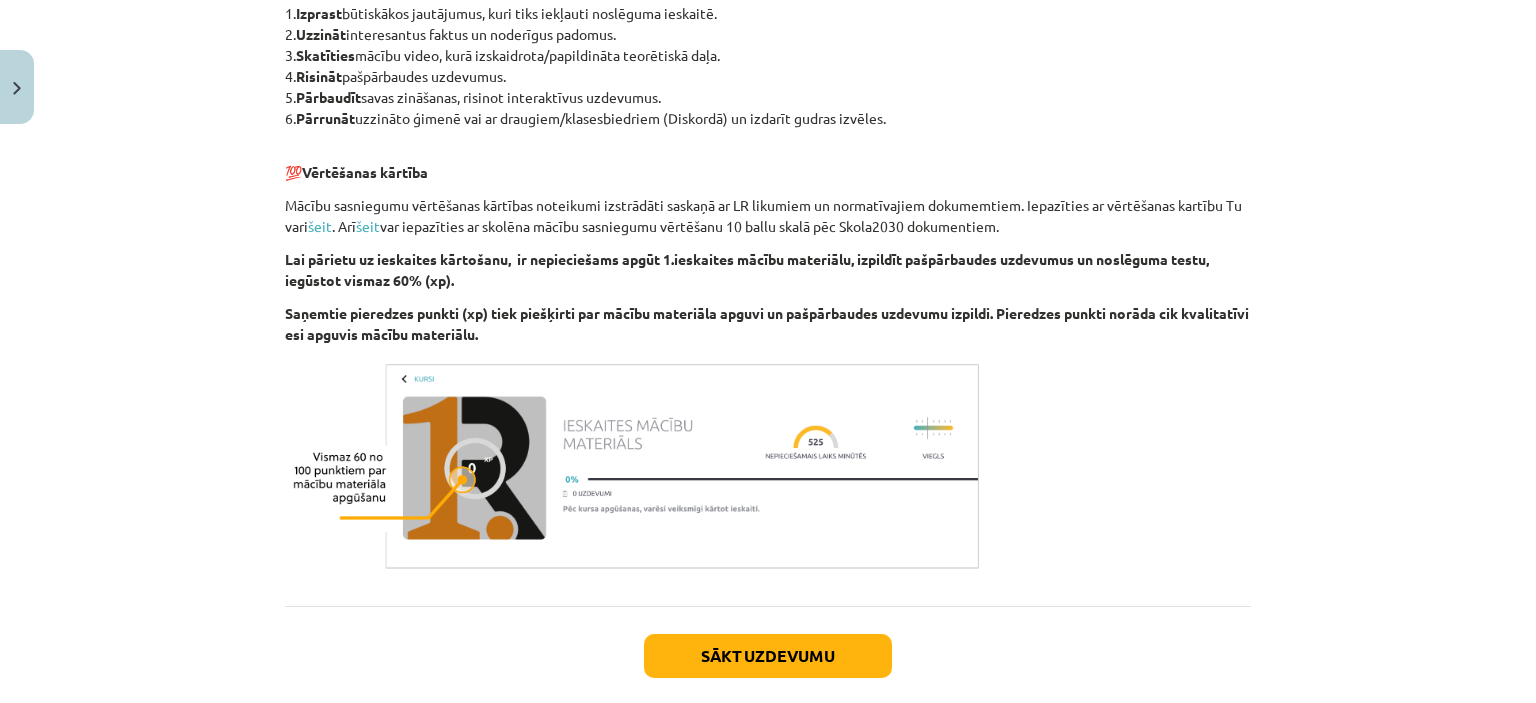 scroll, scrollTop: 1100, scrollLeft: 0, axis: vertical 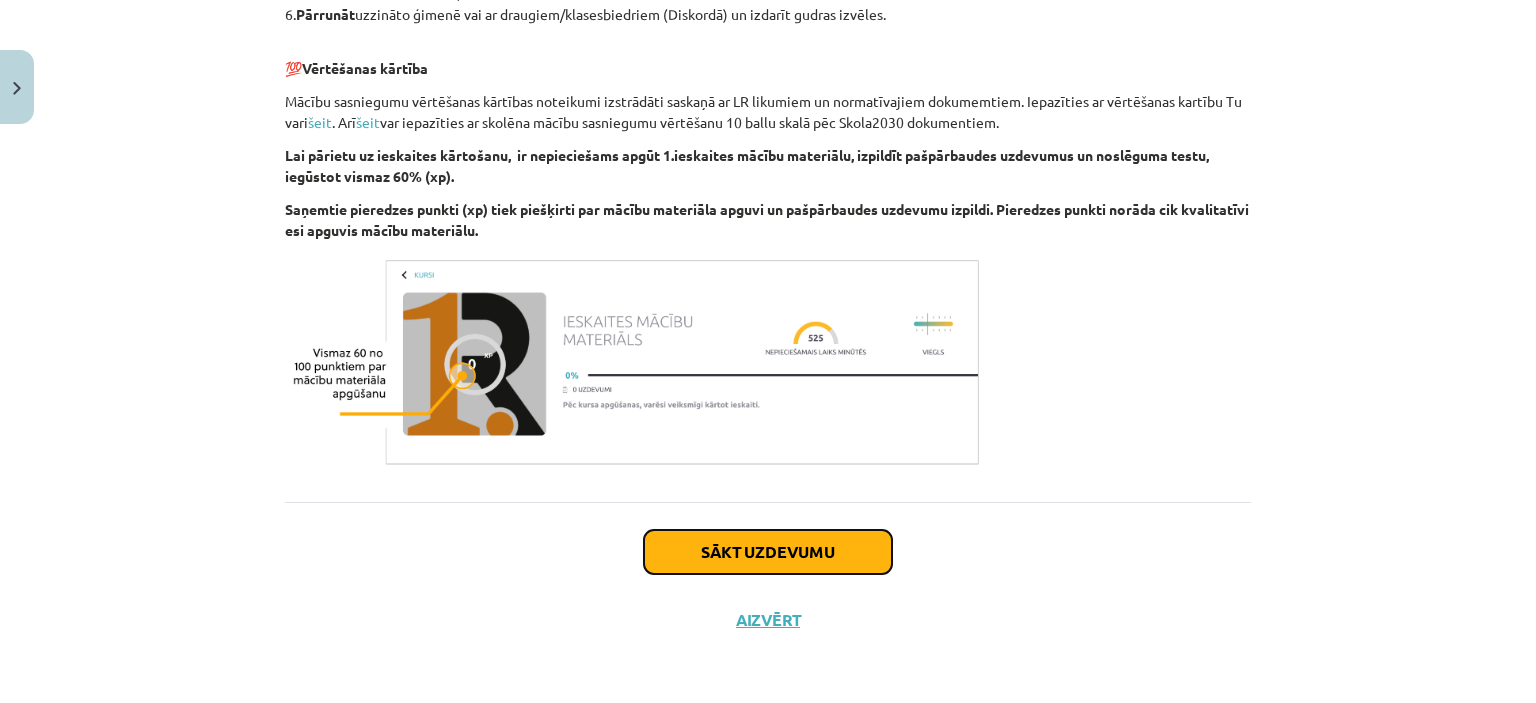 click on "Sākt uzdevumu" 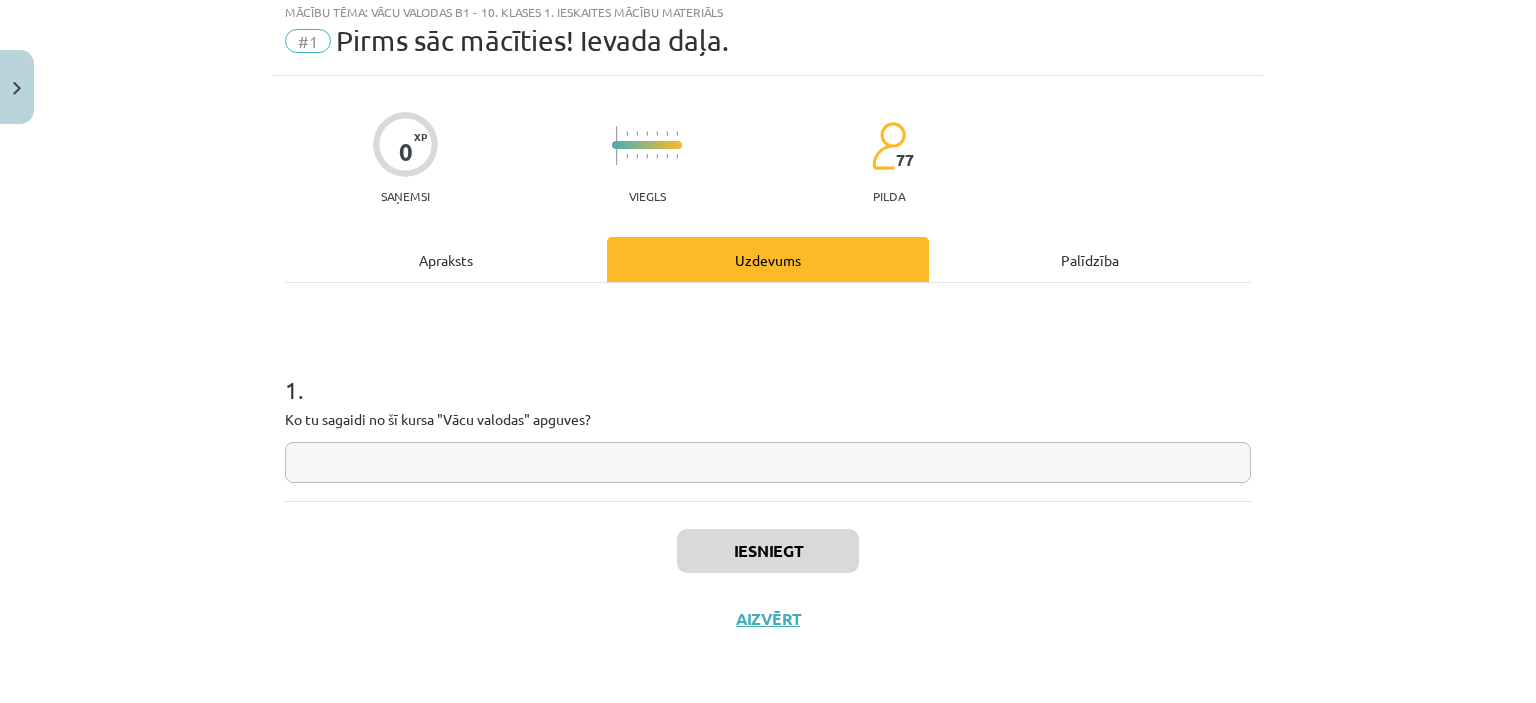 scroll, scrollTop: 50, scrollLeft: 0, axis: vertical 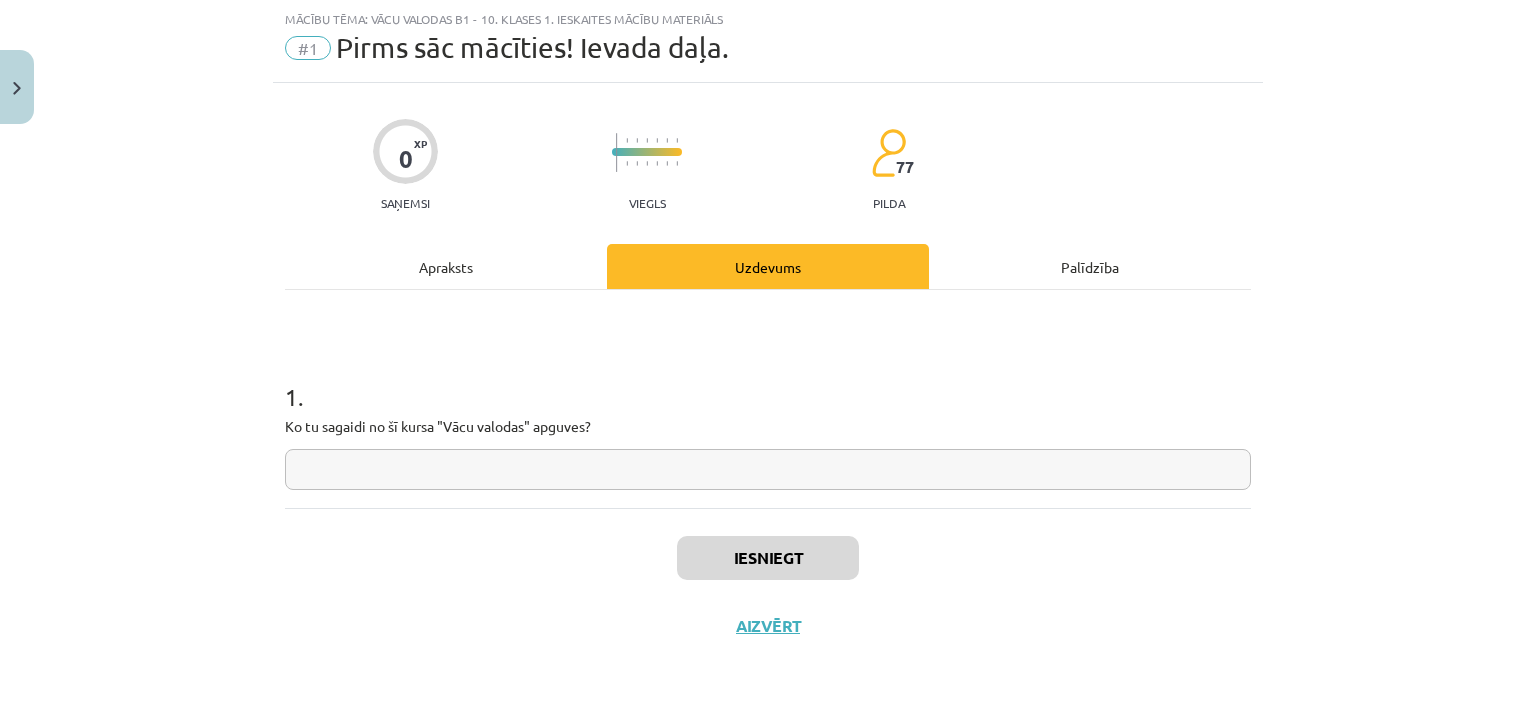 click 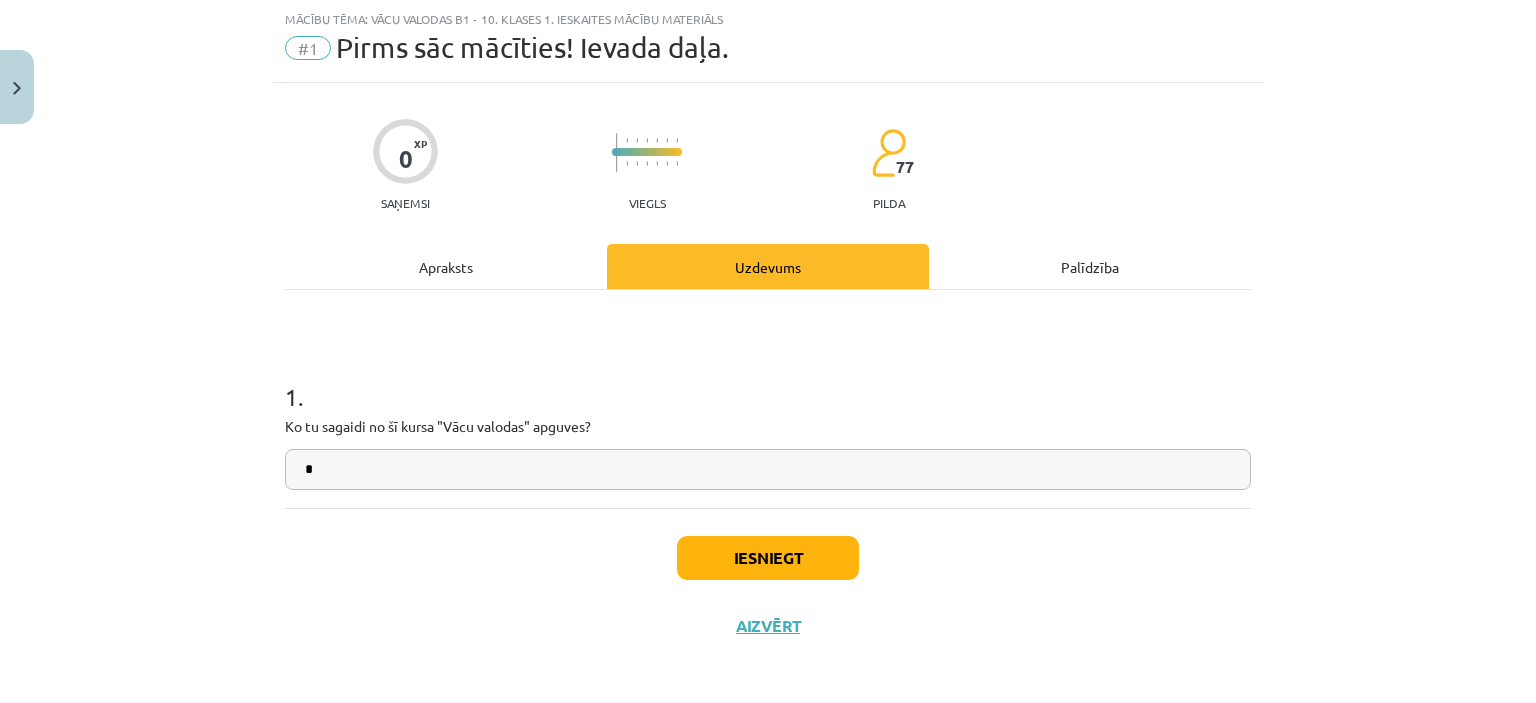type on "*" 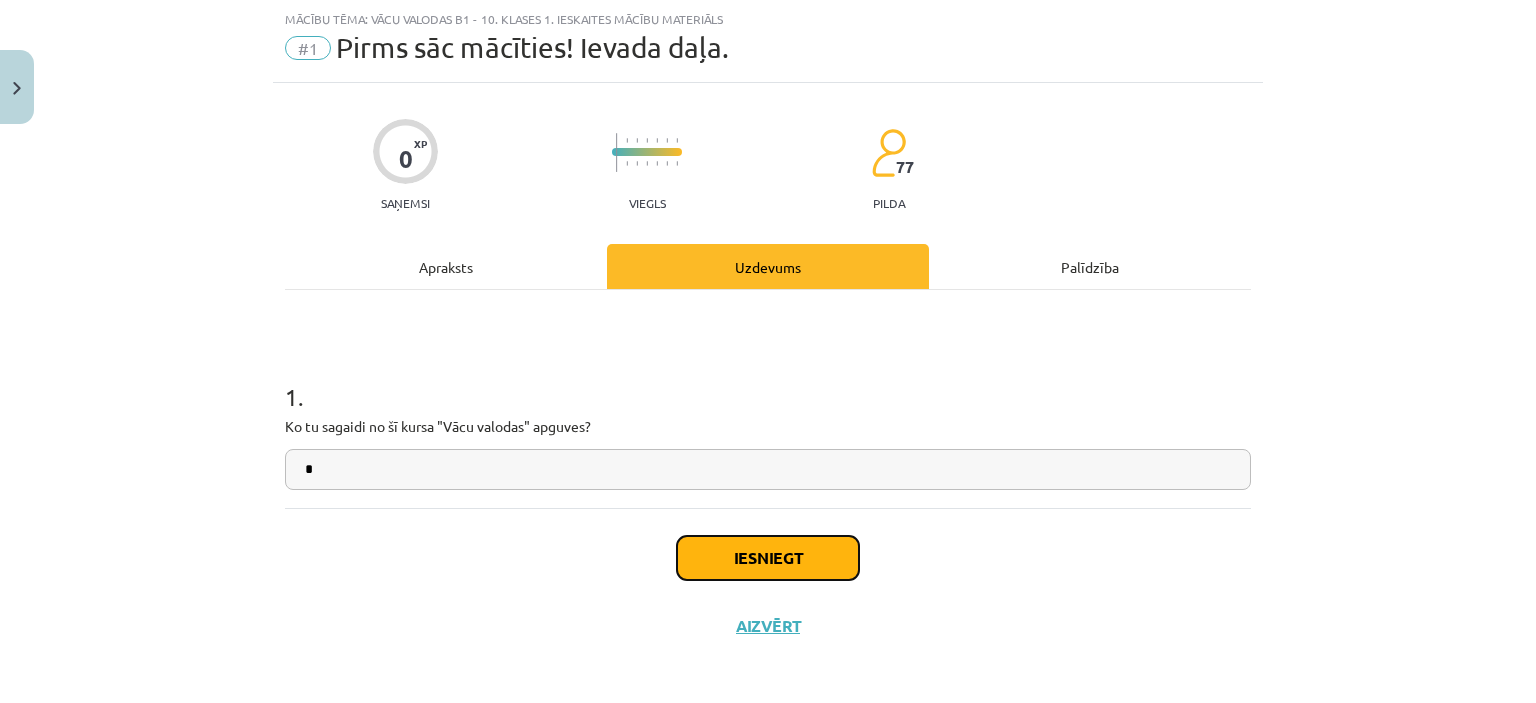 click on "Iesniegt" 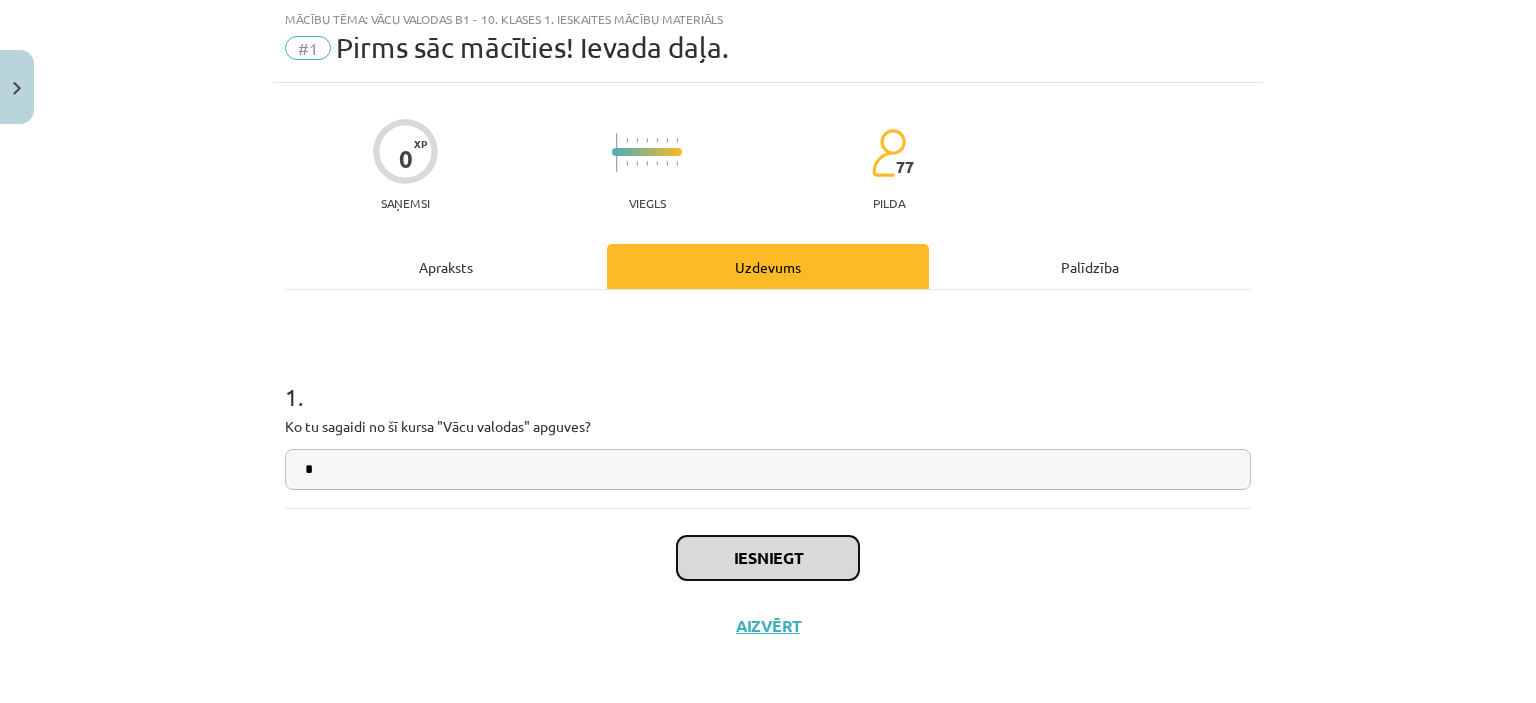 click on "Iesniegt" 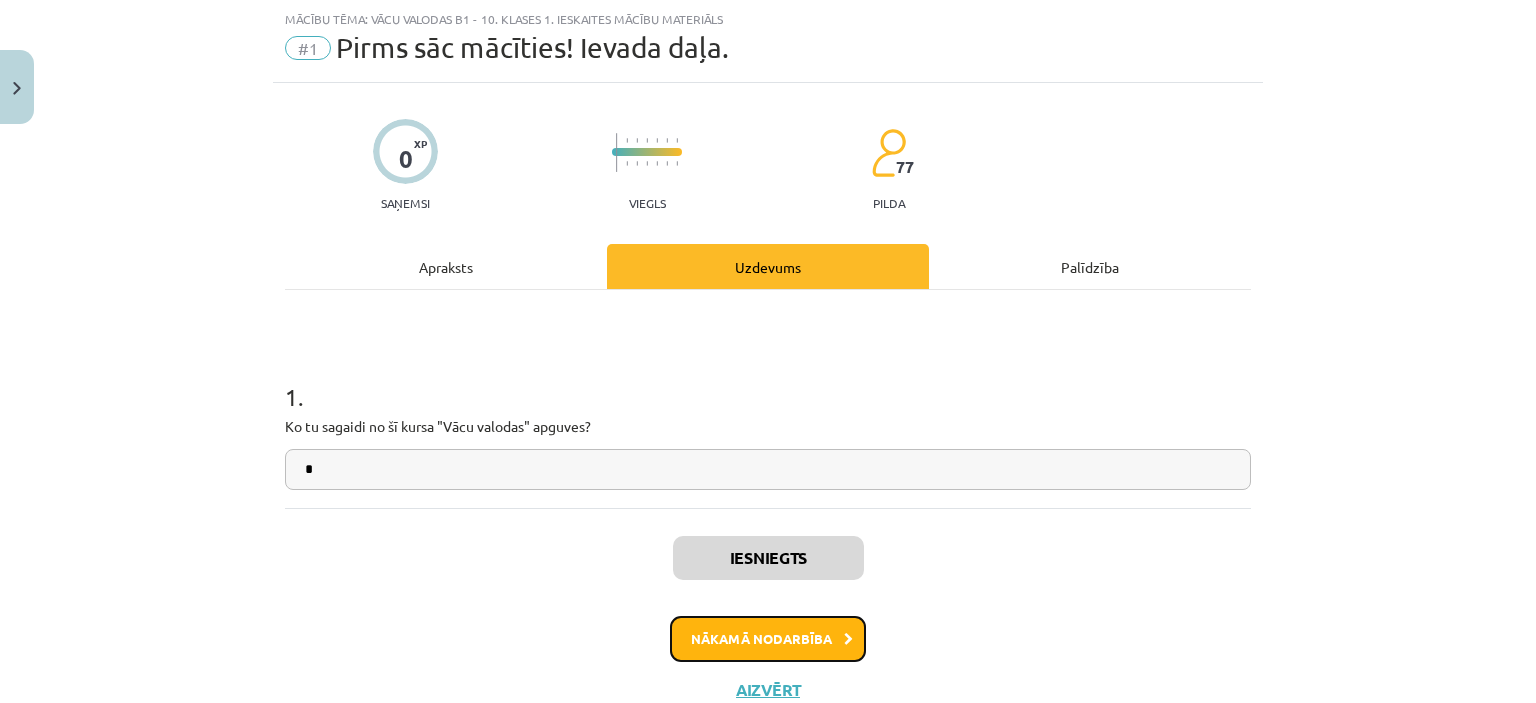 click on "Nākamā nodarbība" 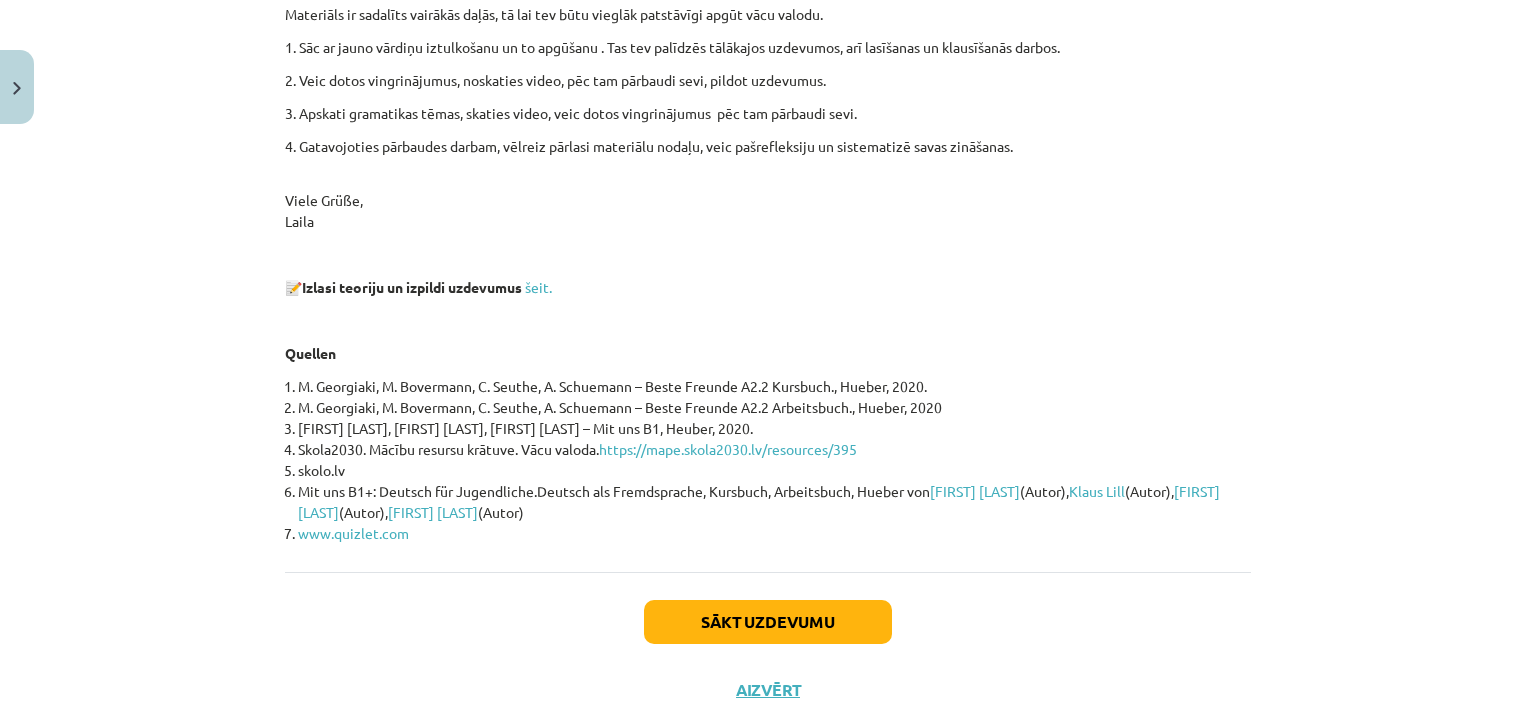 scroll, scrollTop: 457, scrollLeft: 0, axis: vertical 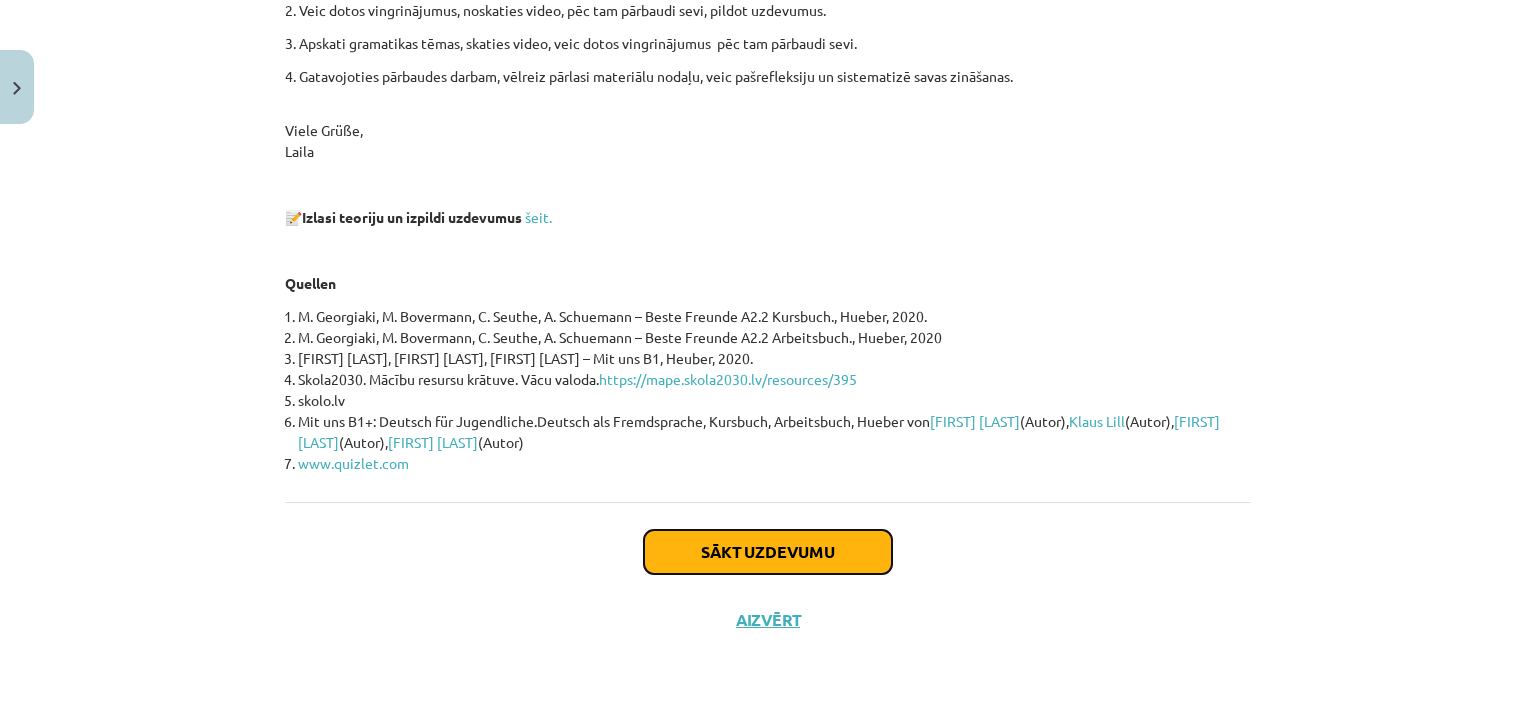 click on "Sākt uzdevumu" 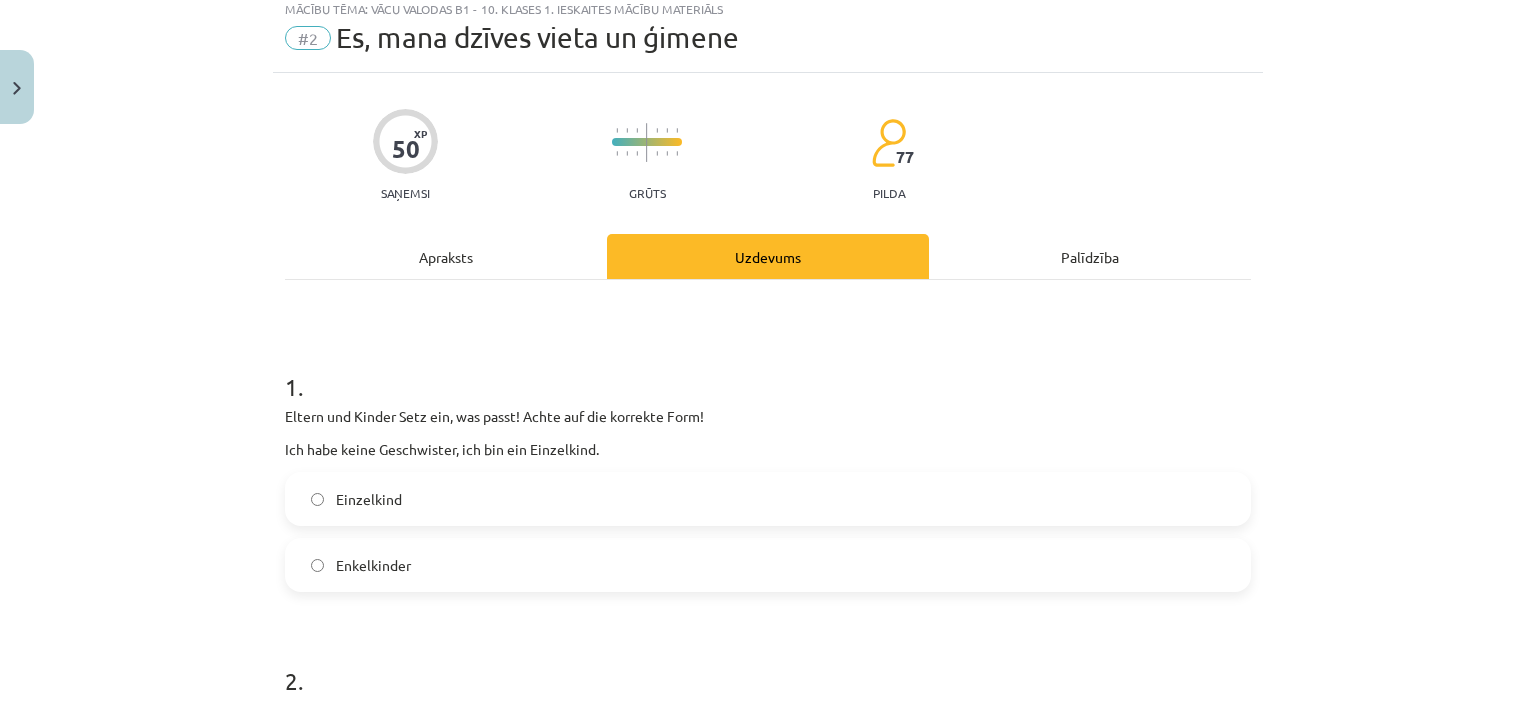 scroll, scrollTop: 50, scrollLeft: 0, axis: vertical 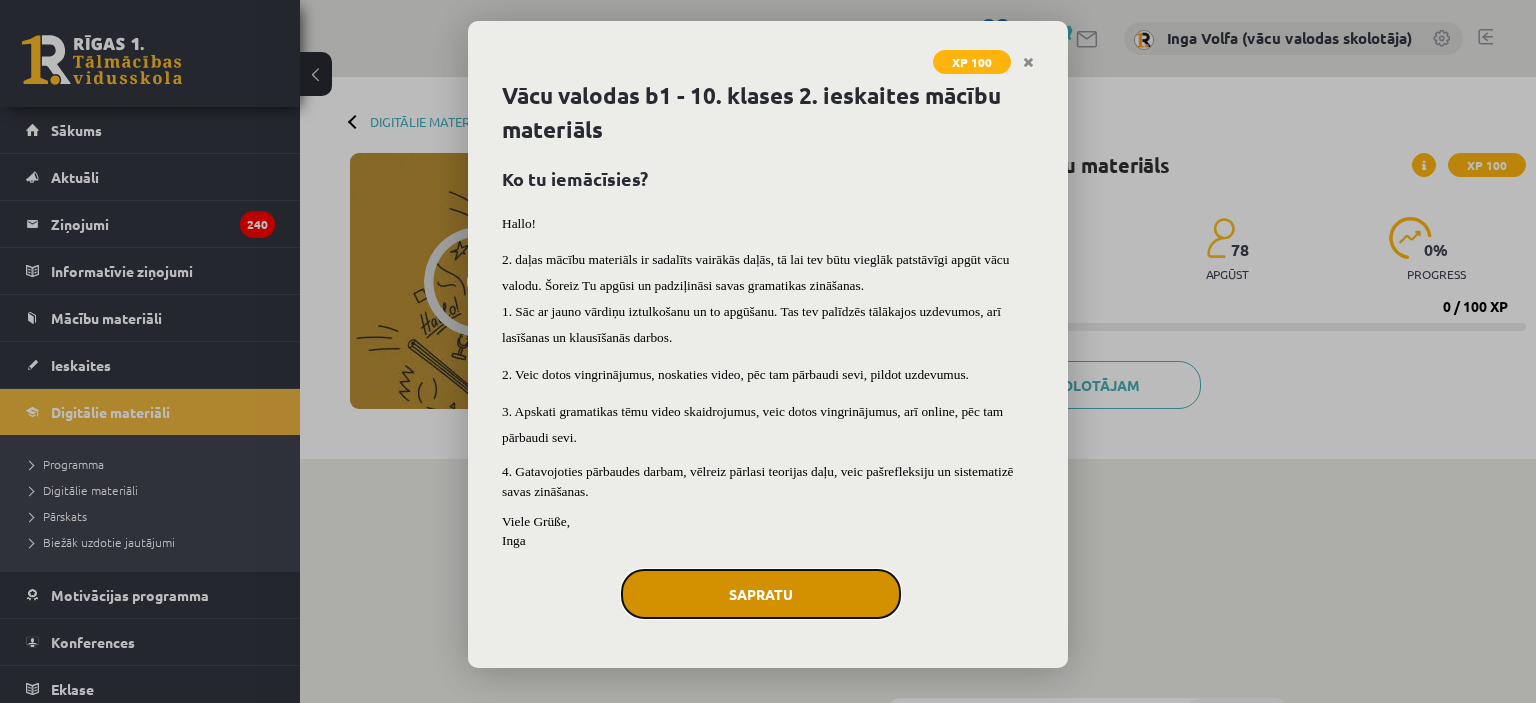 click on "Sapratu" 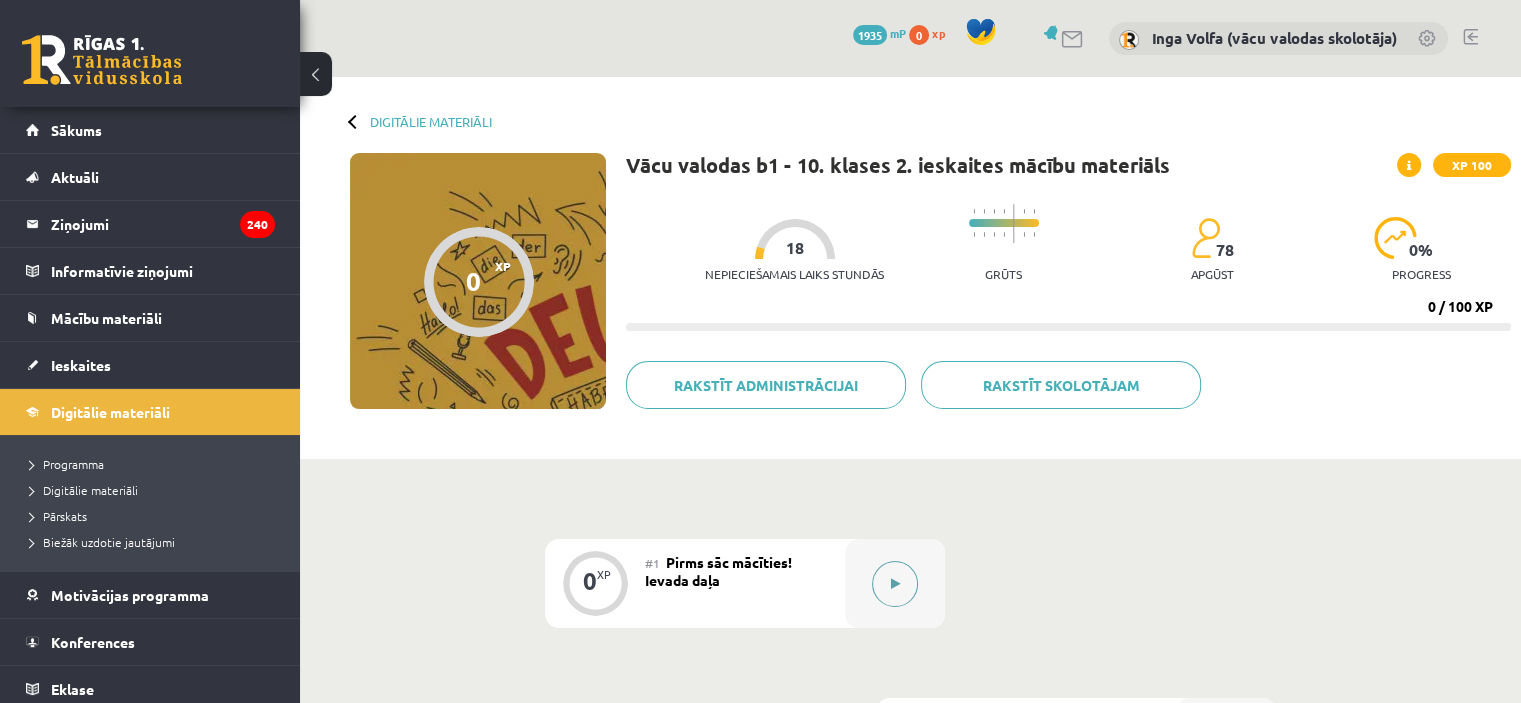 click 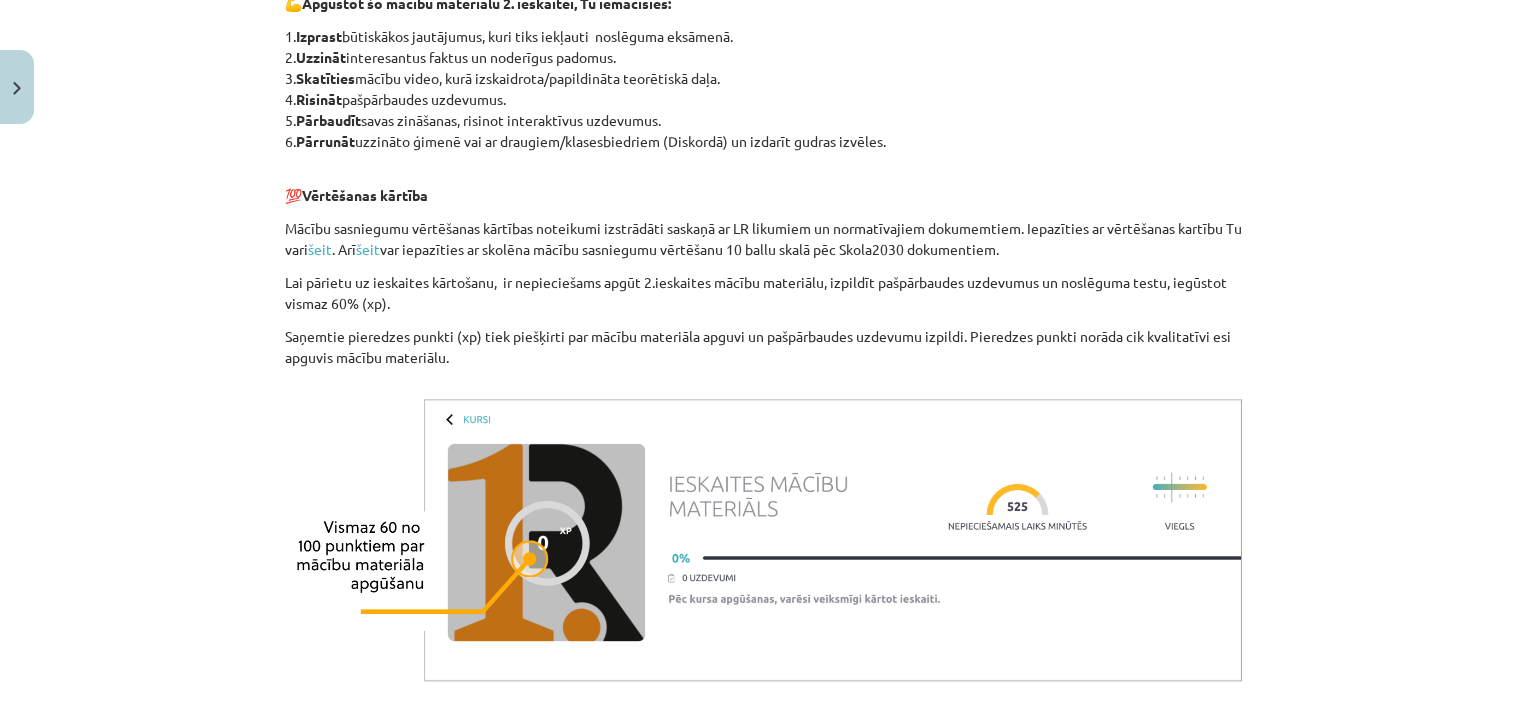 scroll, scrollTop: 1434, scrollLeft: 0, axis: vertical 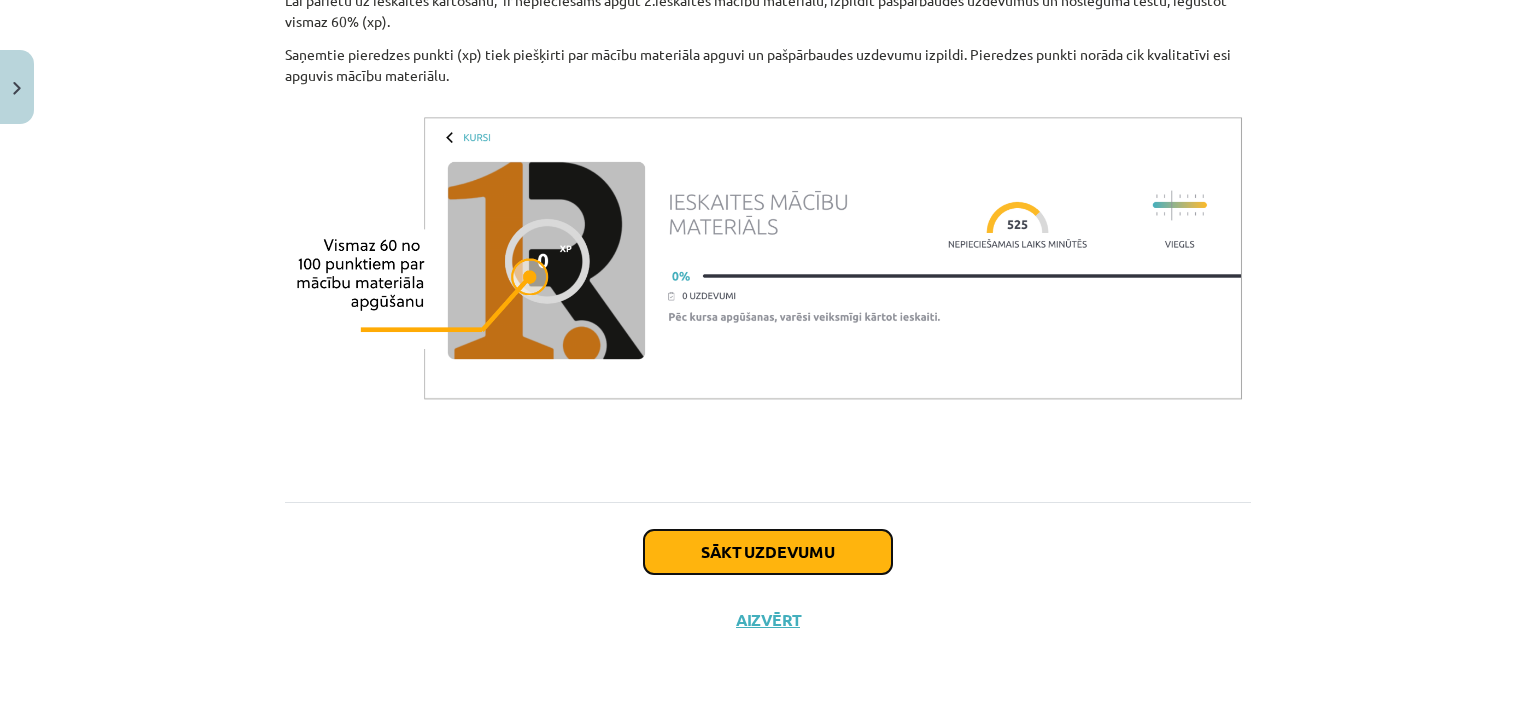 click on "Sākt uzdevumu" 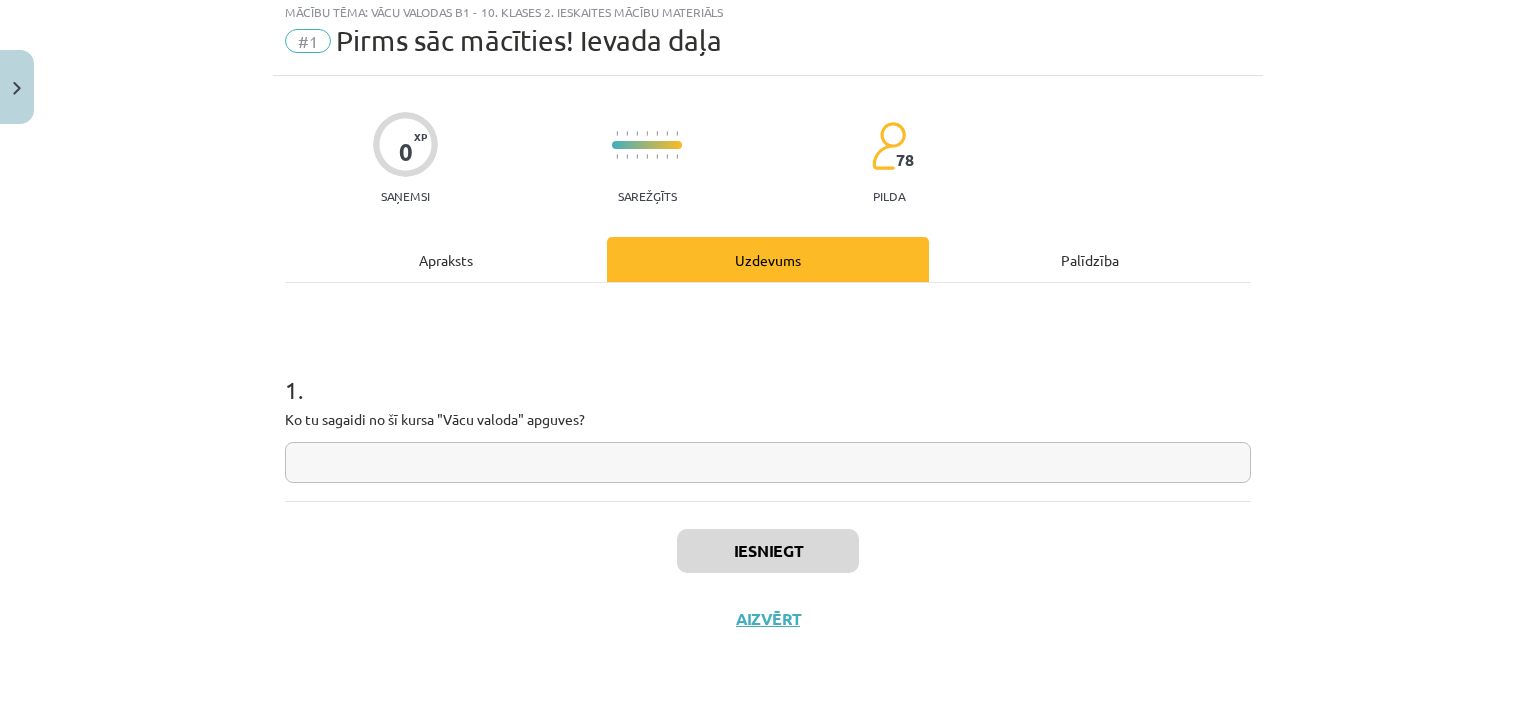 scroll, scrollTop: 50, scrollLeft: 0, axis: vertical 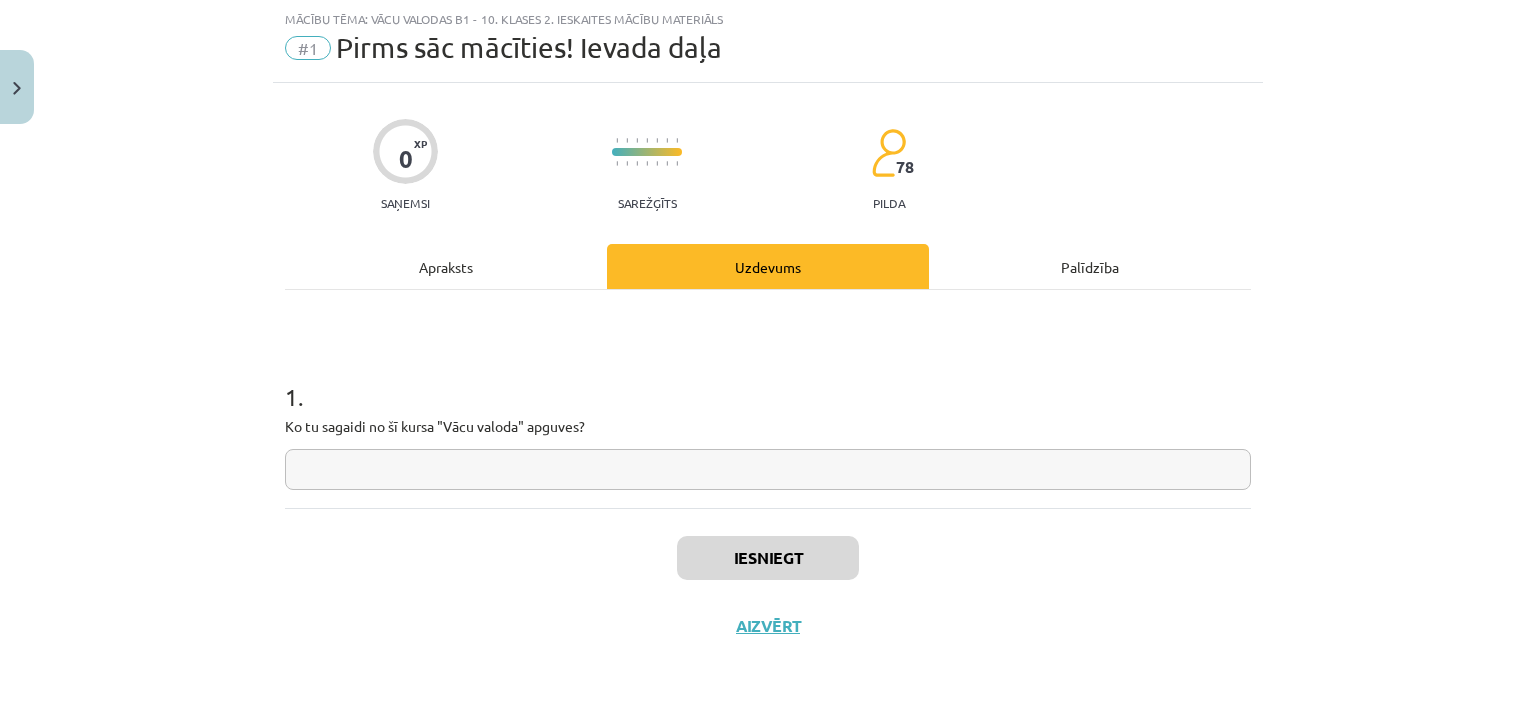 click 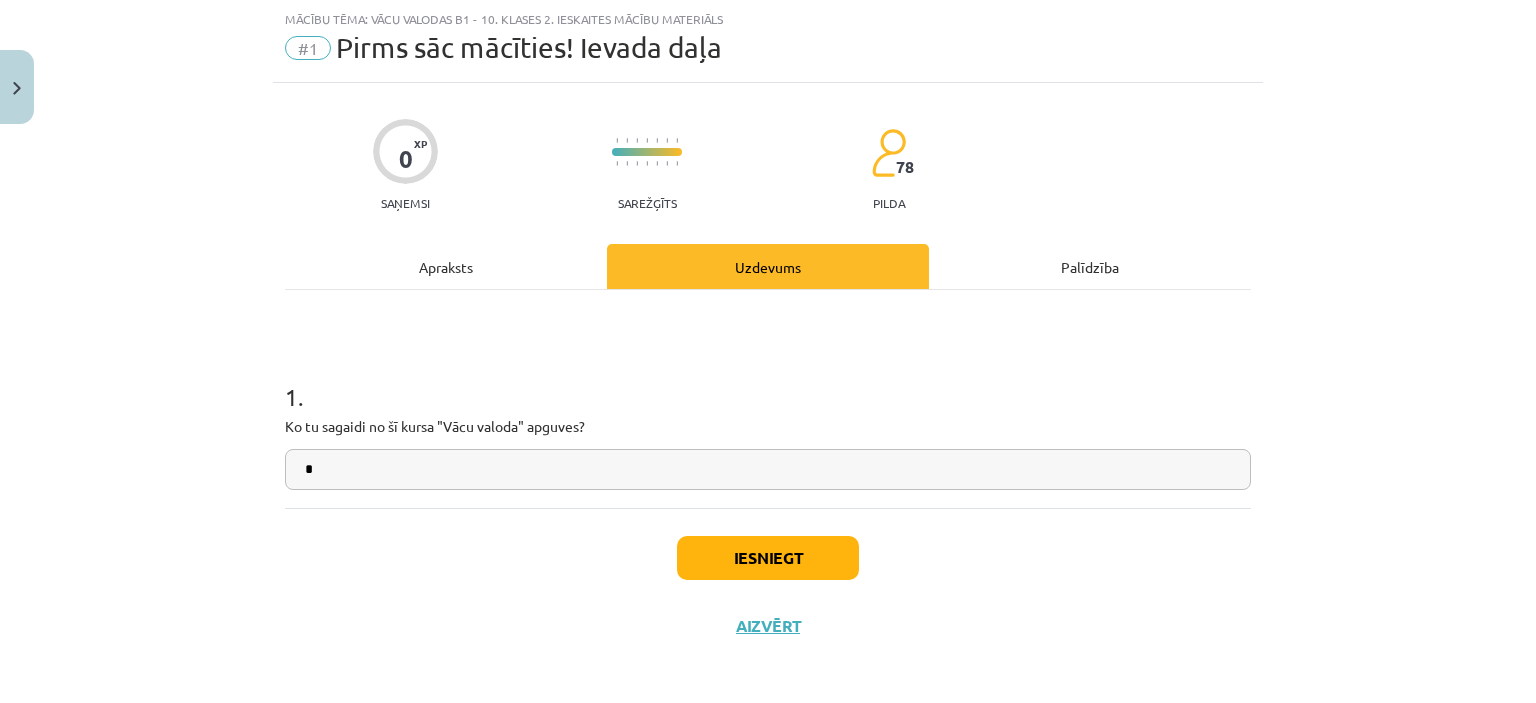 type on "*" 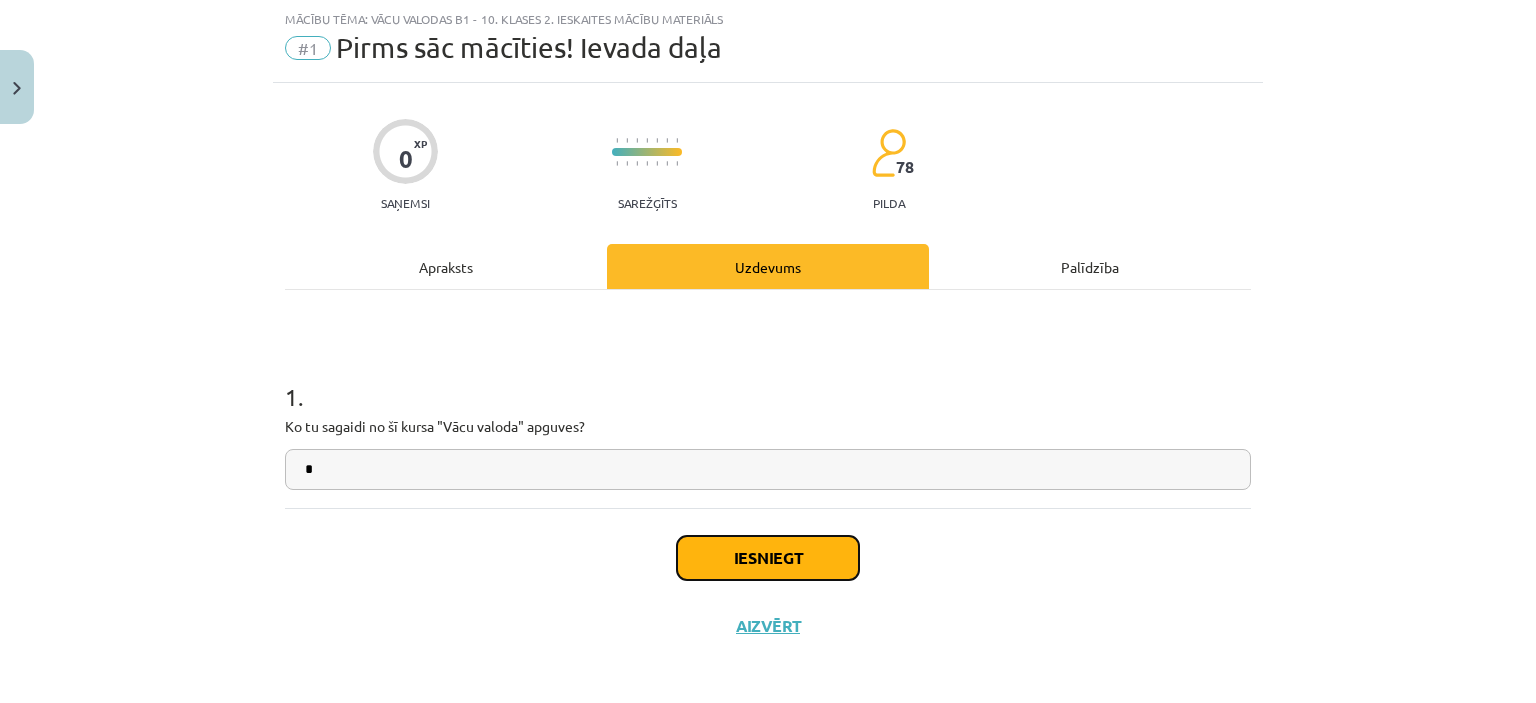 click on "Iesniegt" 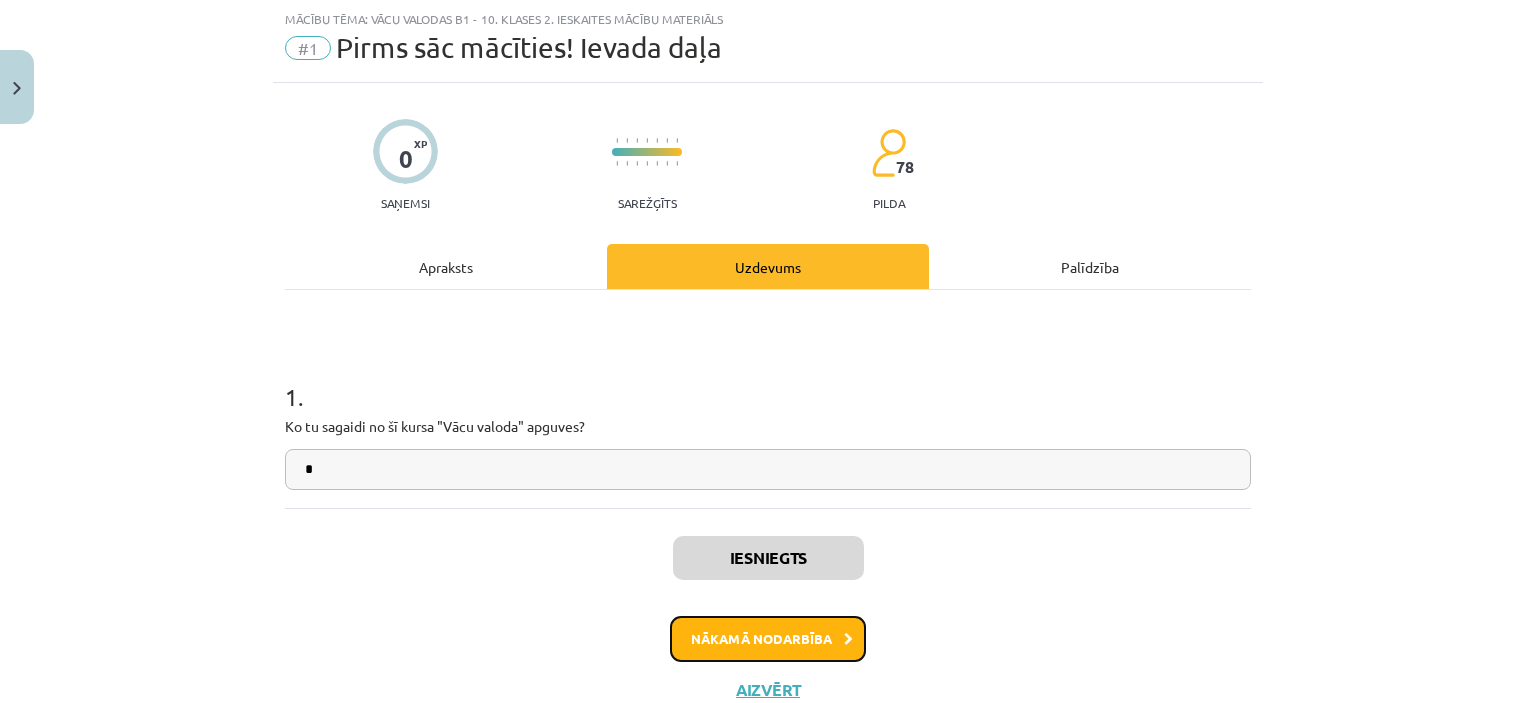 click on "Nākamā nodarbība" 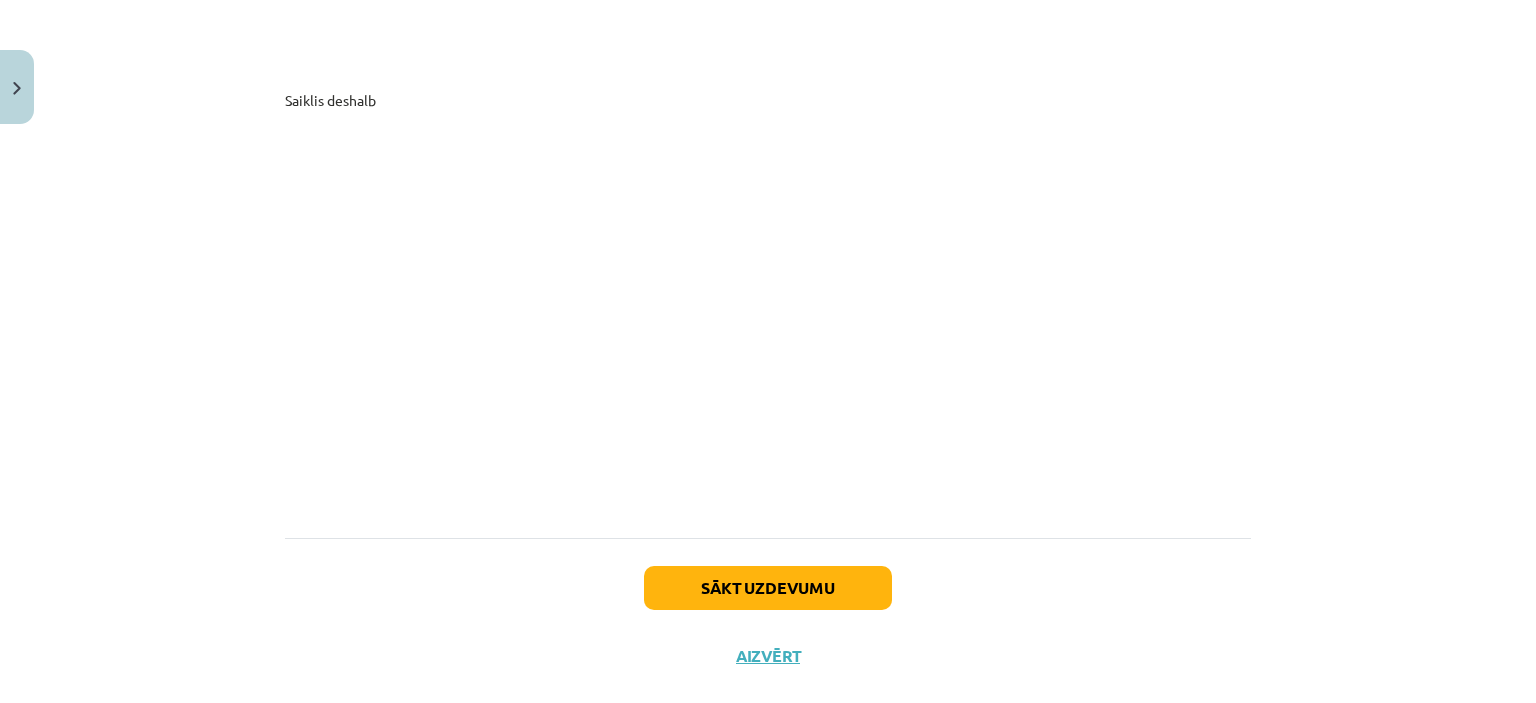 scroll, scrollTop: 5028, scrollLeft: 0, axis: vertical 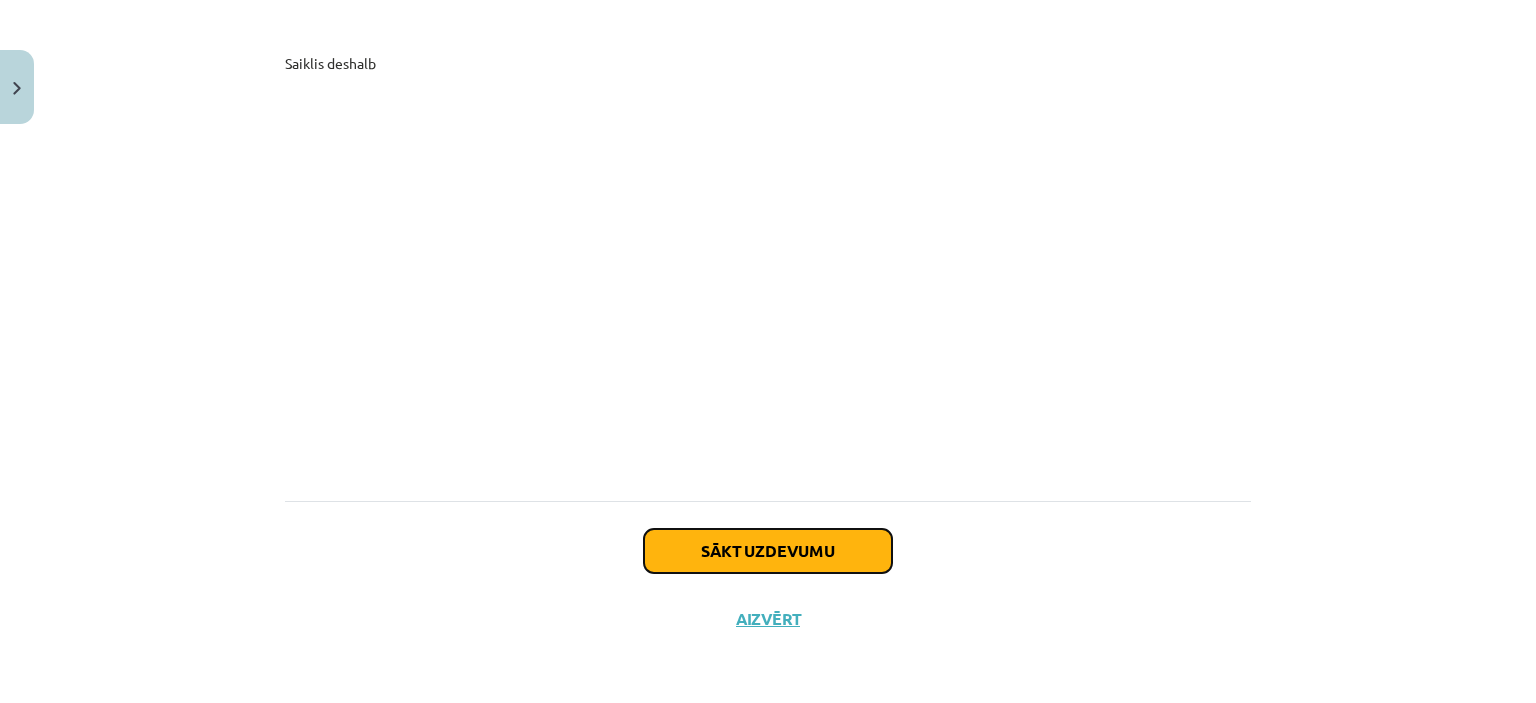 click on "Sākt uzdevumu" 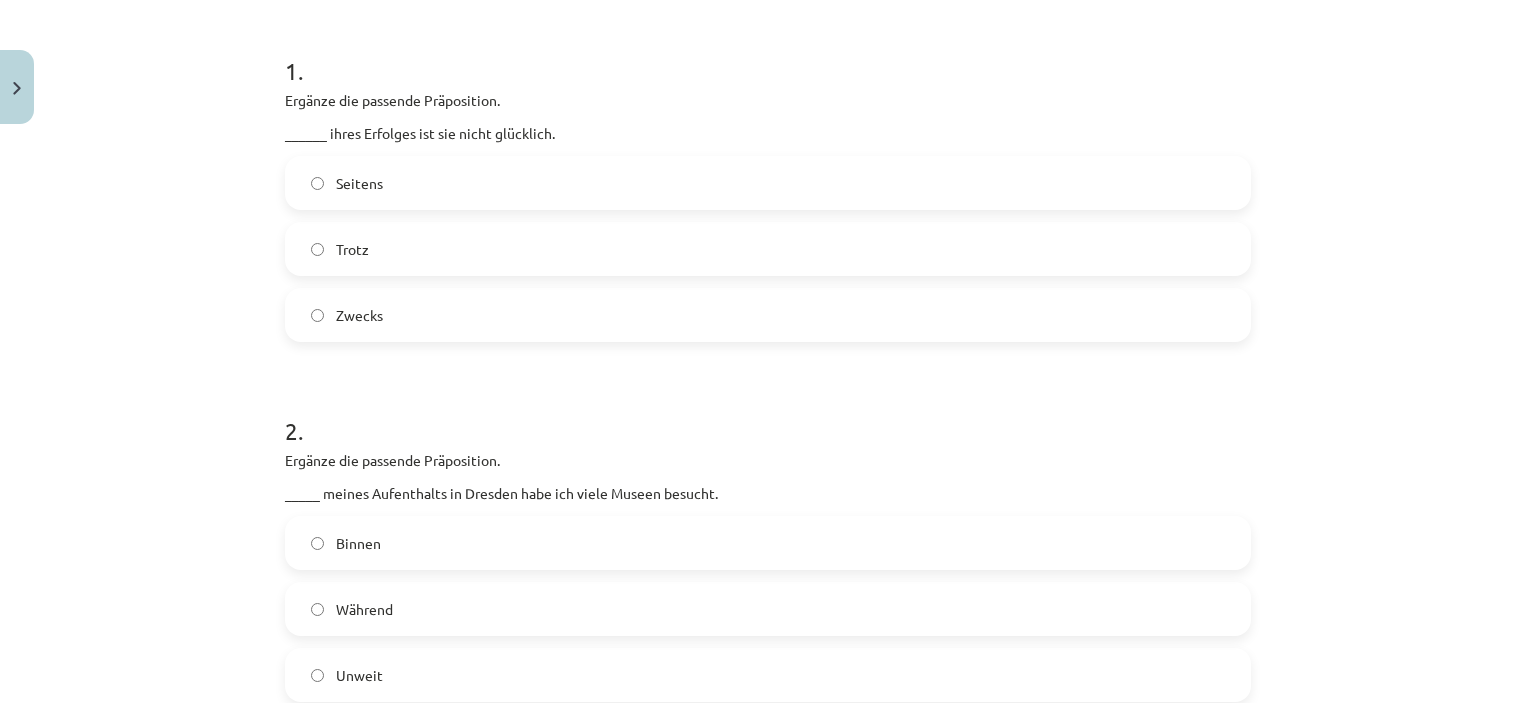 scroll, scrollTop: 50, scrollLeft: 0, axis: vertical 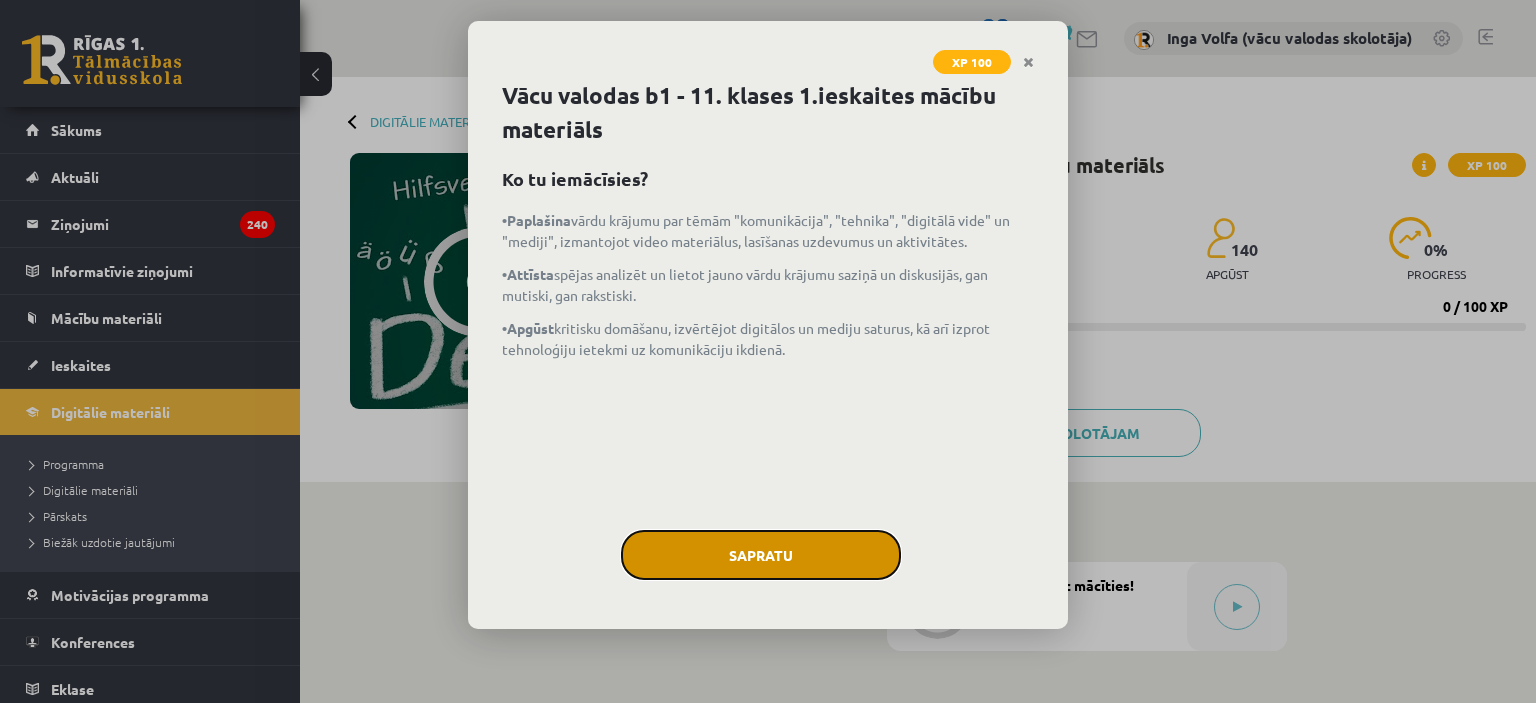 click on "Sapratu" 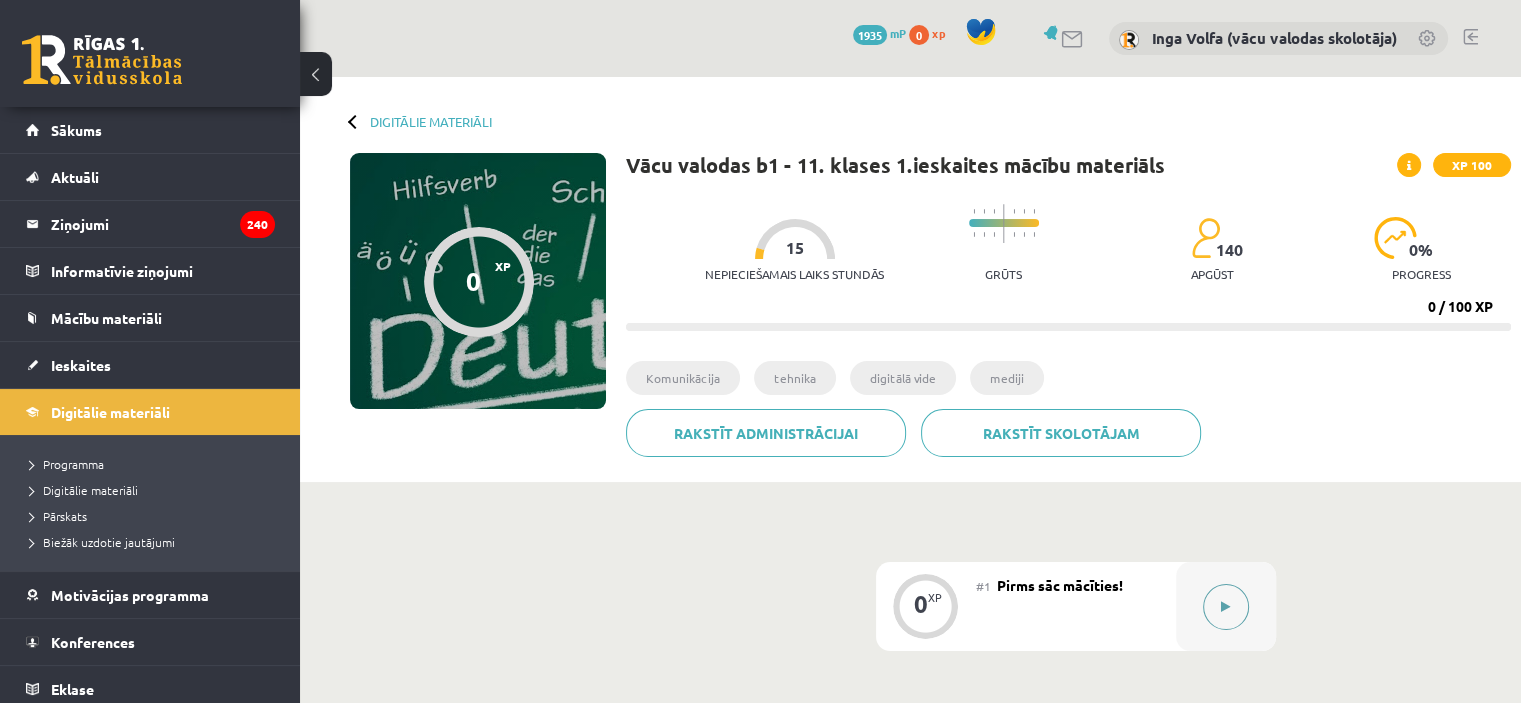 click 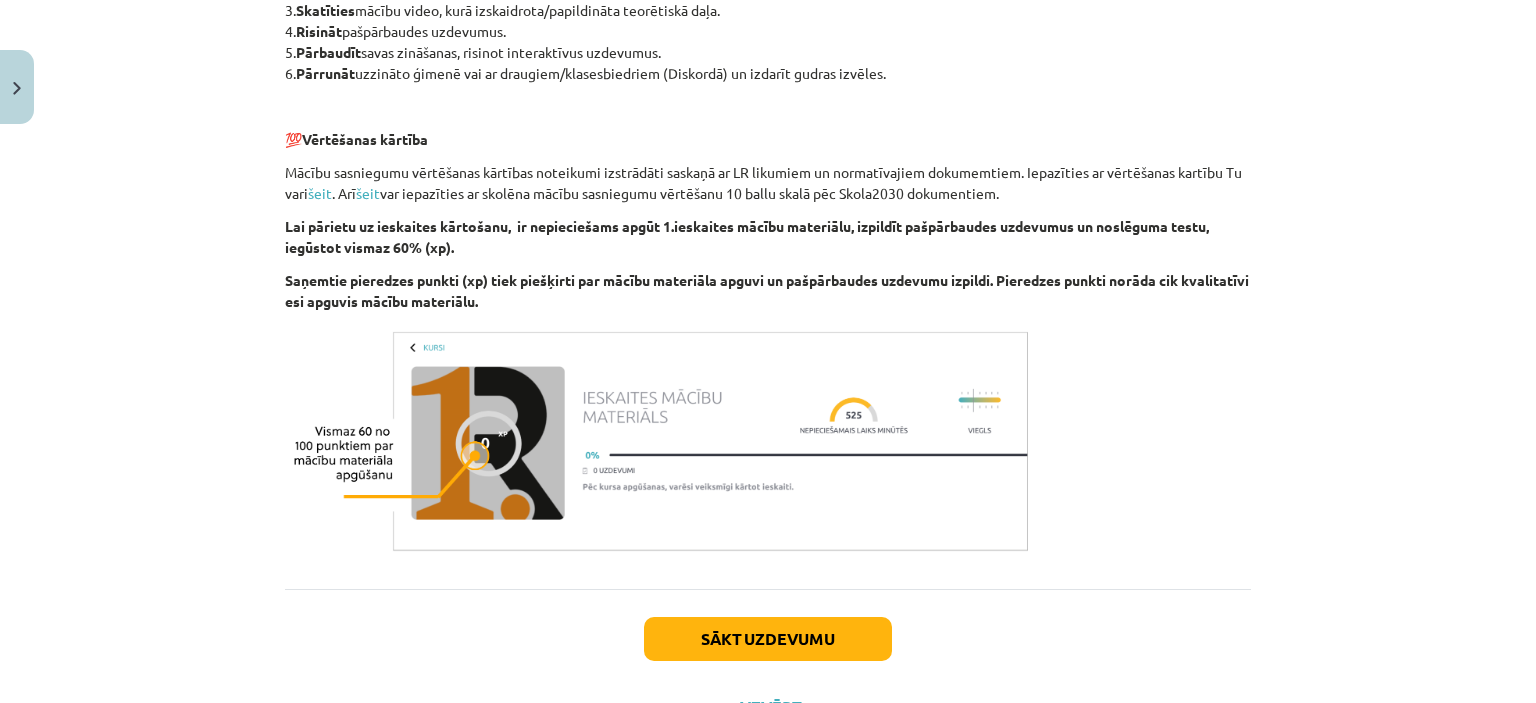 scroll, scrollTop: 1091, scrollLeft: 0, axis: vertical 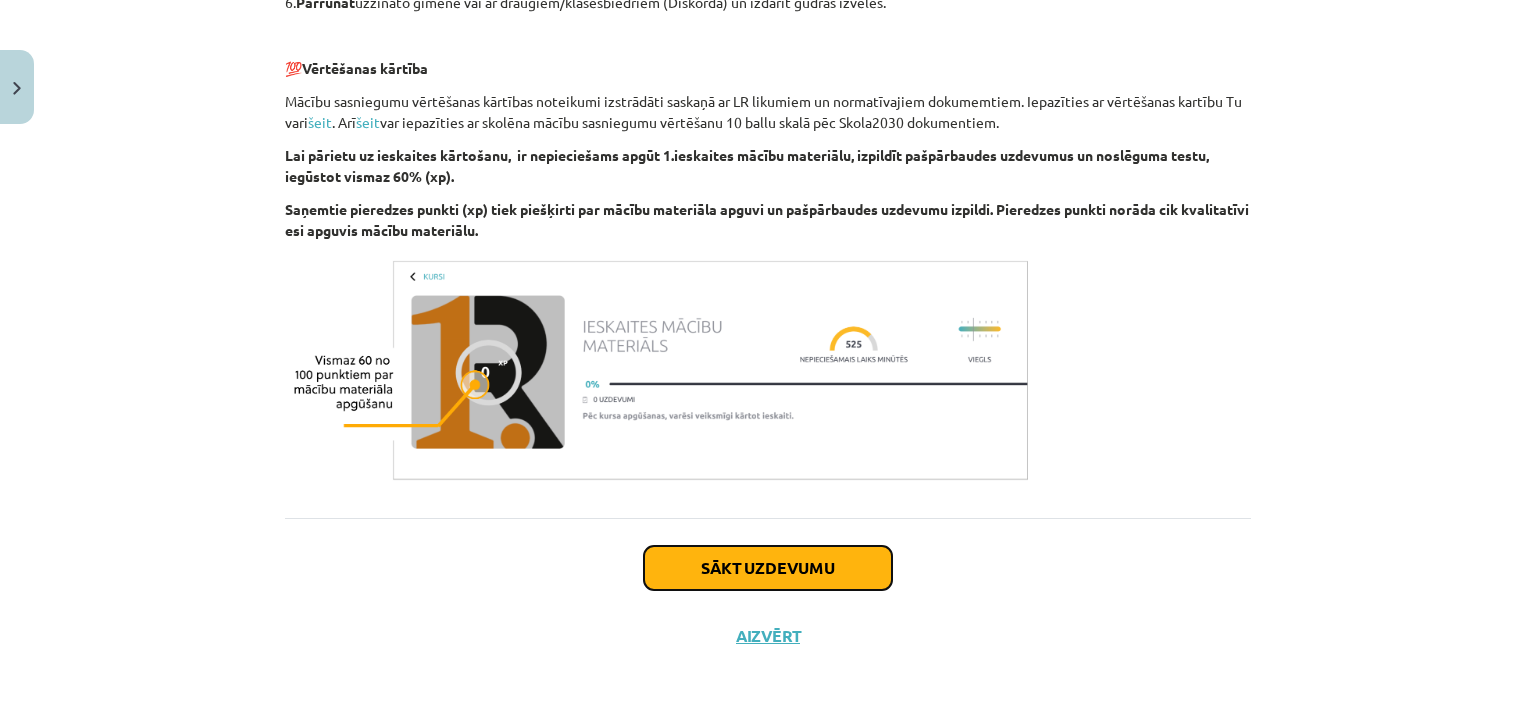 click on "Sākt uzdevumu" 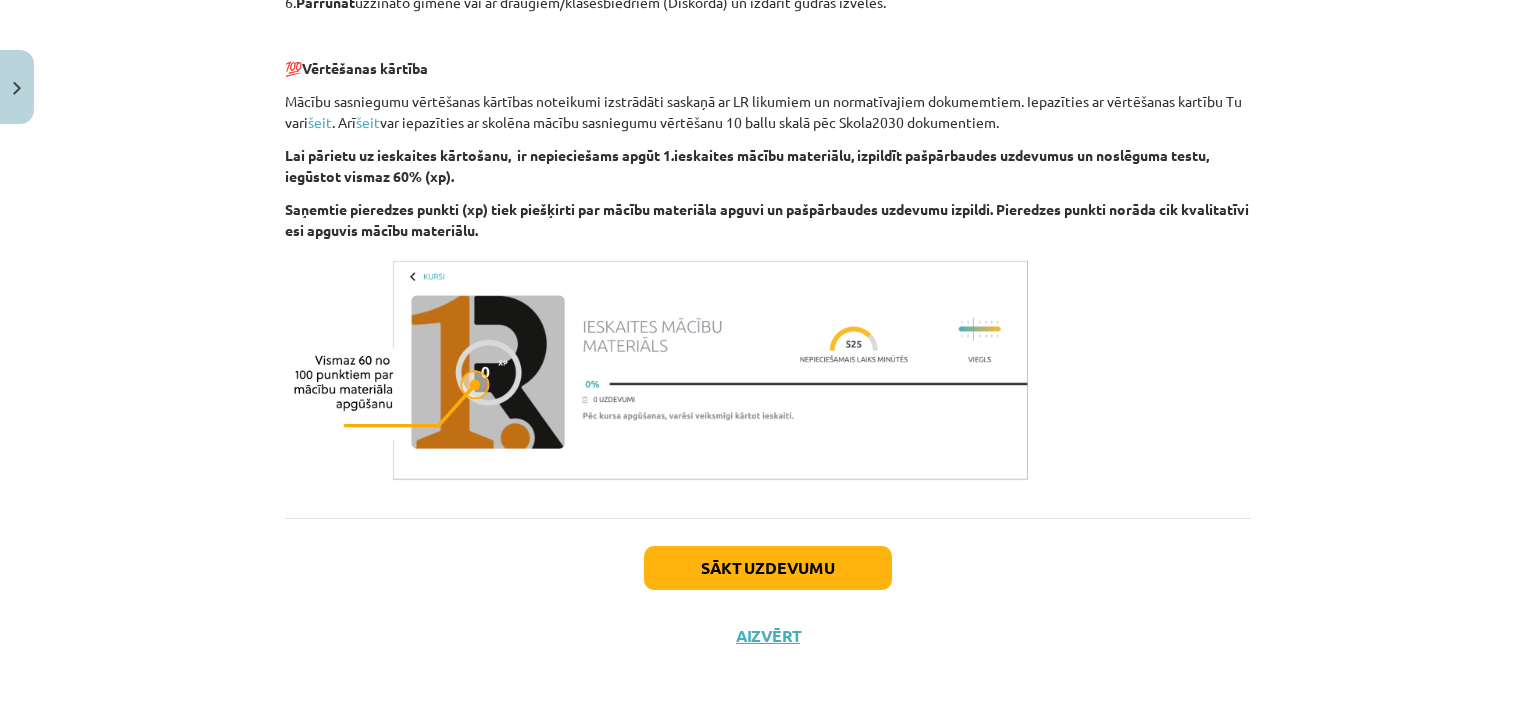 scroll, scrollTop: 50, scrollLeft: 0, axis: vertical 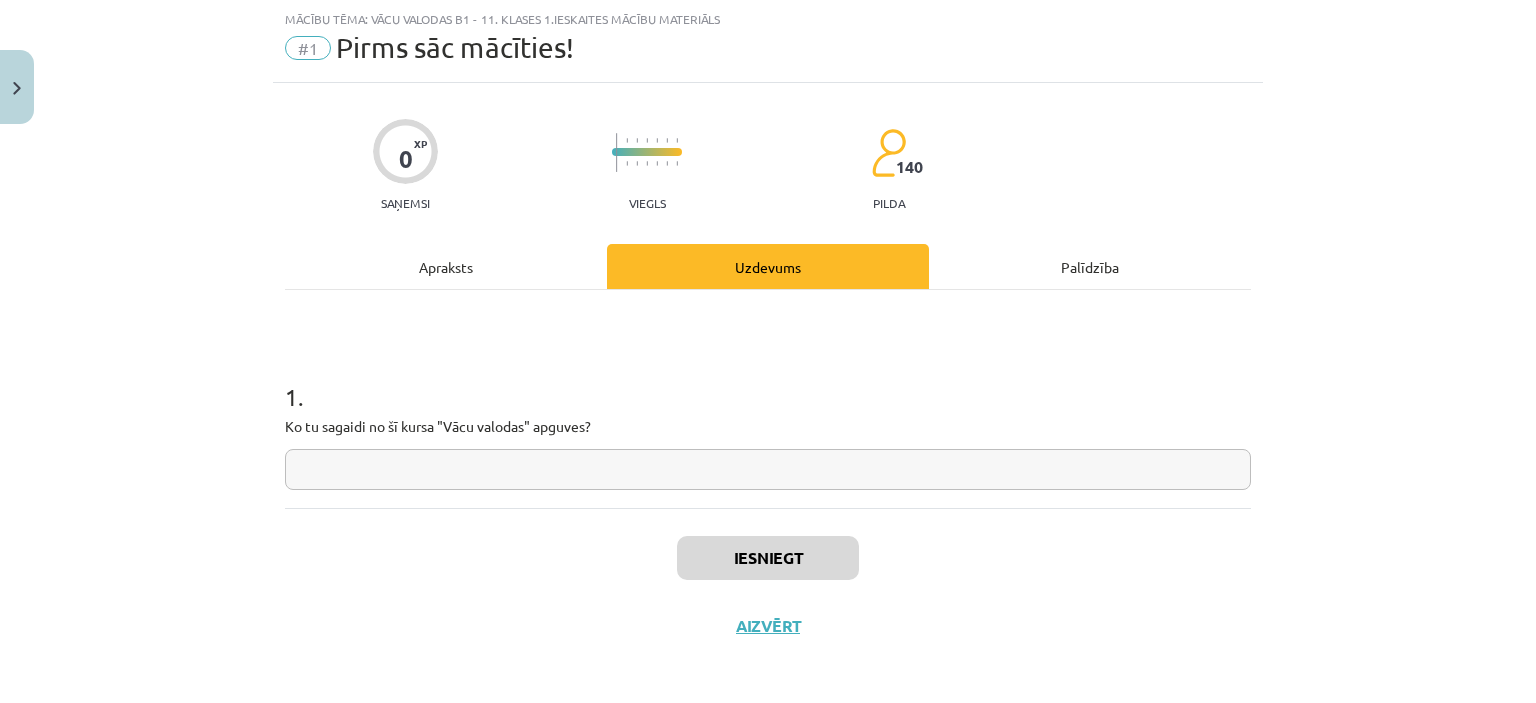 click 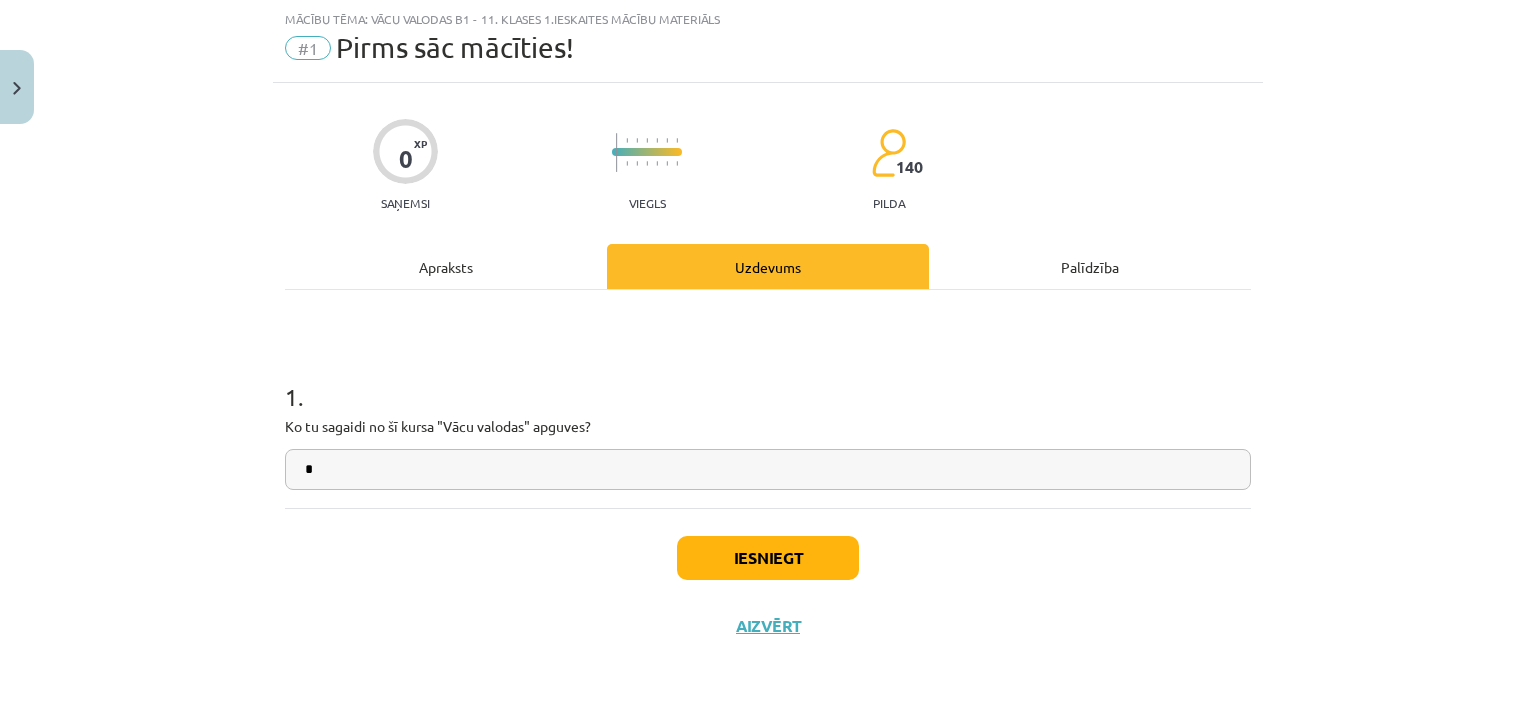 type on "*" 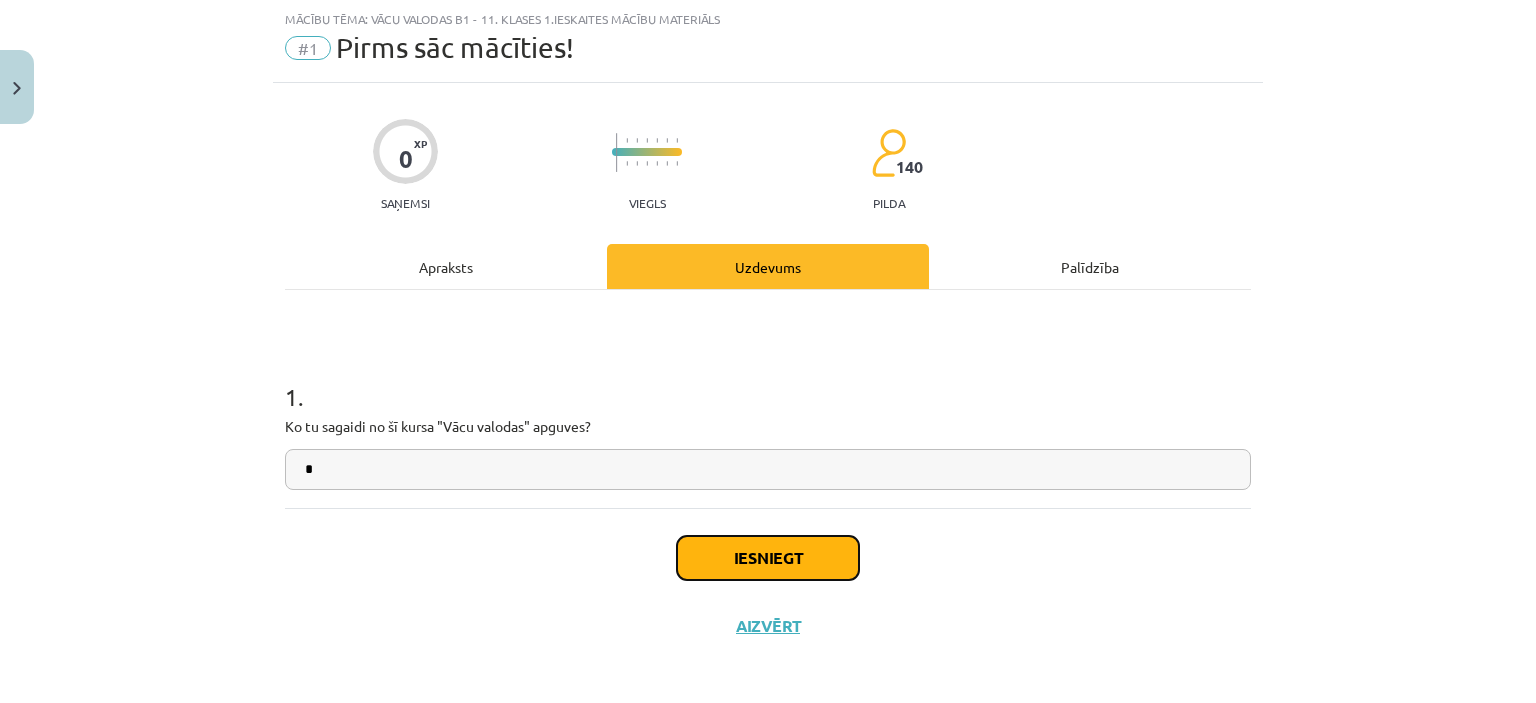 click on "Iesniegt" 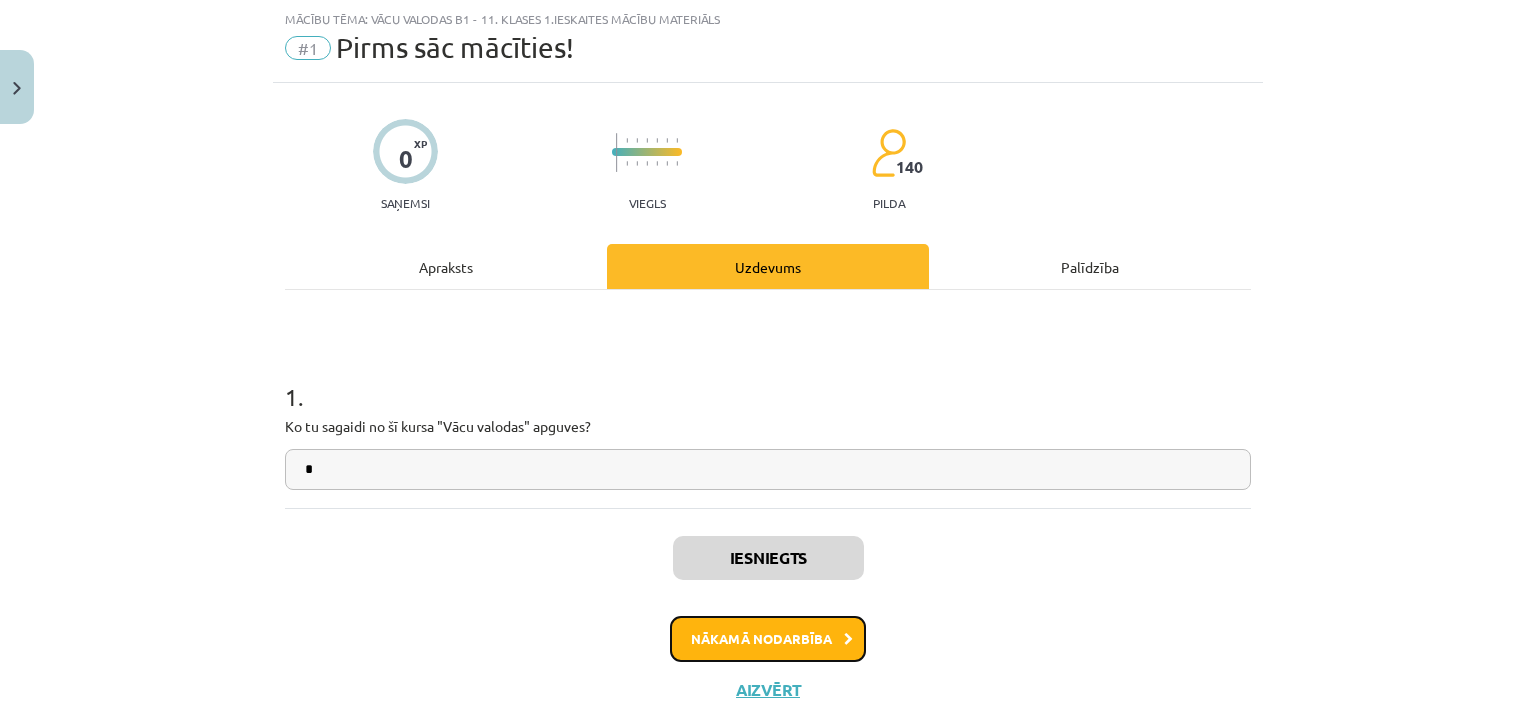 click on "Nākamā nodarbība" 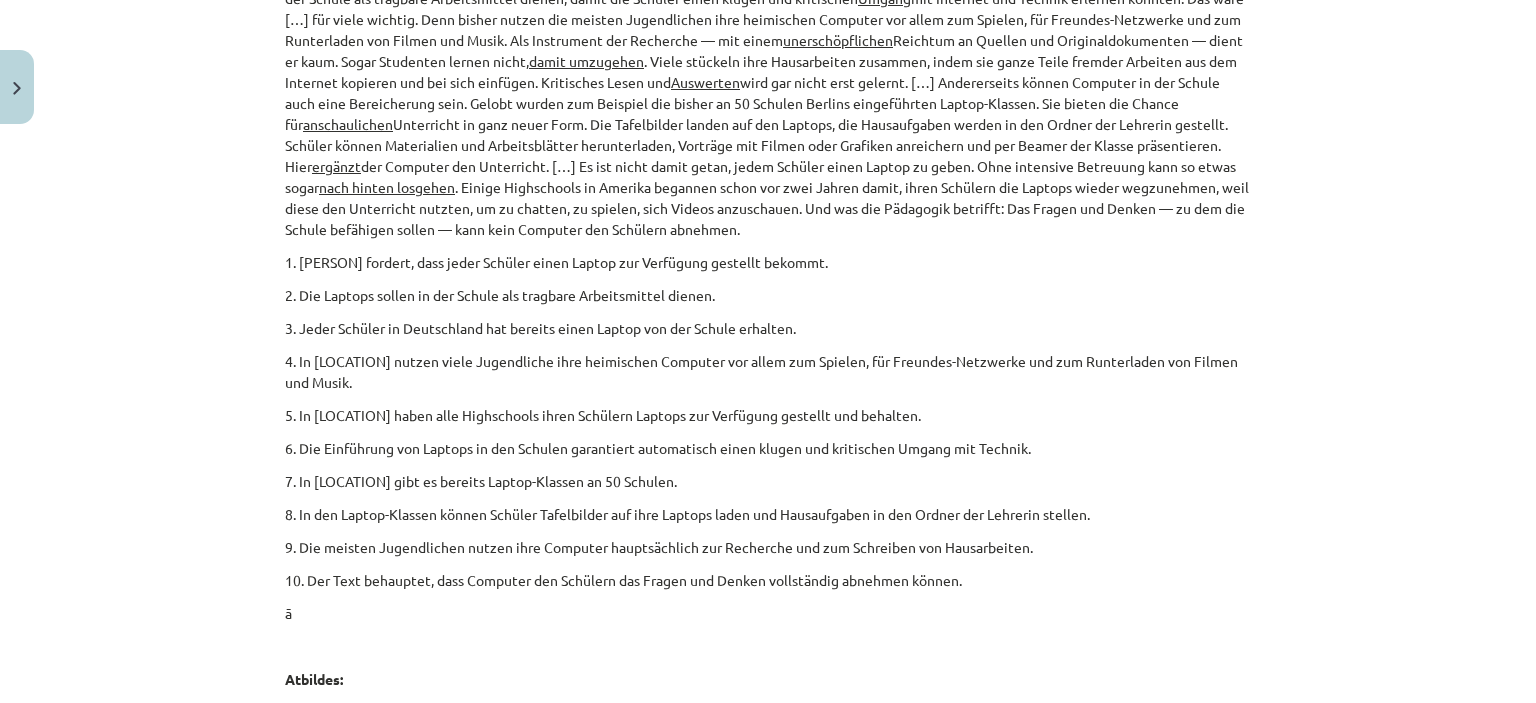 scroll, scrollTop: 6247, scrollLeft: 0, axis: vertical 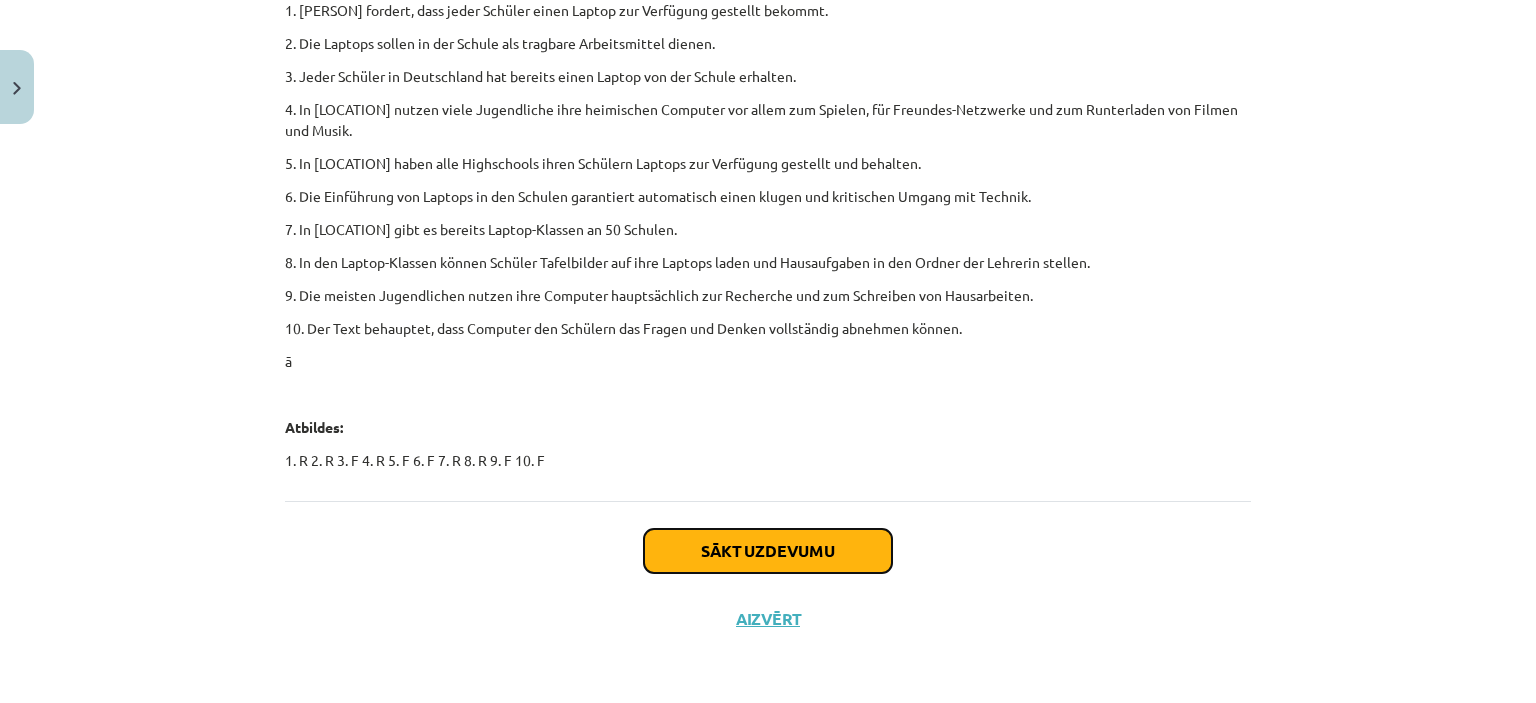 click on "Sākt uzdevumu" 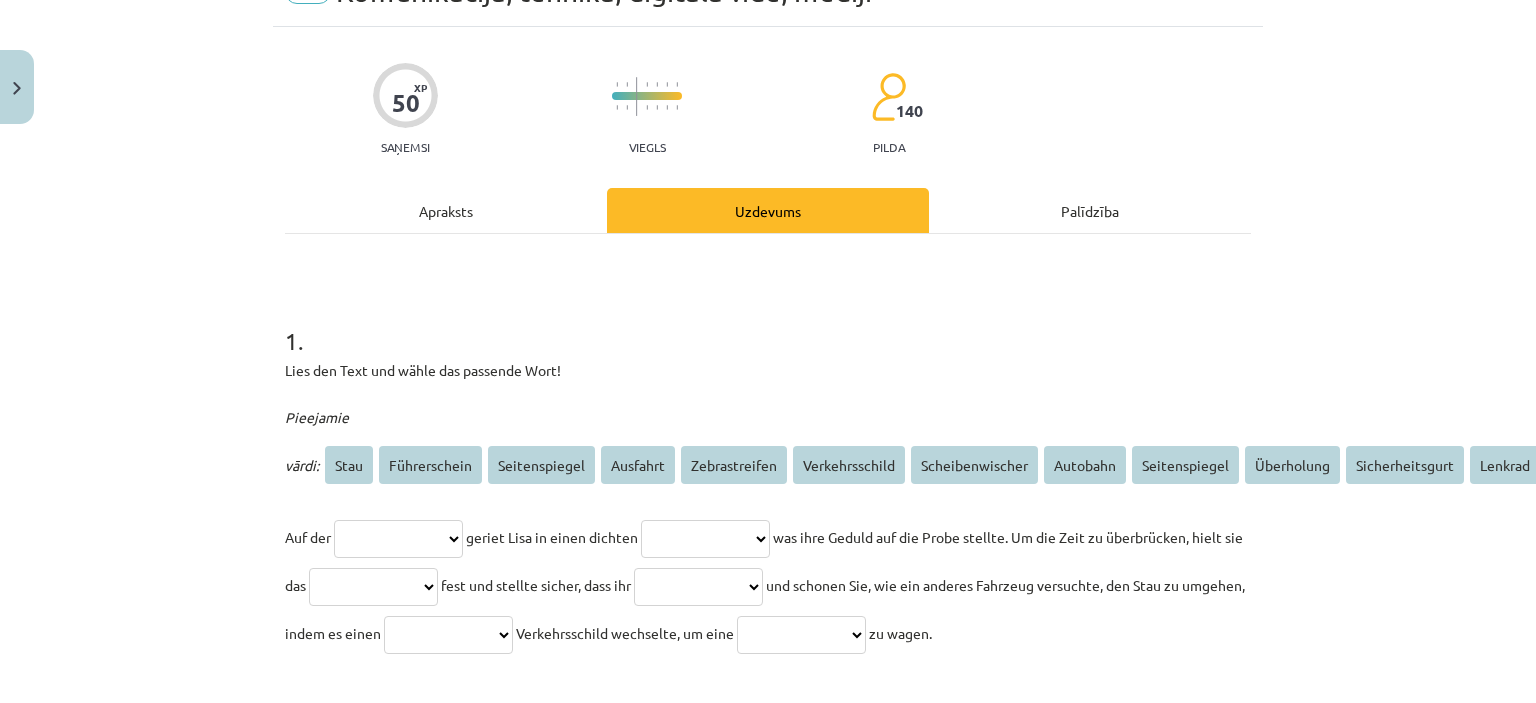 scroll, scrollTop: 50, scrollLeft: 0, axis: vertical 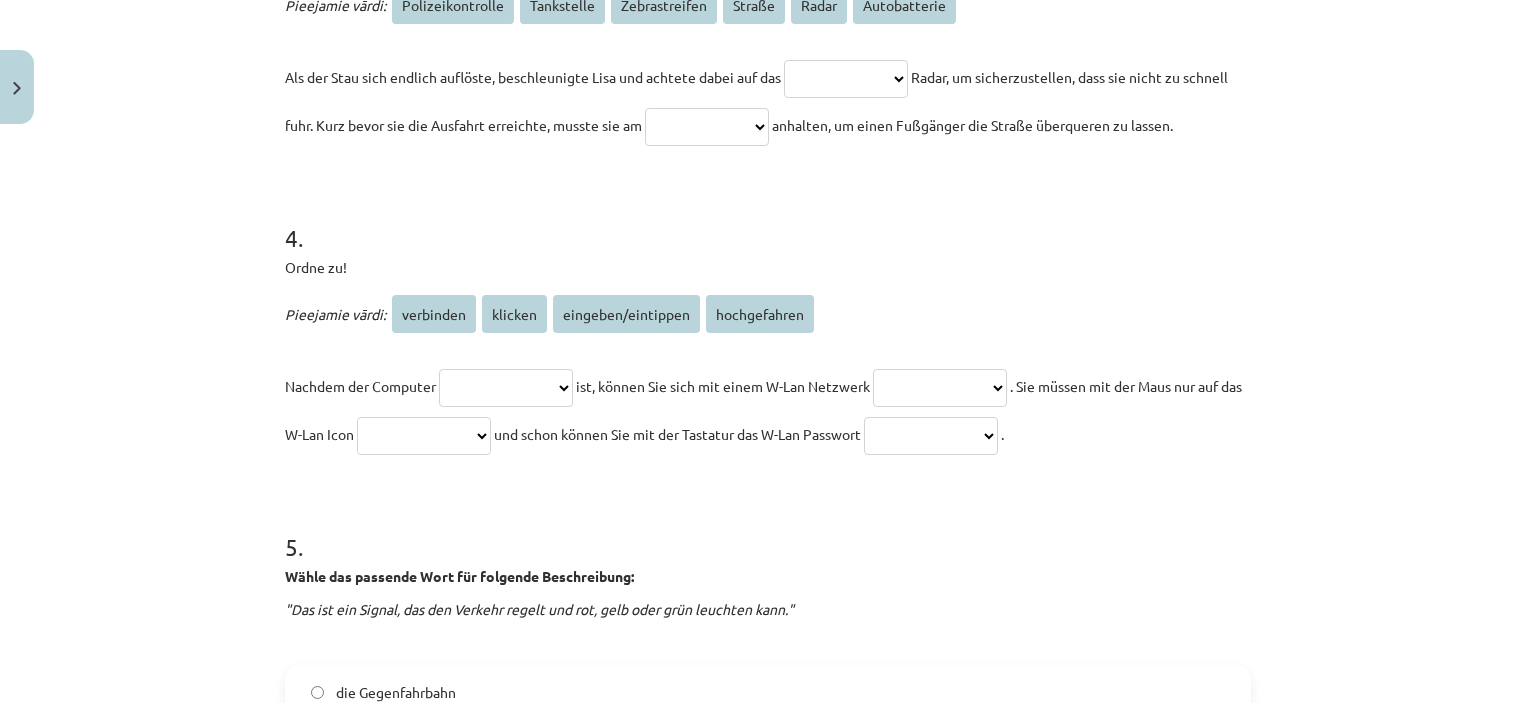 click on "**********" 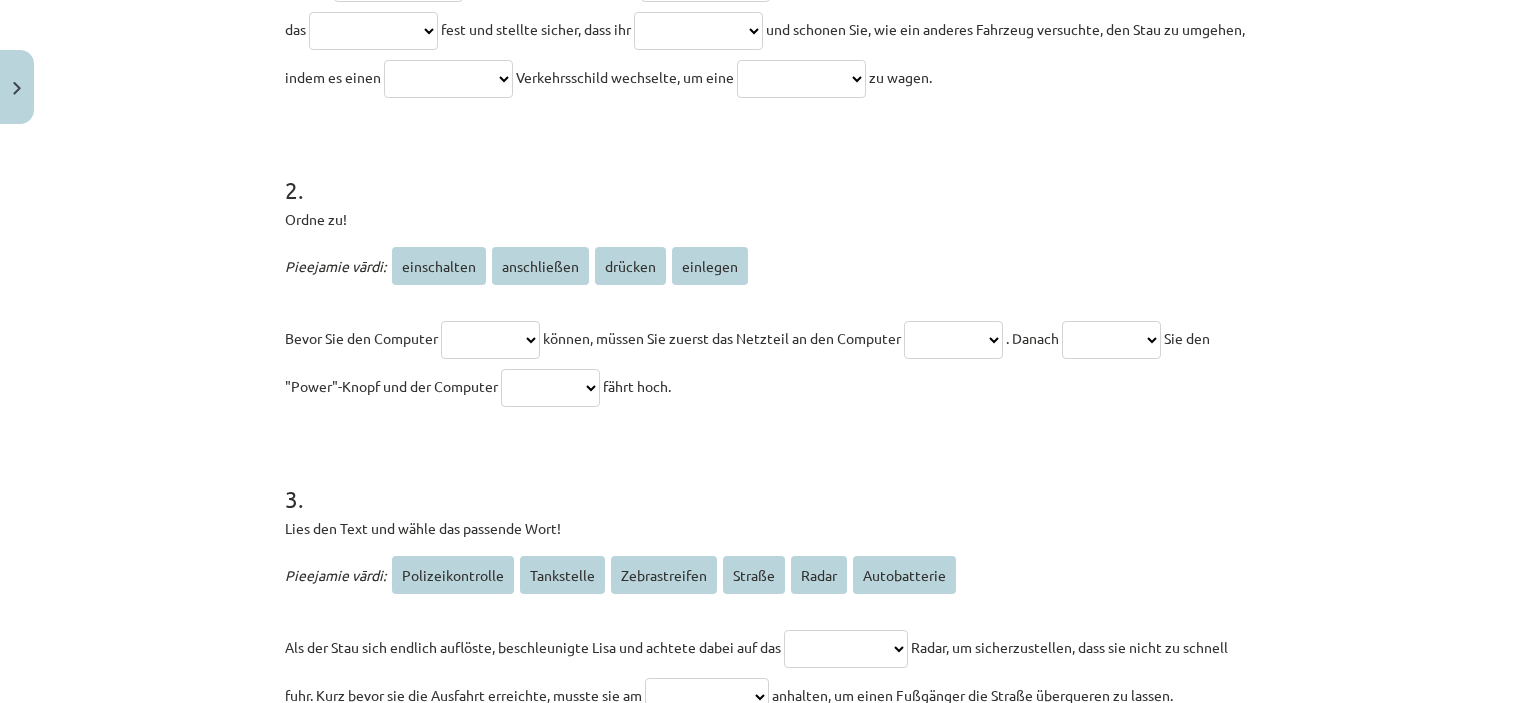 scroll, scrollTop: 0, scrollLeft: 0, axis: both 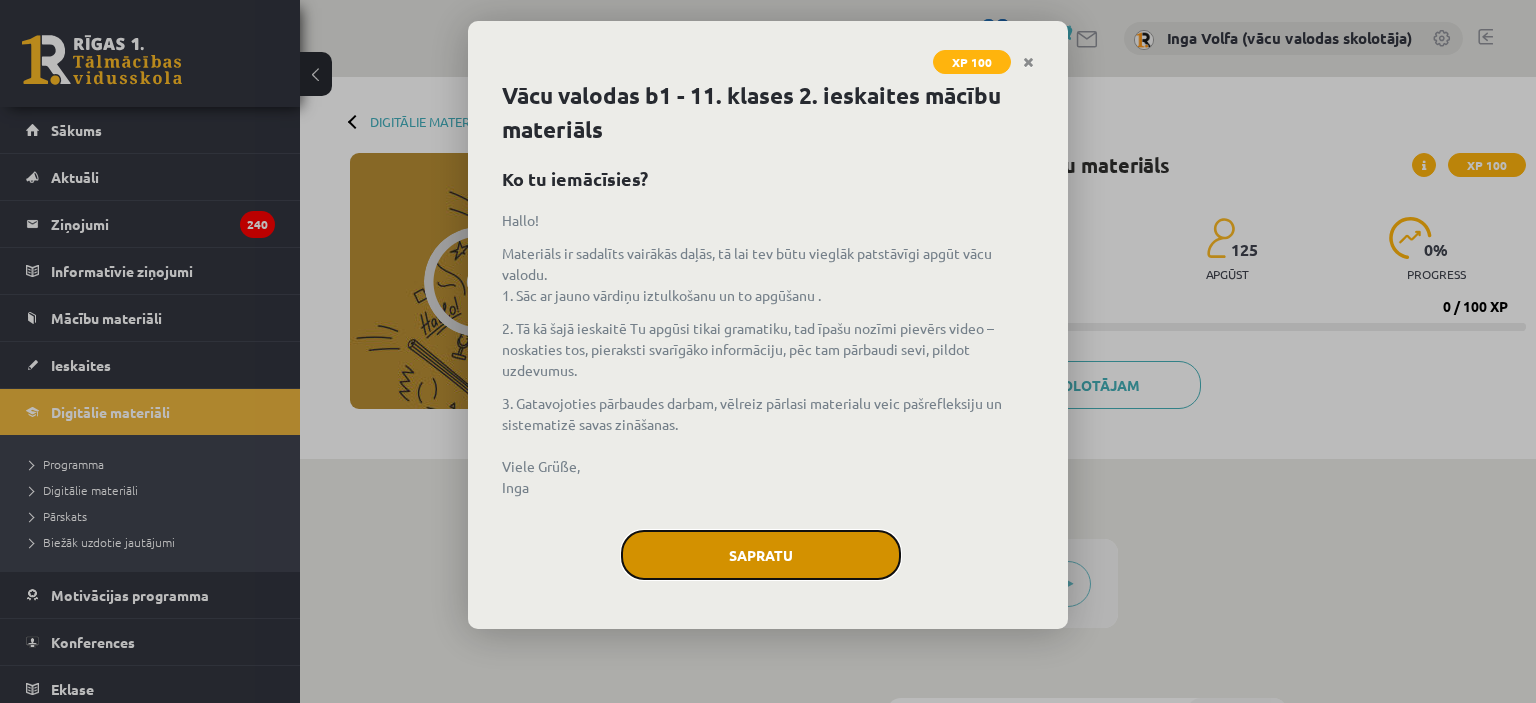 click on "Sapratu" 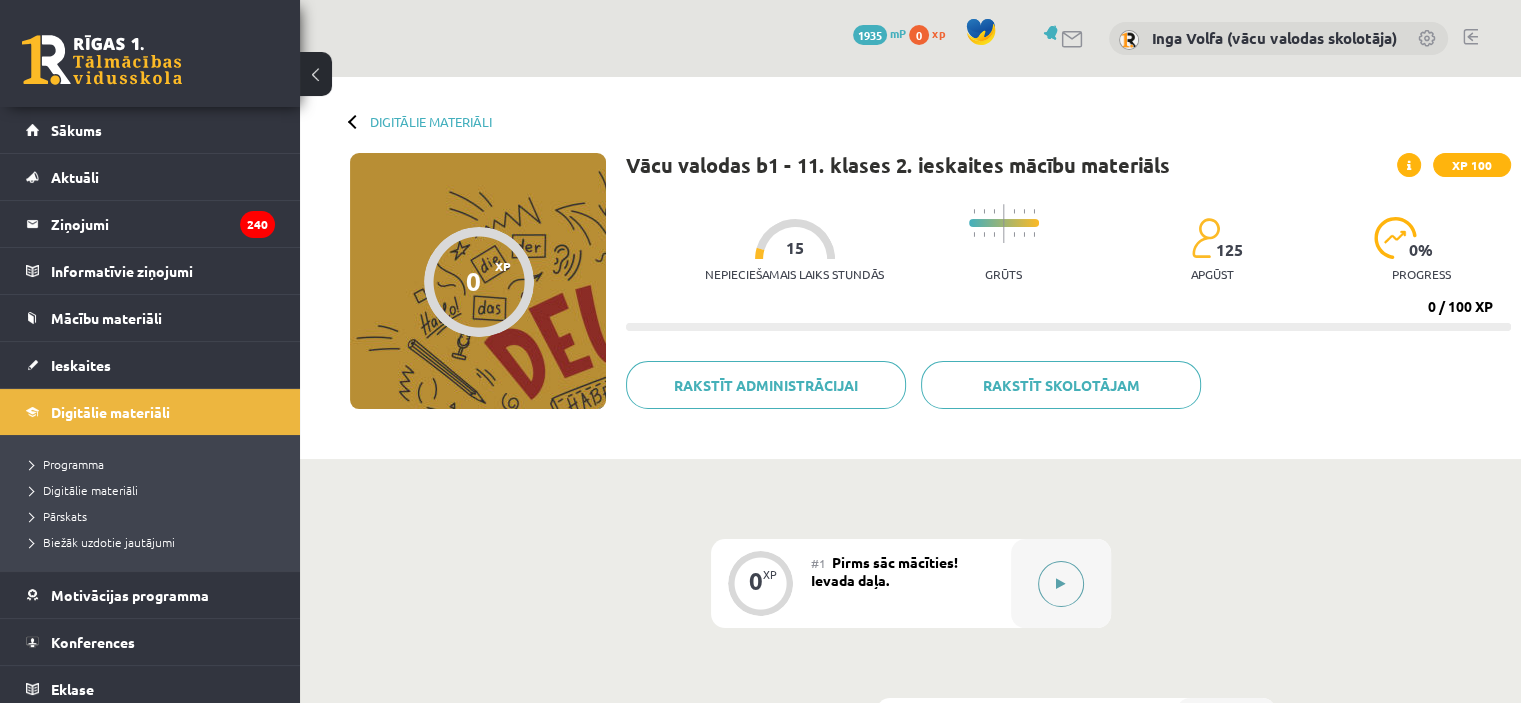 click 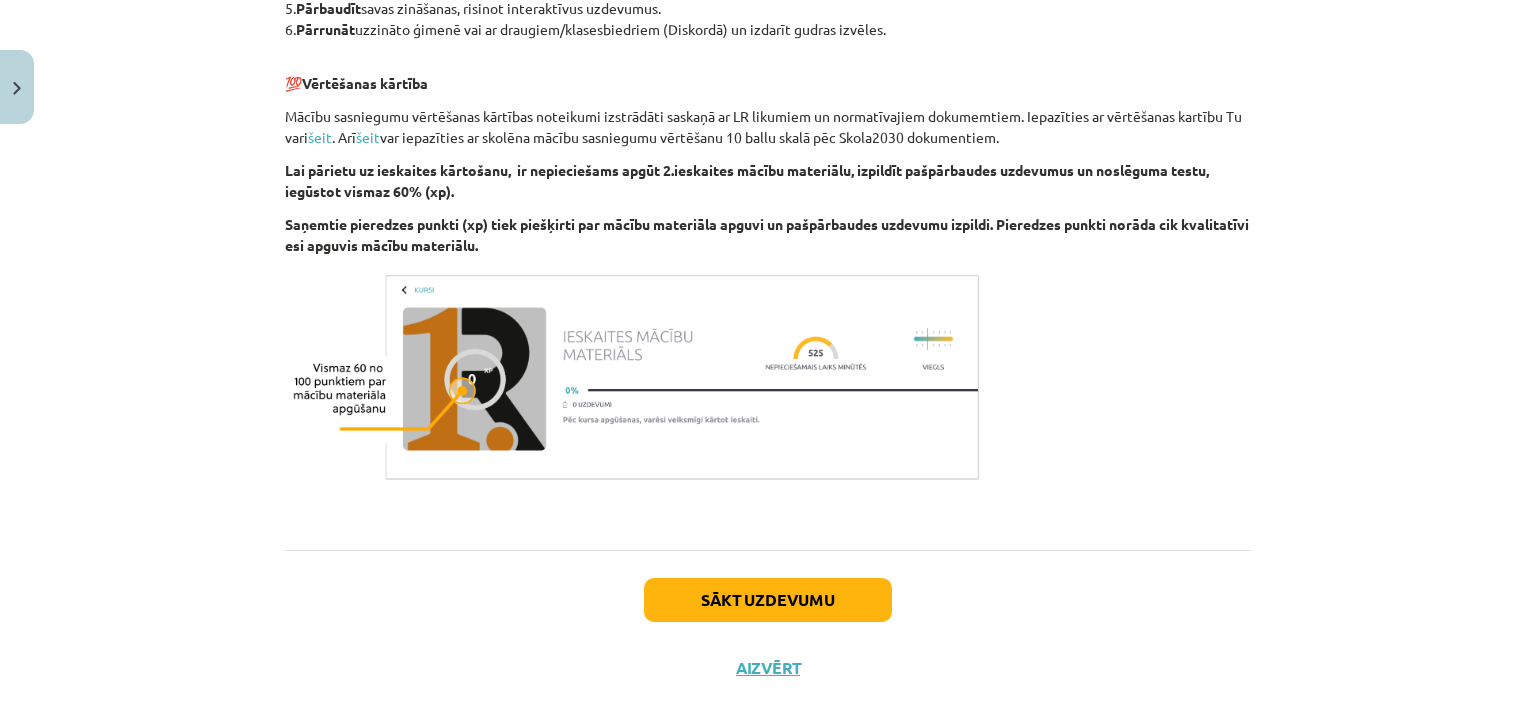 scroll, scrollTop: 1080, scrollLeft: 0, axis: vertical 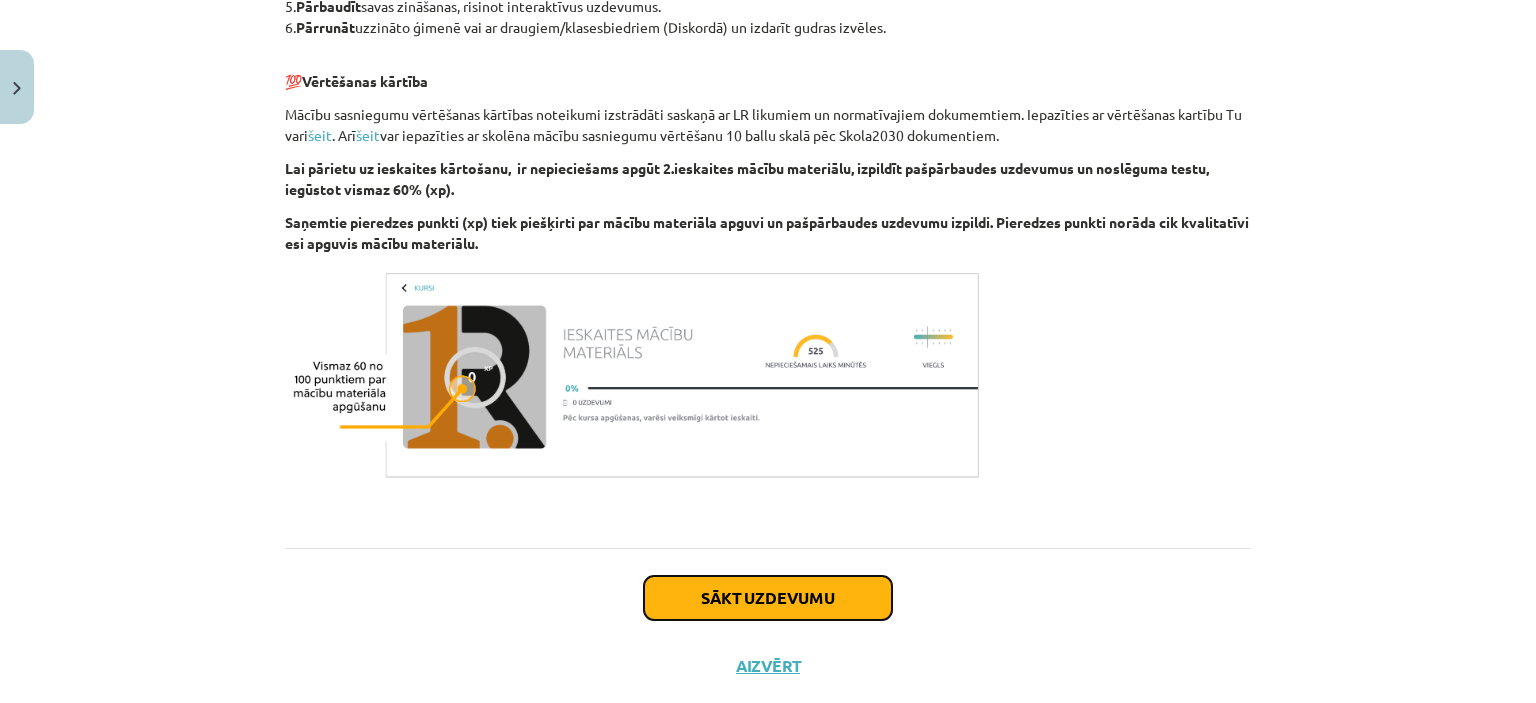 click on "Sākt uzdevumu" 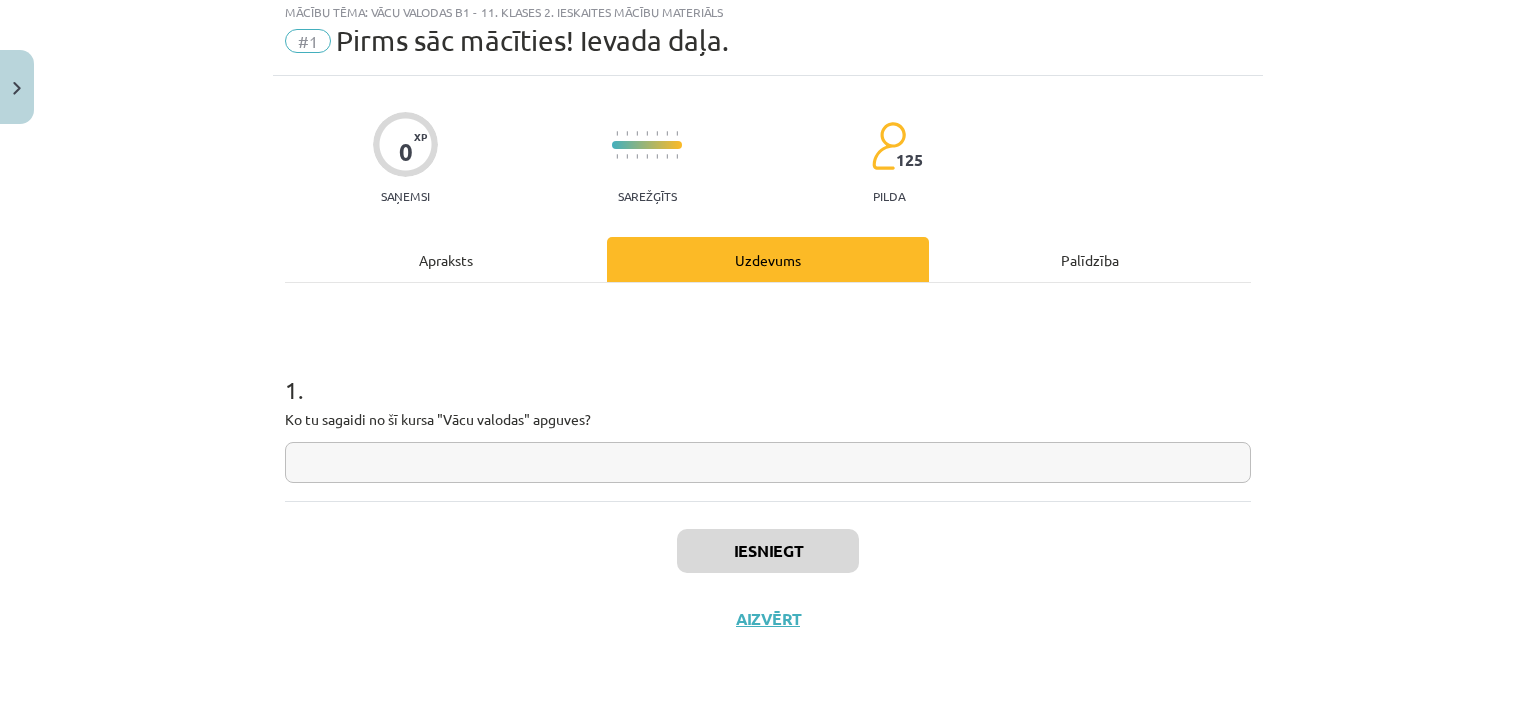 scroll, scrollTop: 50, scrollLeft: 0, axis: vertical 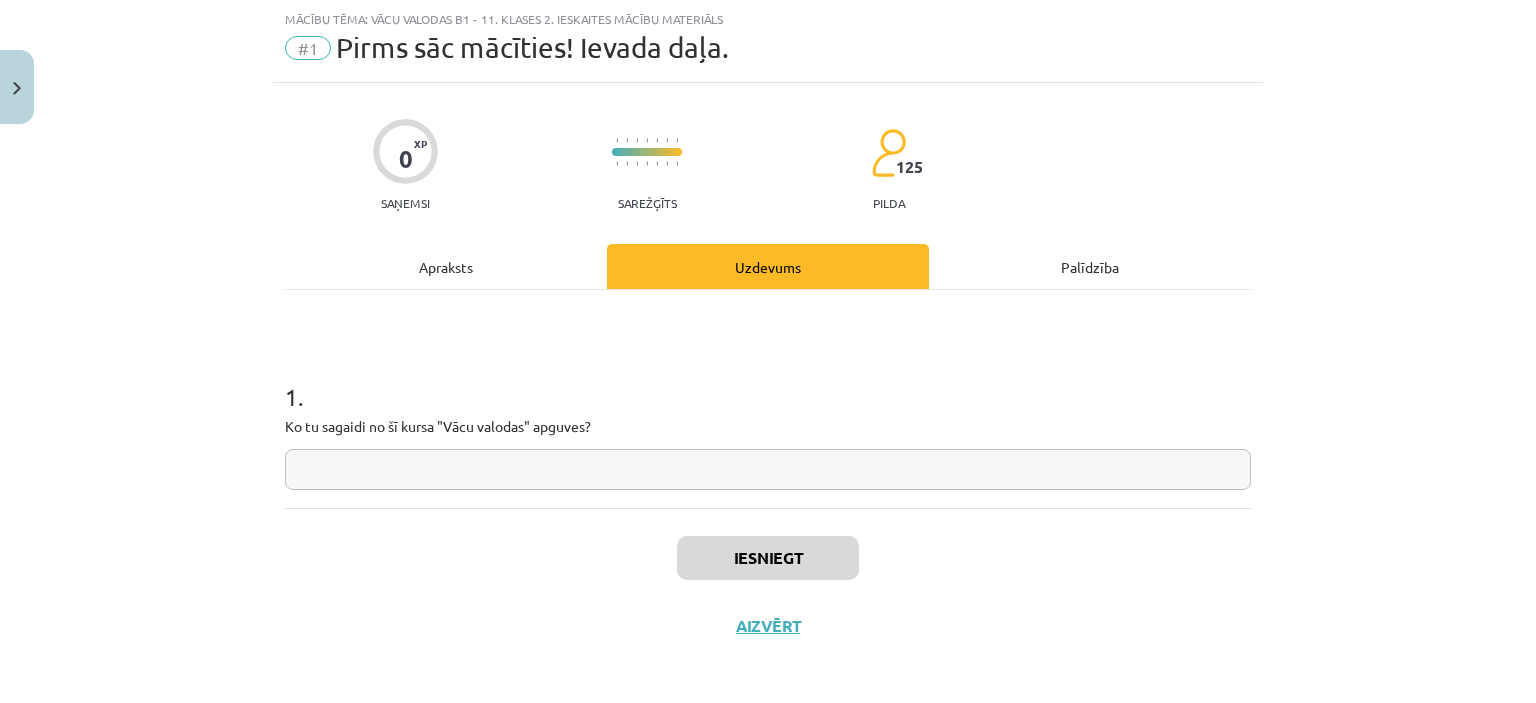 click 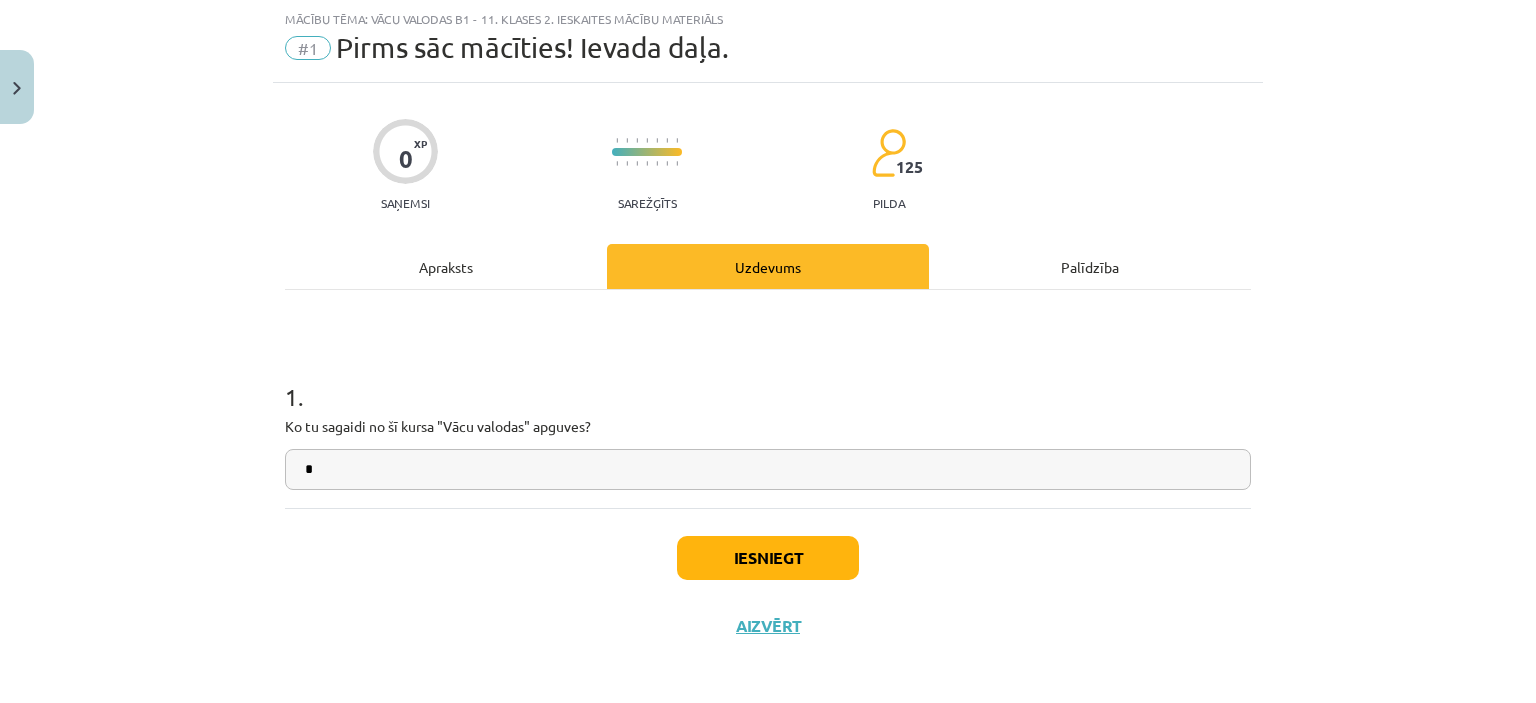 type on "*" 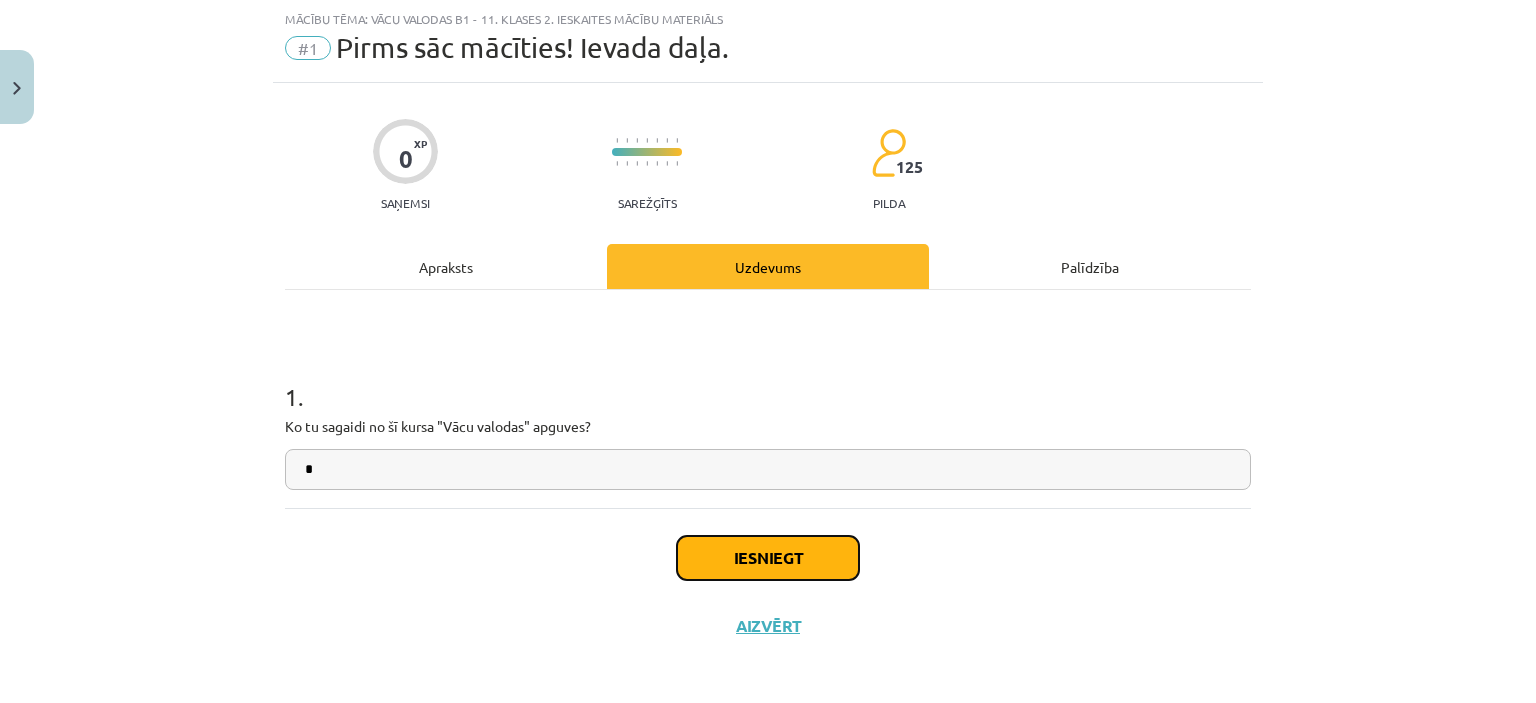 click on "Iesniegt" 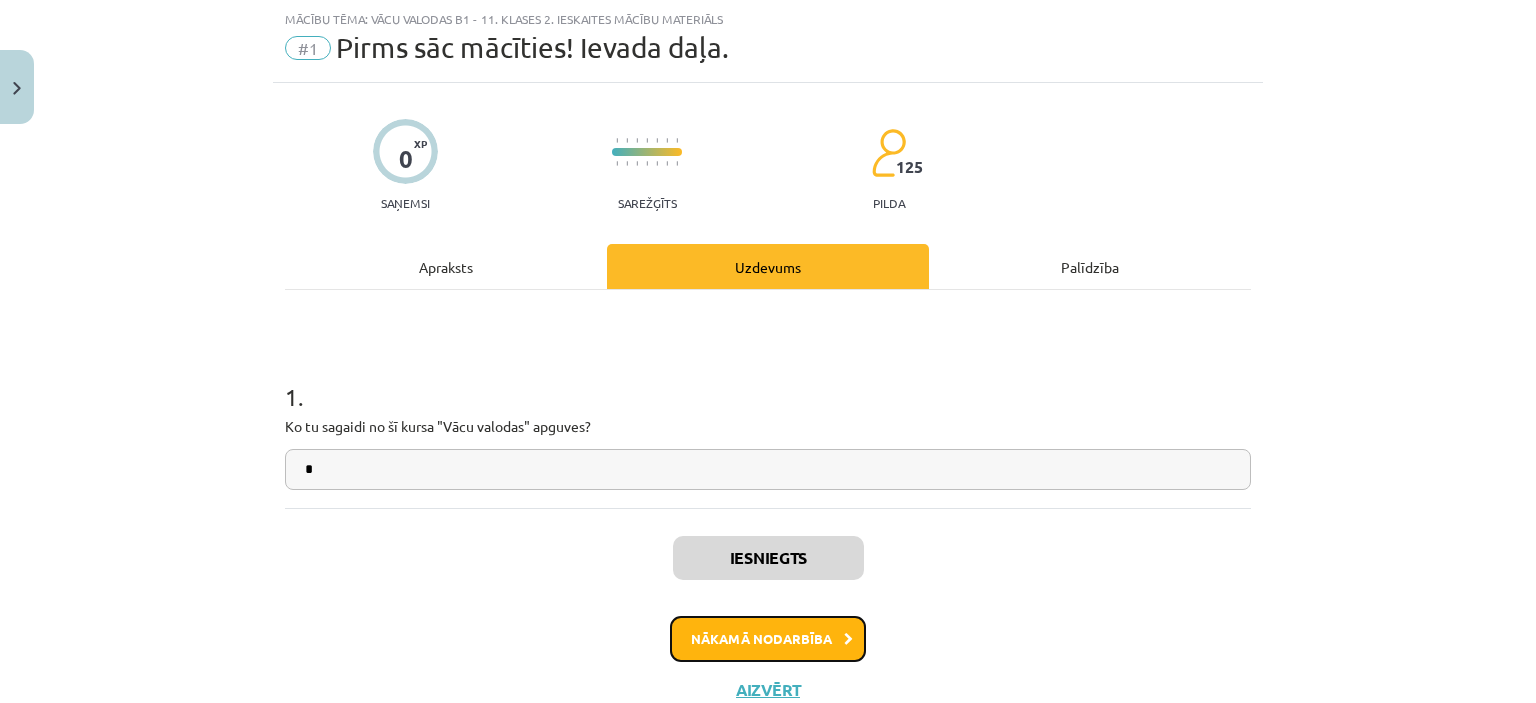 click on "Nākamā nodarbība" 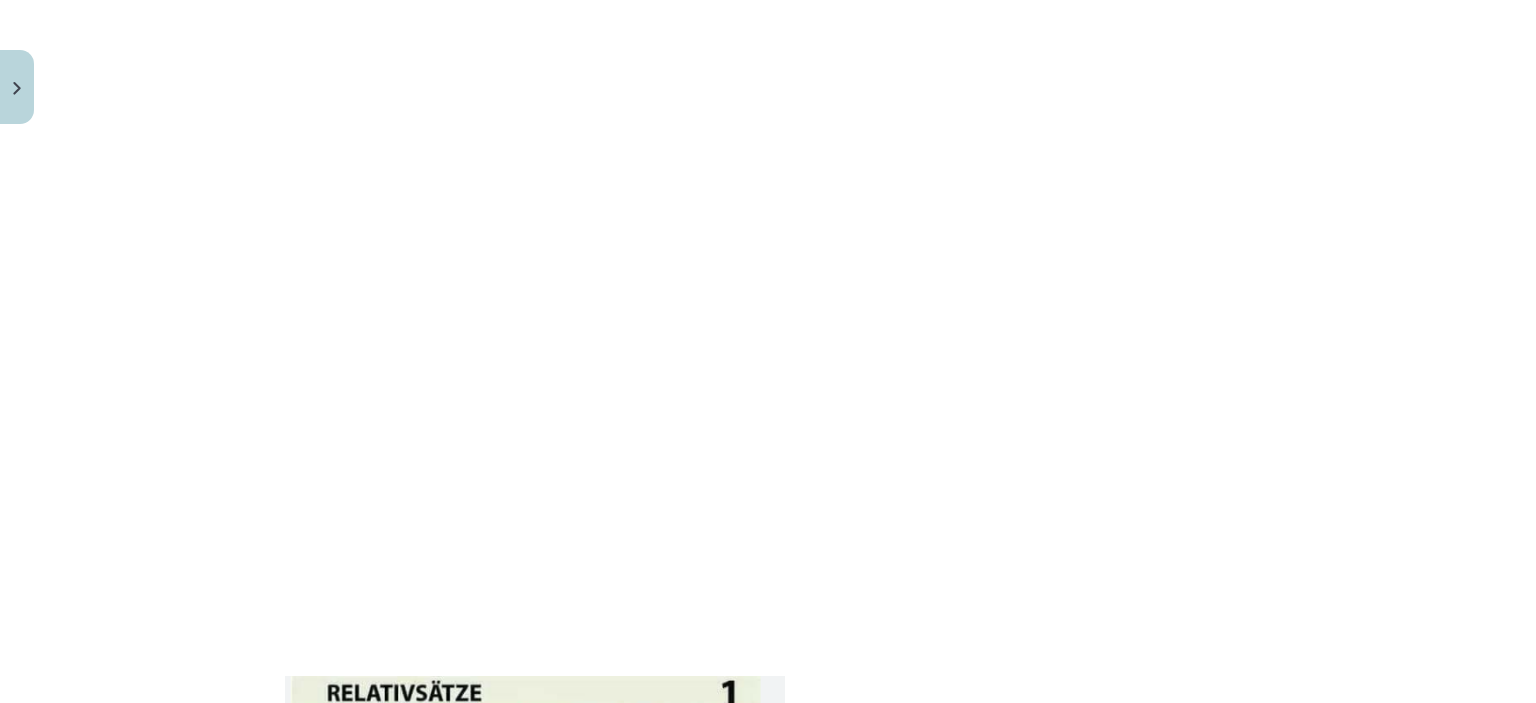 scroll, scrollTop: 3182, scrollLeft: 0, axis: vertical 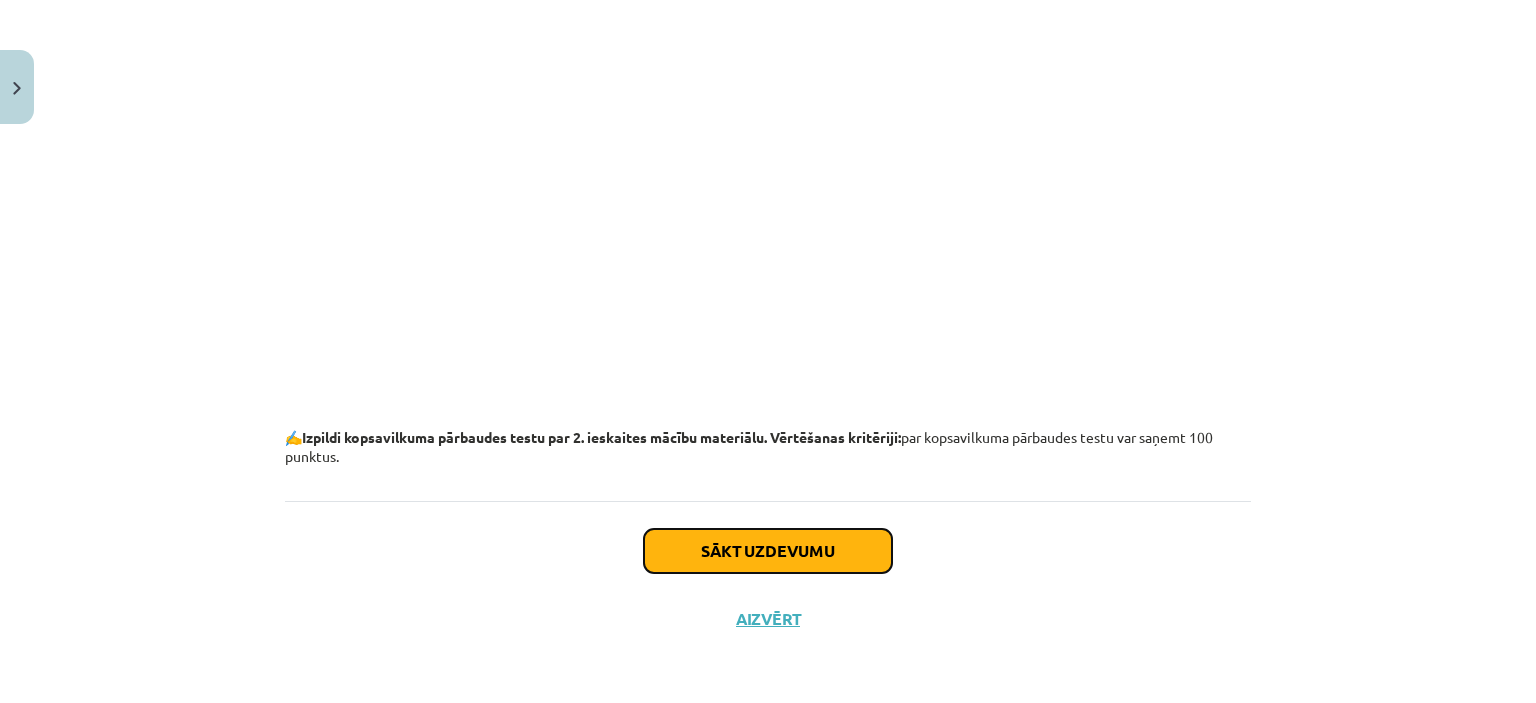 click on "Sākt uzdevumu" 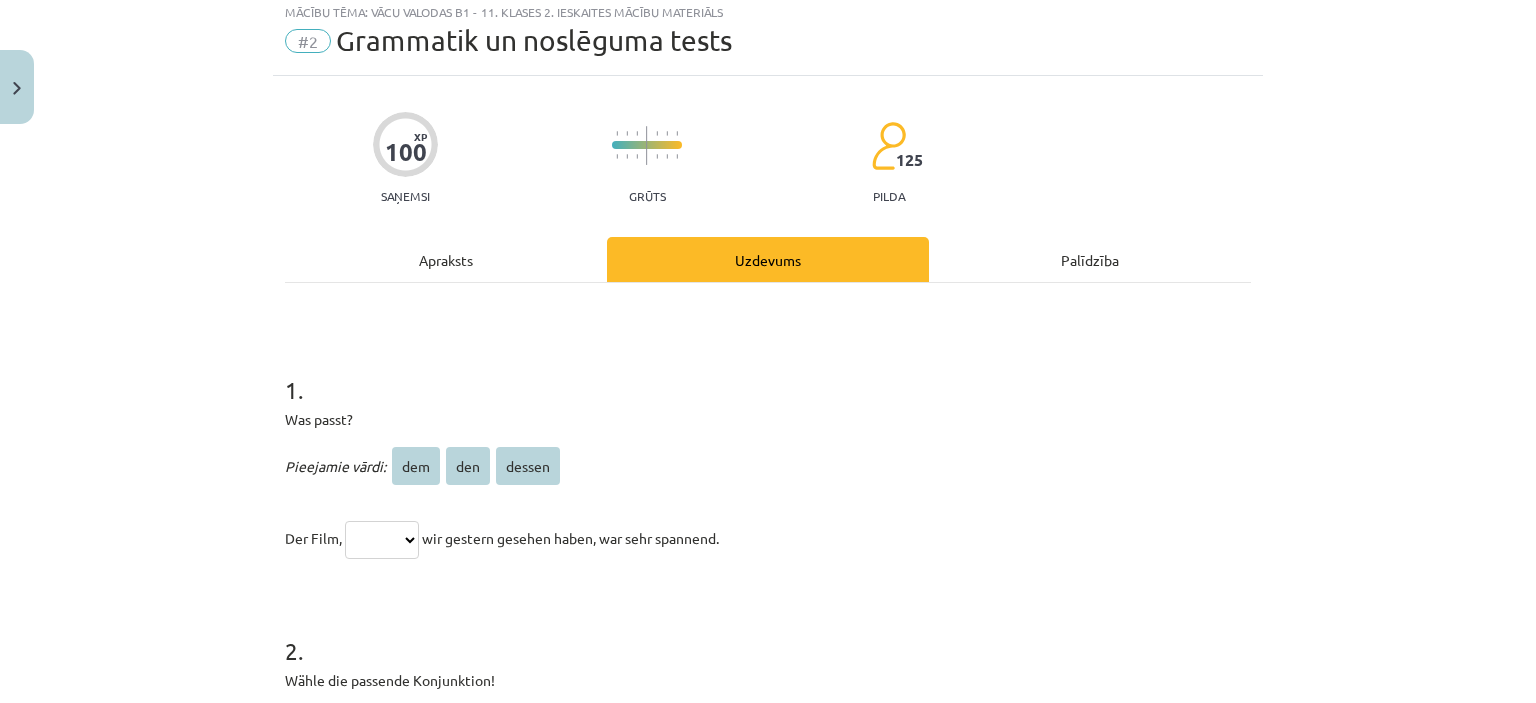 scroll, scrollTop: 50, scrollLeft: 0, axis: vertical 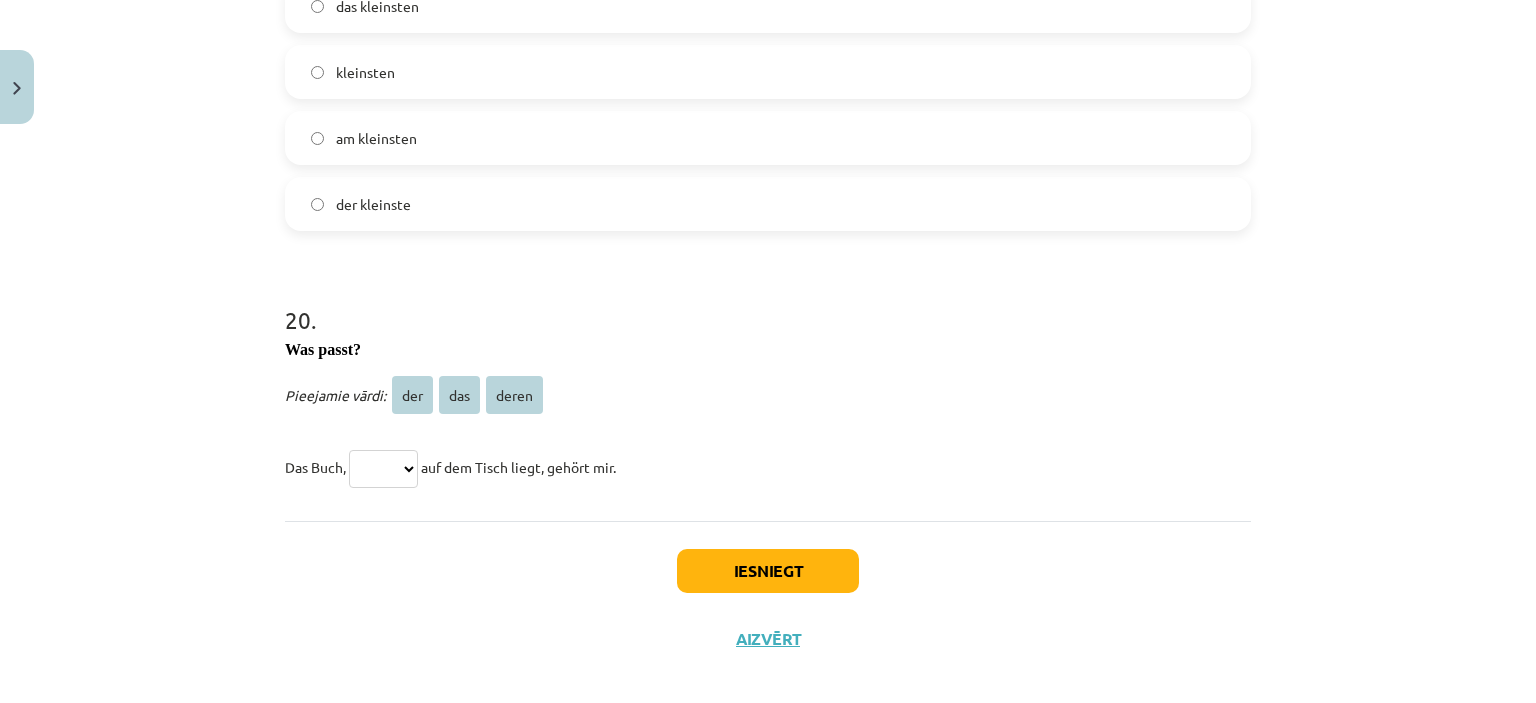 click on "Iesniegt Aizvērt" 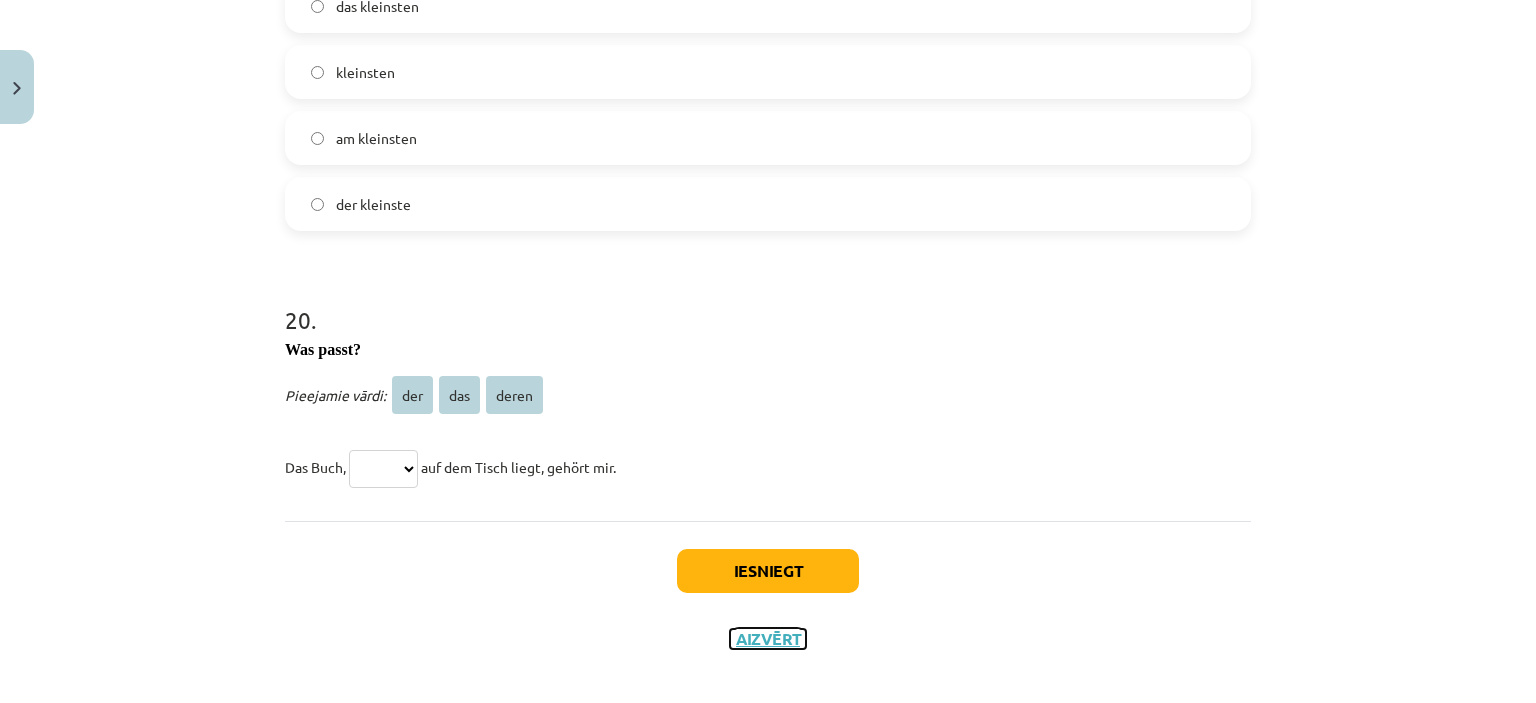 click on "Aizvērt" 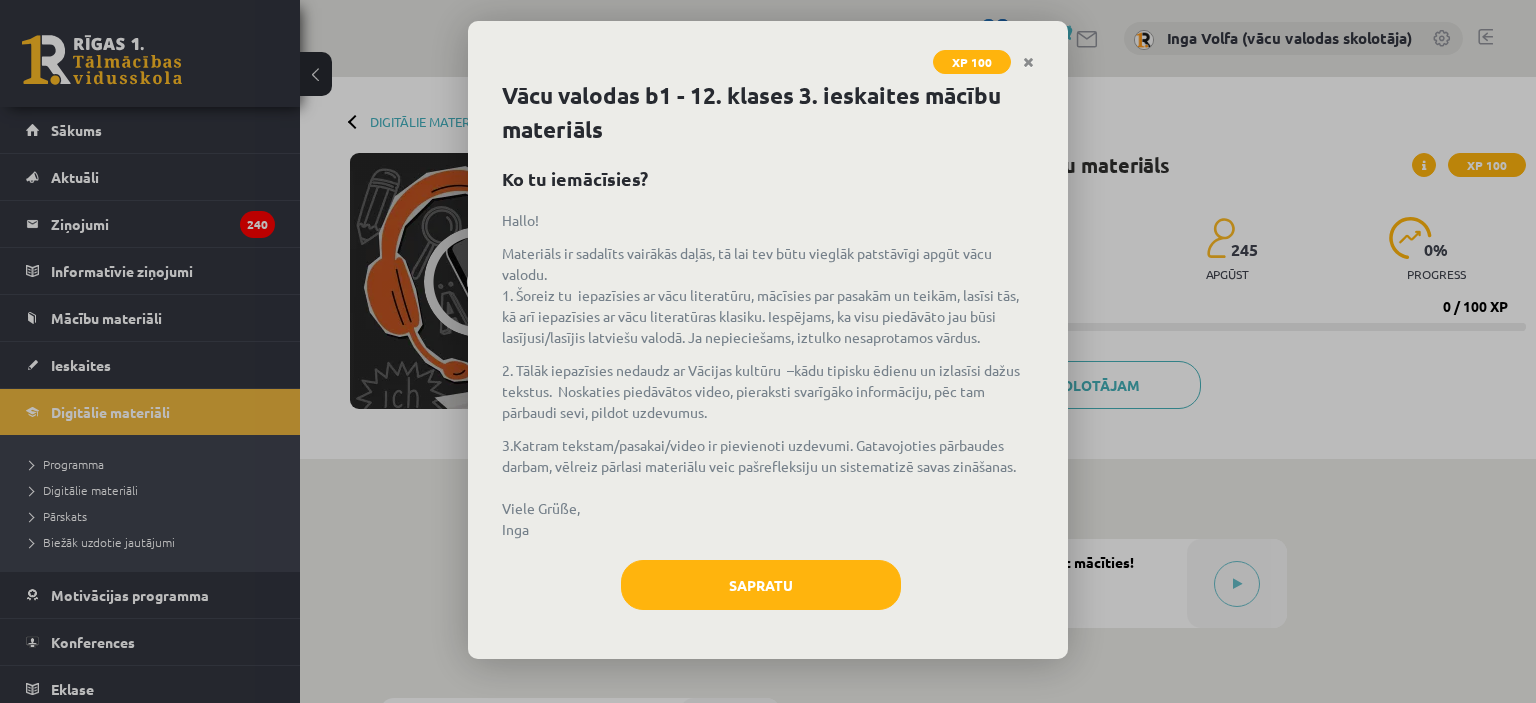 scroll, scrollTop: 0, scrollLeft: 0, axis: both 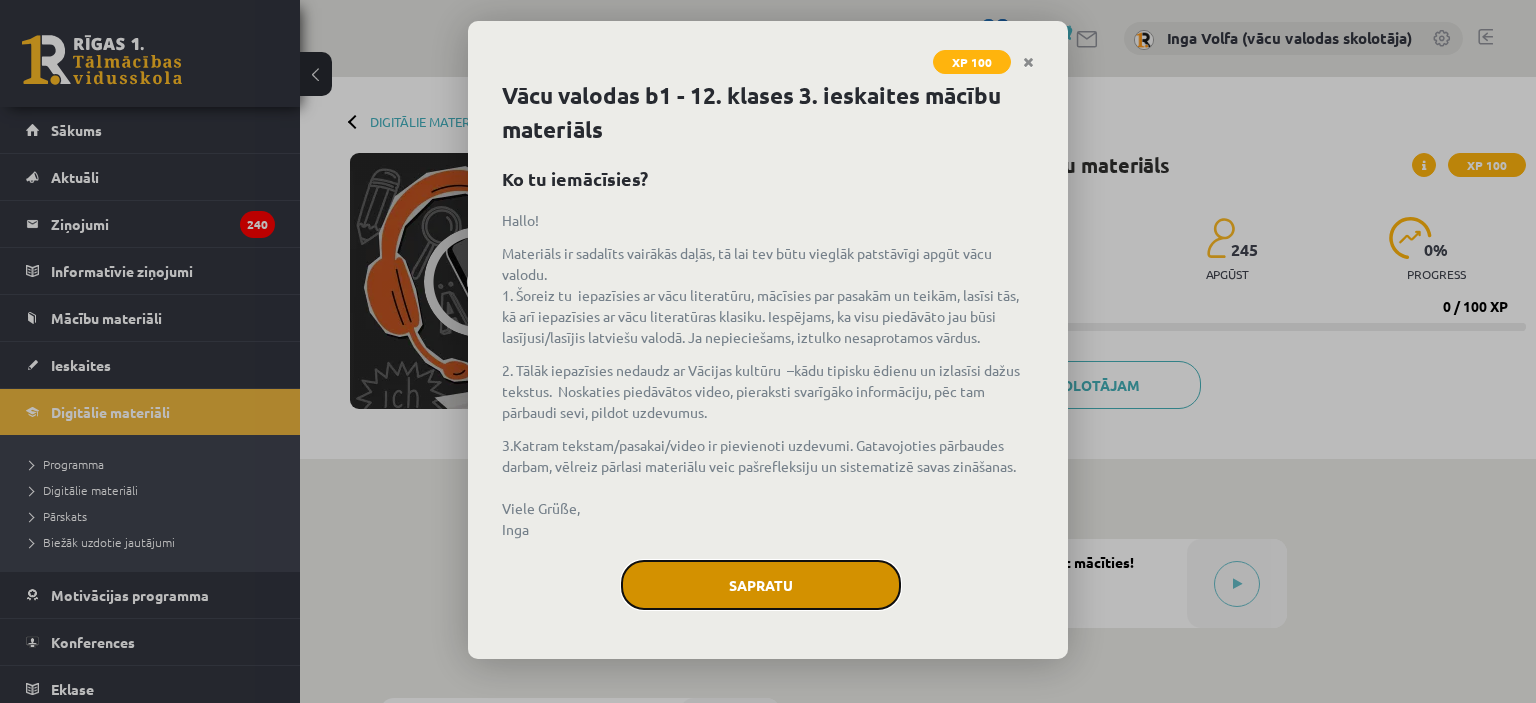 click on "Sapratu" 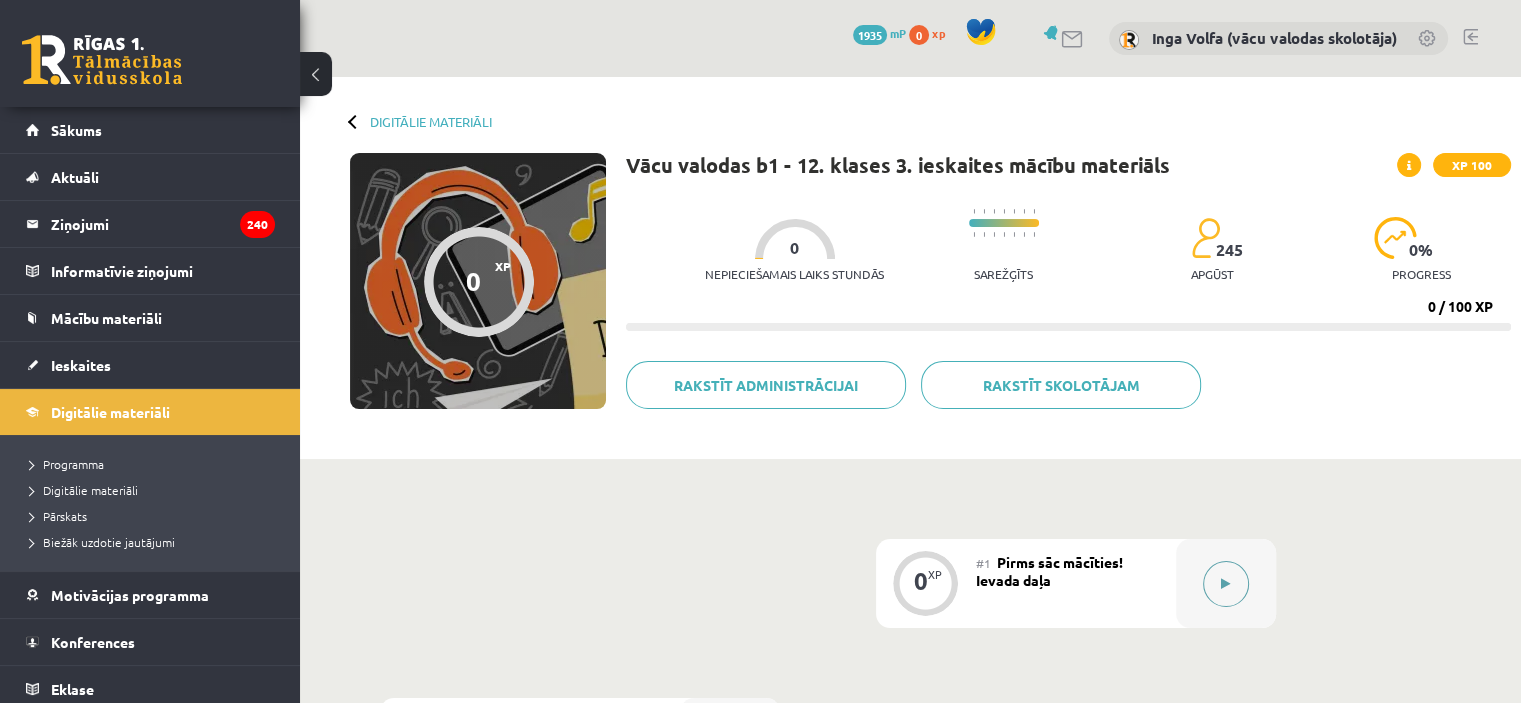 click 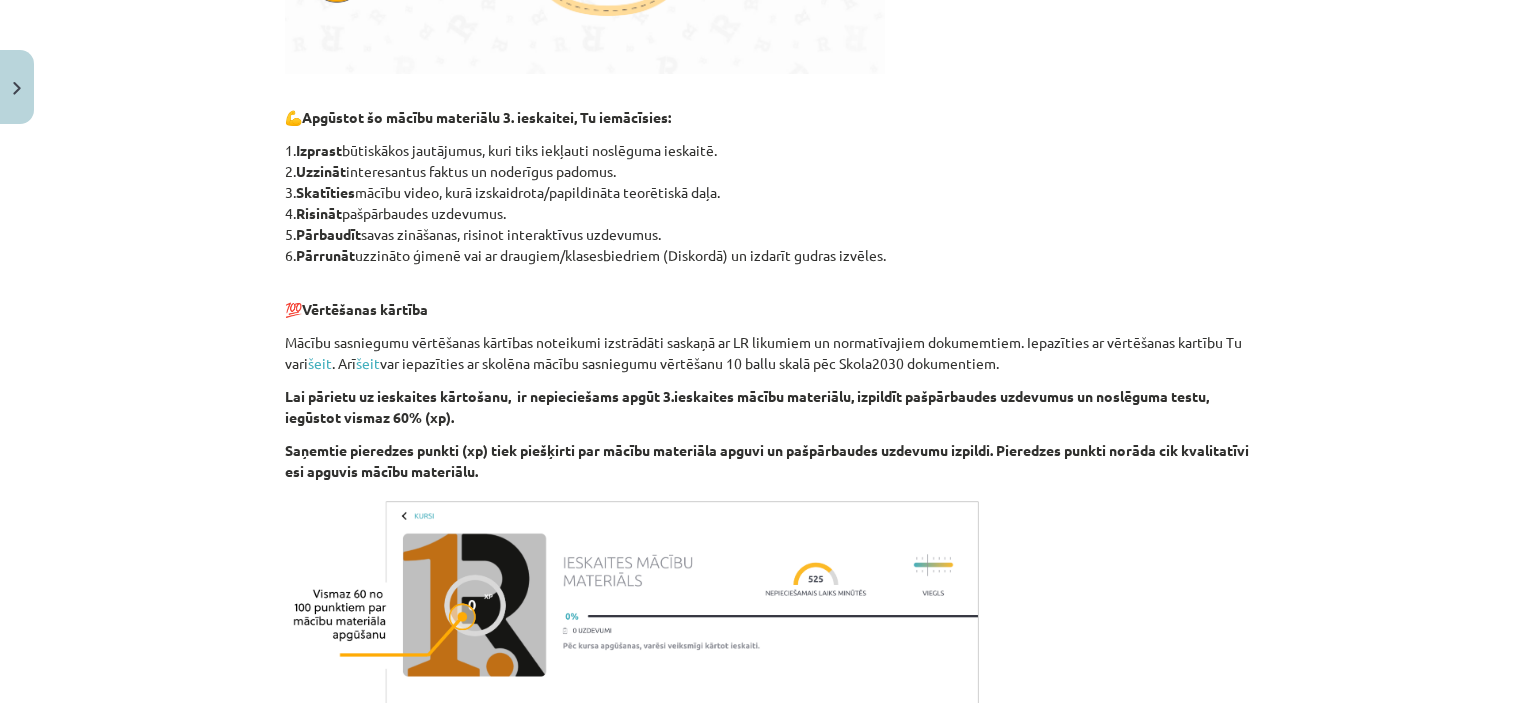 scroll, scrollTop: 1053, scrollLeft: 0, axis: vertical 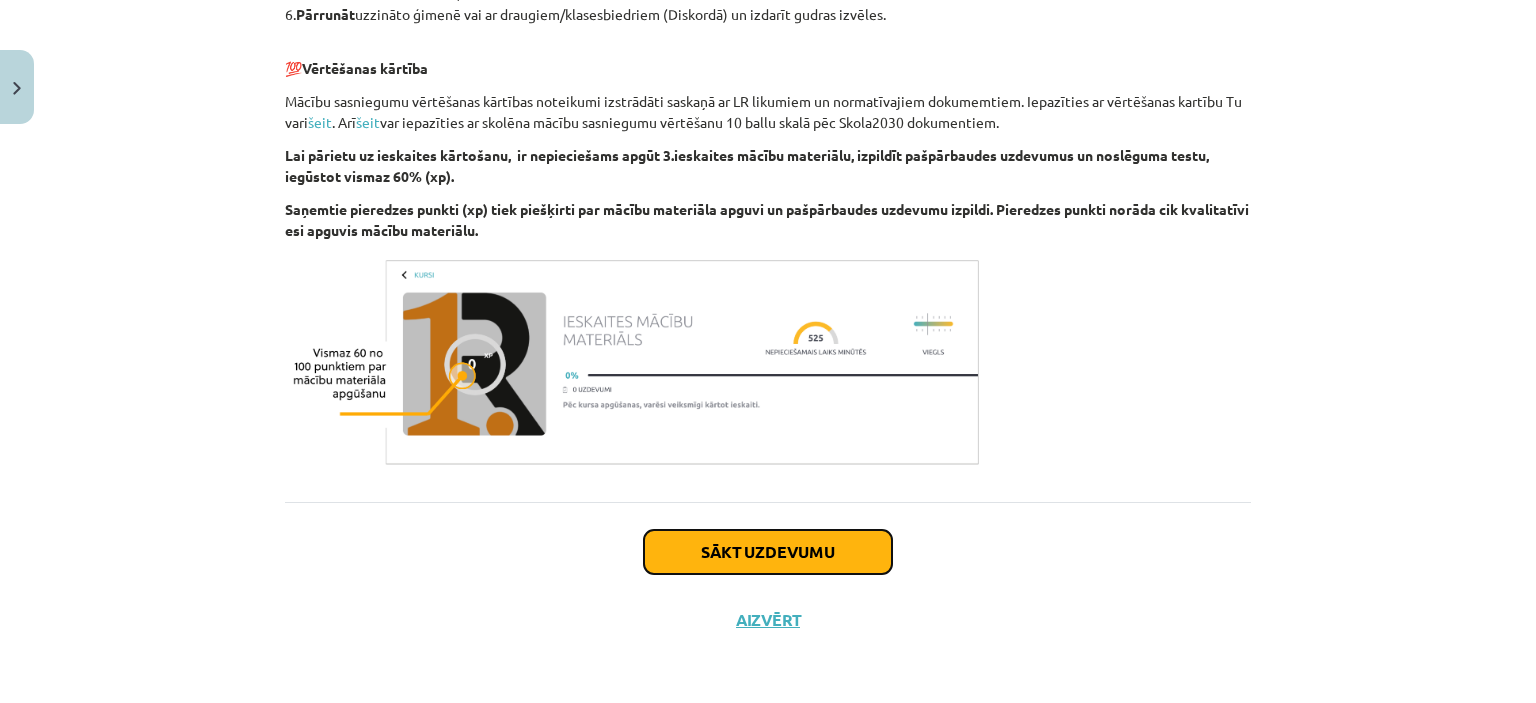 click on "Sākt uzdevumu" 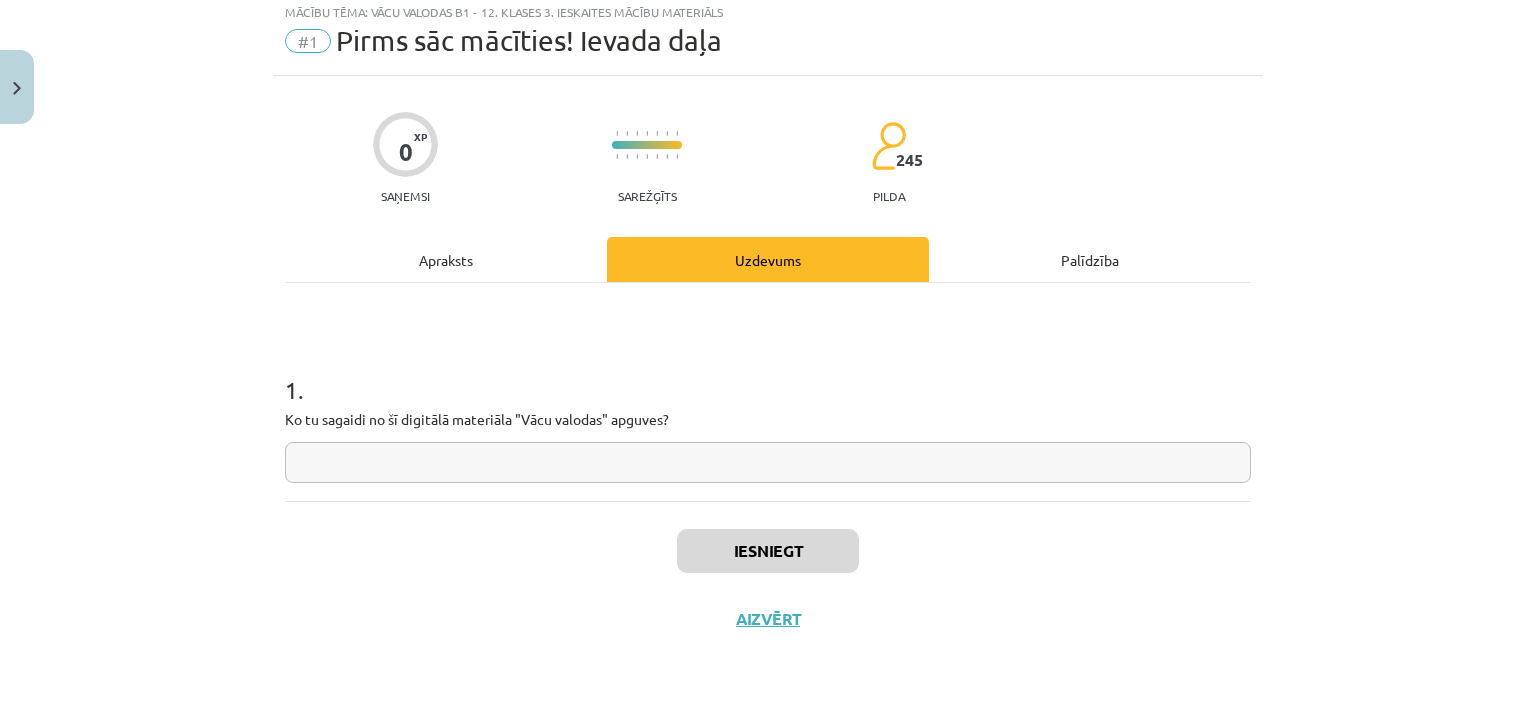 scroll, scrollTop: 50, scrollLeft: 0, axis: vertical 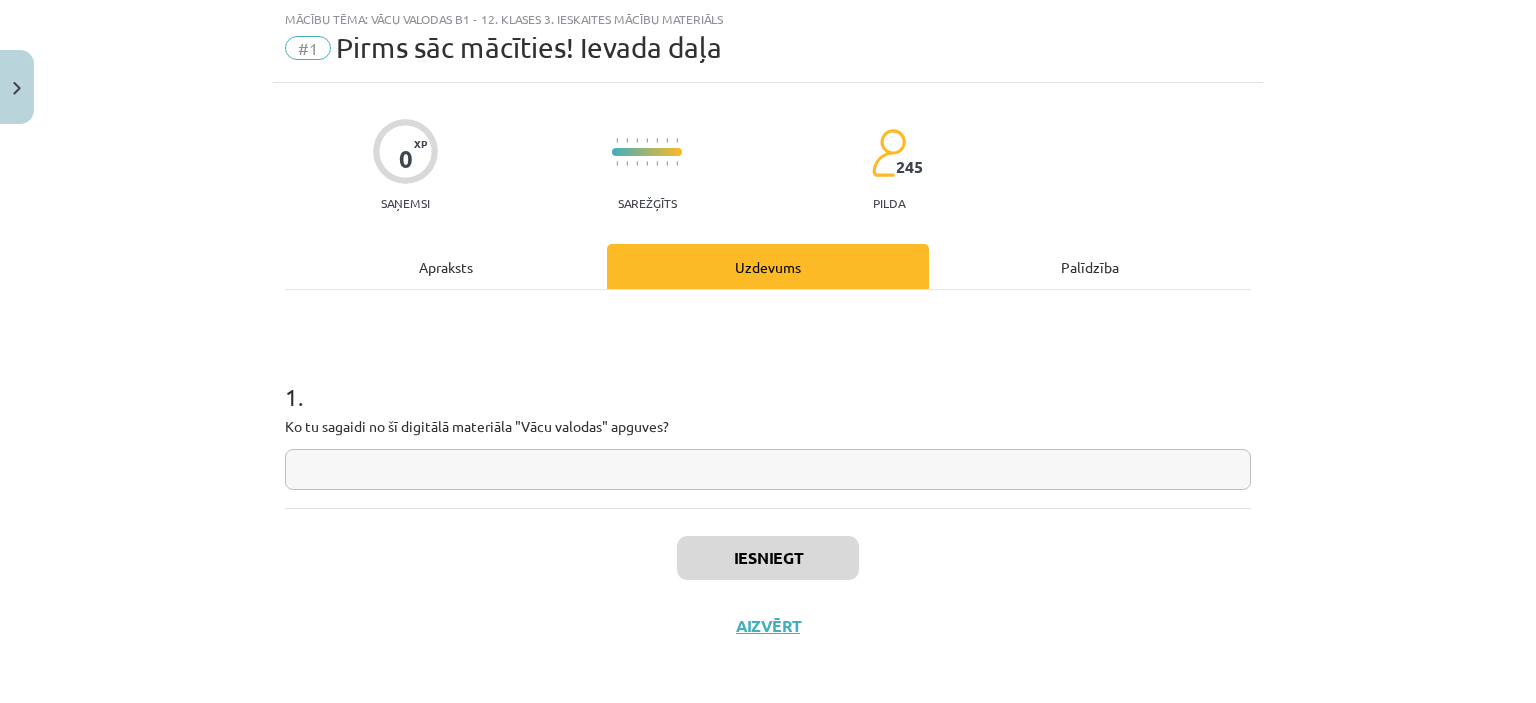 click 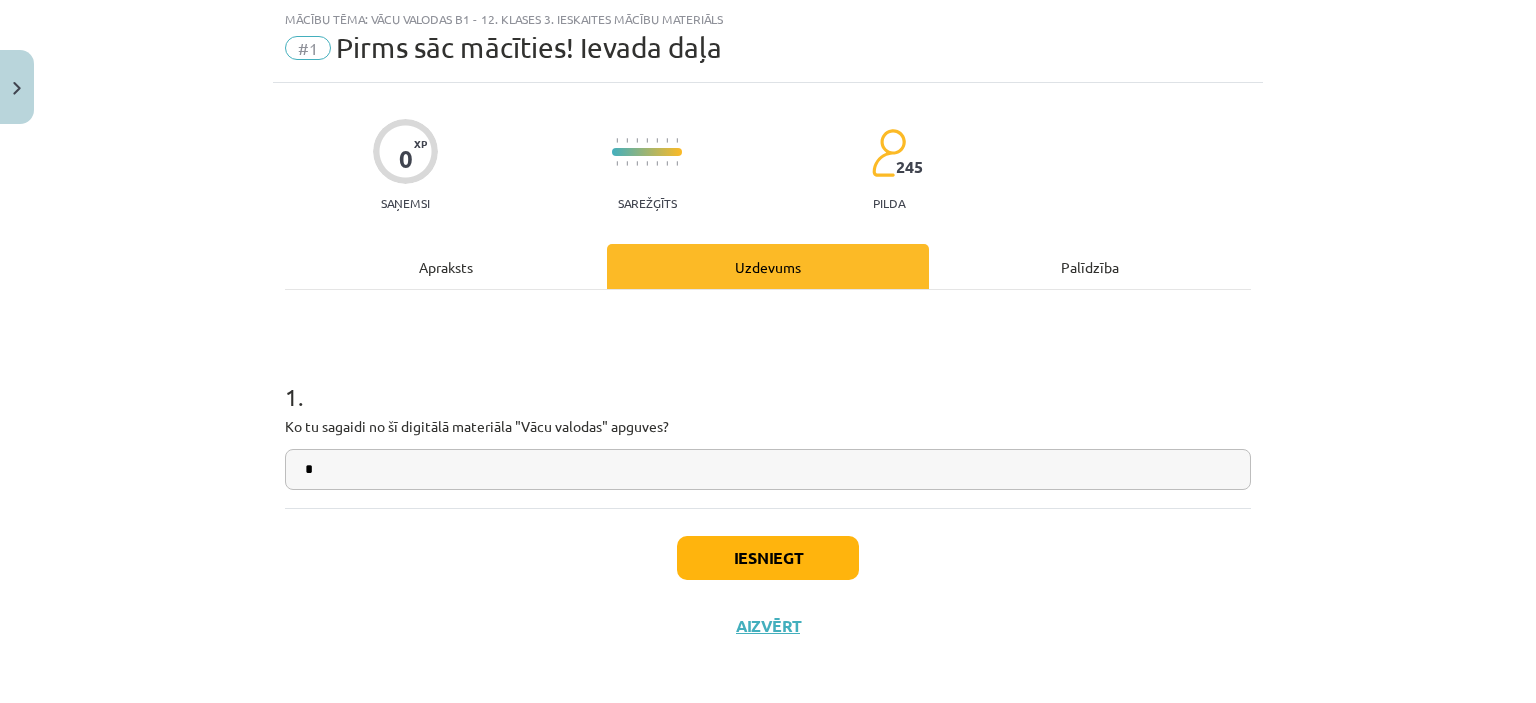 type on "*" 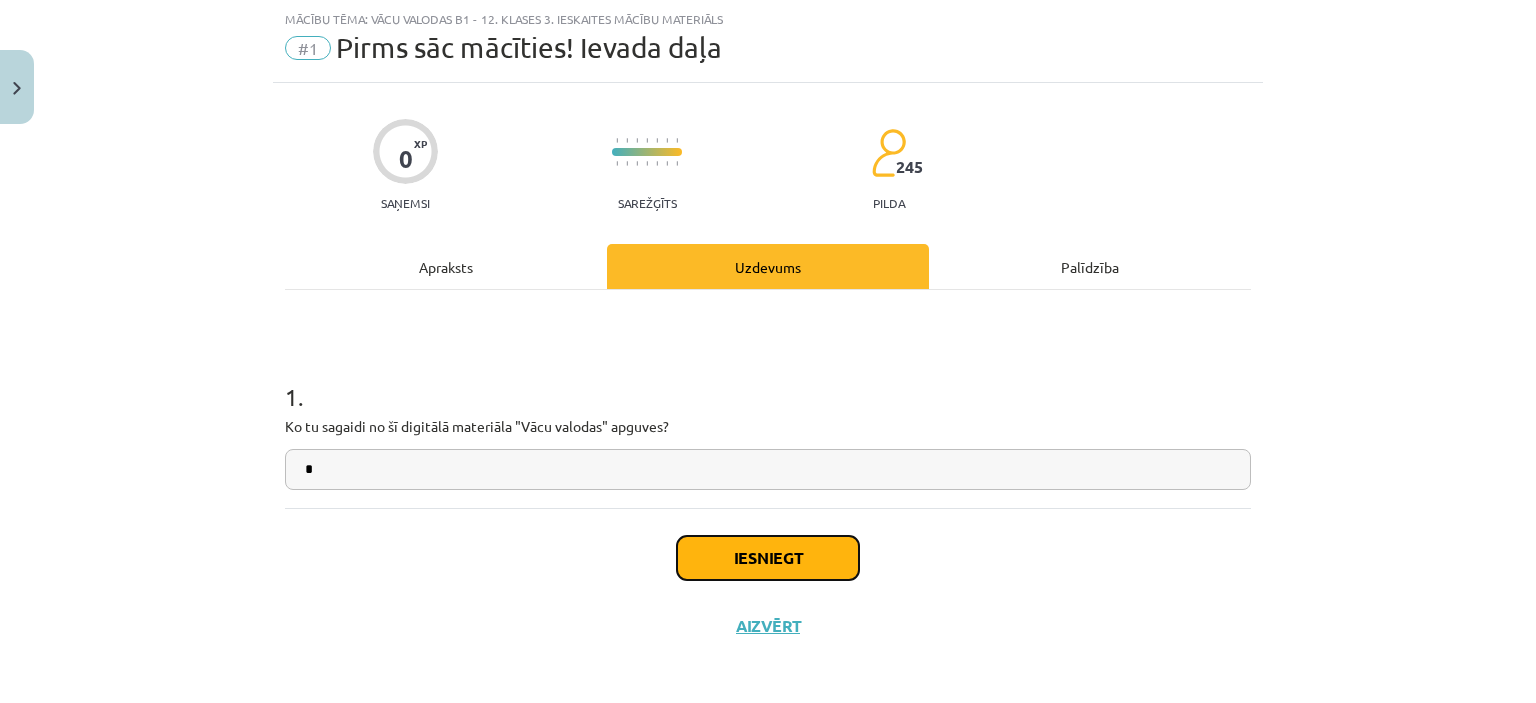 click on "Iesniegt" 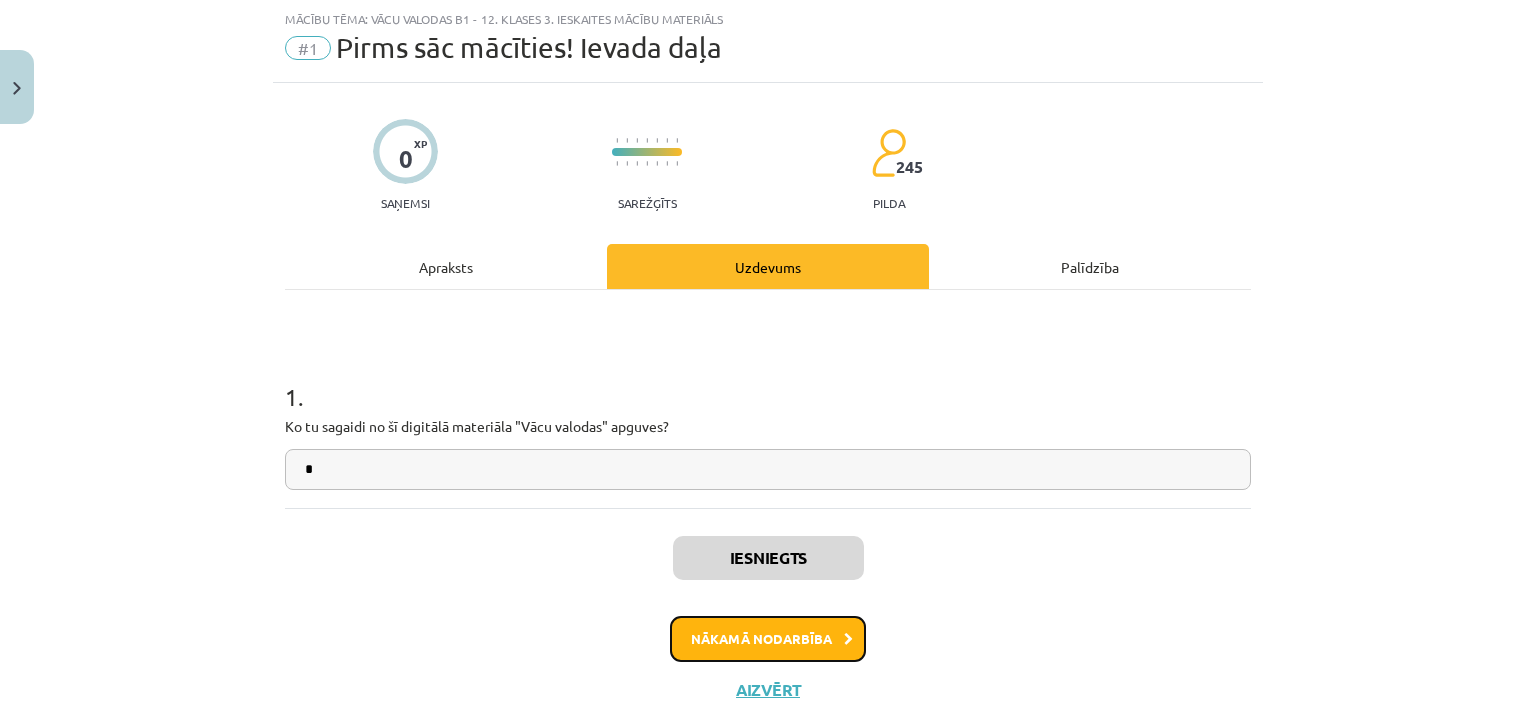 click on "Nākamā nodarbība" 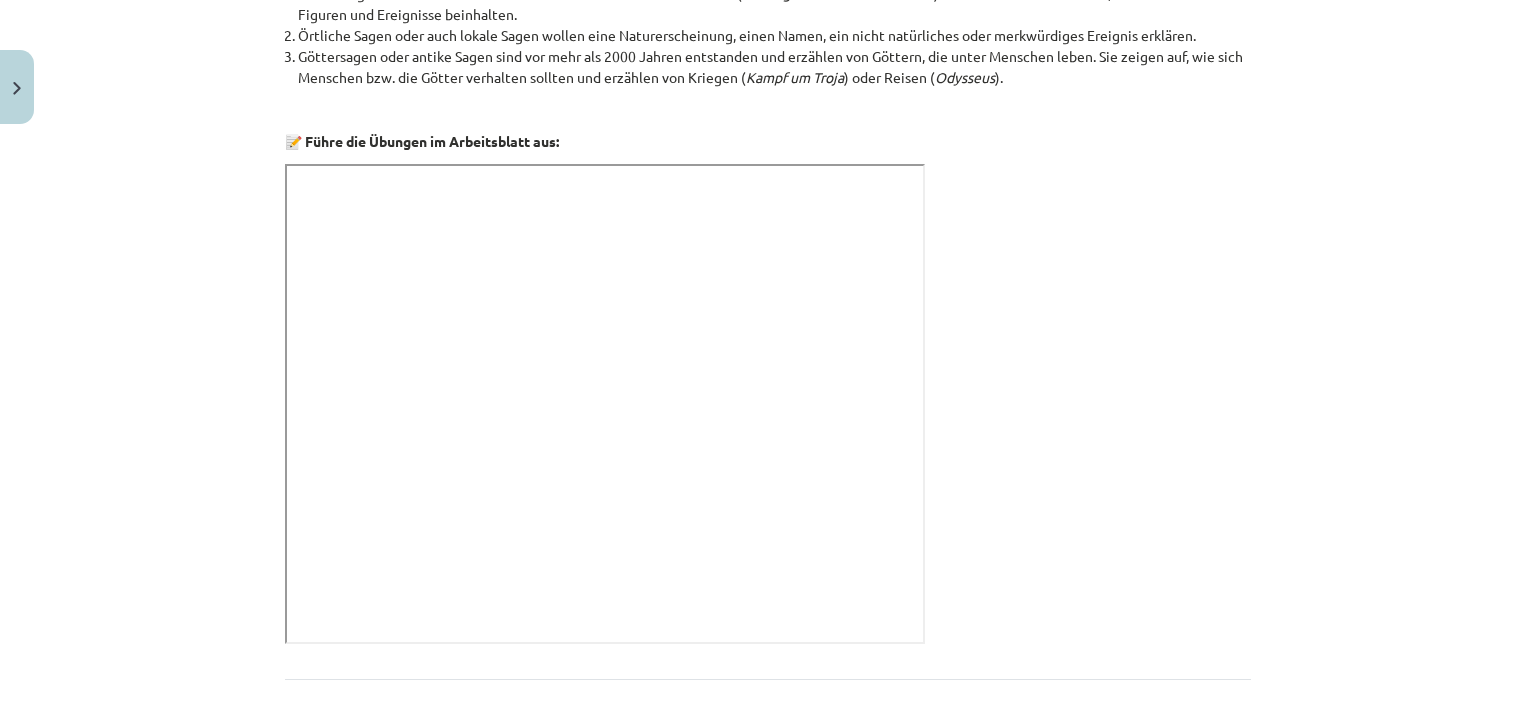 scroll, scrollTop: 4760, scrollLeft: 0, axis: vertical 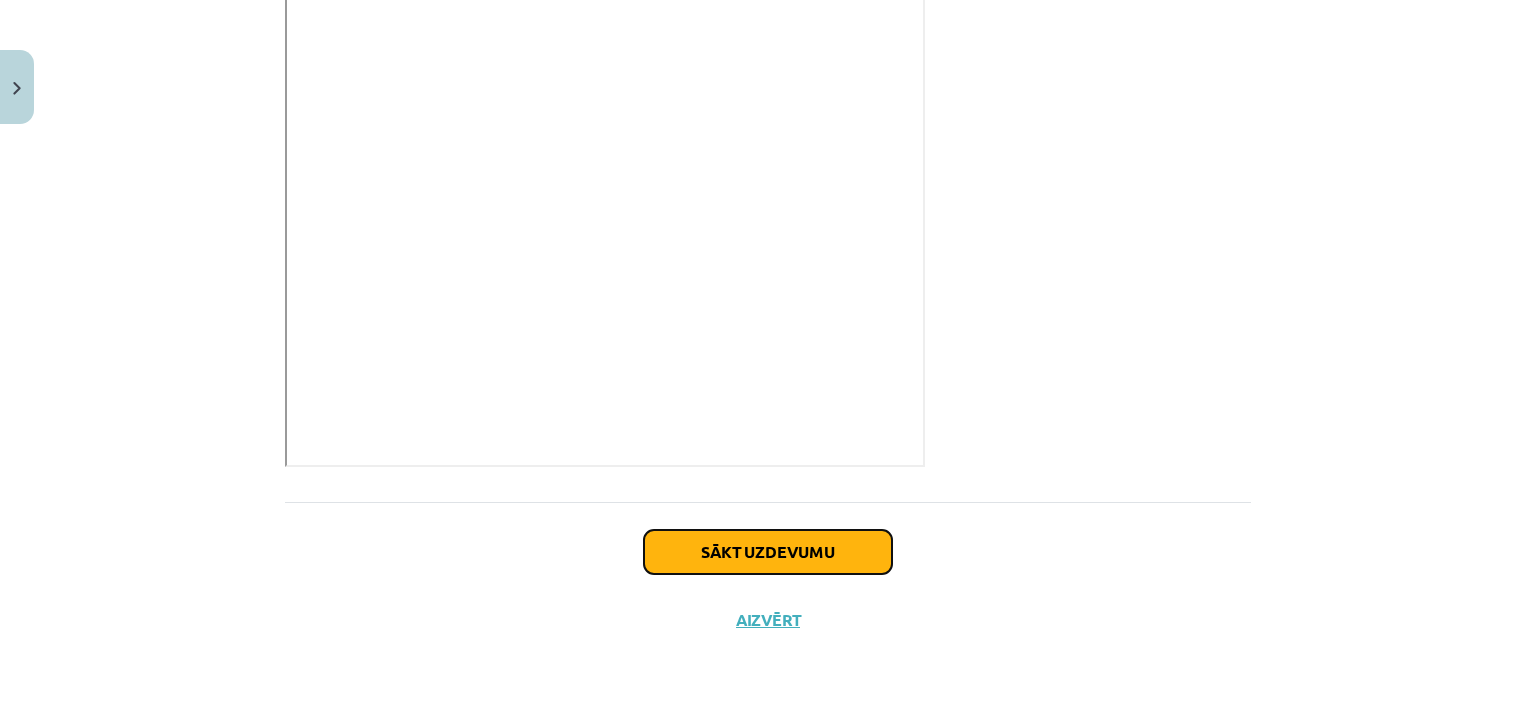 click on "Sākt uzdevumu" 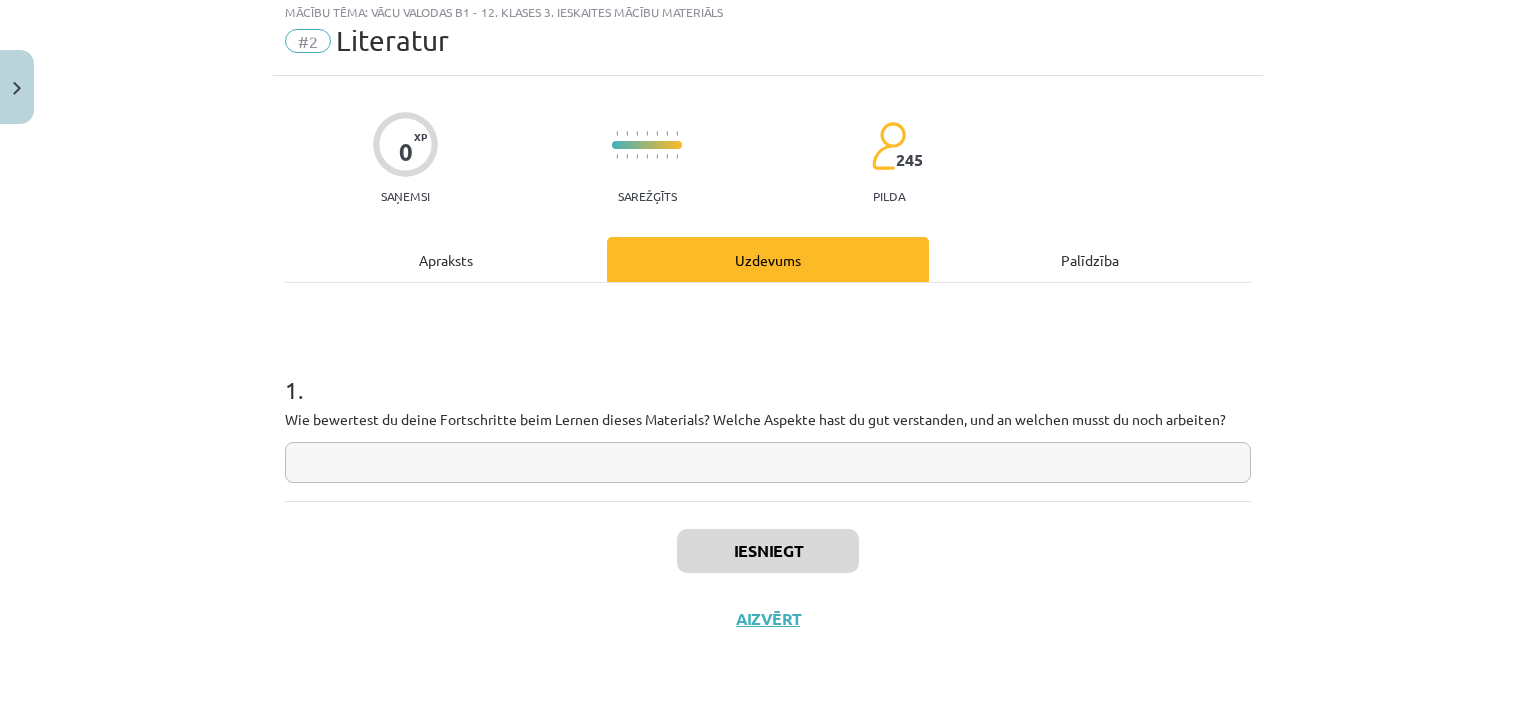 scroll, scrollTop: 50, scrollLeft: 0, axis: vertical 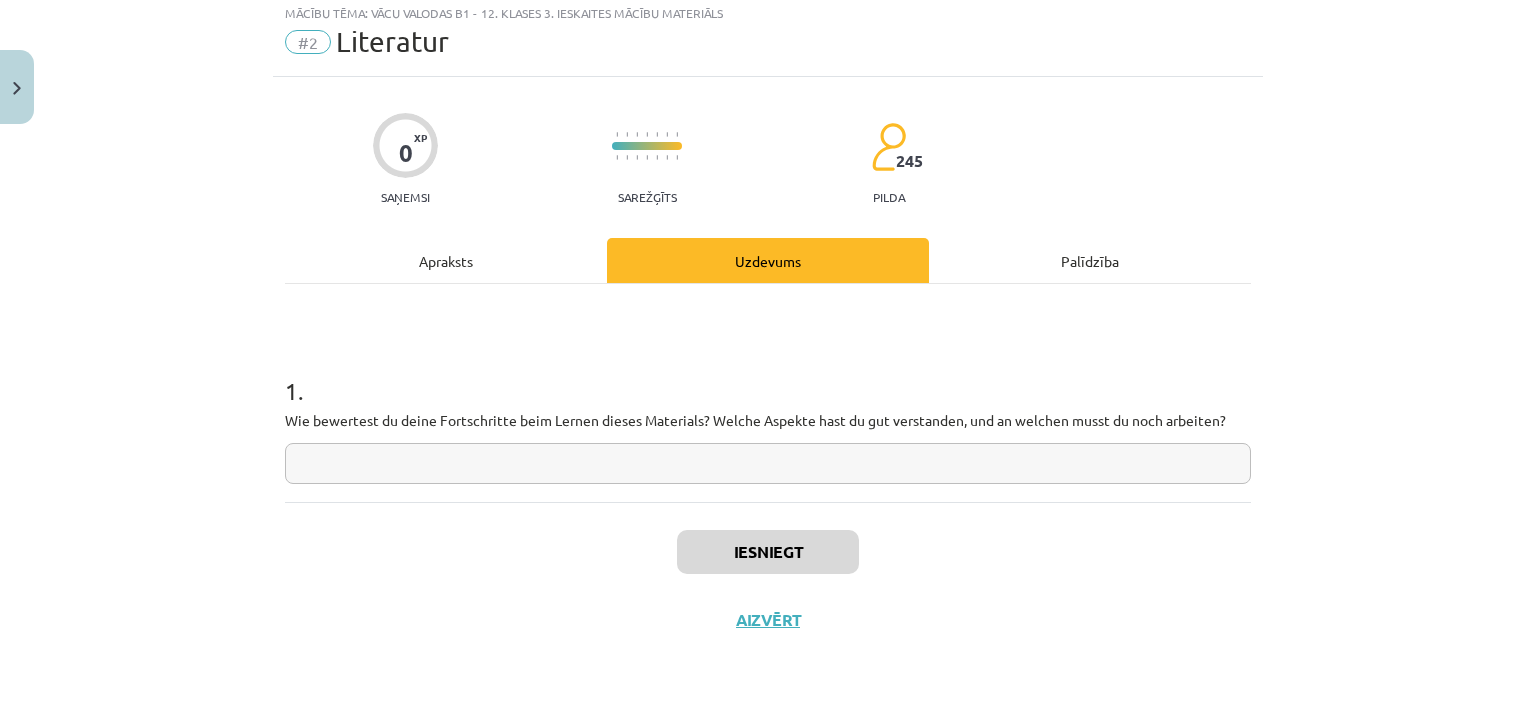 click on "Apraksts" 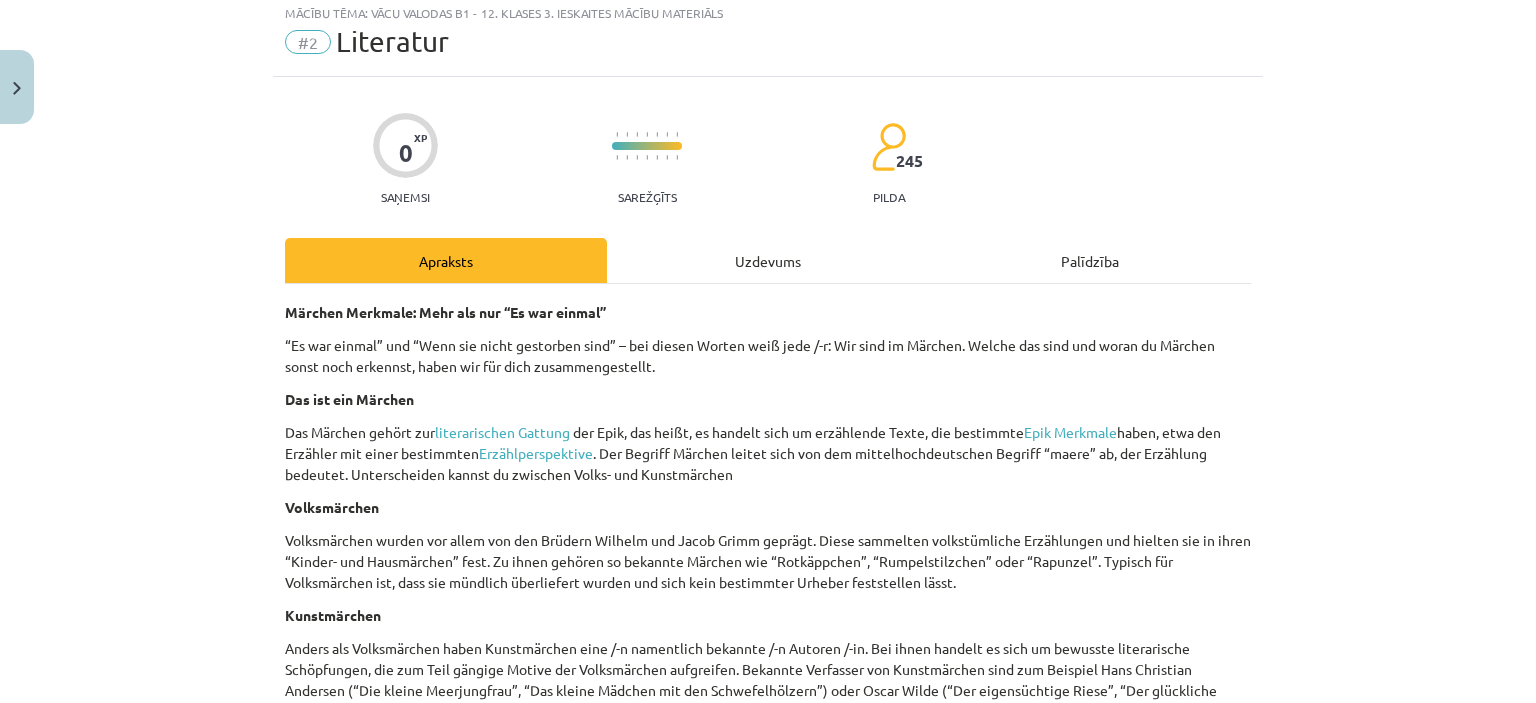 scroll, scrollTop: 50, scrollLeft: 0, axis: vertical 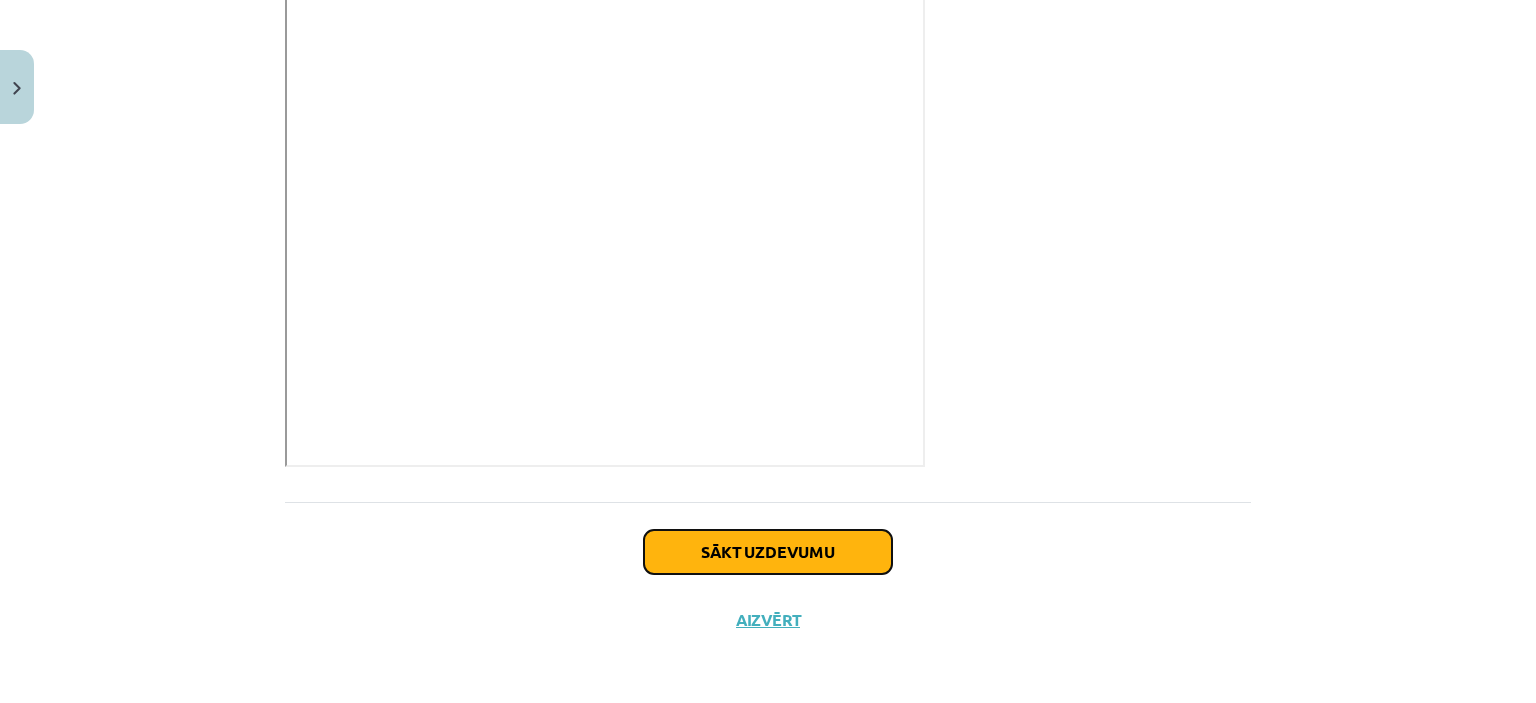 click on "Sākt uzdevumu" 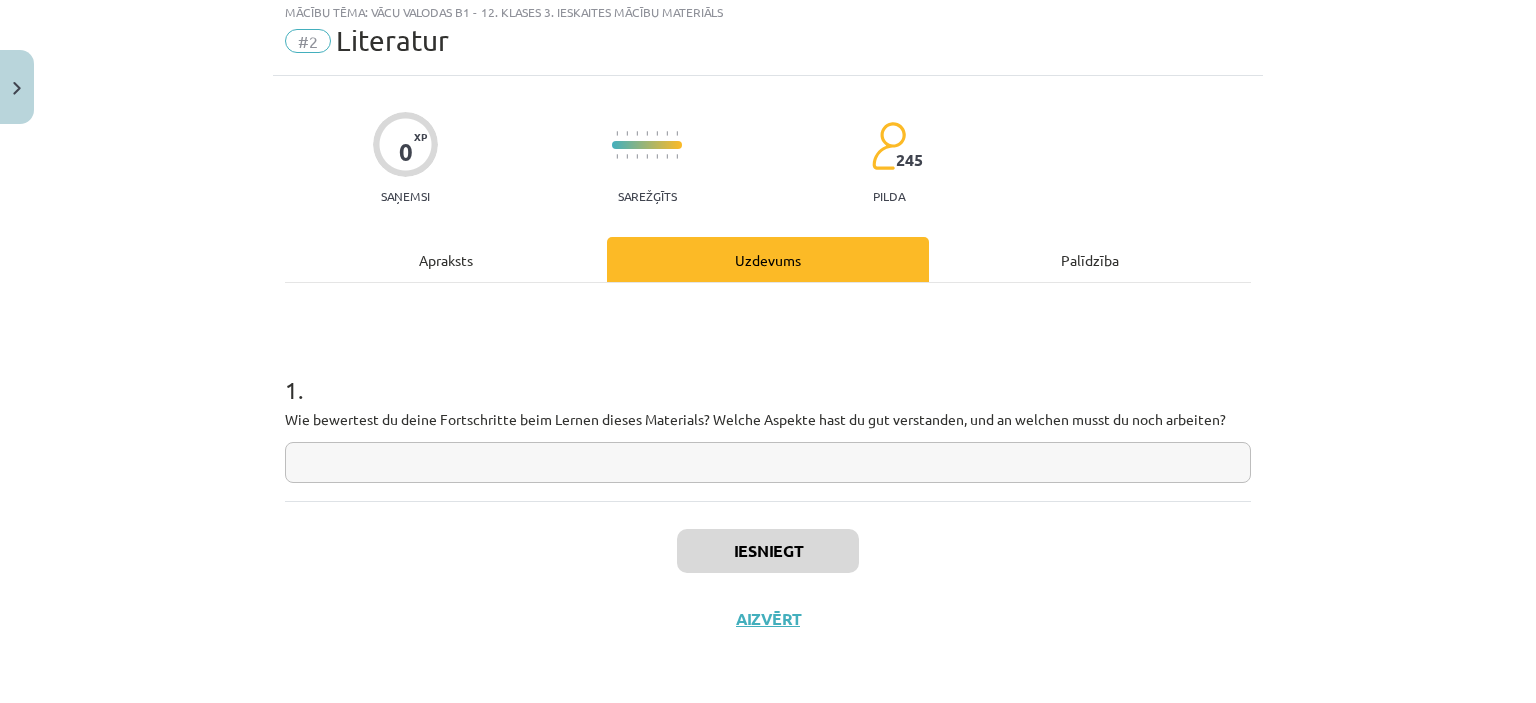 scroll, scrollTop: 50, scrollLeft: 0, axis: vertical 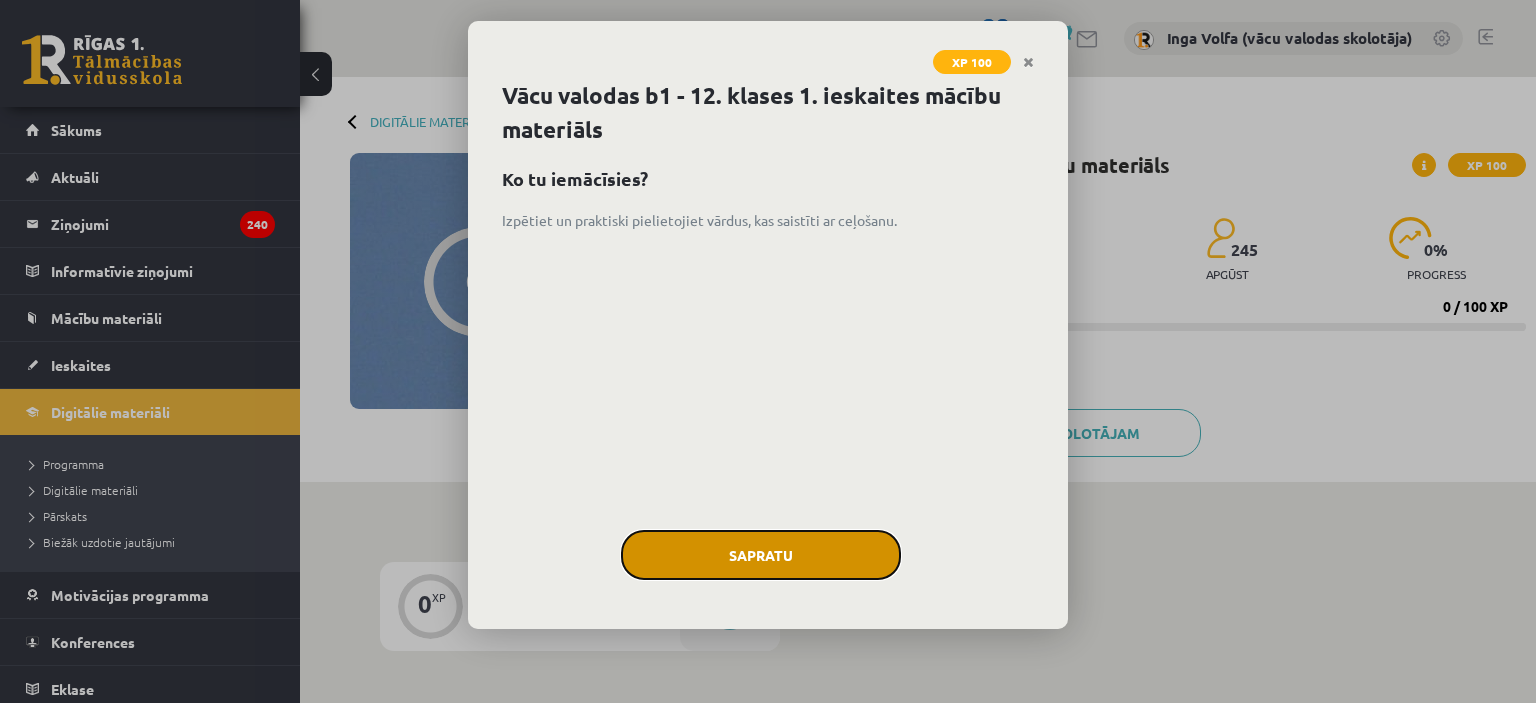 click on "Sapratu" 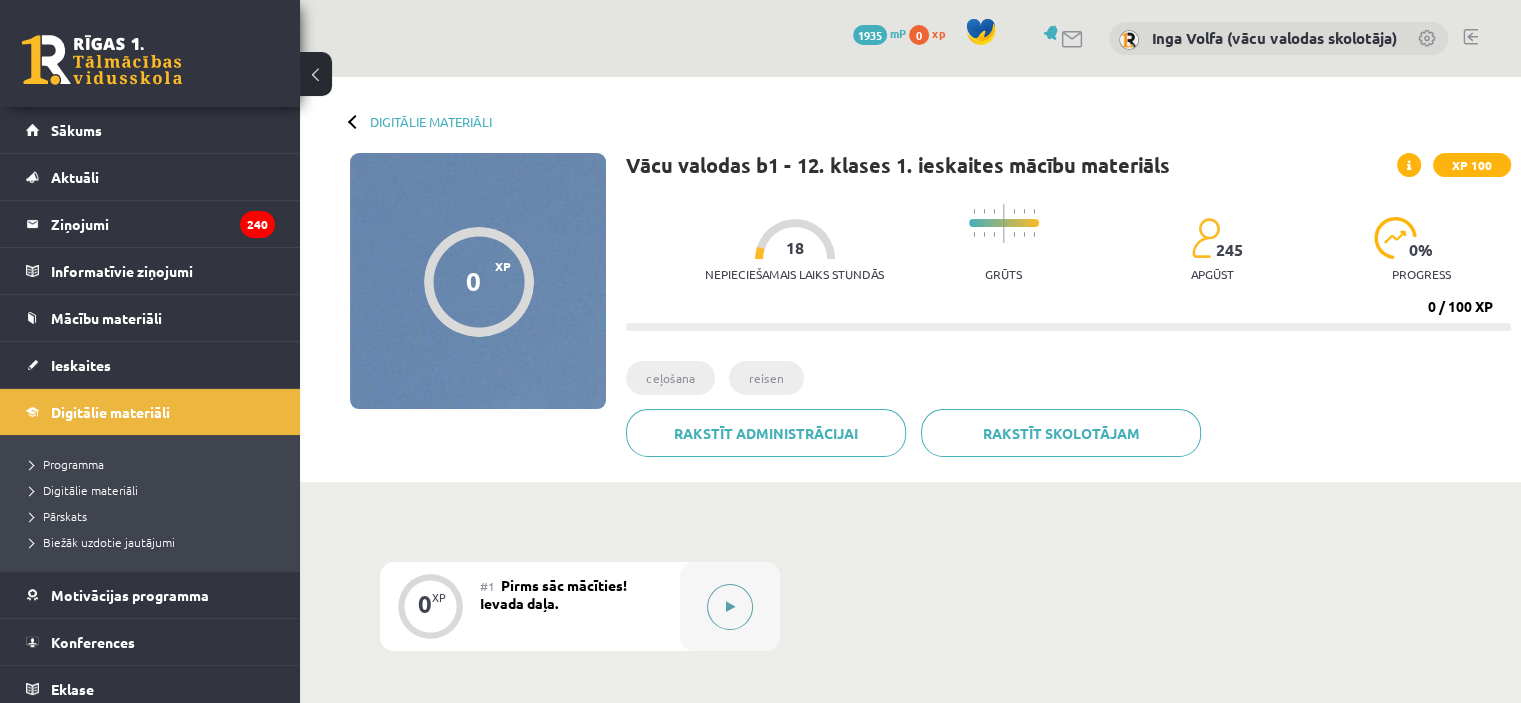 click 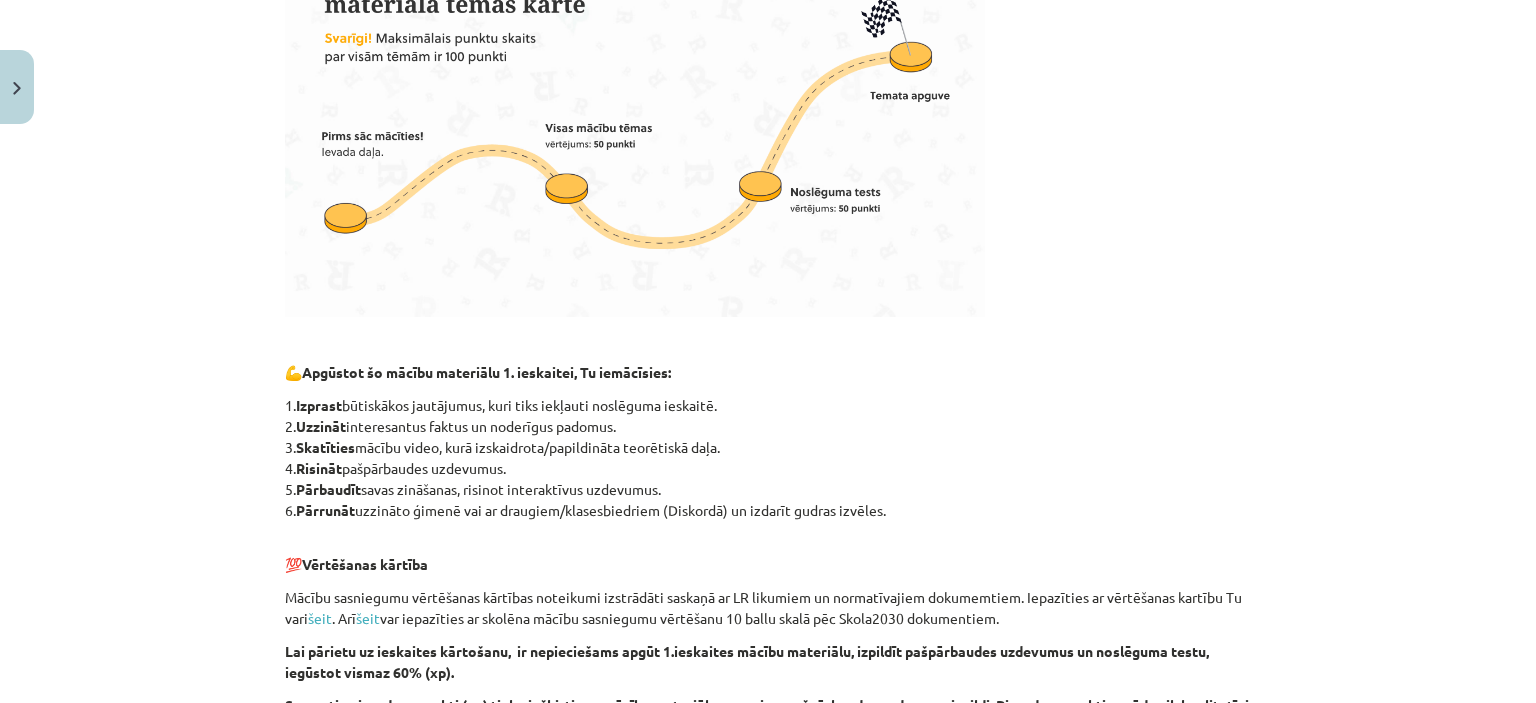 scroll, scrollTop: 1100, scrollLeft: 0, axis: vertical 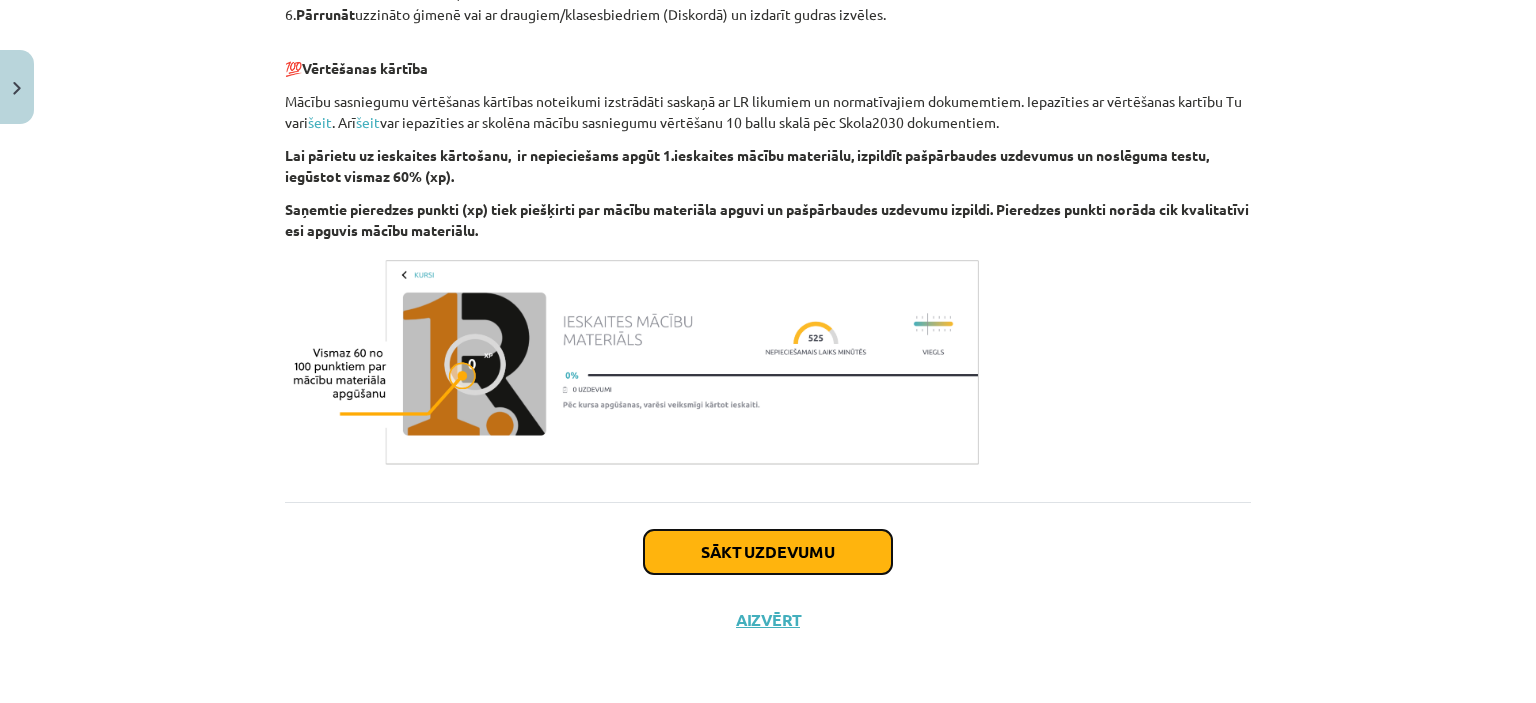 click on "Sākt uzdevumu" 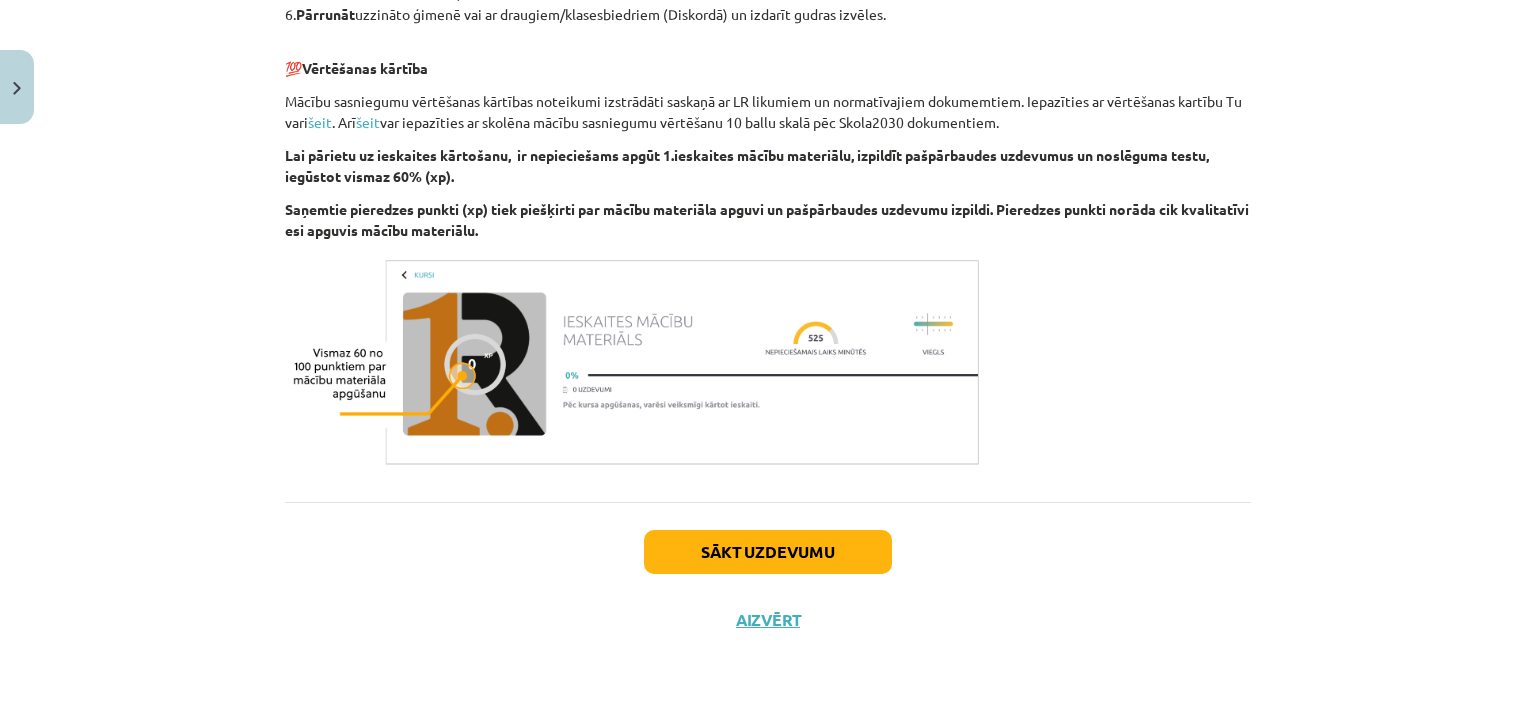 scroll, scrollTop: 50, scrollLeft: 0, axis: vertical 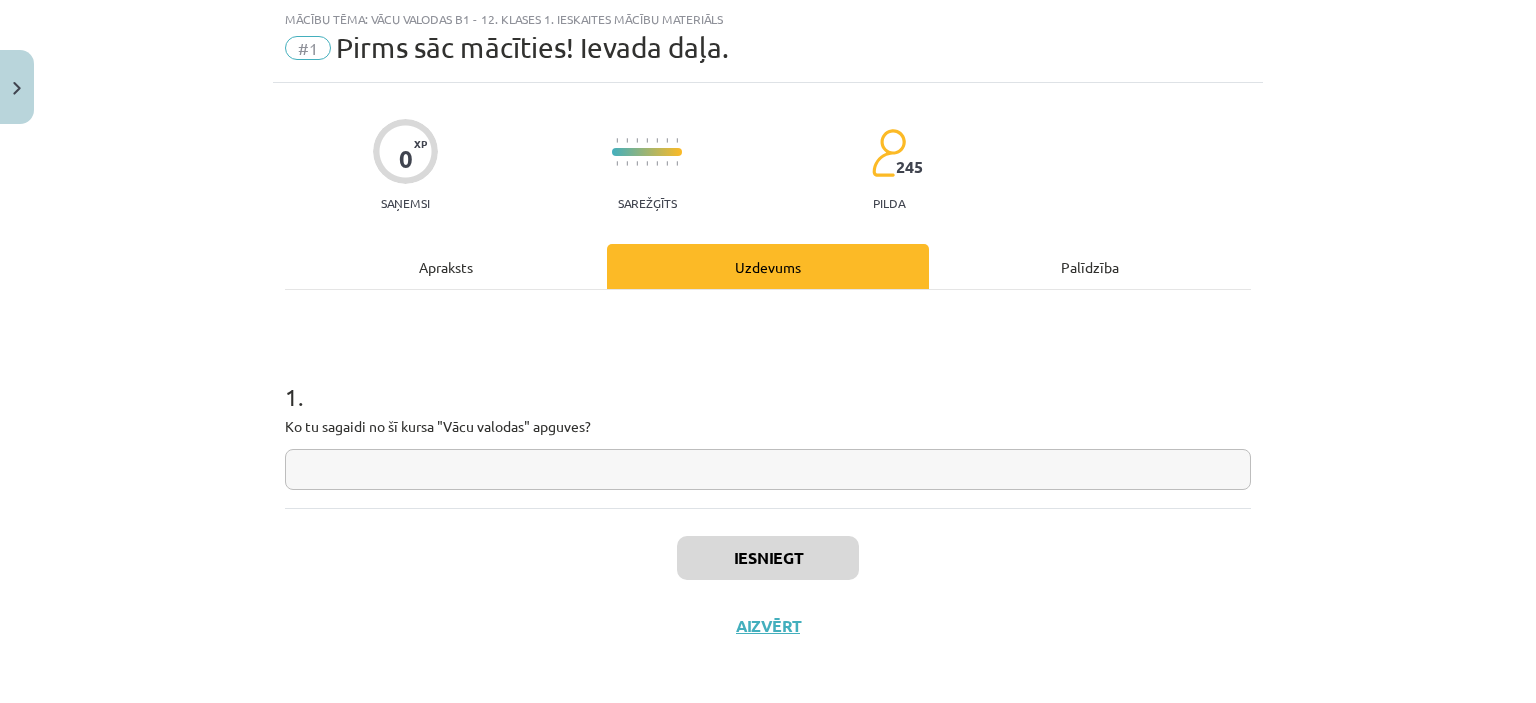 click 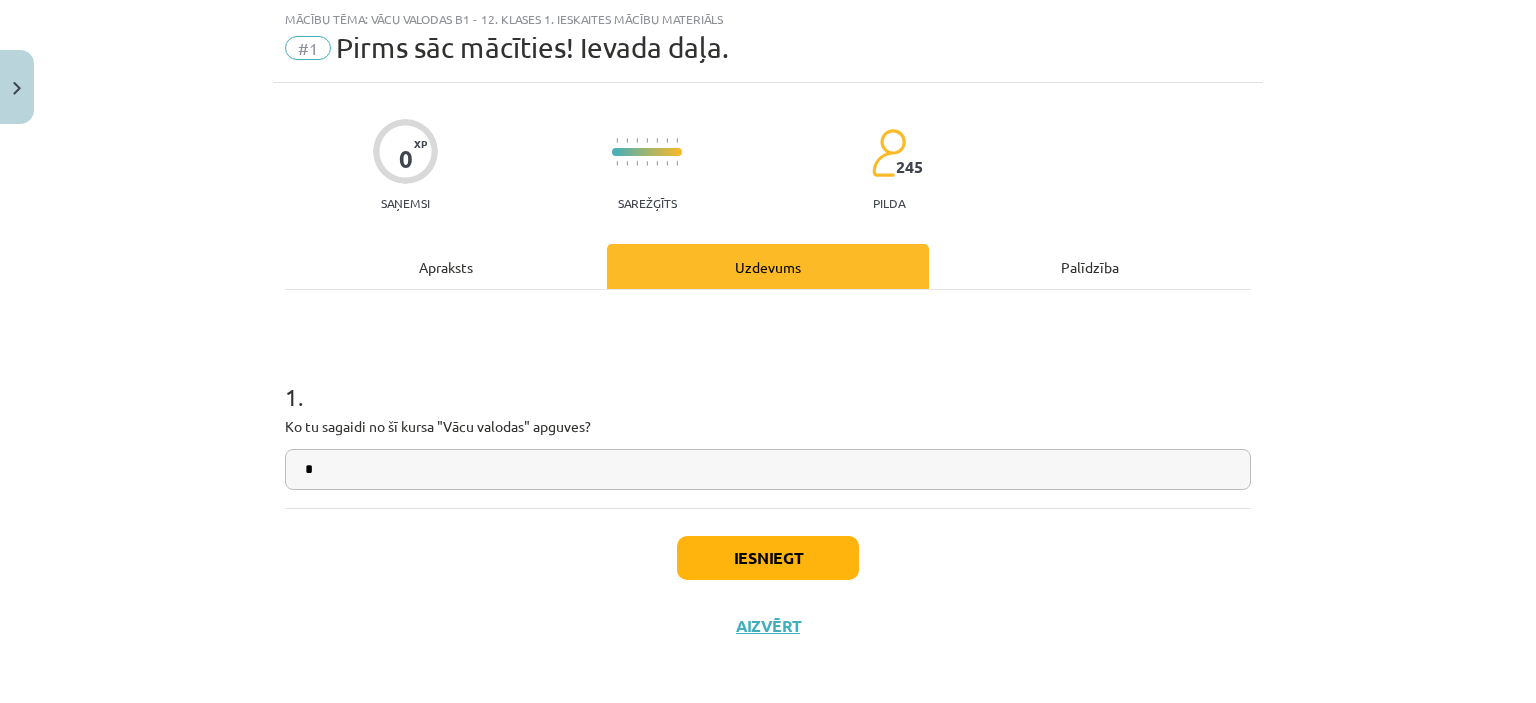 type on "*" 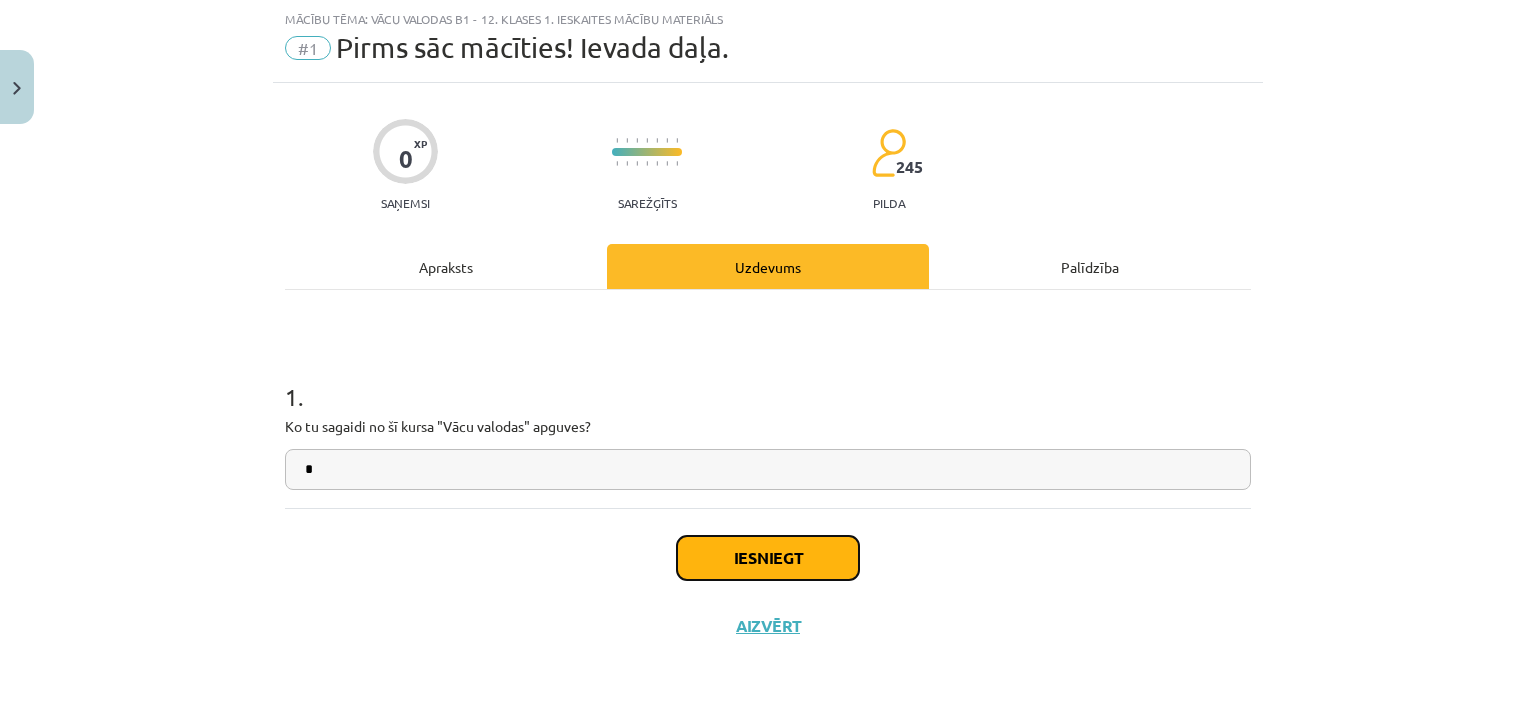 click on "Iesniegt" 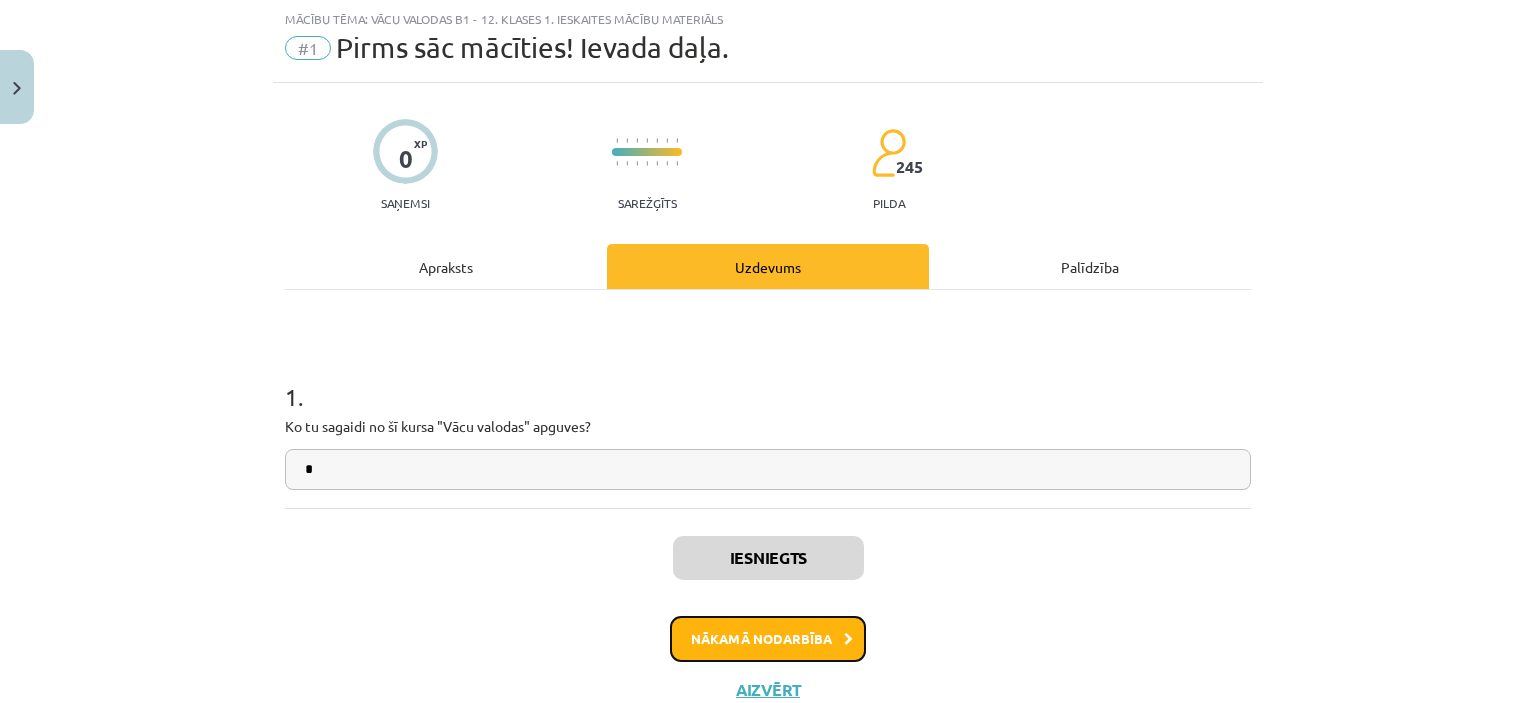 click on "Nākamā nodarbība" 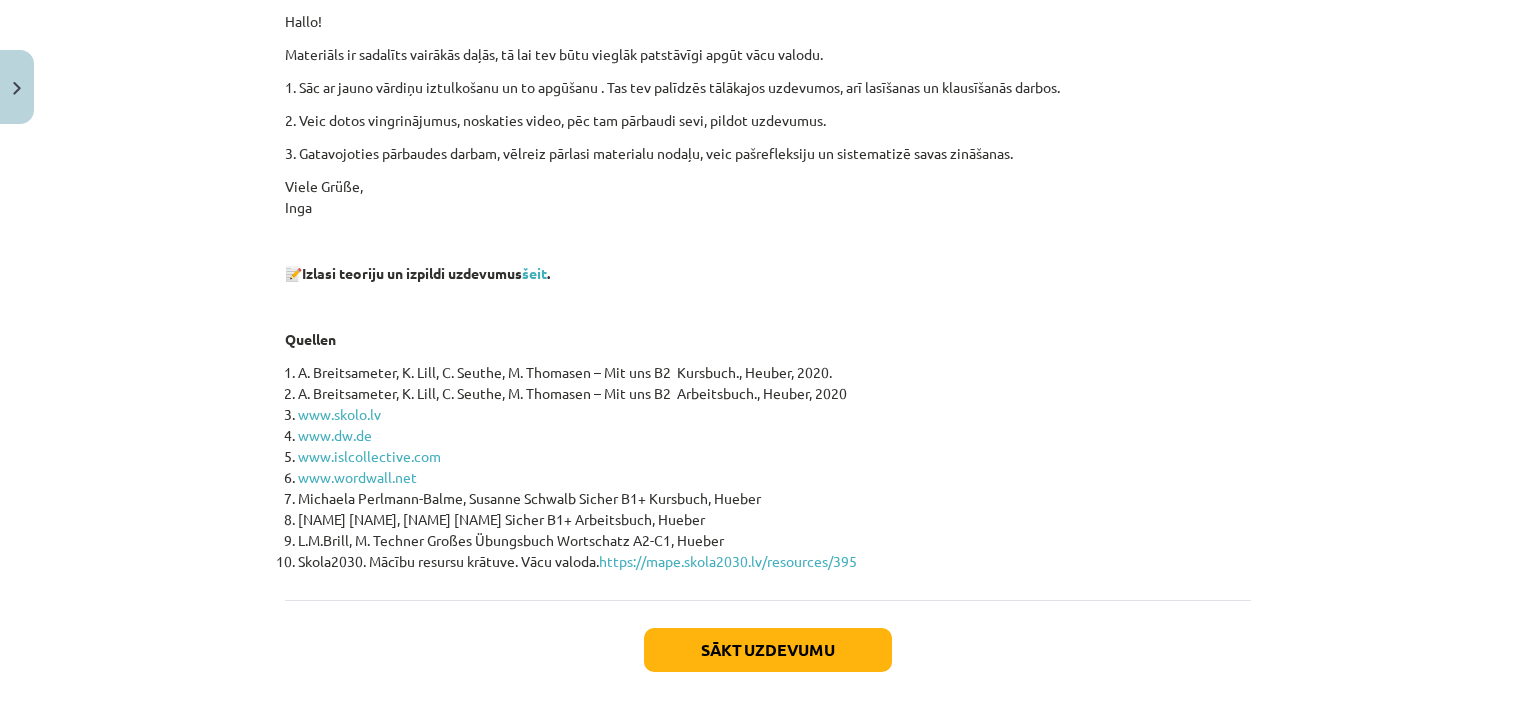 scroll, scrollTop: 478, scrollLeft: 0, axis: vertical 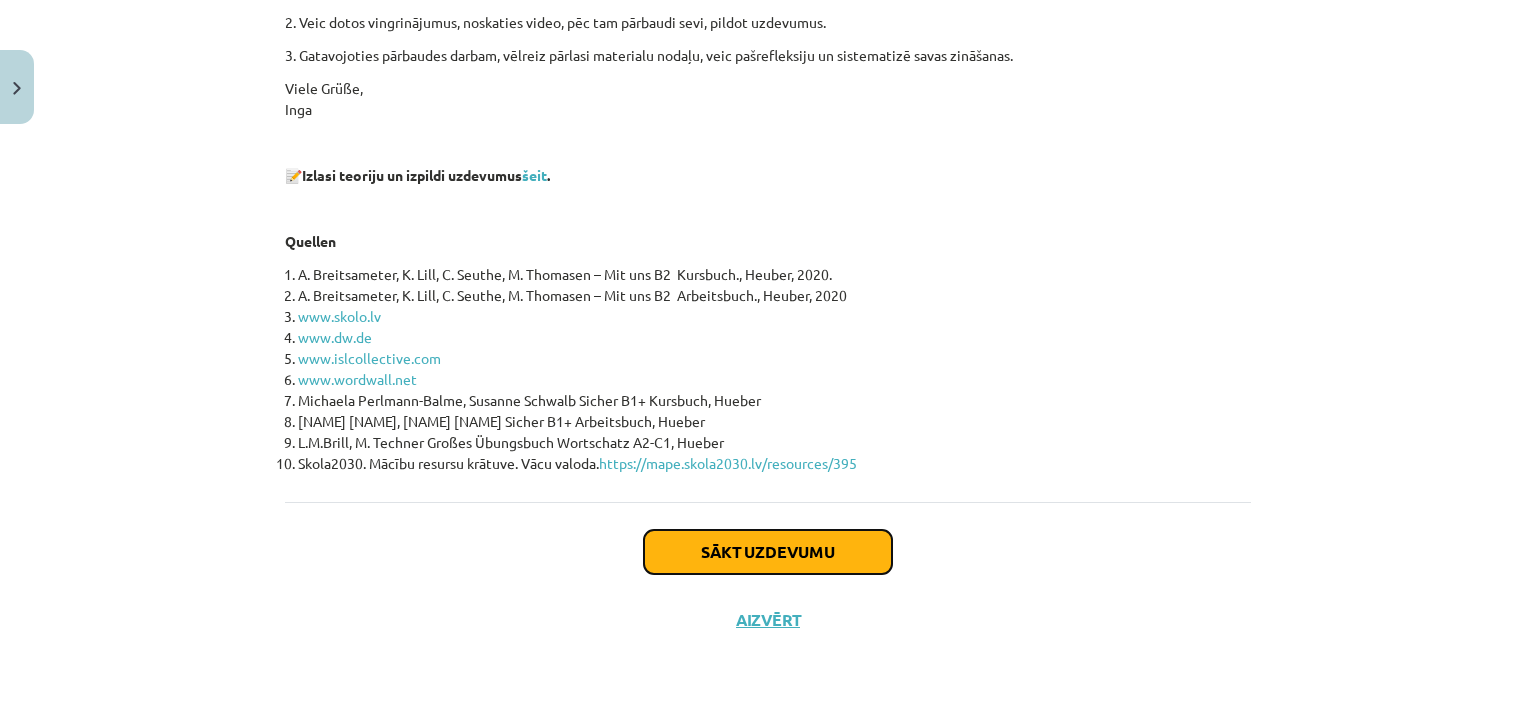 click on "Sākt uzdevumu" 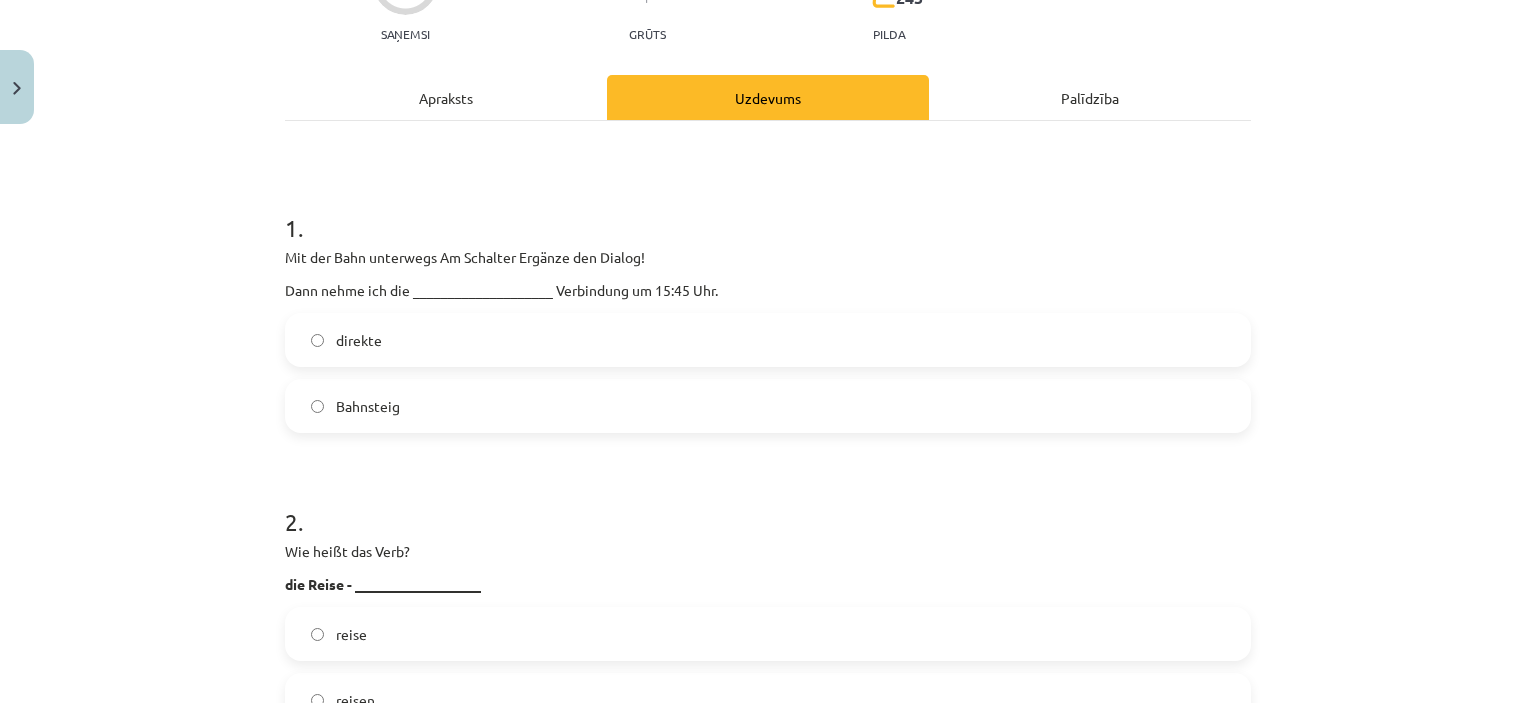 scroll, scrollTop: 50, scrollLeft: 0, axis: vertical 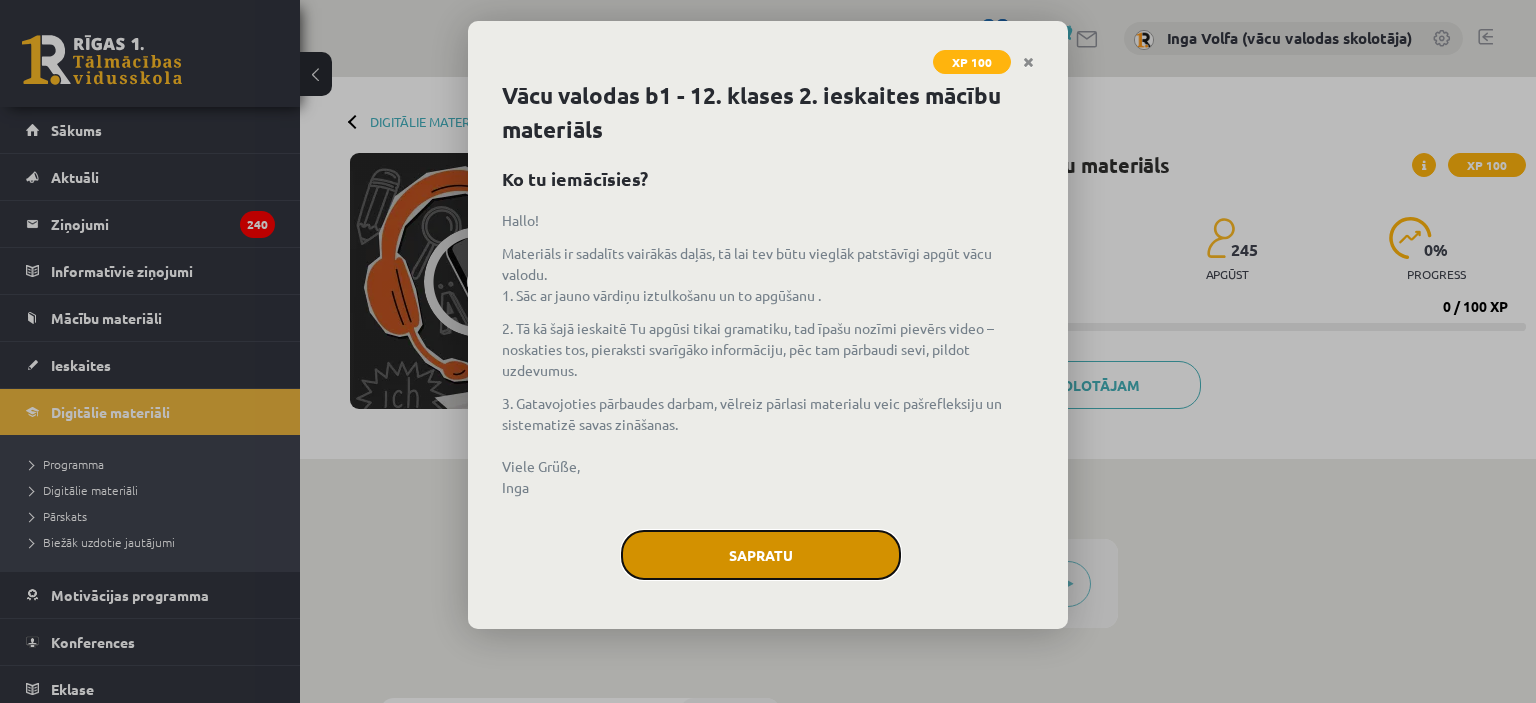 click on "Sapratu" 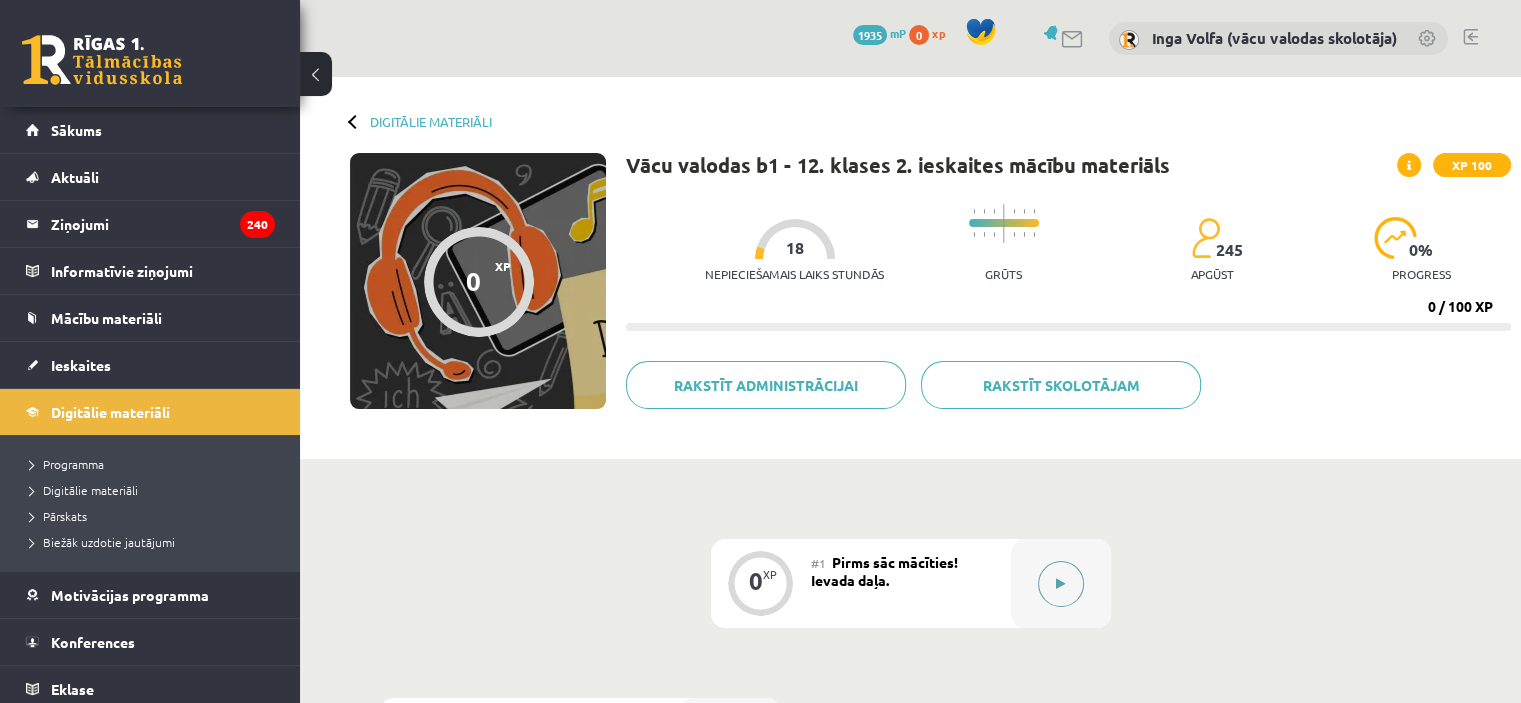 click 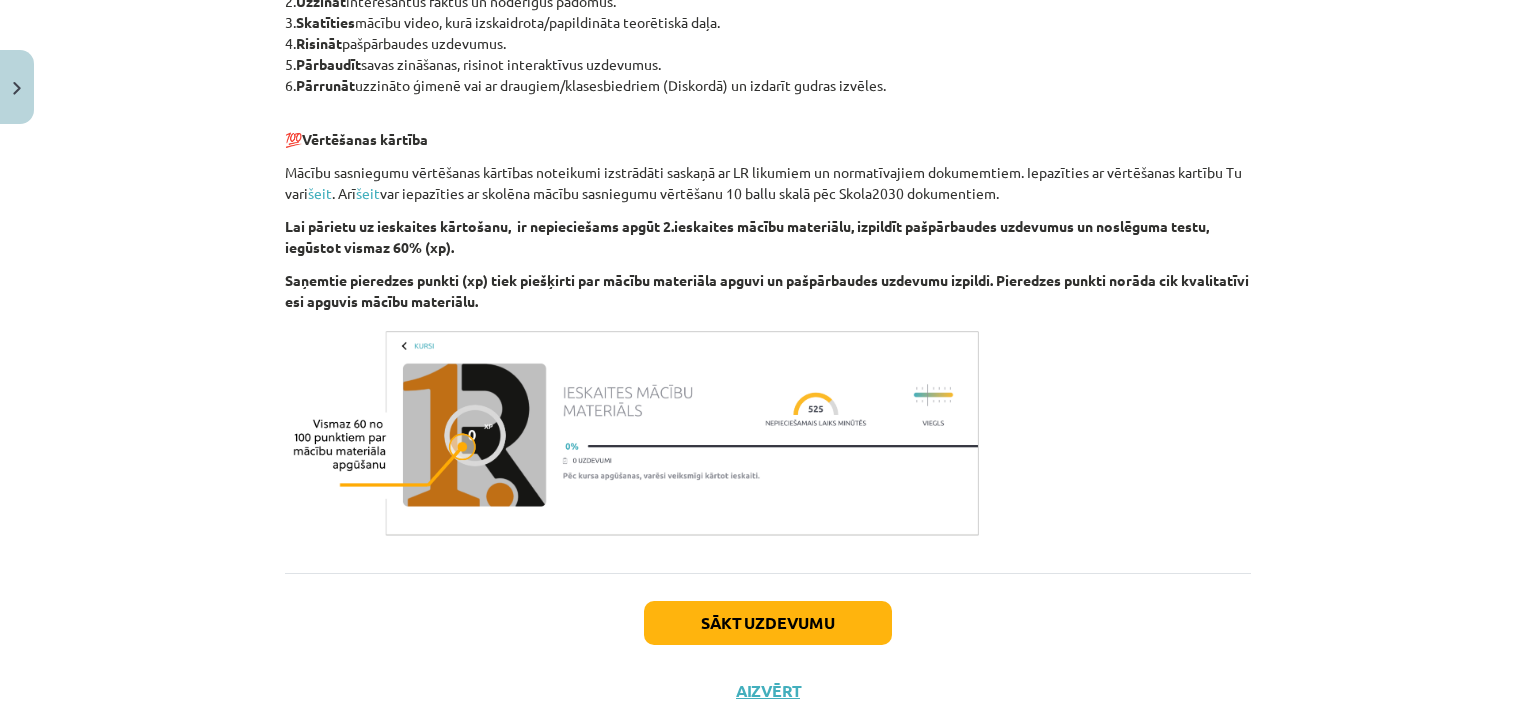 scroll, scrollTop: 1026, scrollLeft: 0, axis: vertical 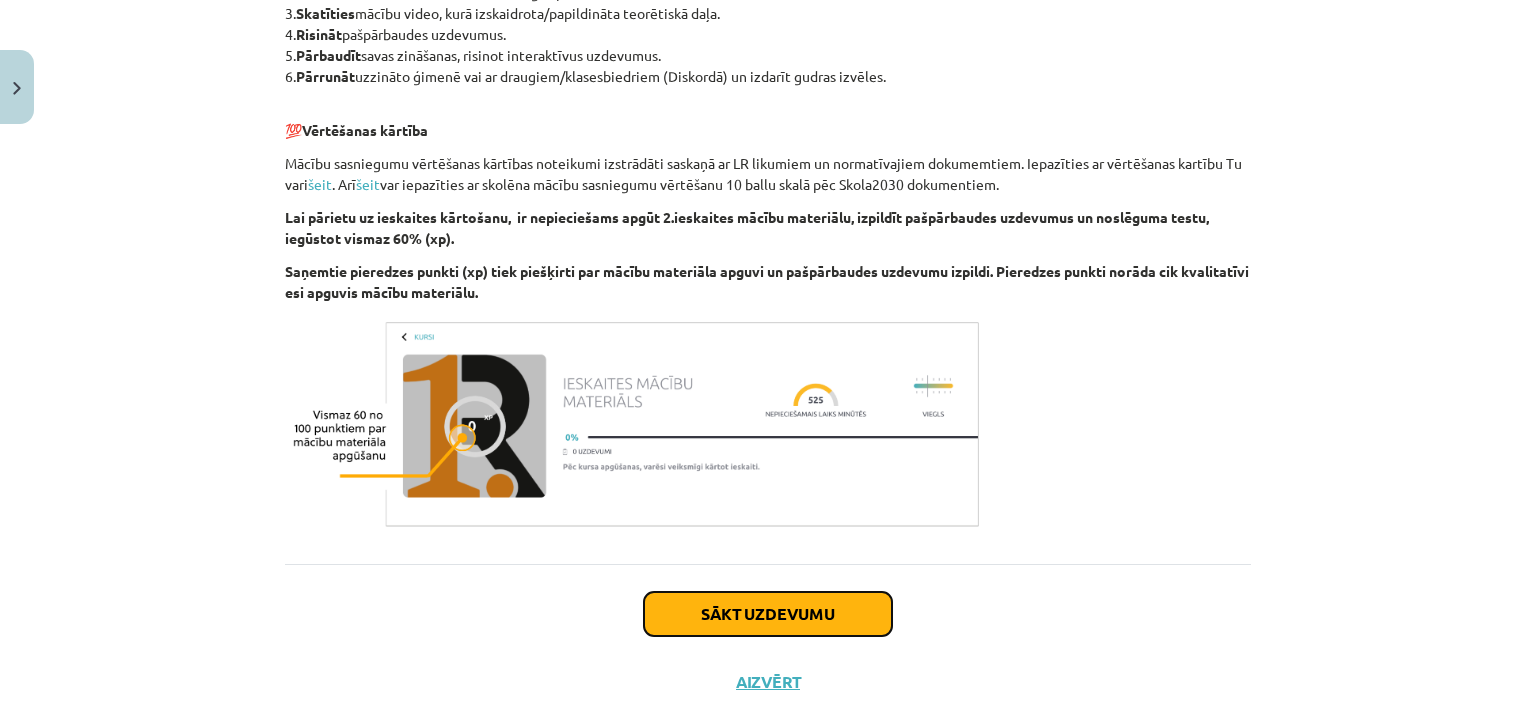 click on "Sākt uzdevumu" 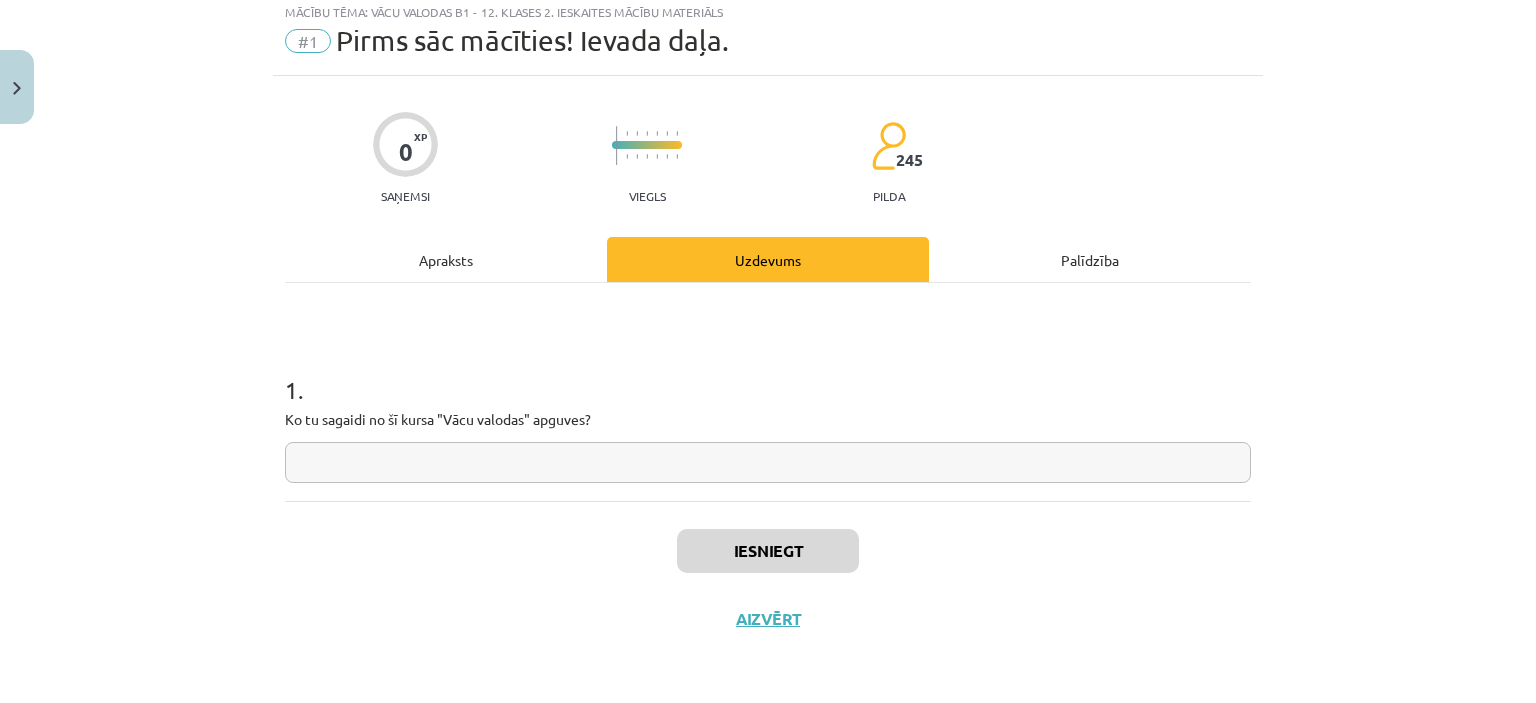 scroll, scrollTop: 50, scrollLeft: 0, axis: vertical 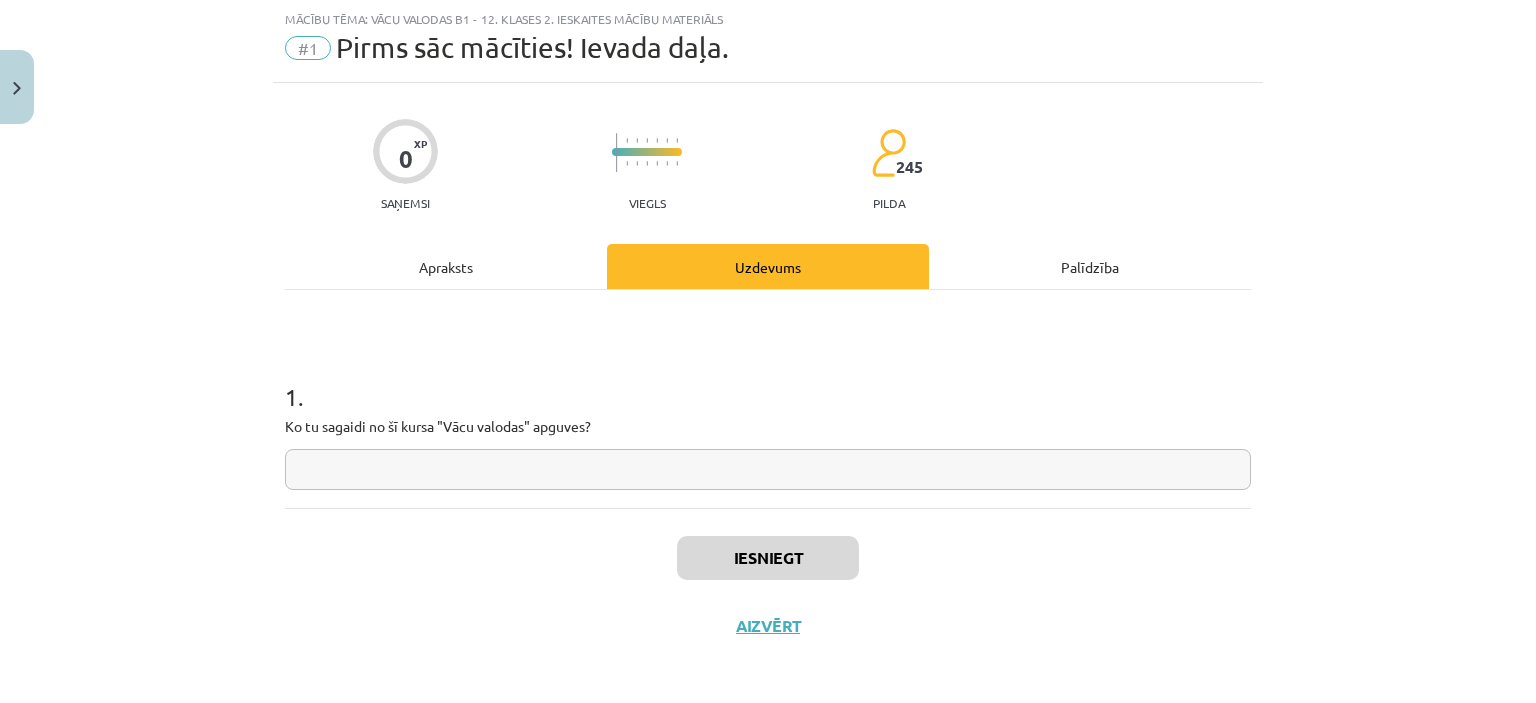 click 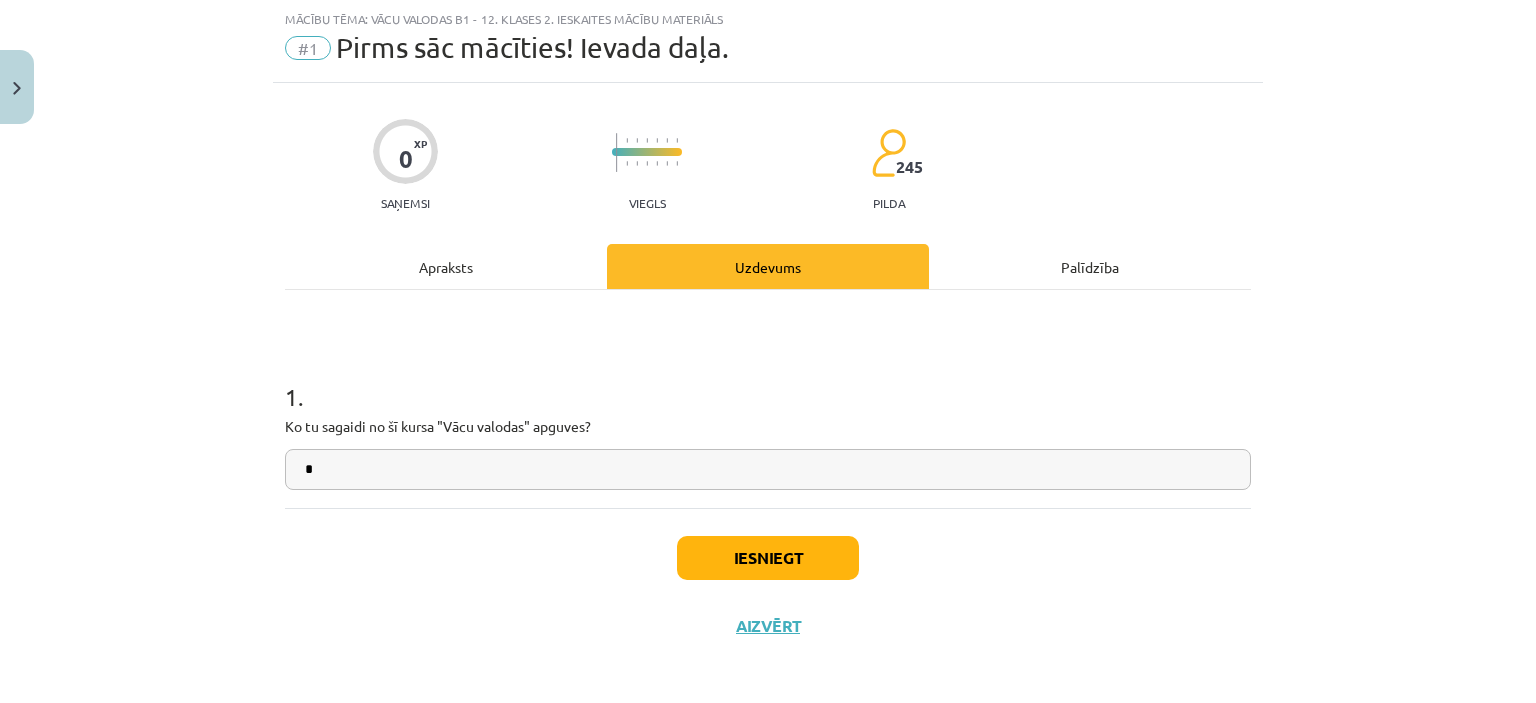 type on "*" 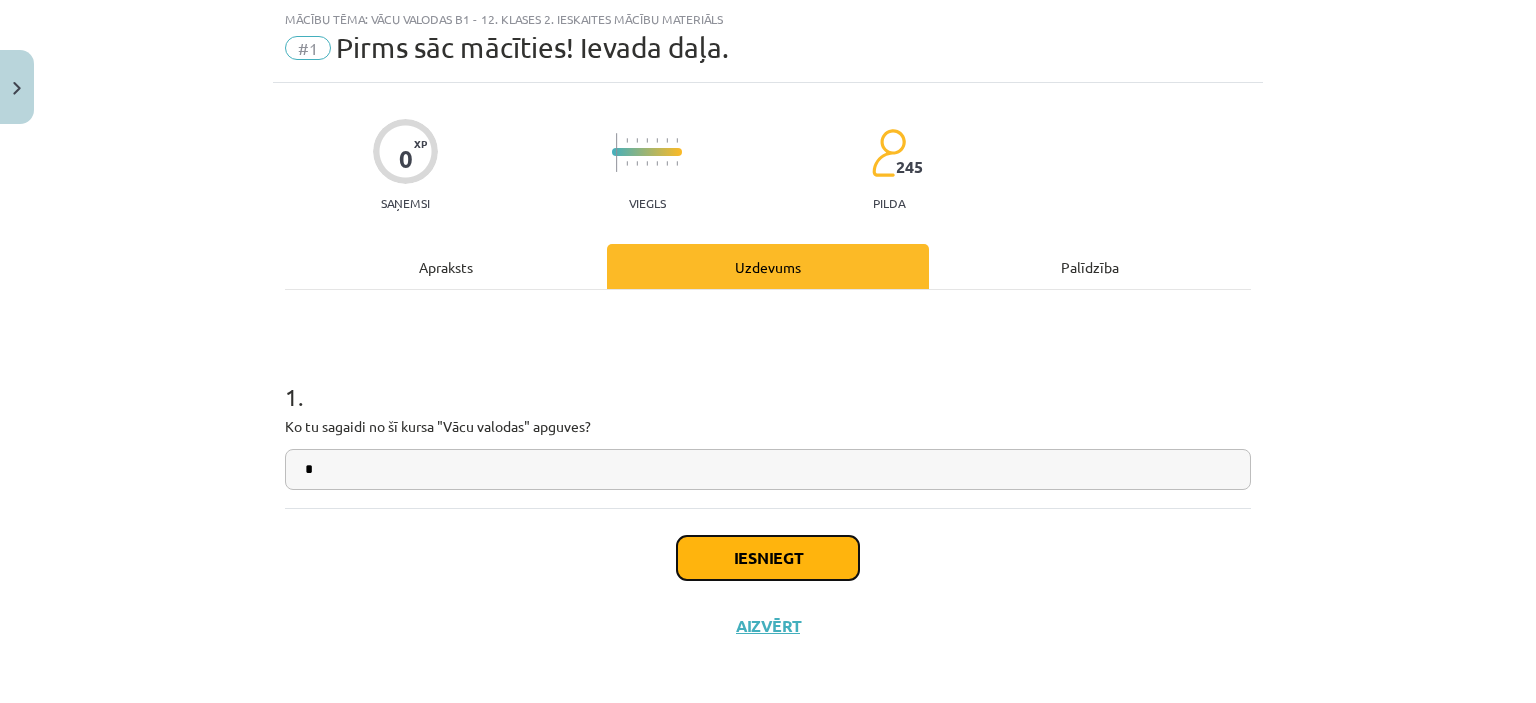 click on "Iesniegt" 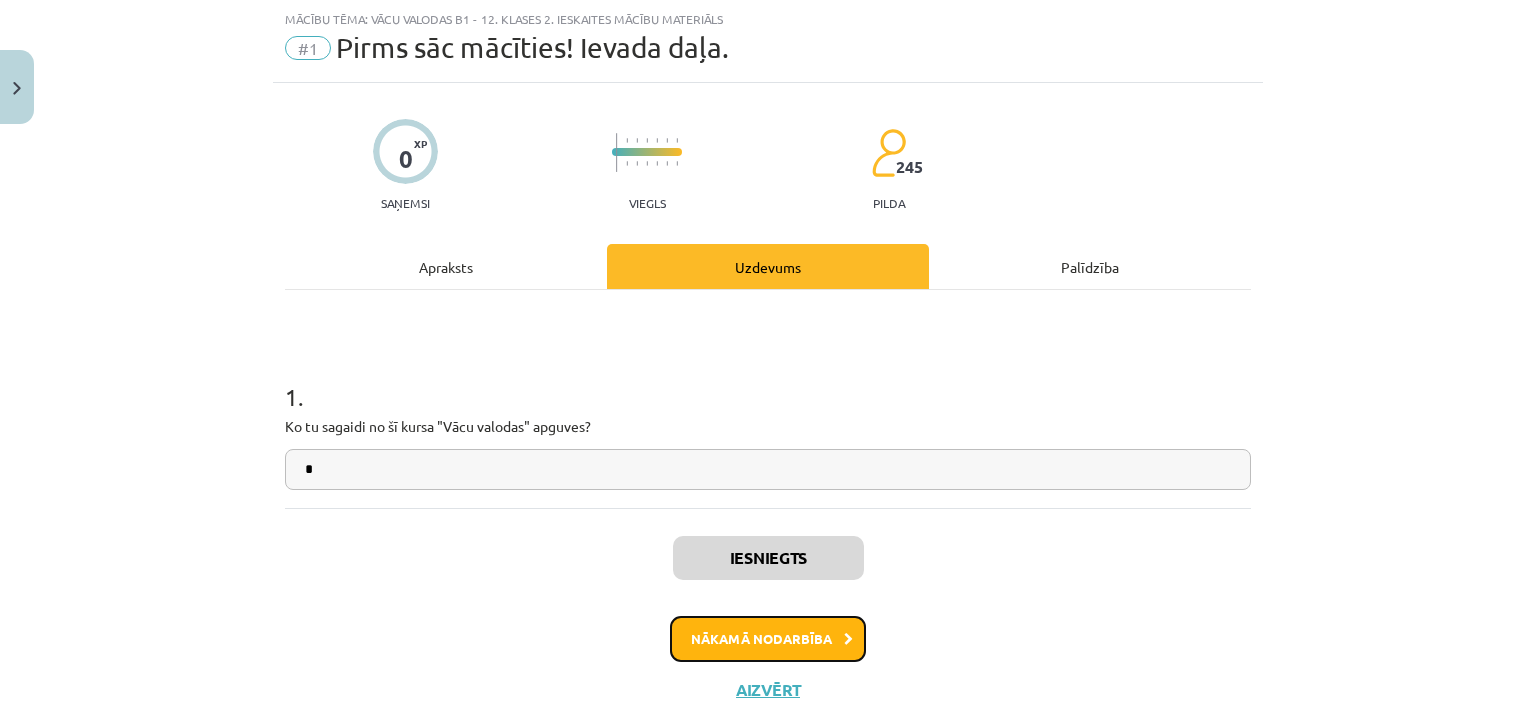 click on "Nākamā nodarbība" 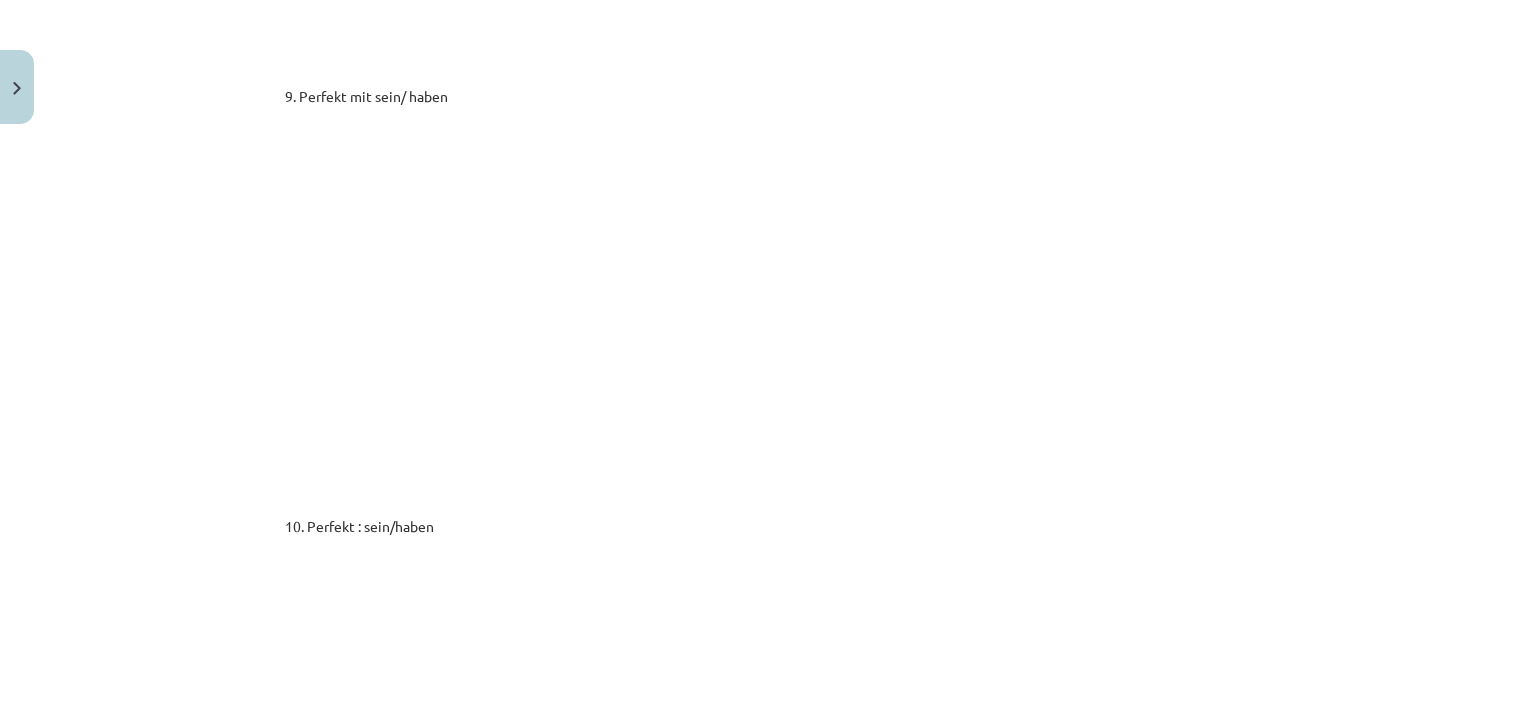scroll, scrollTop: 10640, scrollLeft: 0, axis: vertical 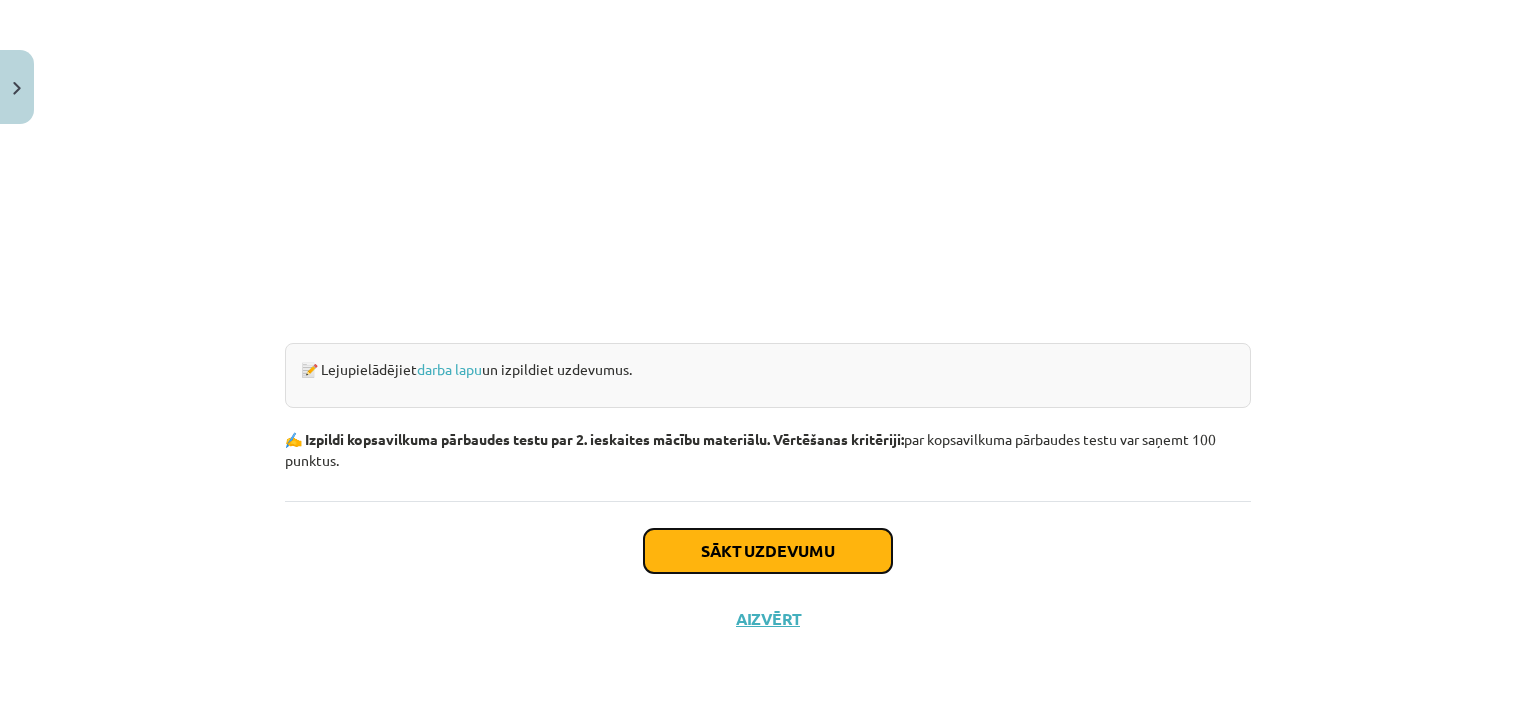 click on "Sākt uzdevumu" 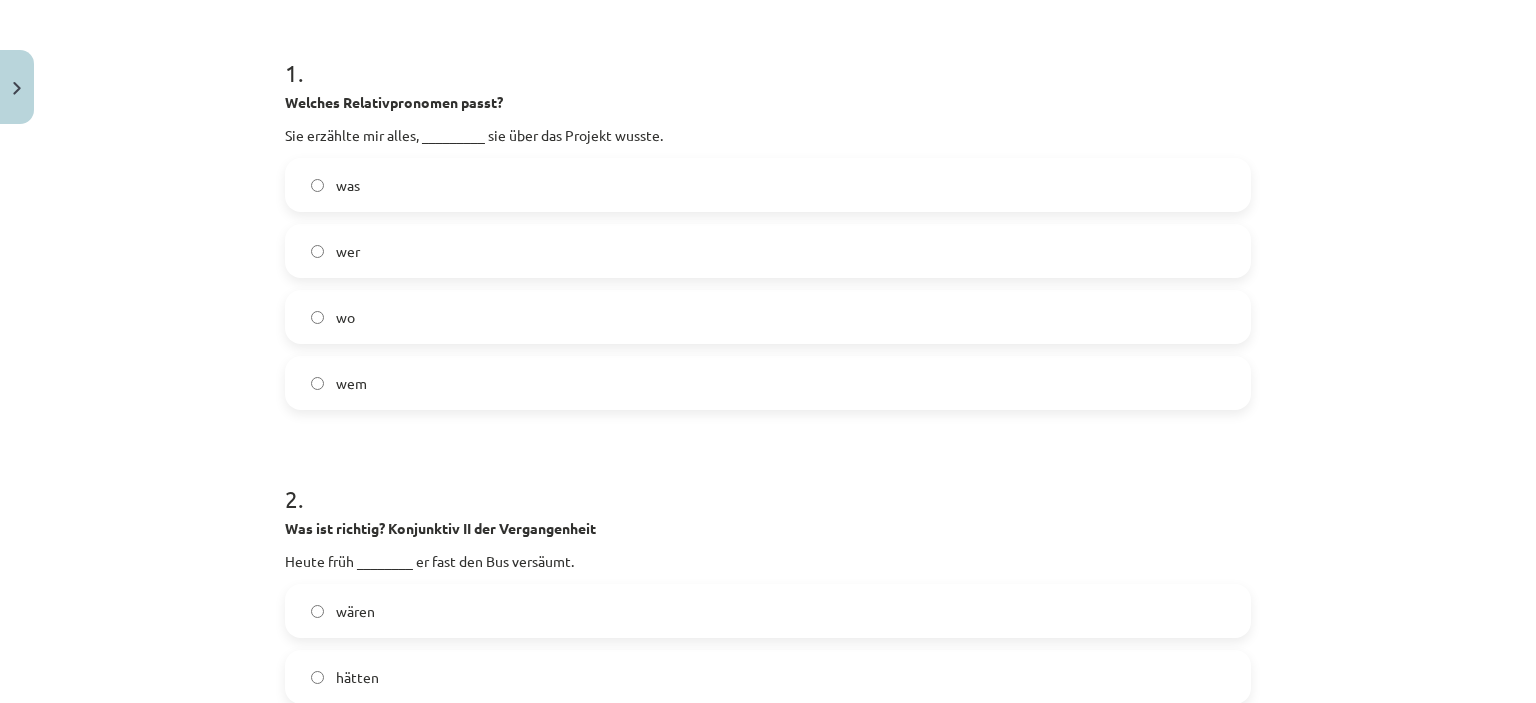 scroll, scrollTop: 50, scrollLeft: 0, axis: vertical 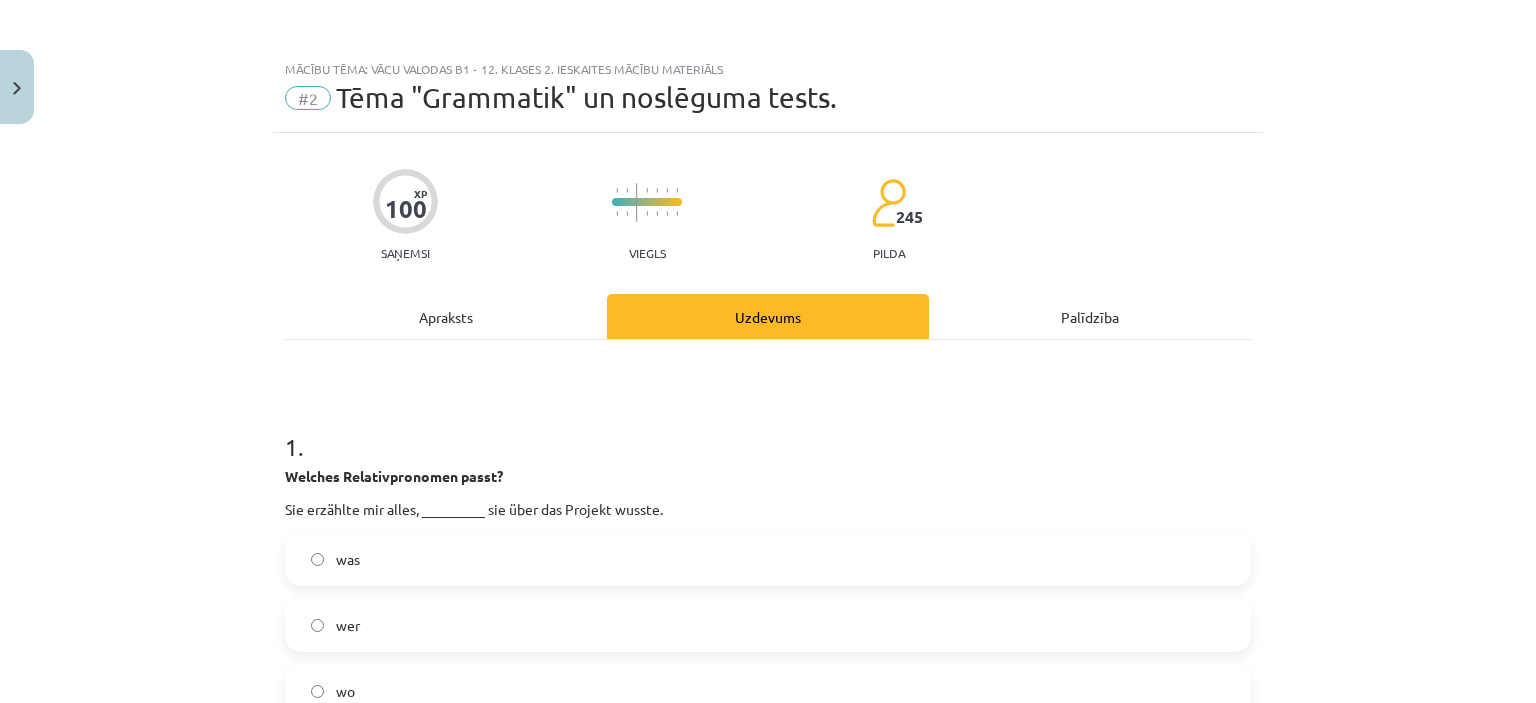 click on "Apraksts" 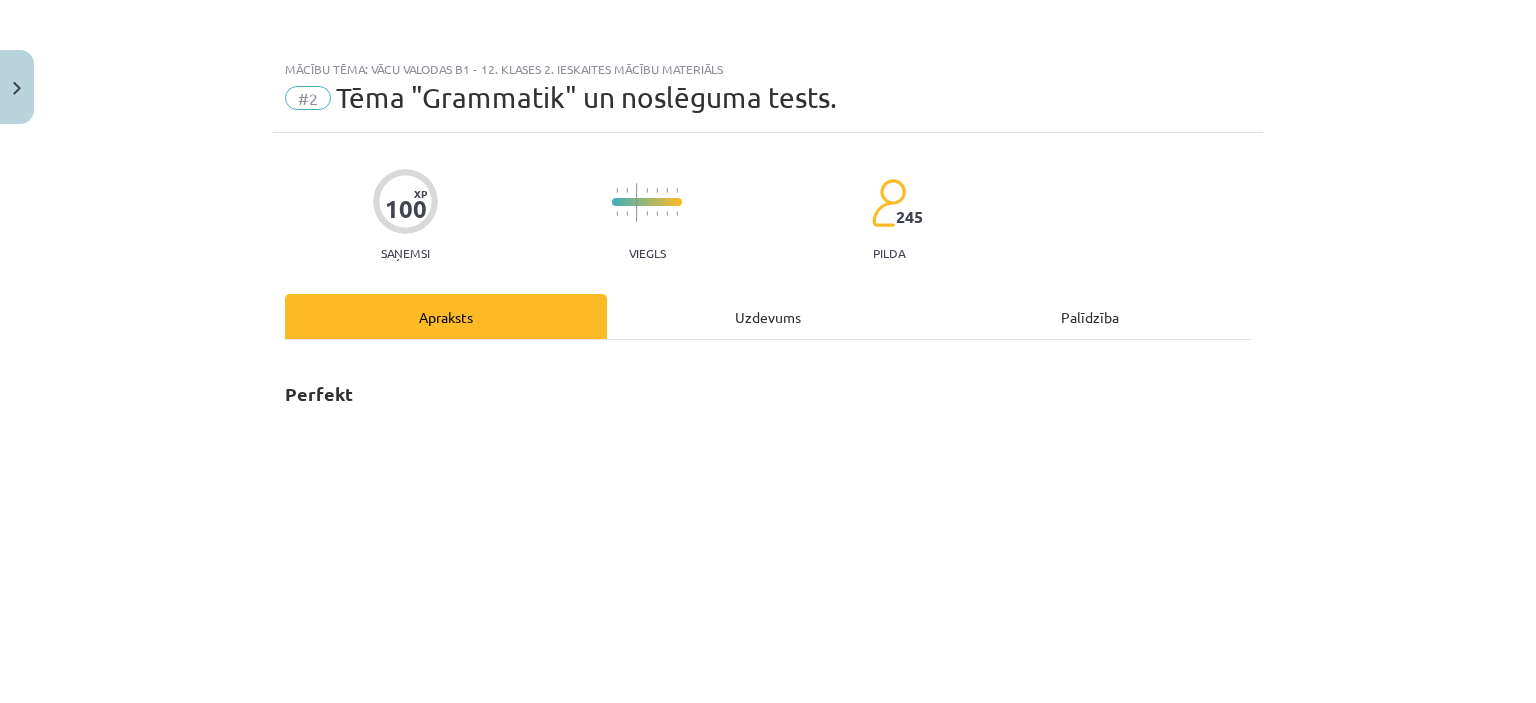 scroll, scrollTop: 50, scrollLeft: 0, axis: vertical 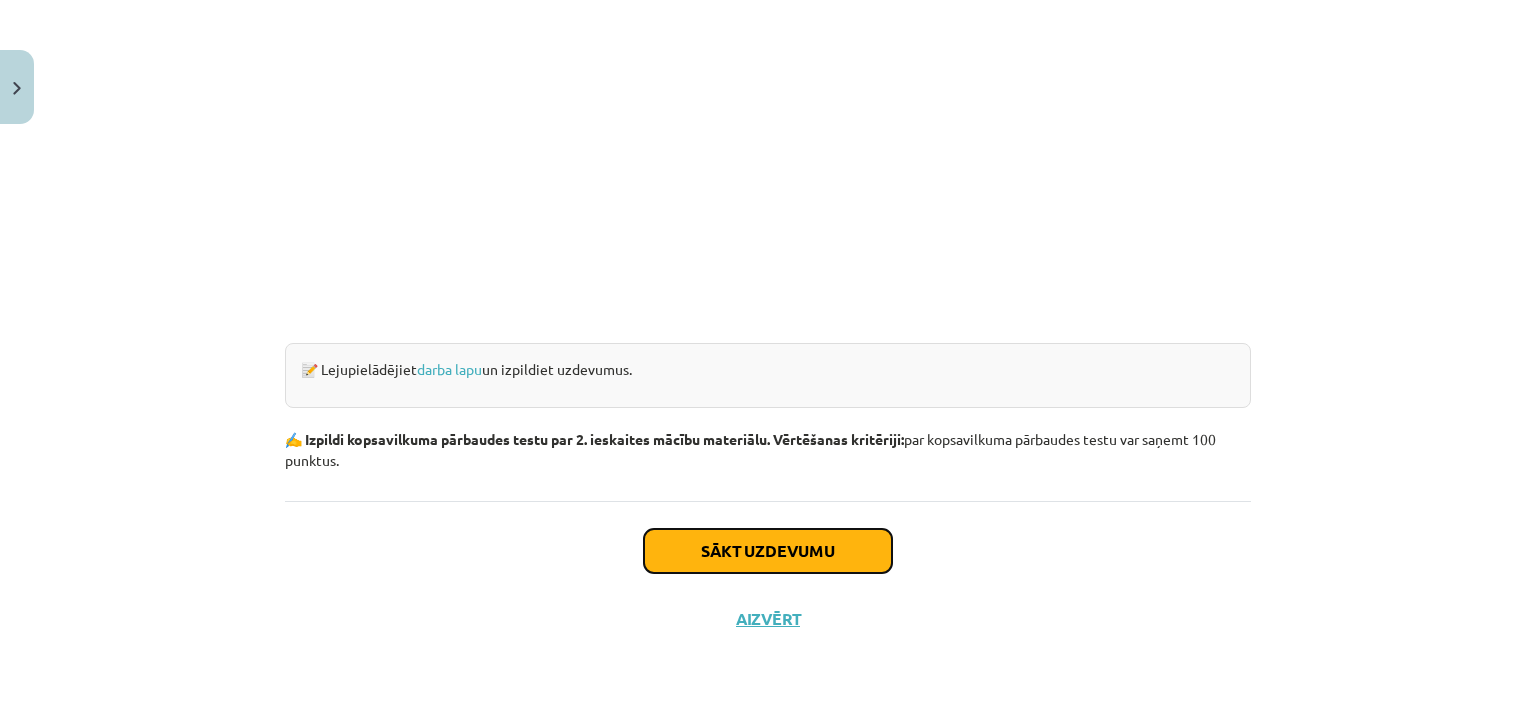 click on "Sākt uzdevumu" 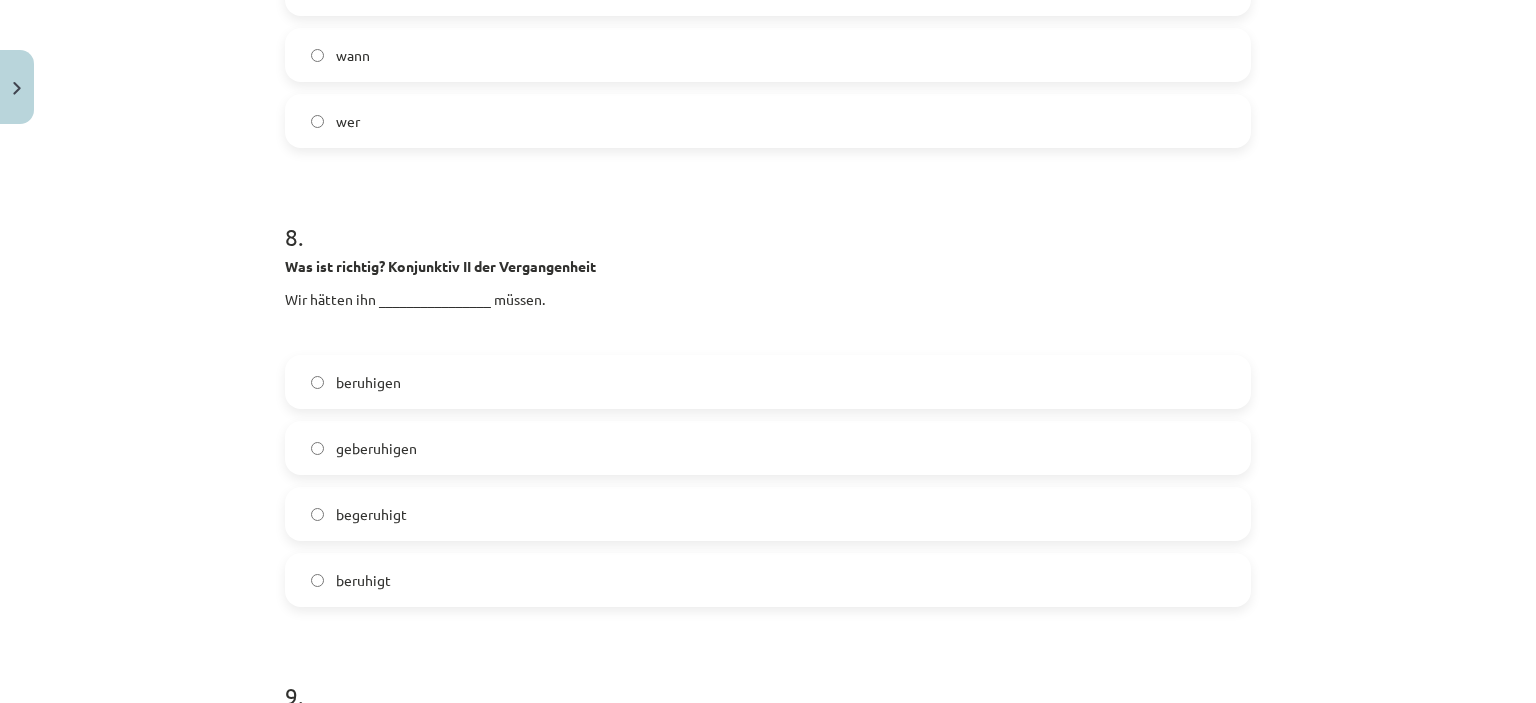 scroll, scrollTop: 50, scrollLeft: 0, axis: vertical 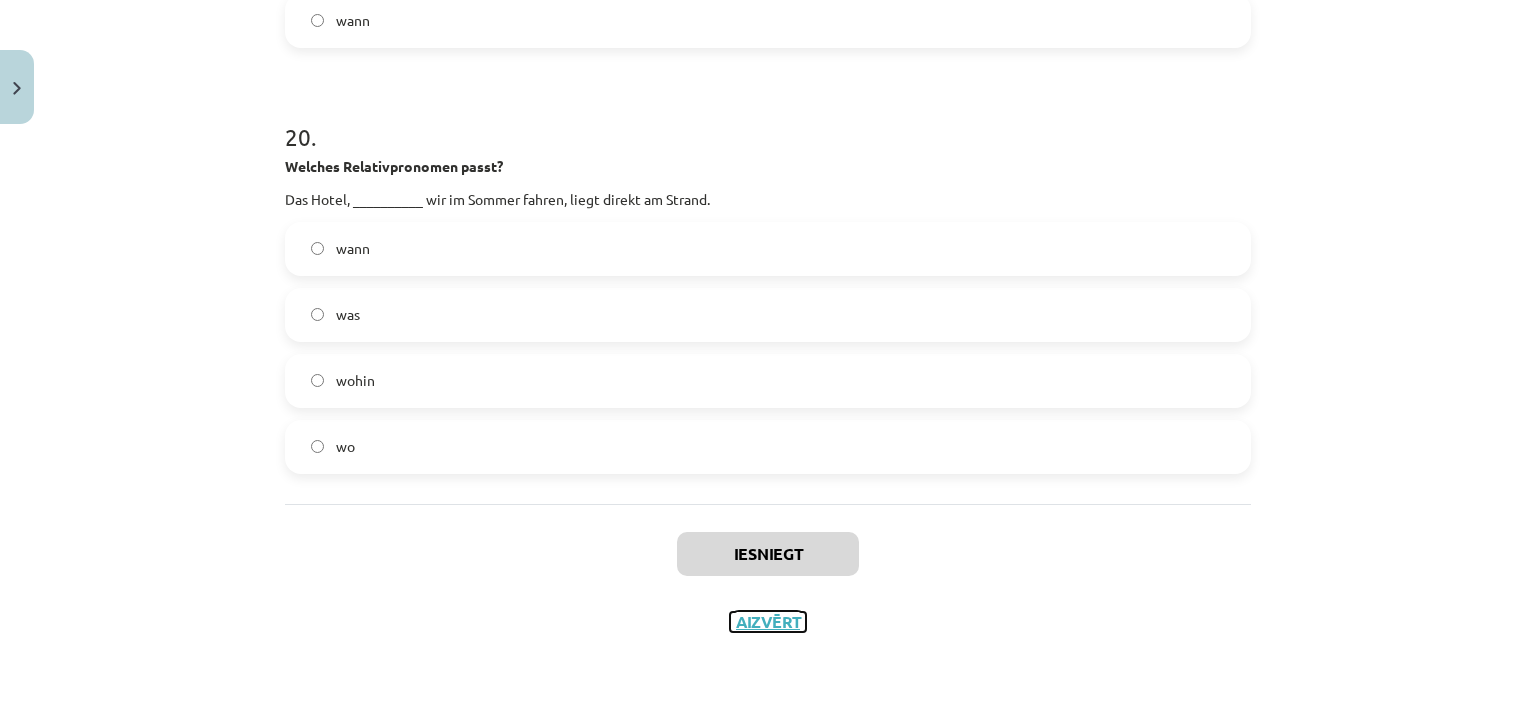 click on "Aizvērt" 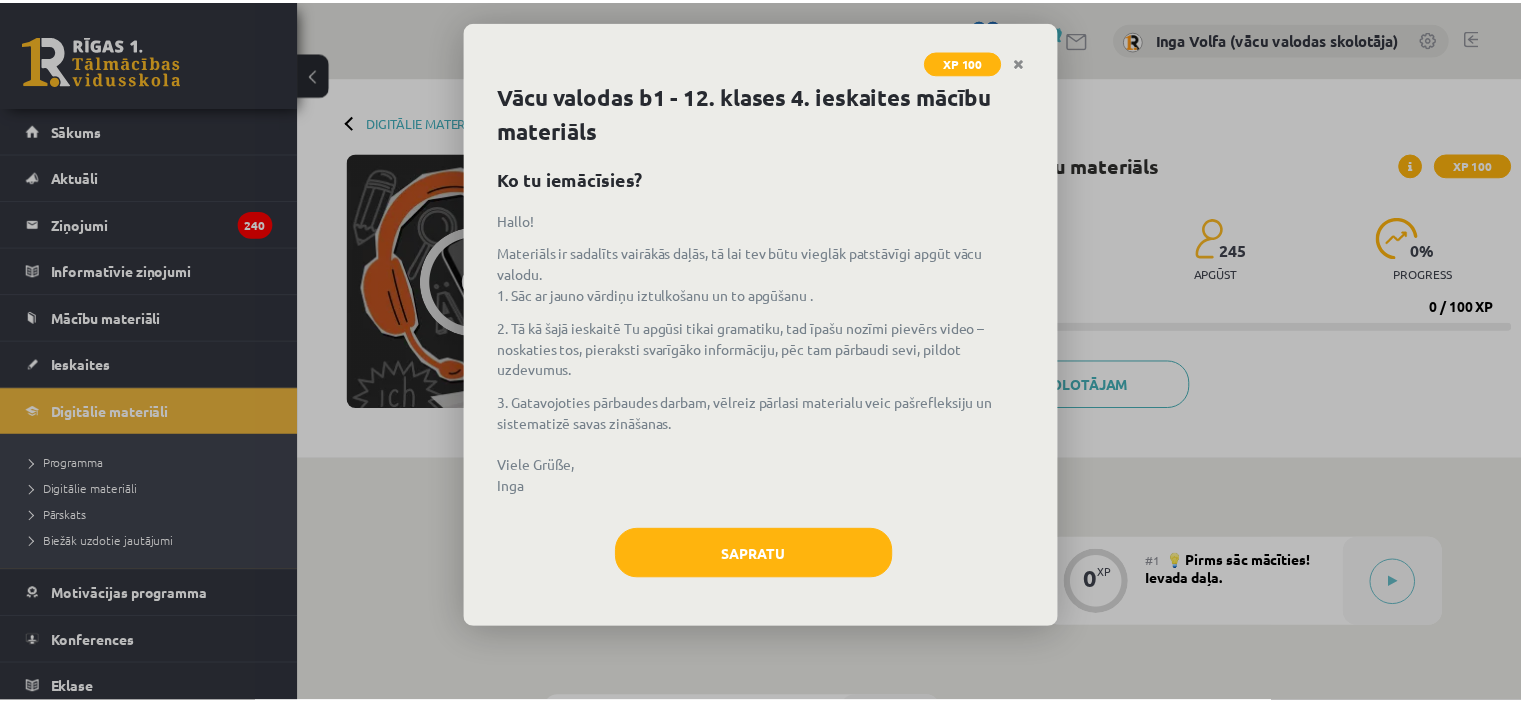 scroll, scrollTop: 0, scrollLeft: 0, axis: both 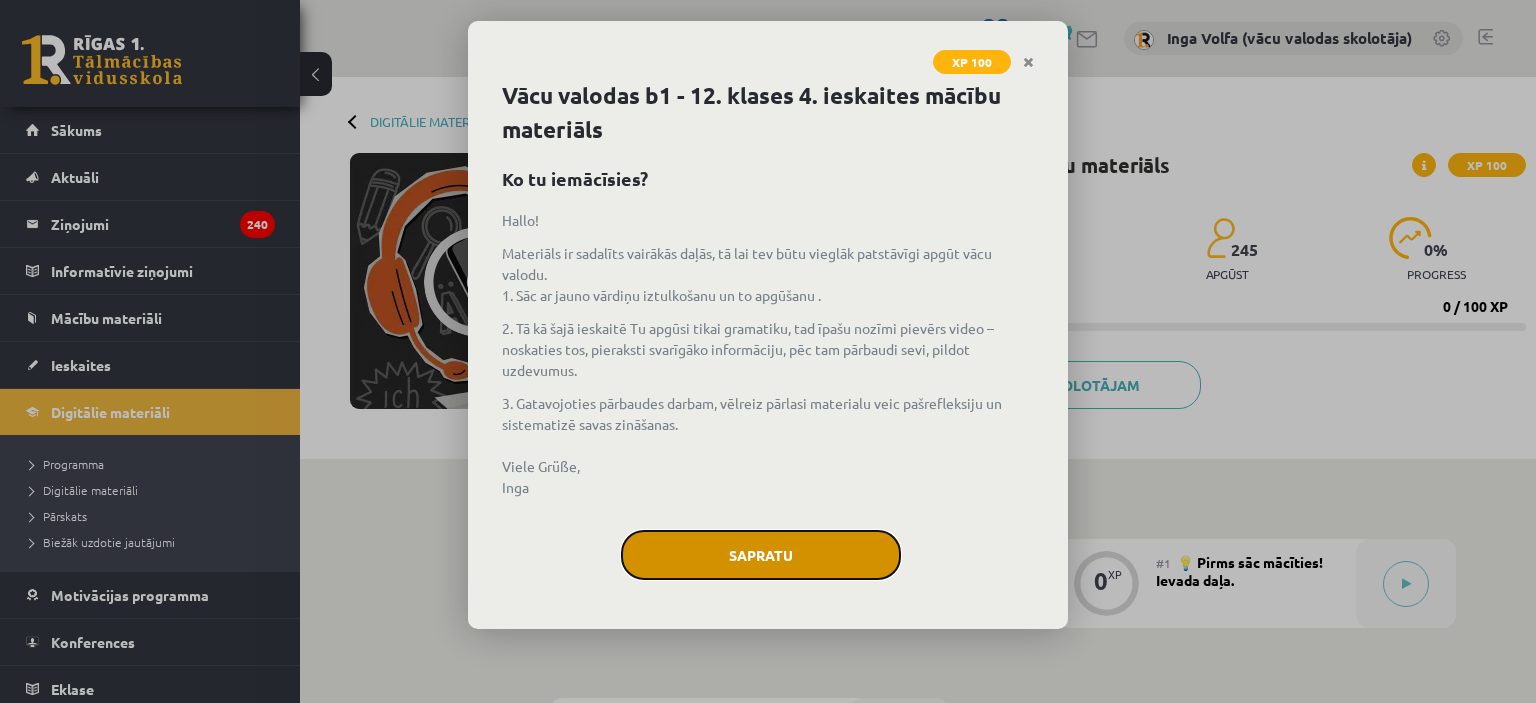 click on "Sapratu" 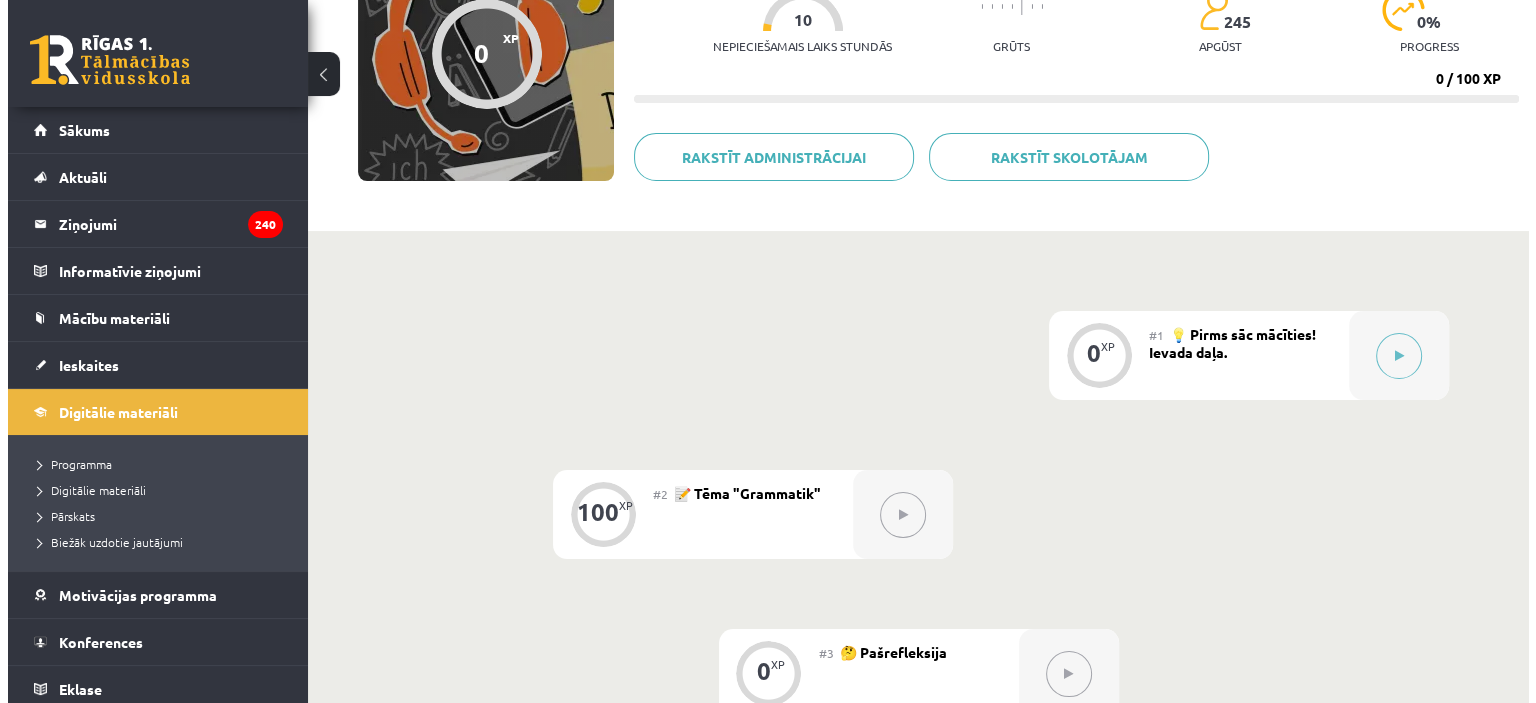 scroll, scrollTop: 277, scrollLeft: 0, axis: vertical 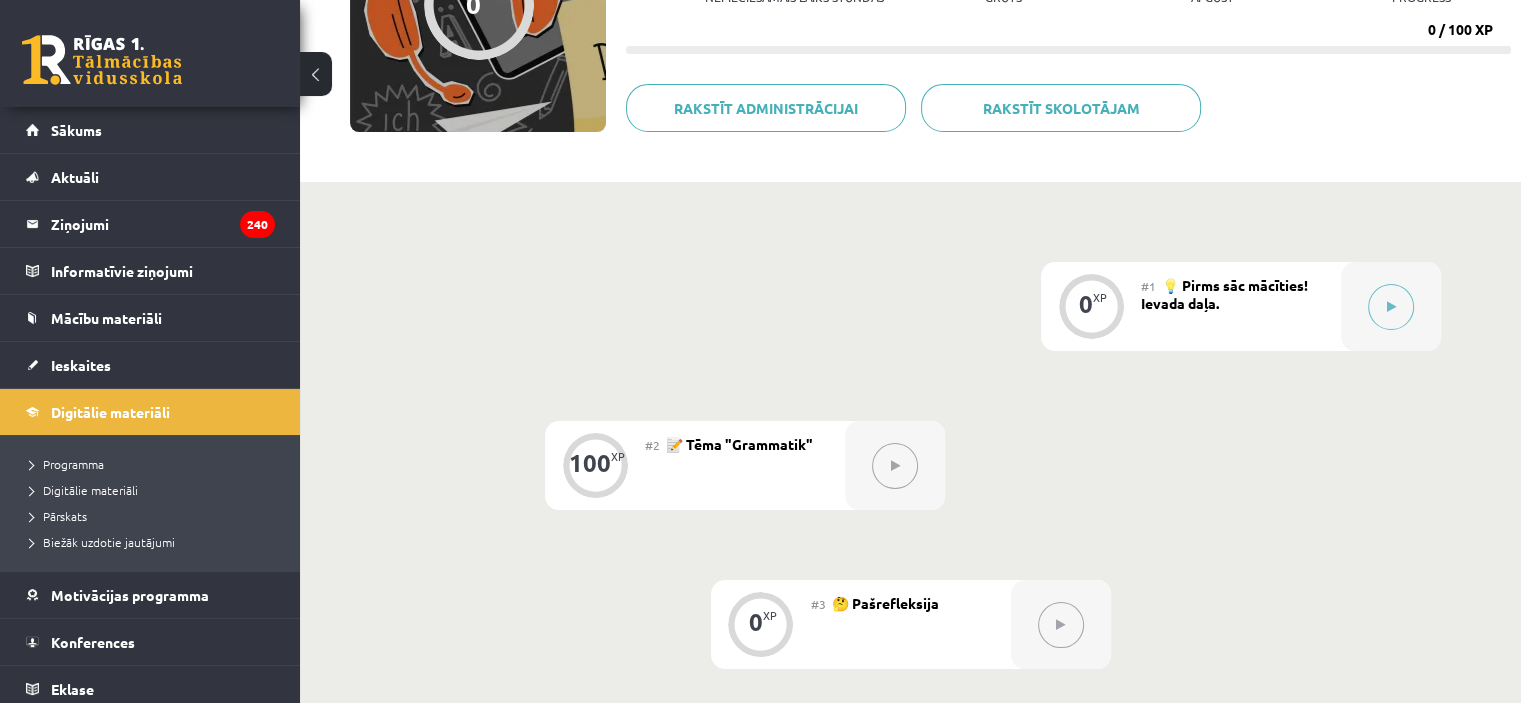 click 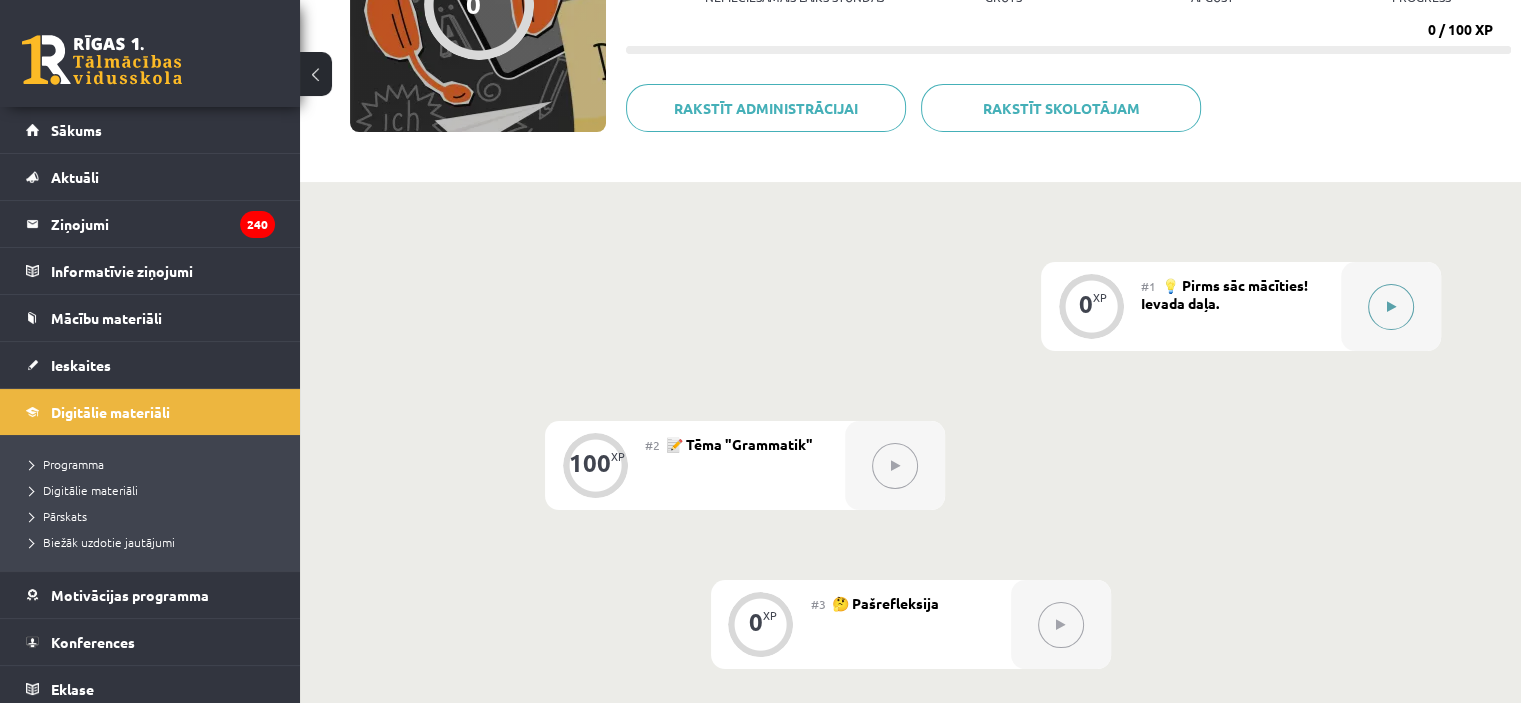click 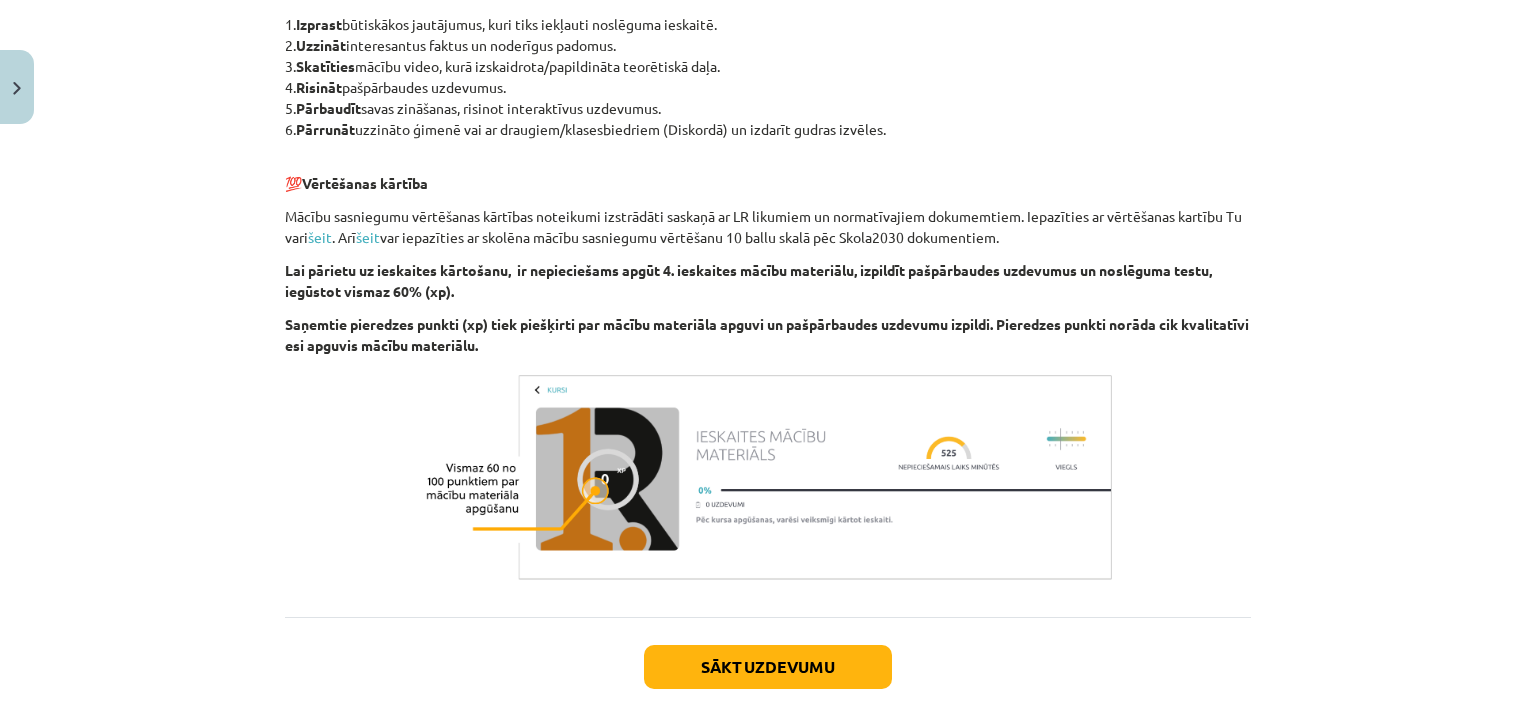 scroll, scrollTop: 1120, scrollLeft: 0, axis: vertical 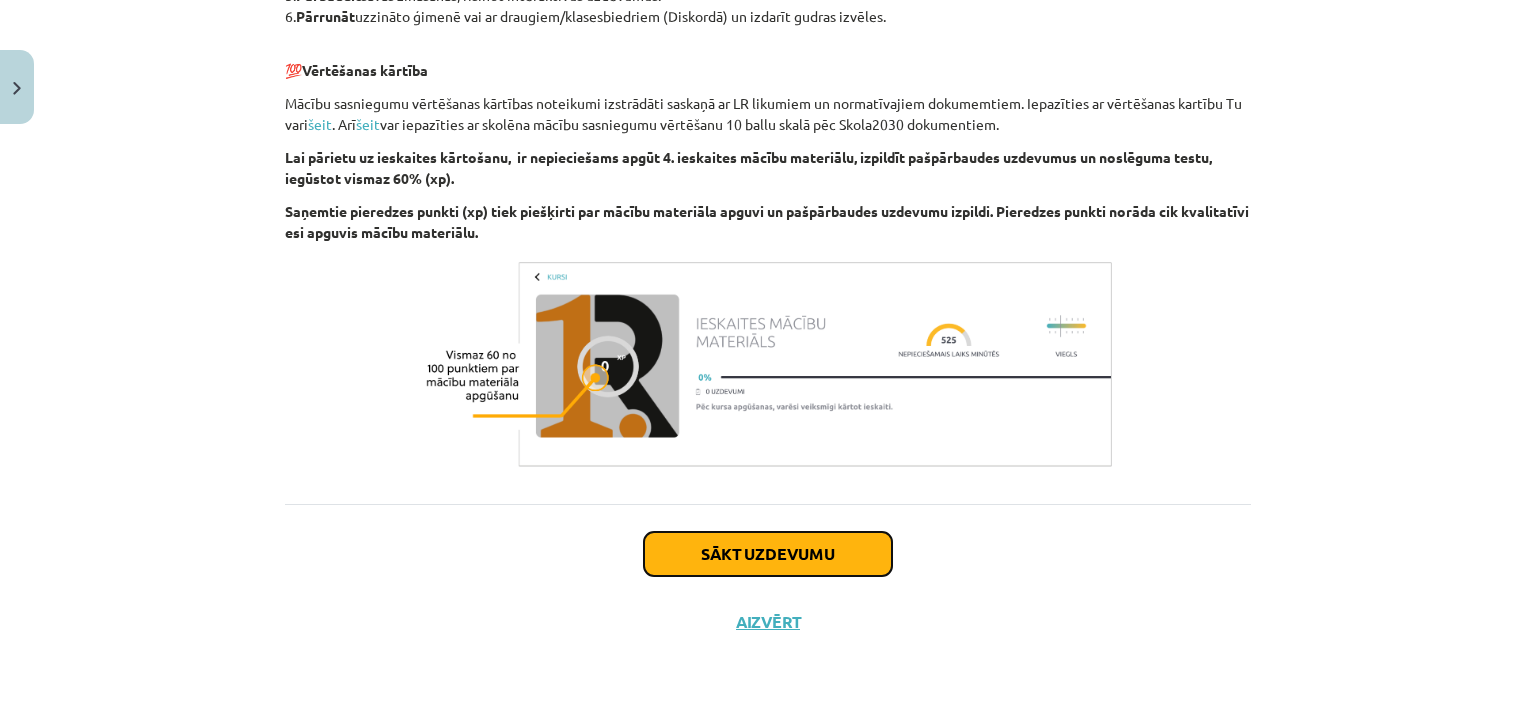 click on "Sākt uzdevumu" 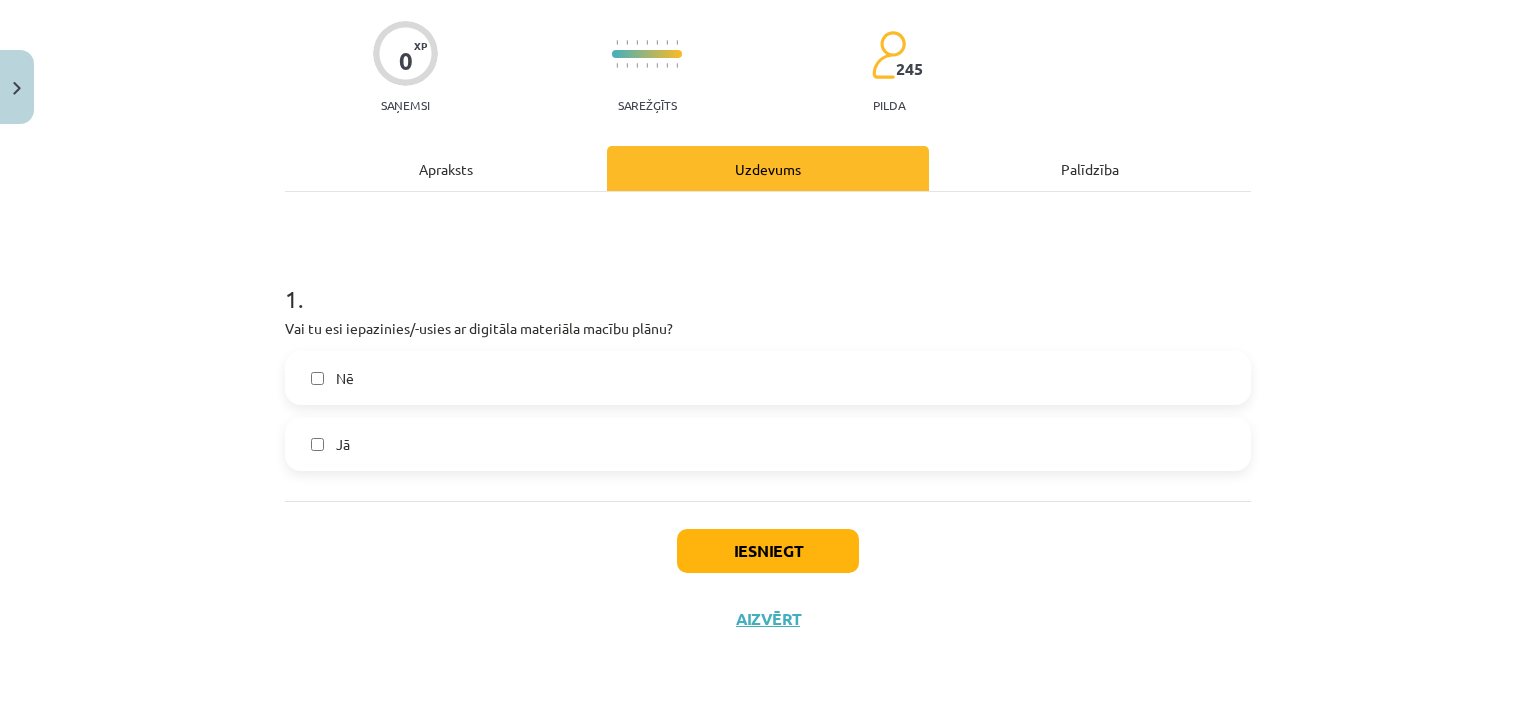 scroll, scrollTop: 50, scrollLeft: 0, axis: vertical 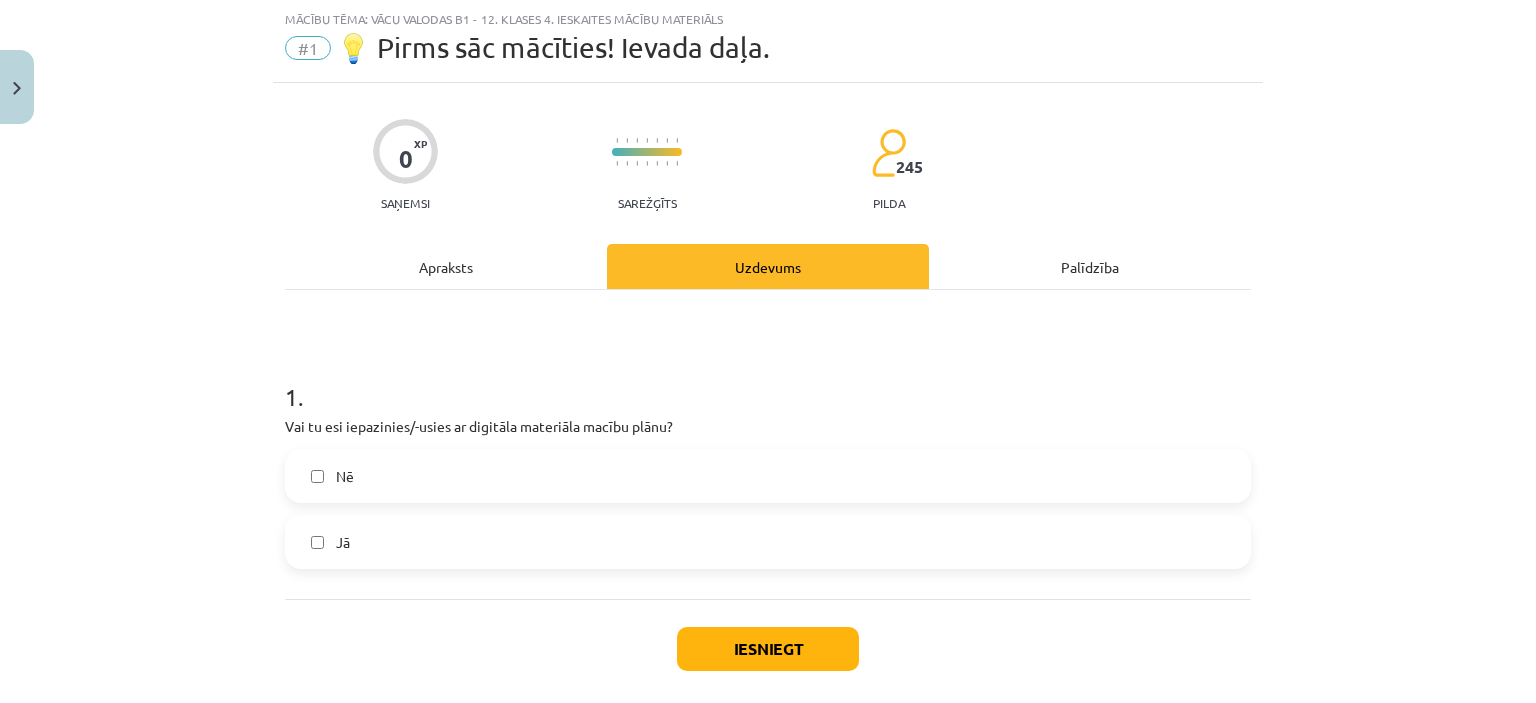 click on "Jā" 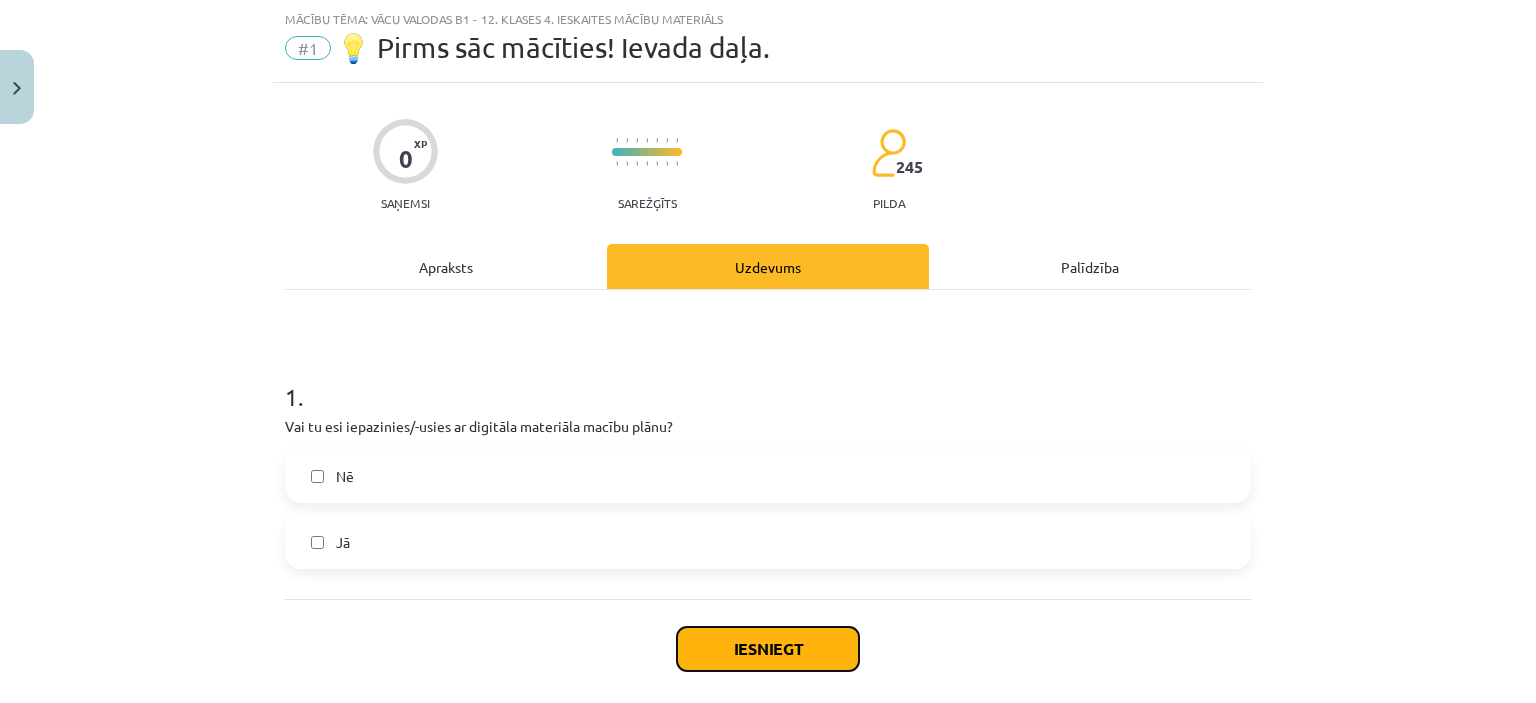 click on "Iesniegt" 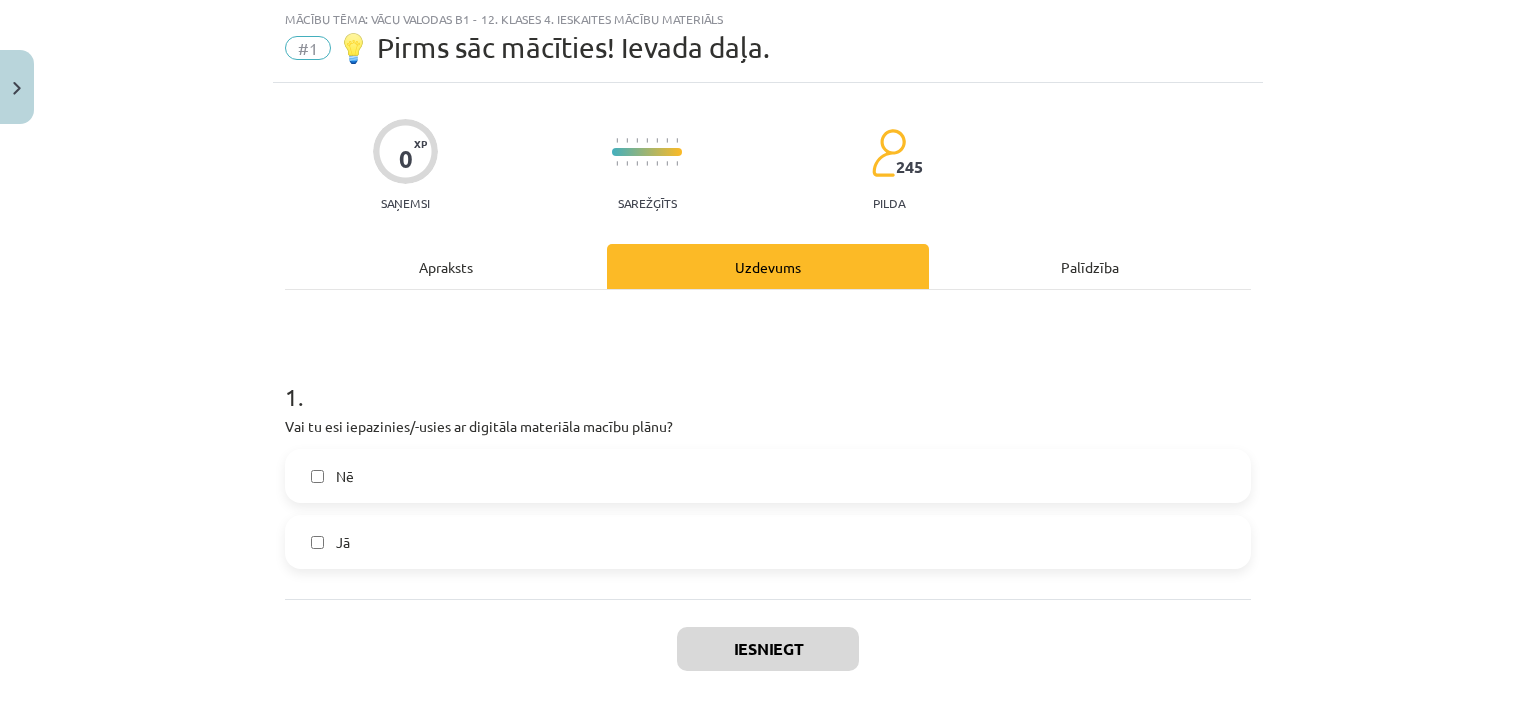 scroll, scrollTop: 147, scrollLeft: 0, axis: vertical 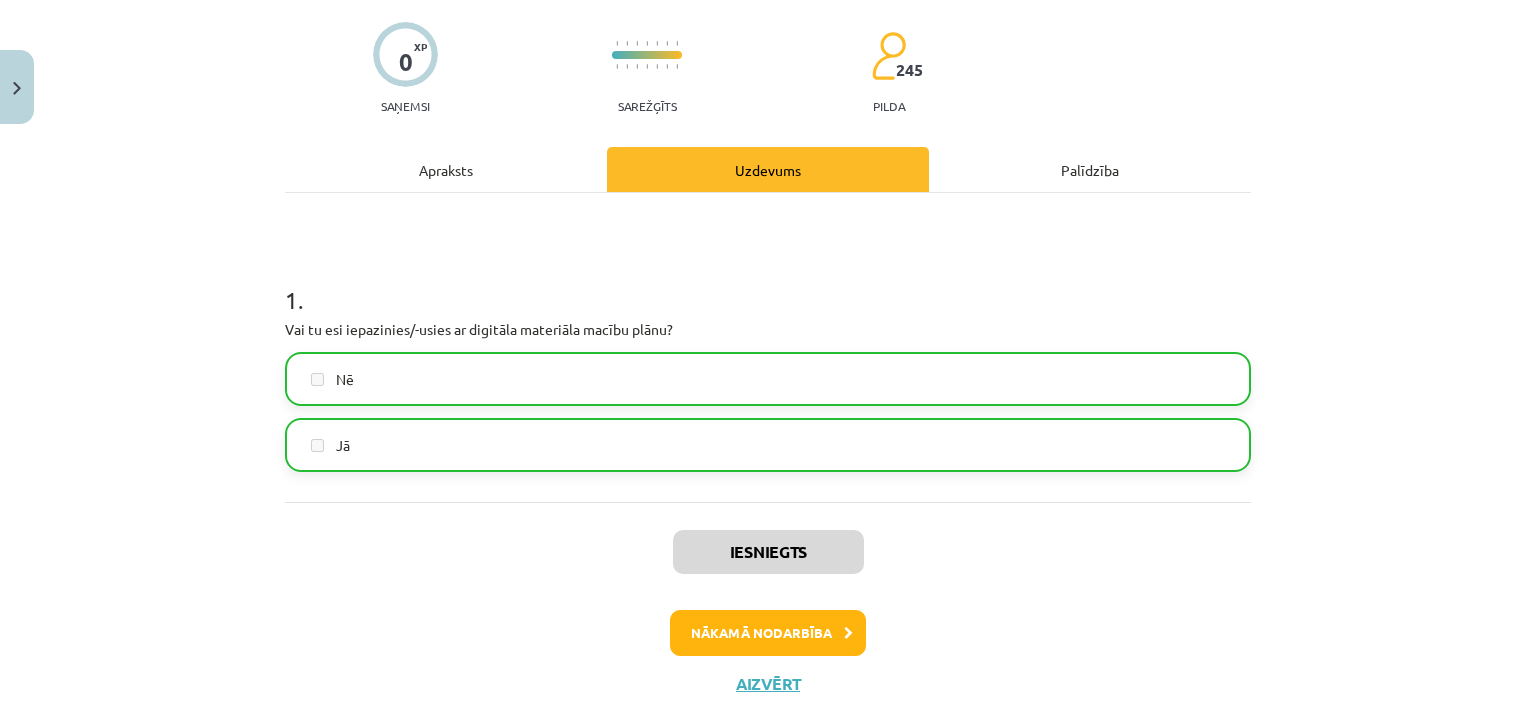 click on "Apraksts" 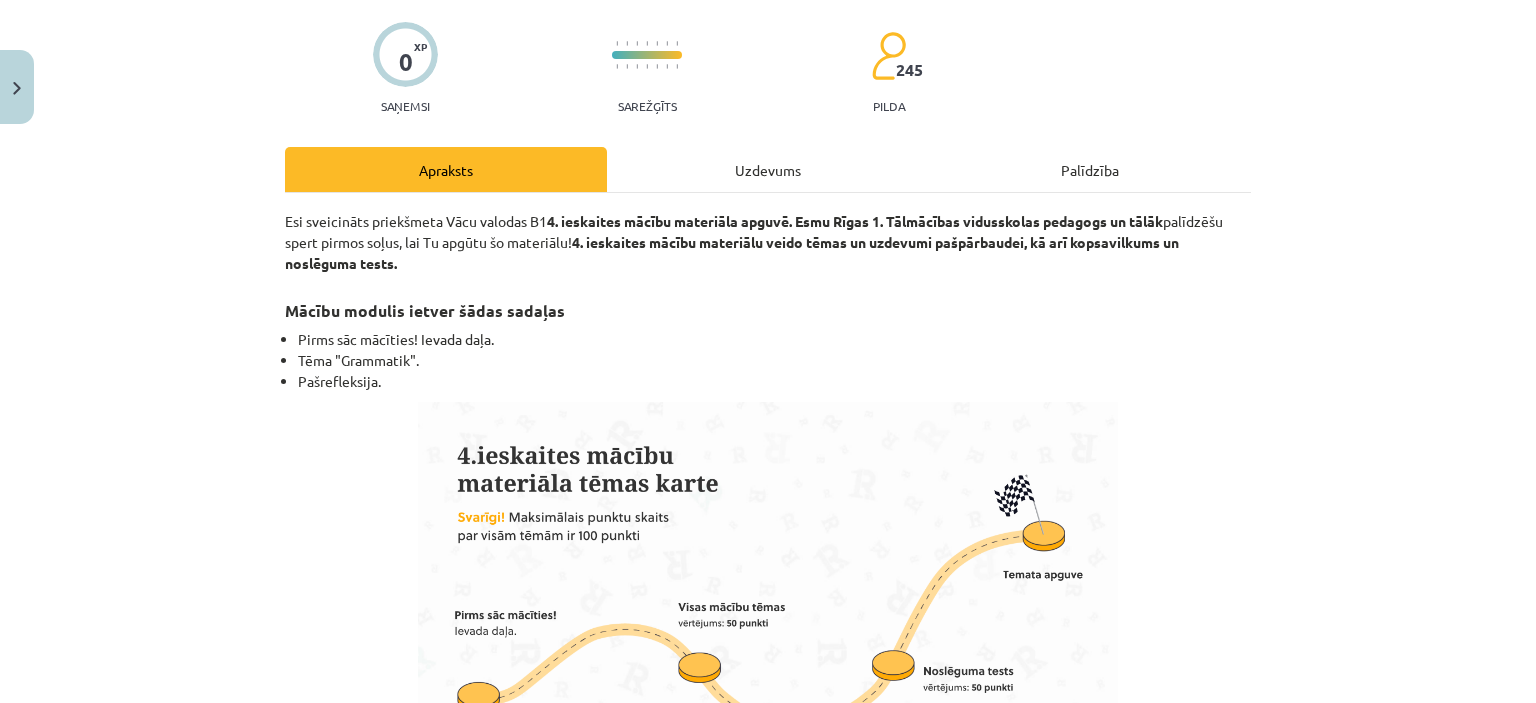 scroll, scrollTop: 50, scrollLeft: 0, axis: vertical 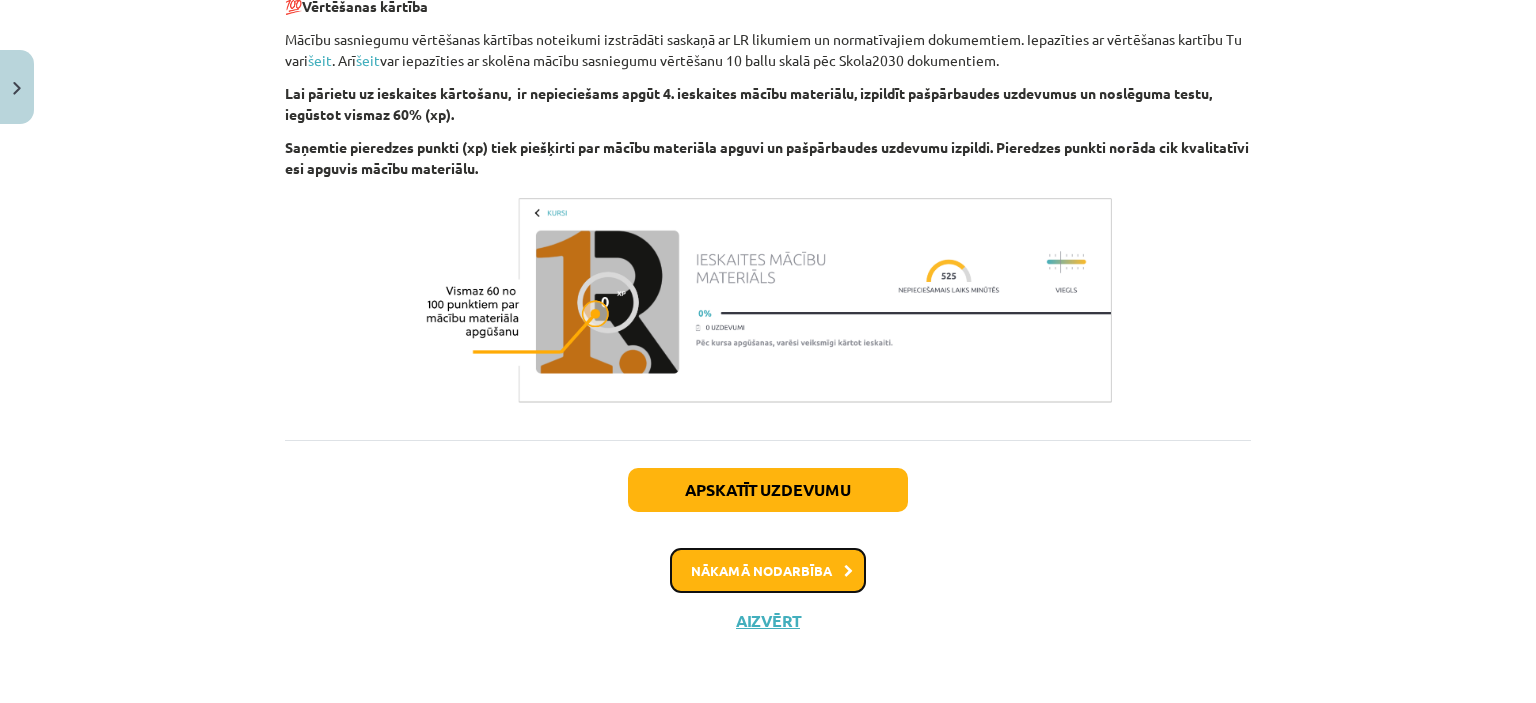 click on "Nākamā nodarbība" 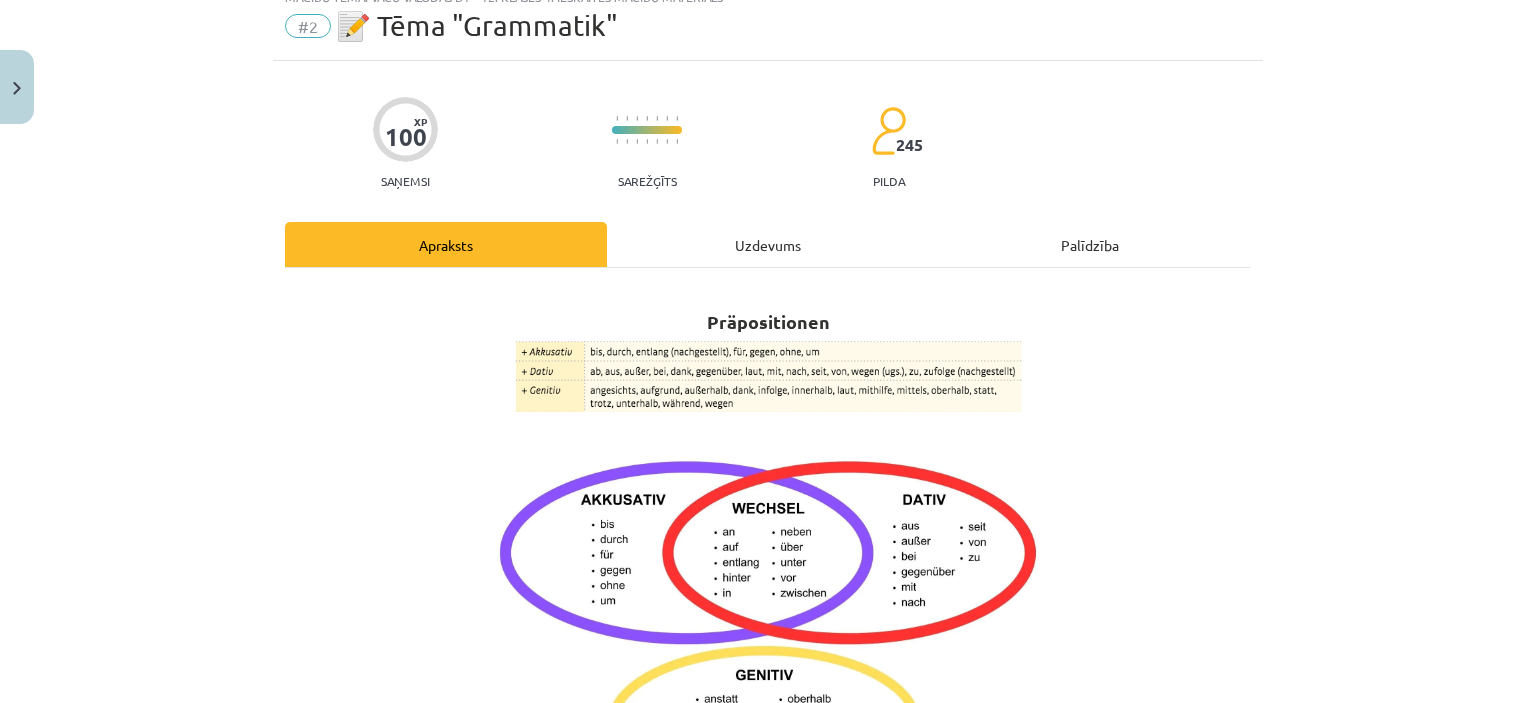 scroll, scrollTop: 50, scrollLeft: 0, axis: vertical 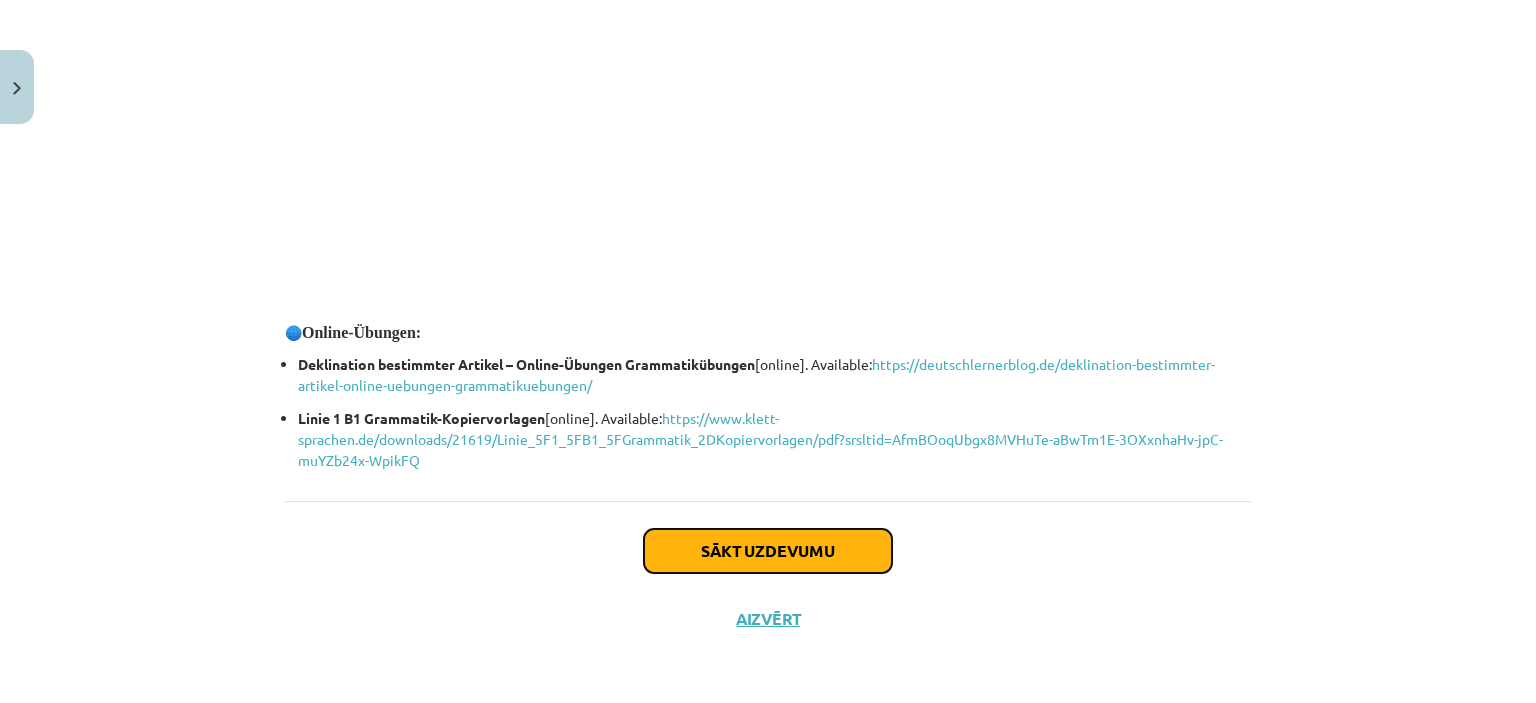 click on "Sākt uzdevumu" 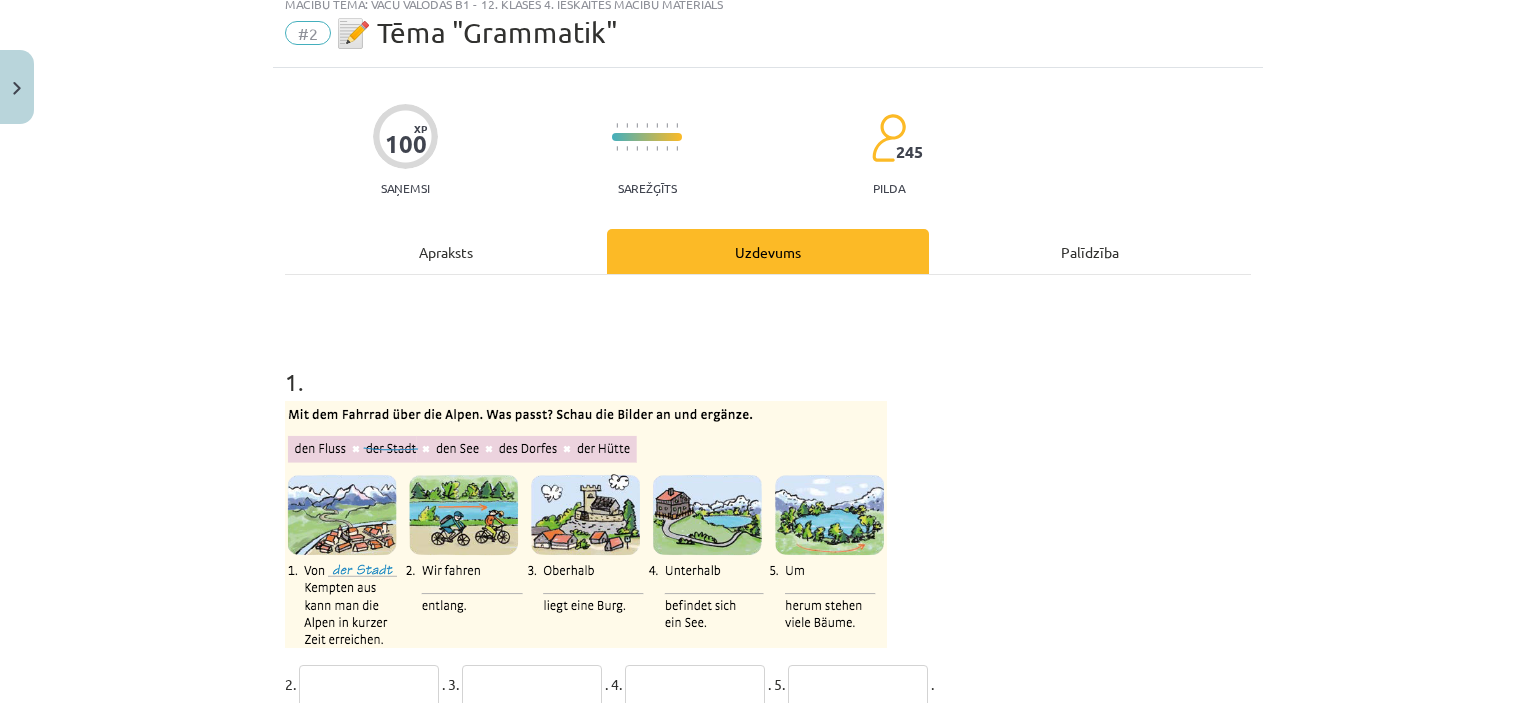 scroll, scrollTop: 50, scrollLeft: 0, axis: vertical 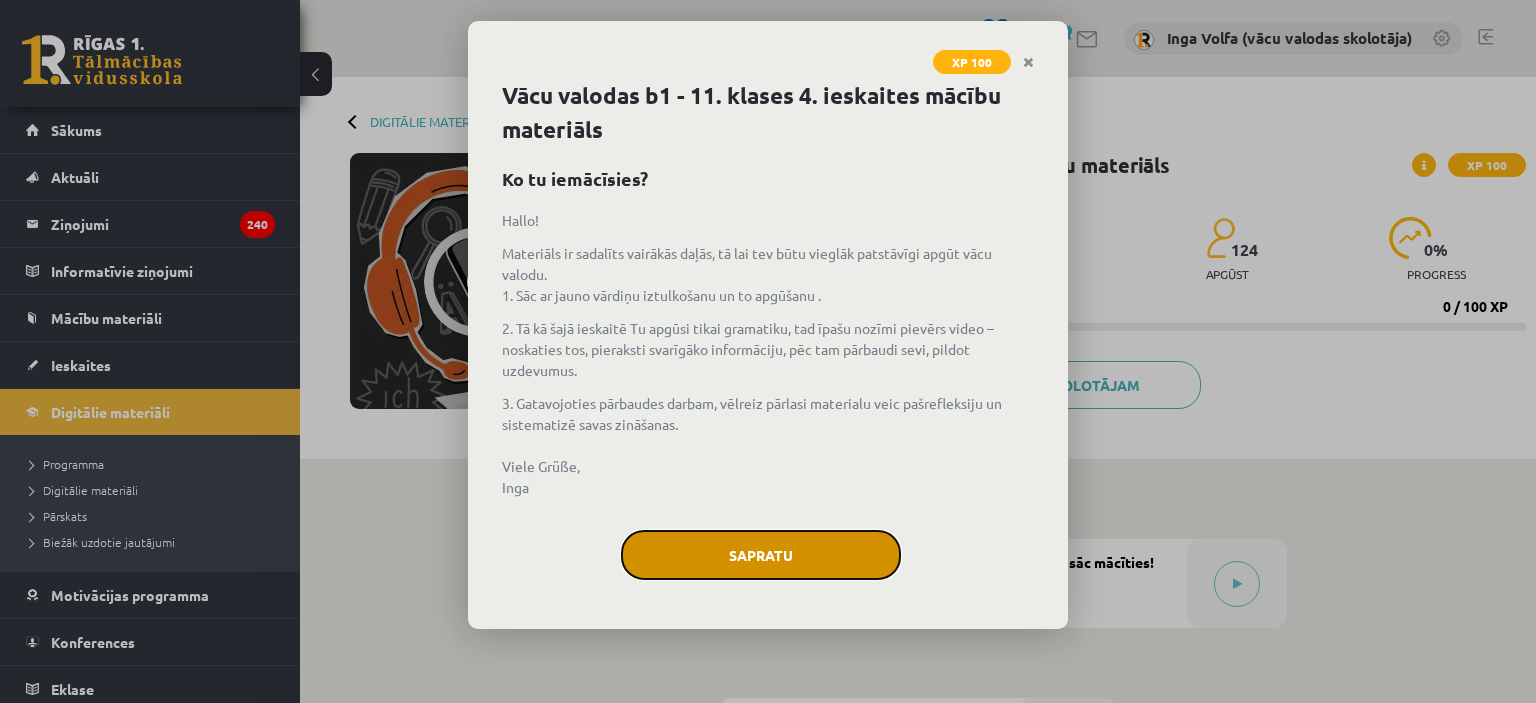 click on "Sapratu" 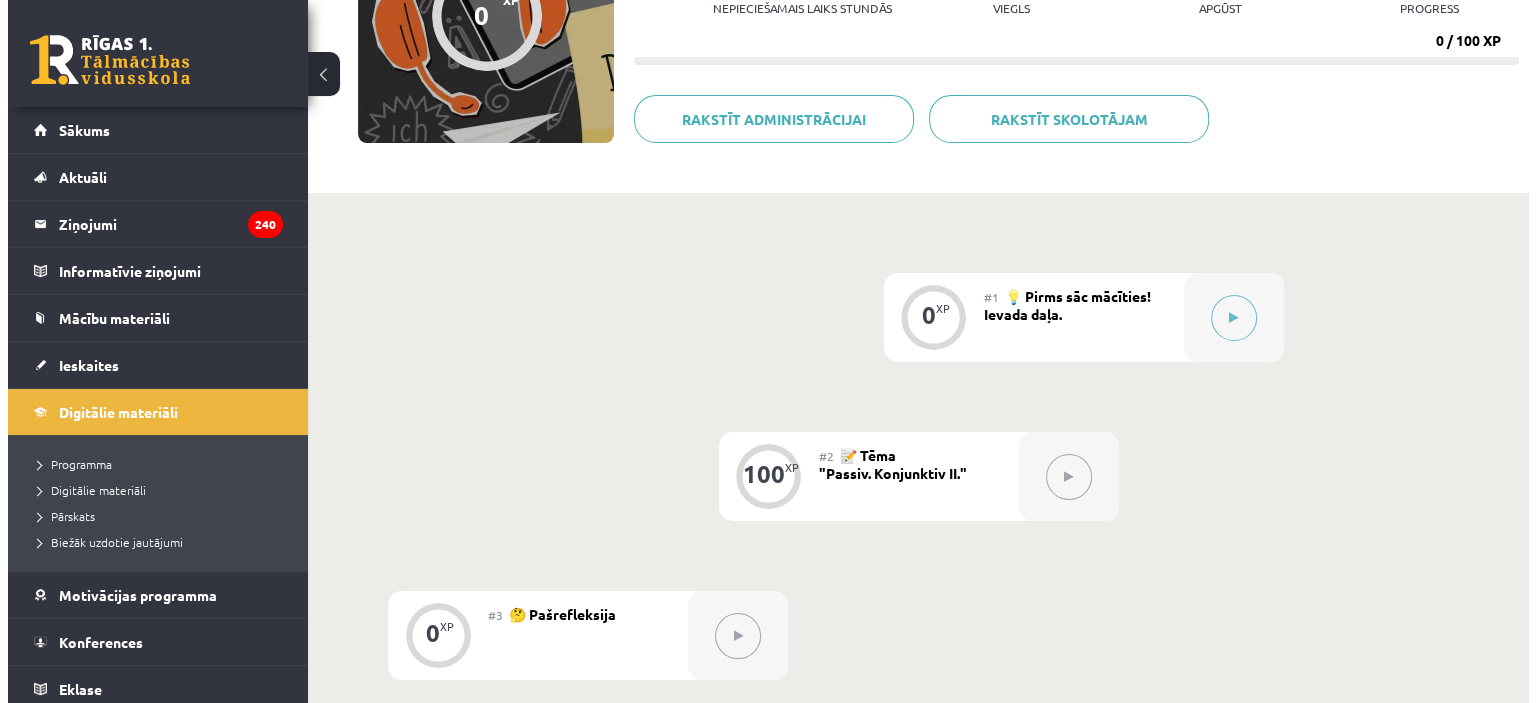 scroll, scrollTop: 363, scrollLeft: 0, axis: vertical 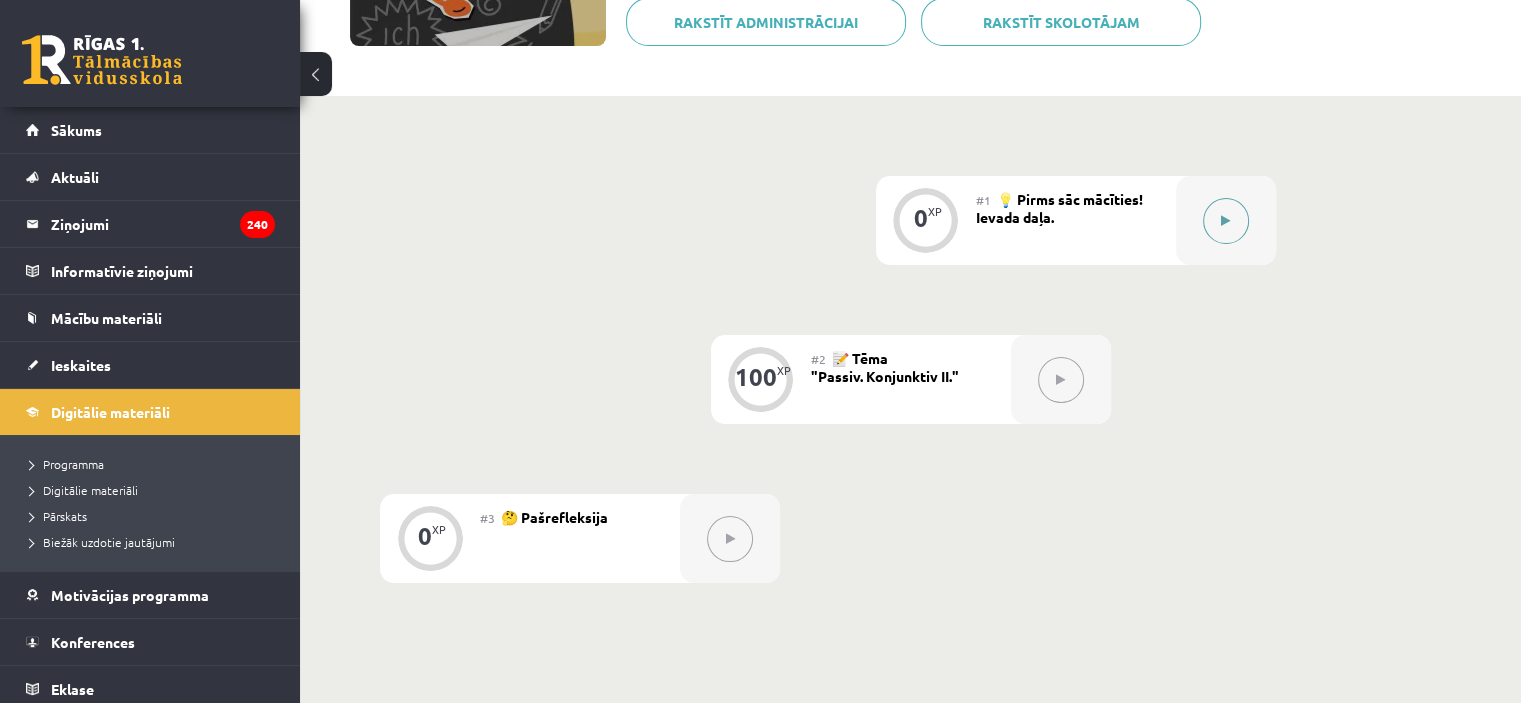 click 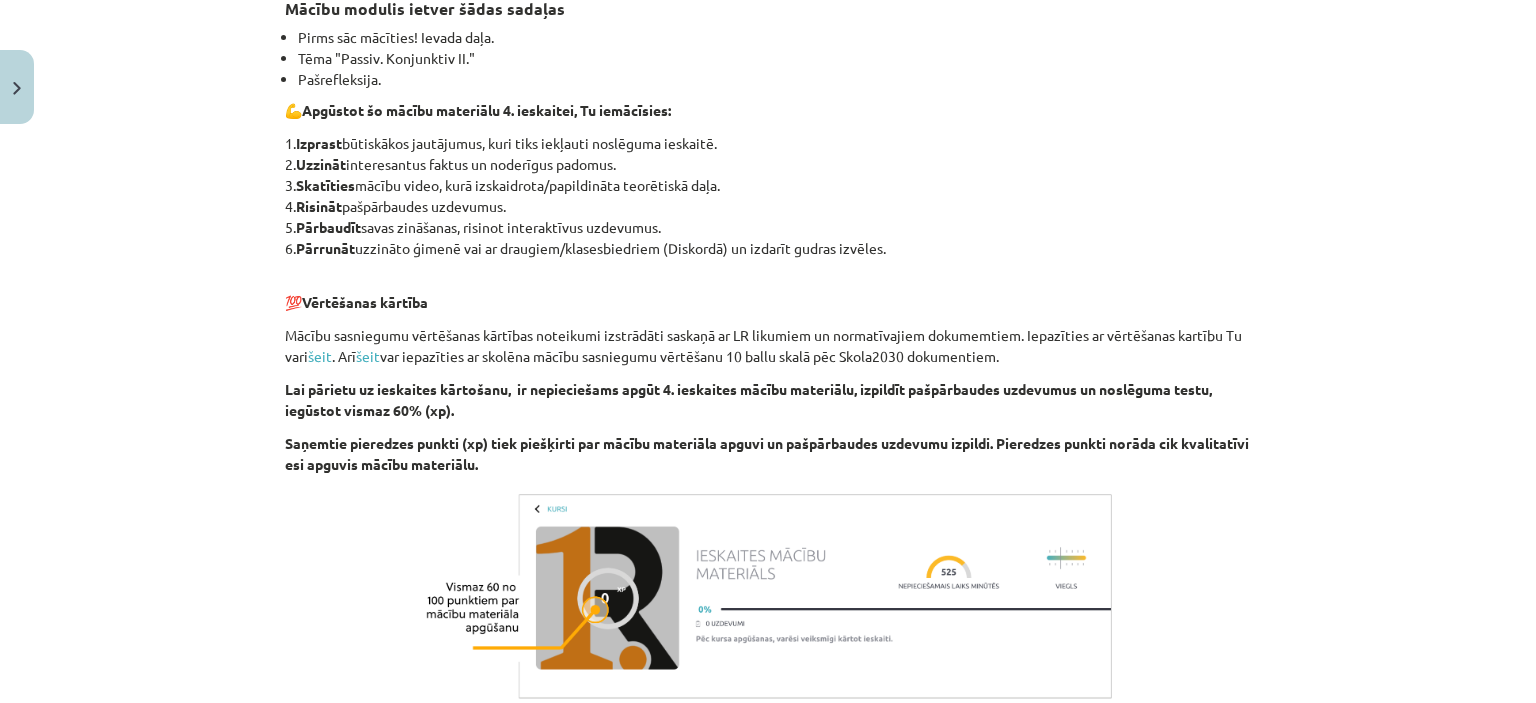 scroll, scrollTop: 682, scrollLeft: 0, axis: vertical 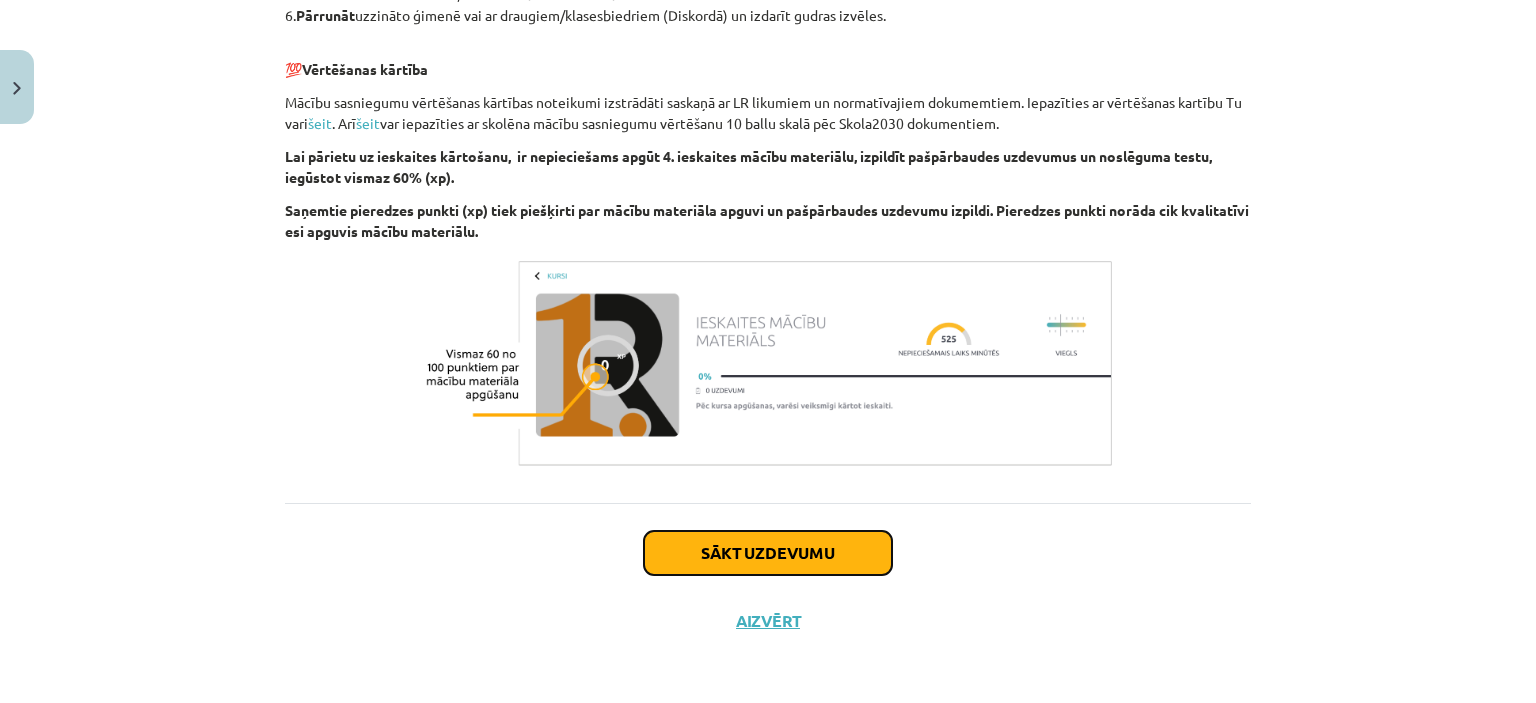 click on "Sākt uzdevumu" 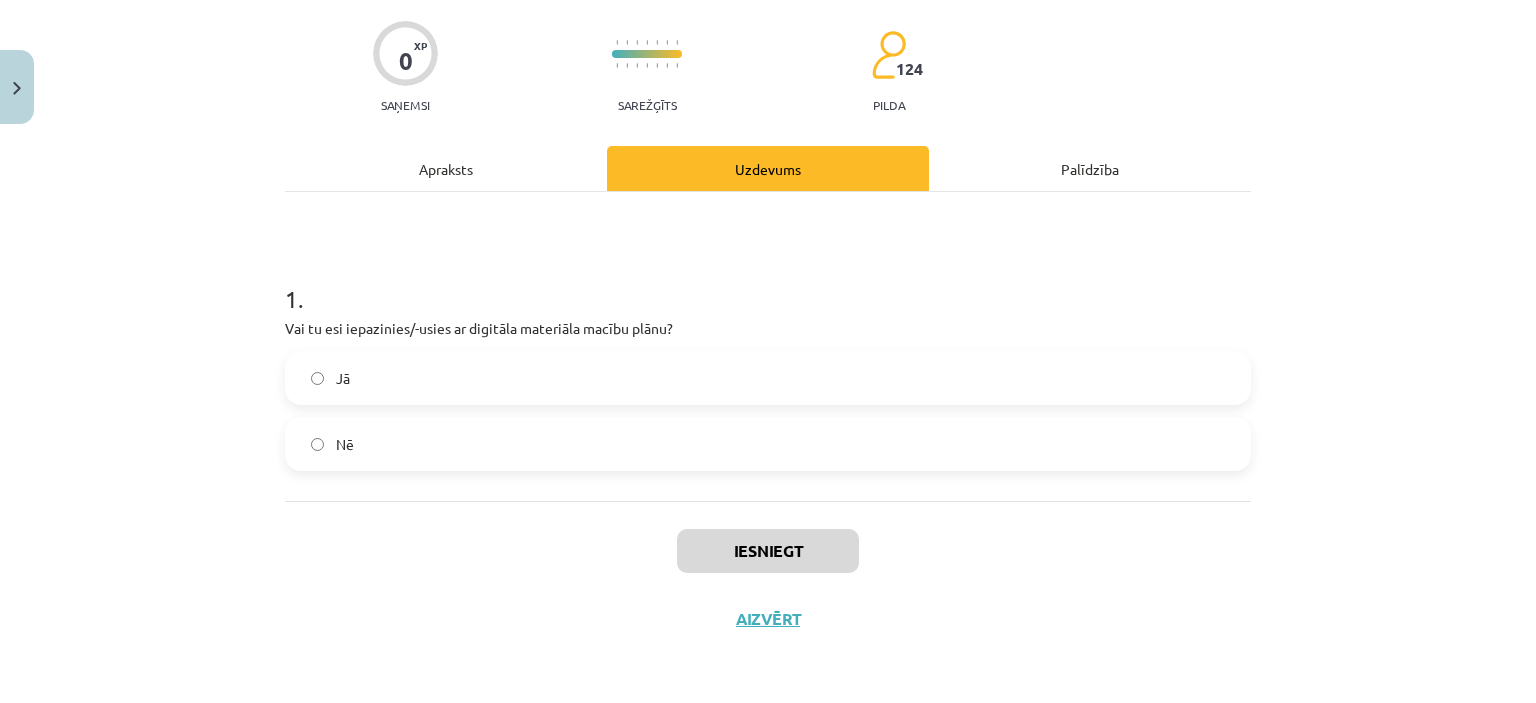 scroll, scrollTop: 50, scrollLeft: 0, axis: vertical 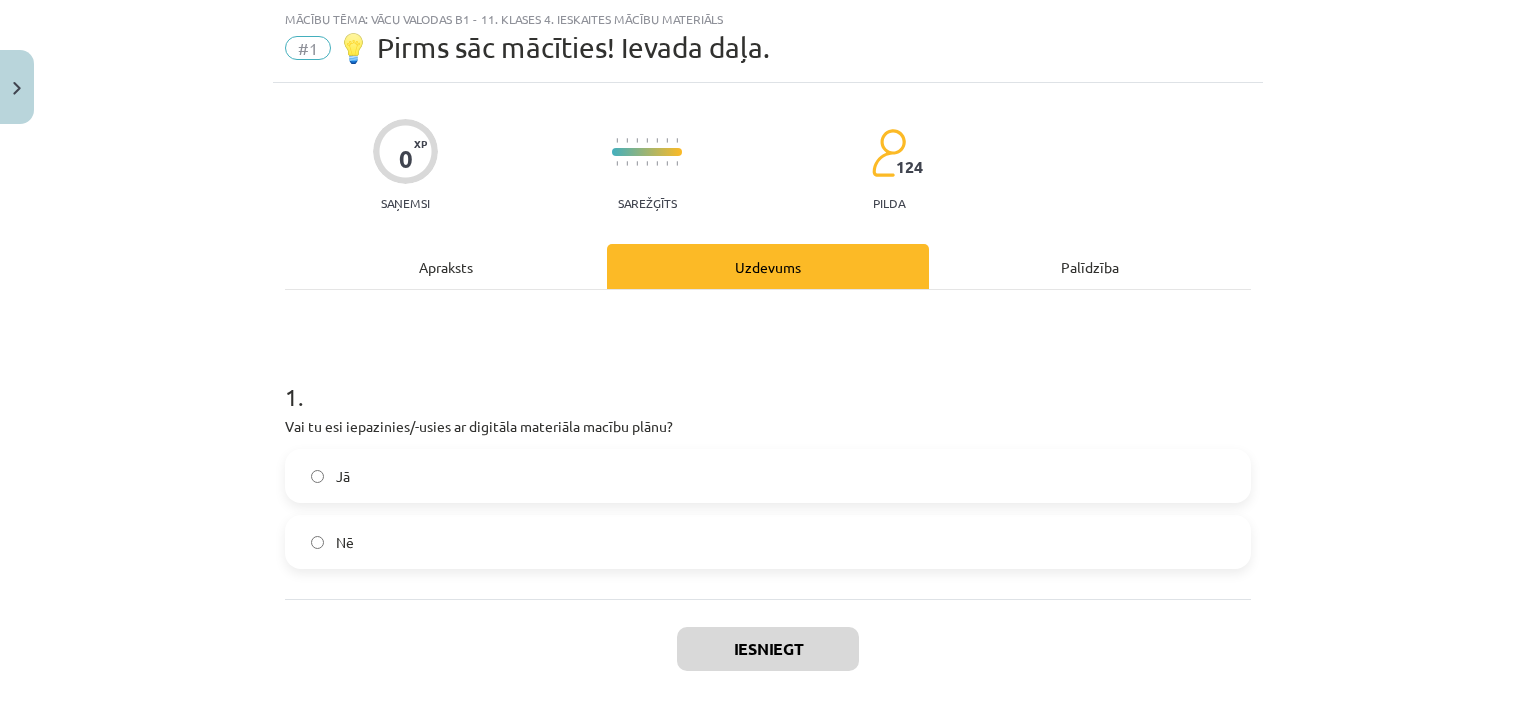 click on "Jā" 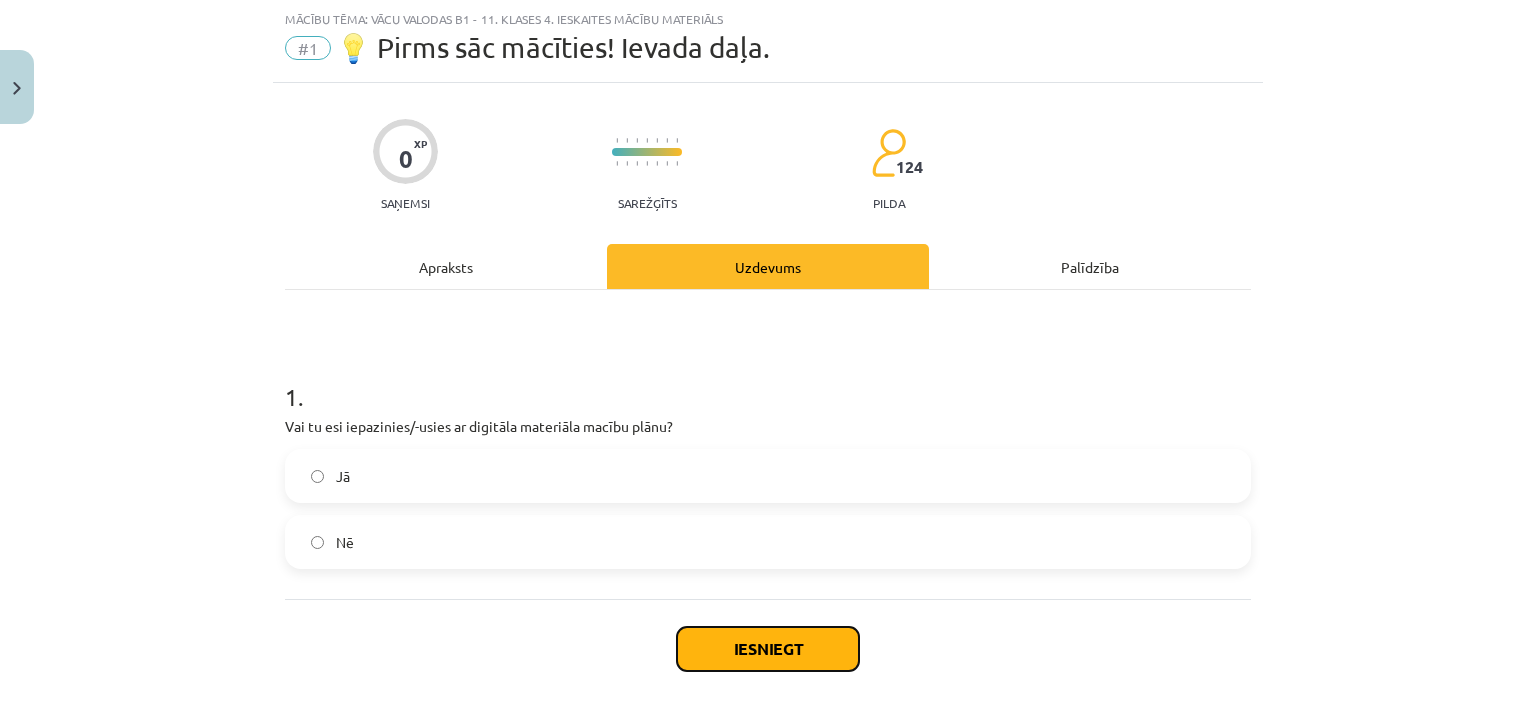 click on "Iesniegt" 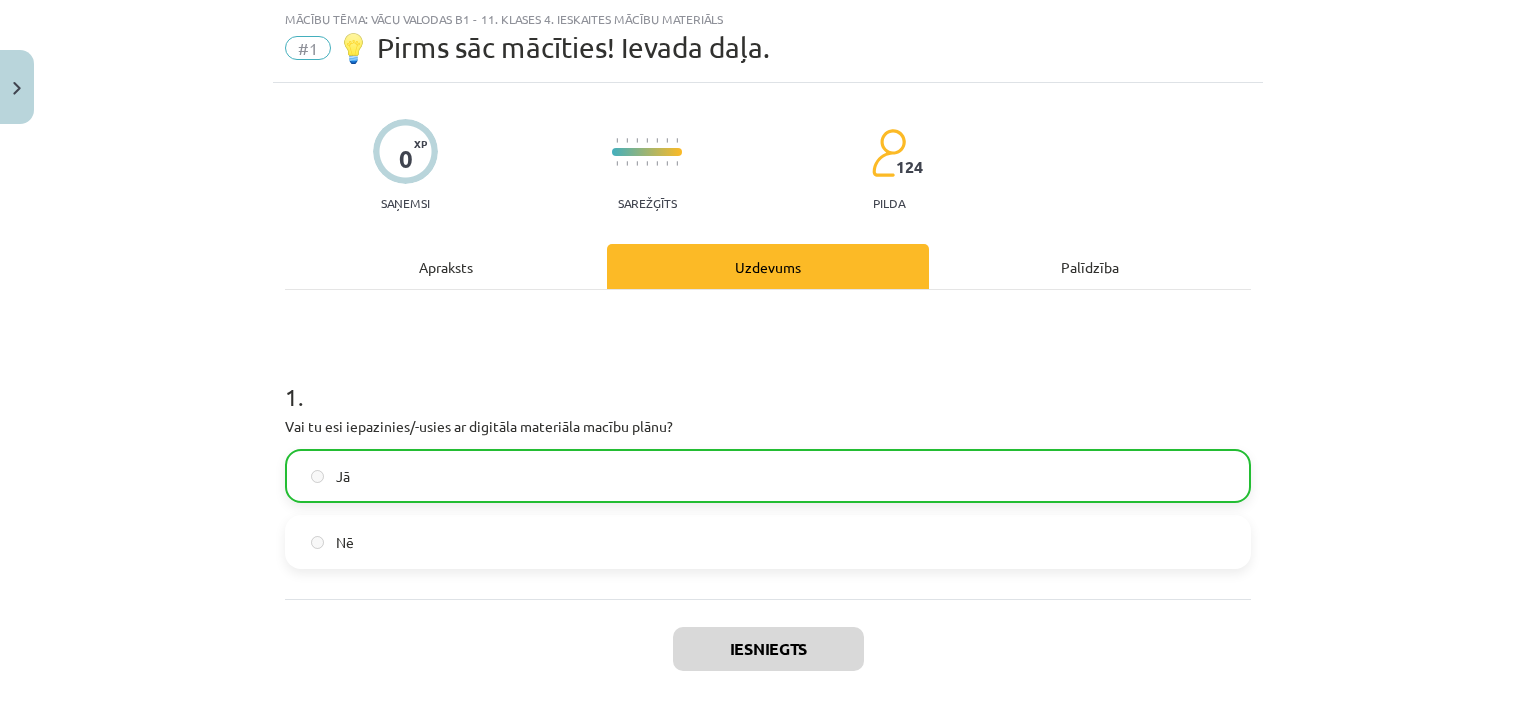 click on "1 . Vai tu esi iepazinies/-usies ar digitāla materiāla macību plānu?
Jā Nē" 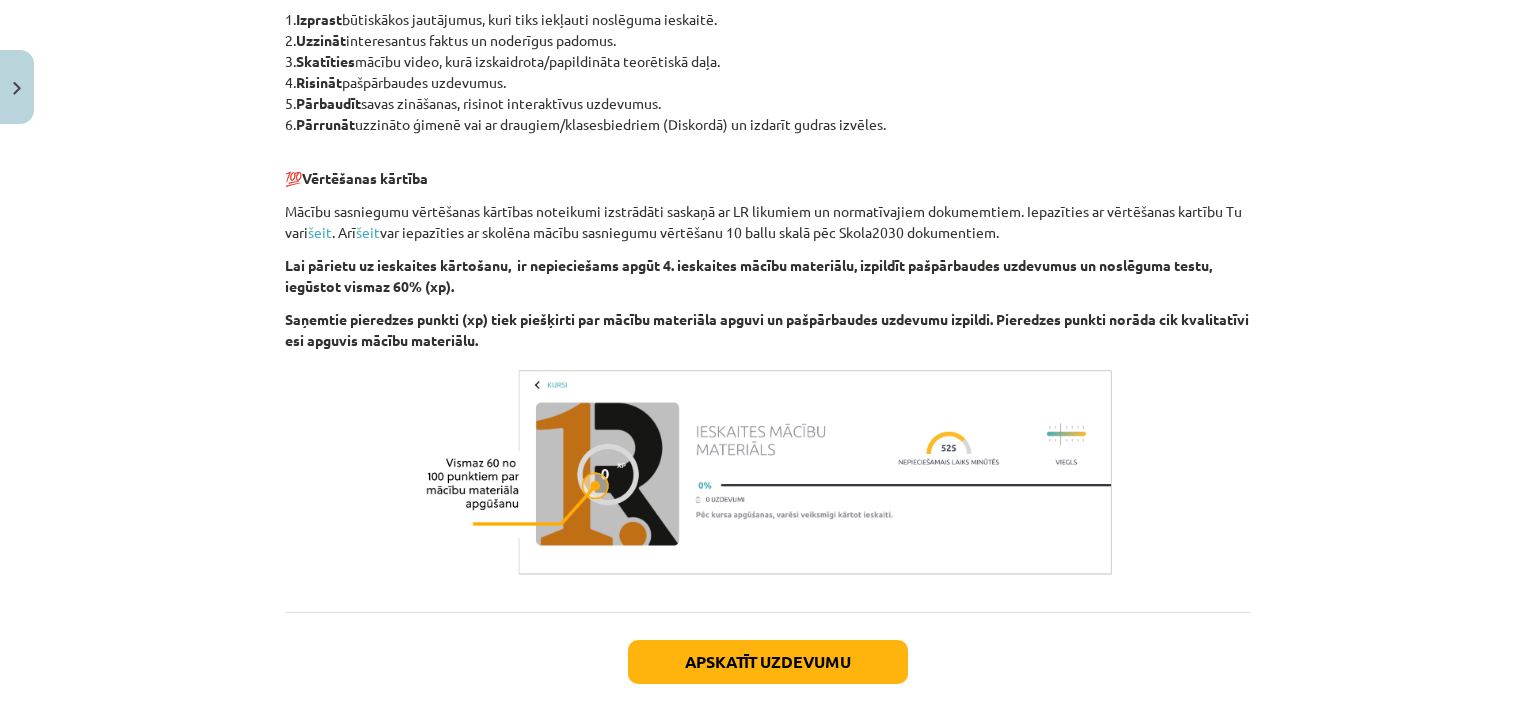 scroll, scrollTop: 745, scrollLeft: 0, axis: vertical 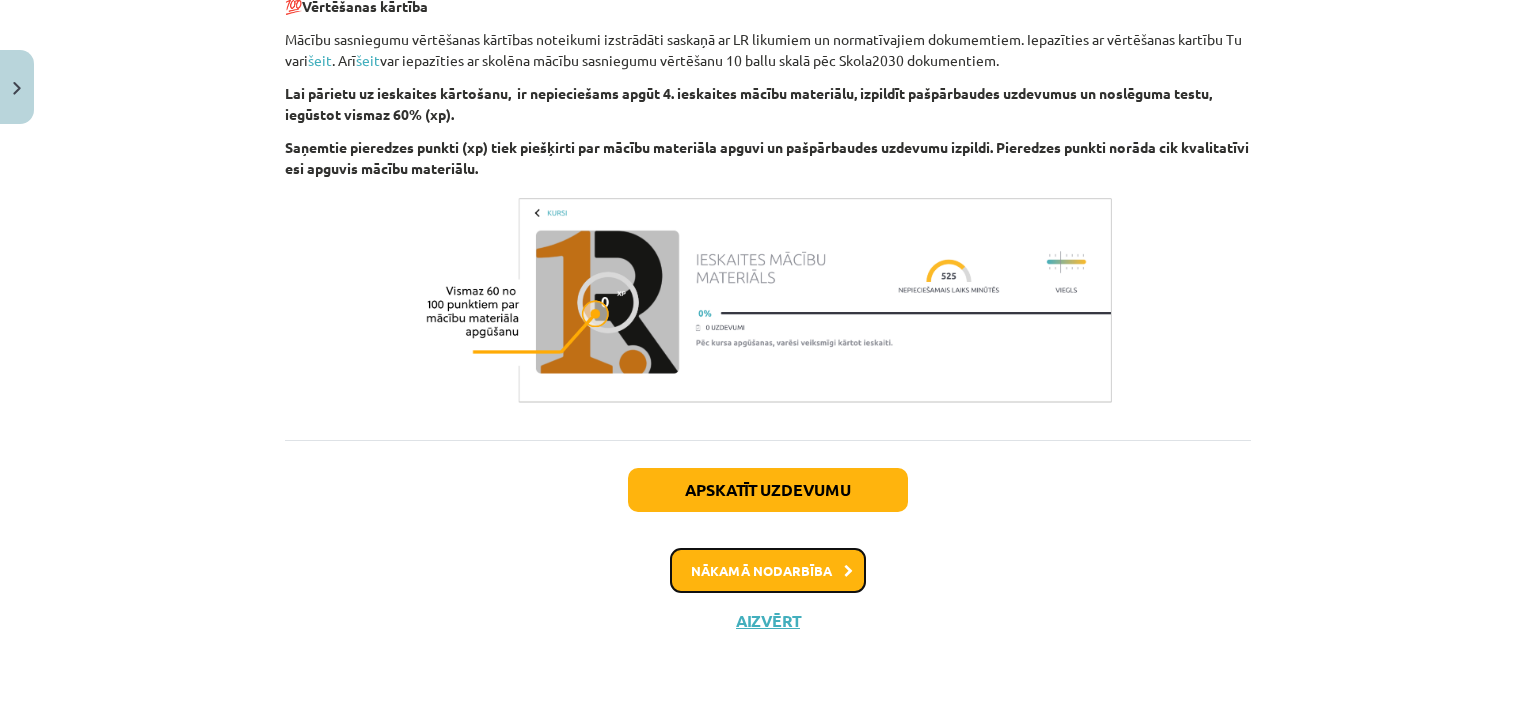 click on "Nākamā nodarbība" 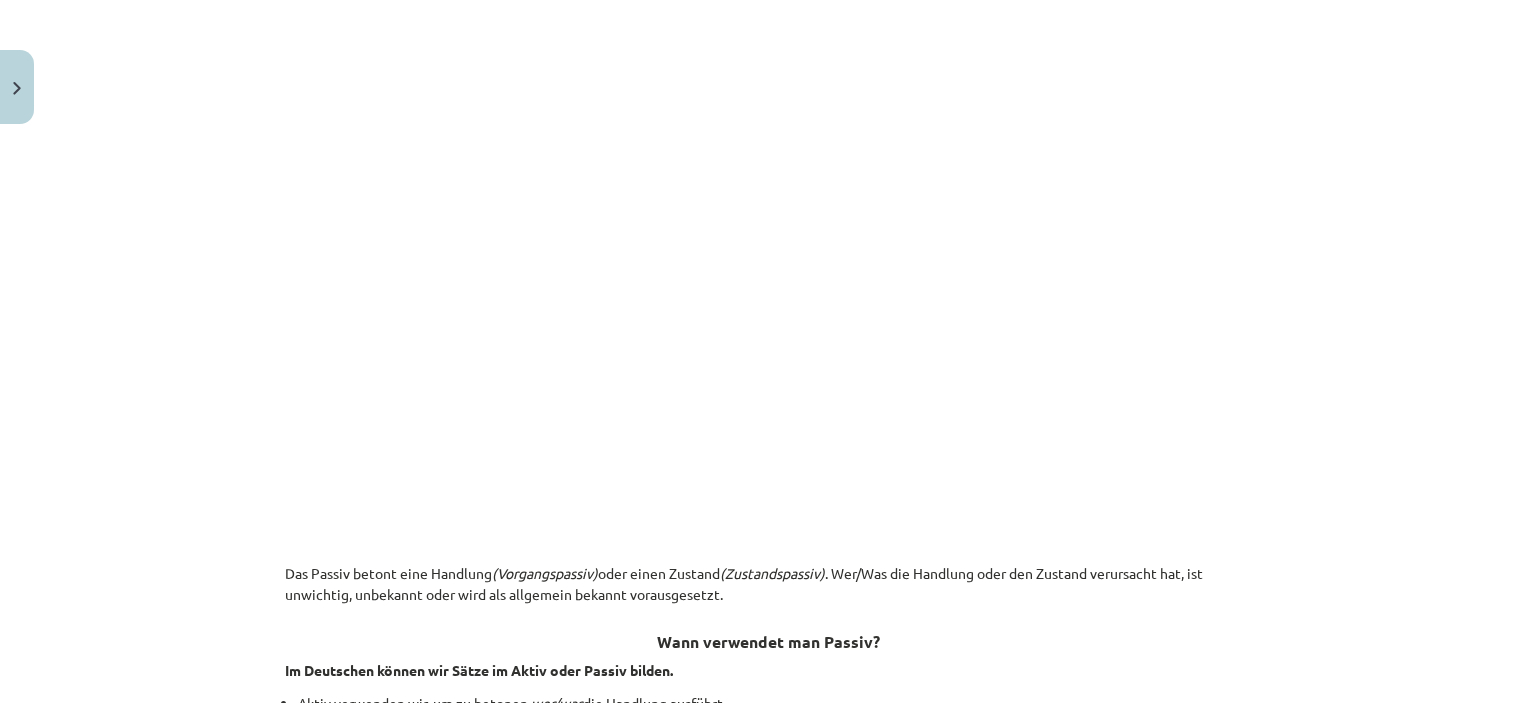 scroll, scrollTop: 50, scrollLeft: 0, axis: vertical 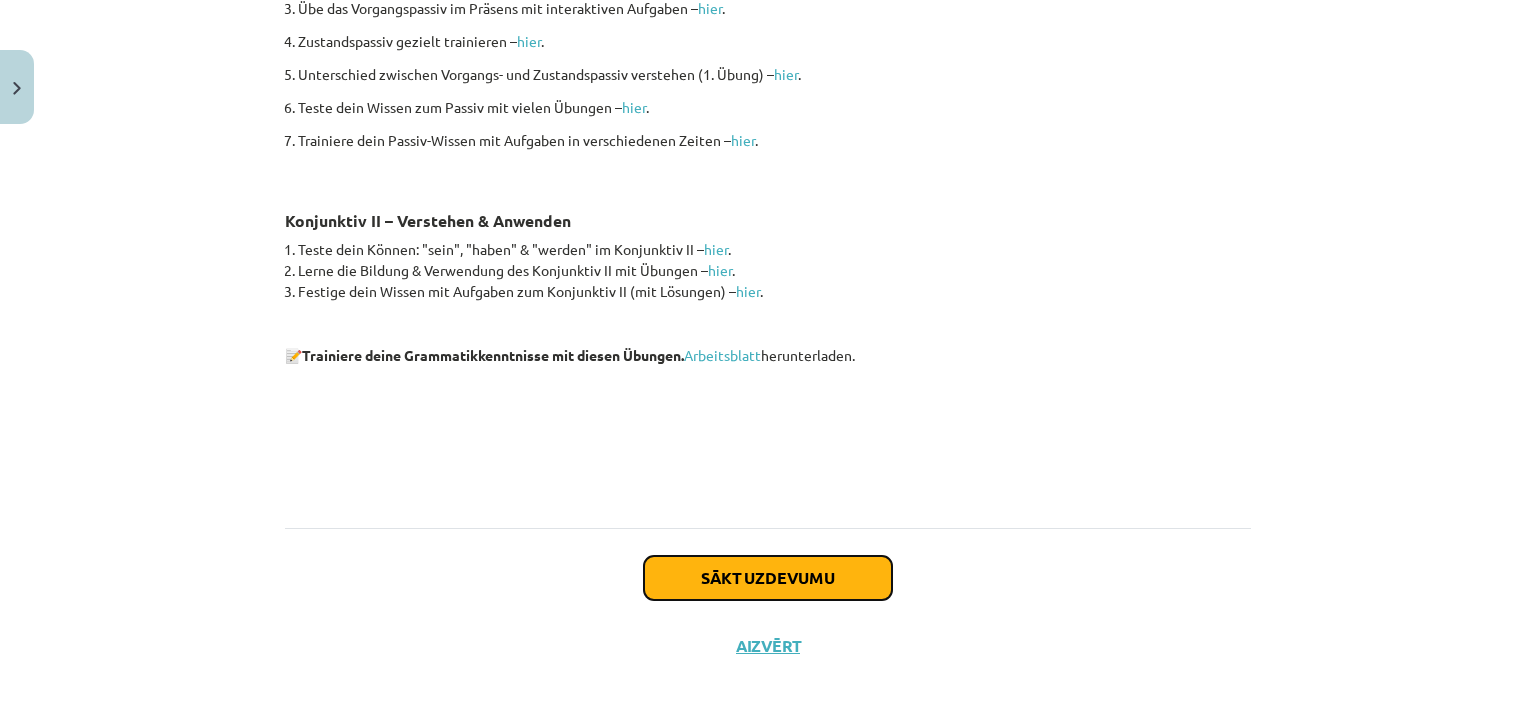 click on "Sākt uzdevumu" 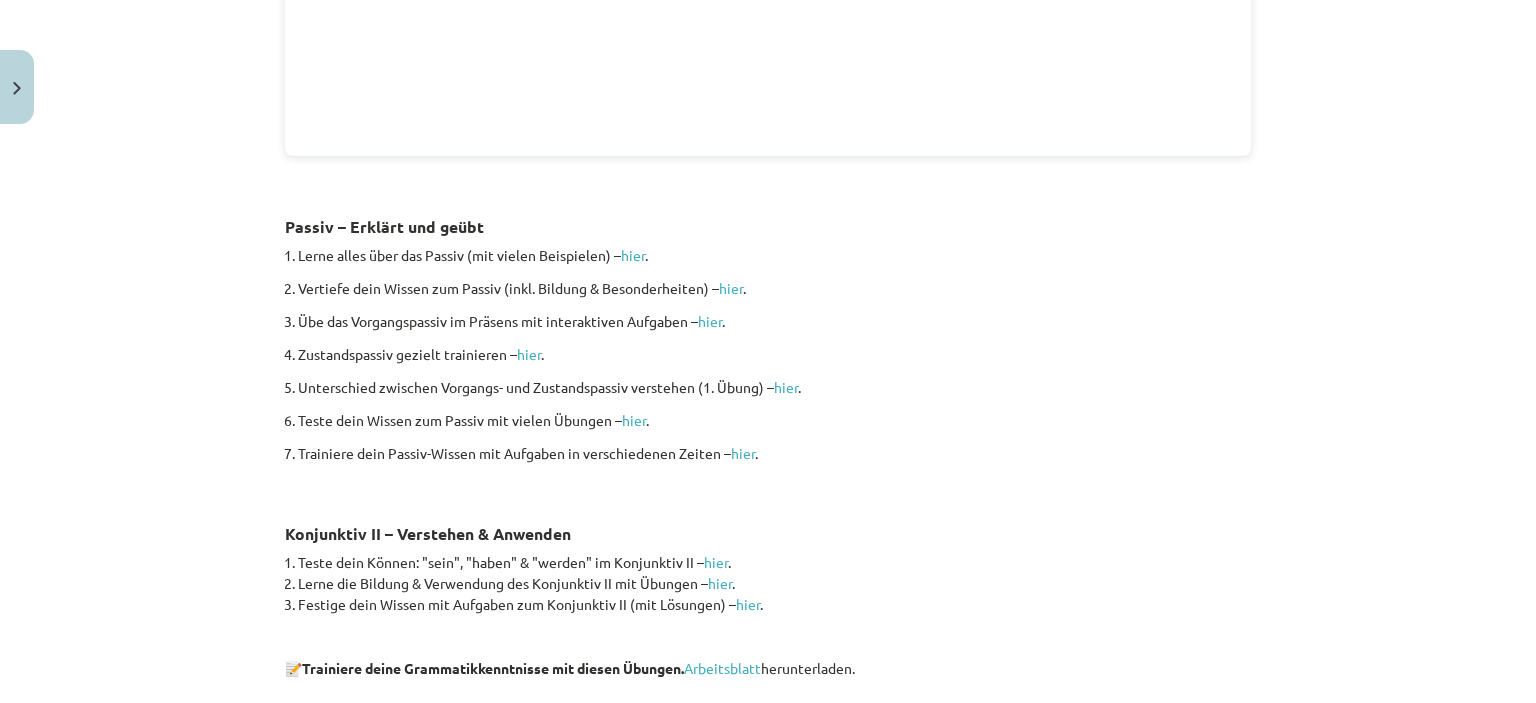 scroll, scrollTop: 8989, scrollLeft: 0, axis: vertical 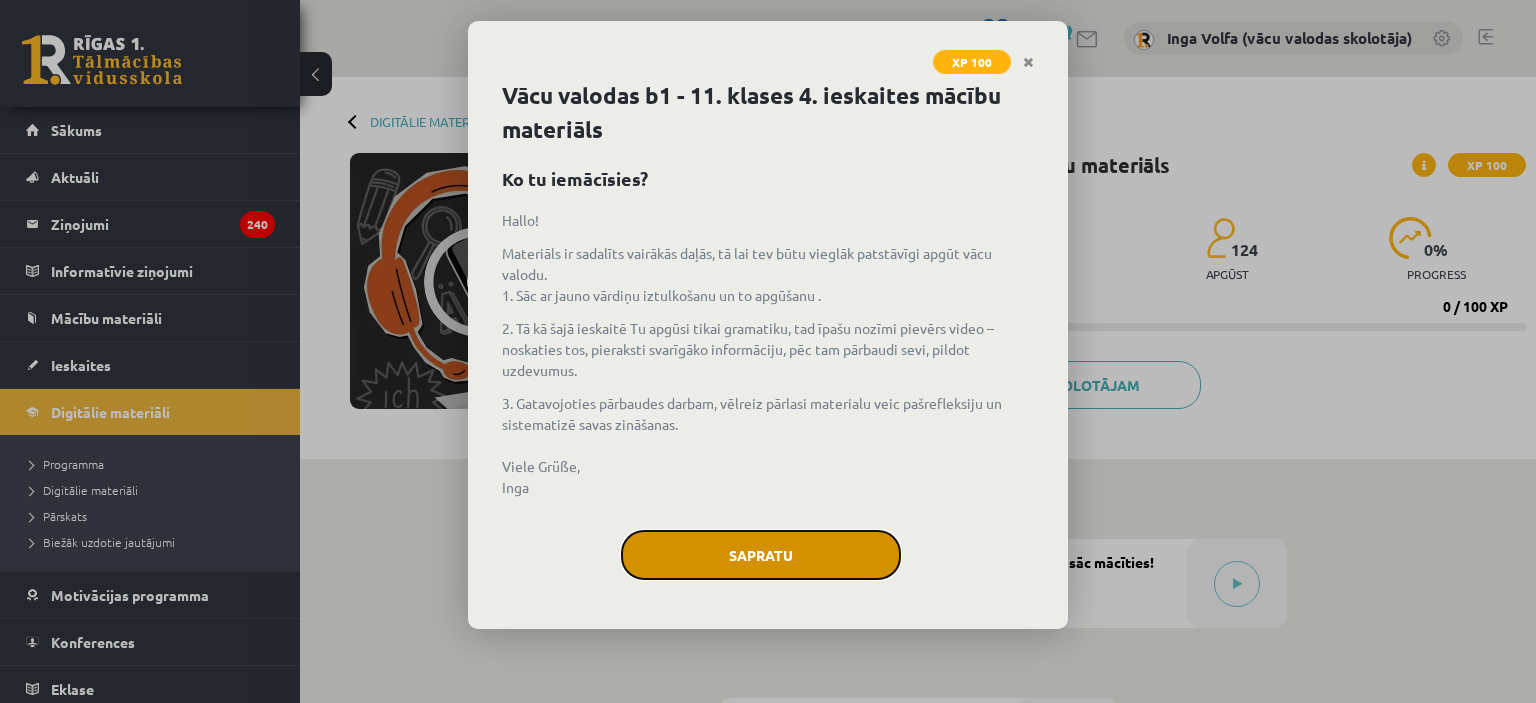click on "Sapratu" 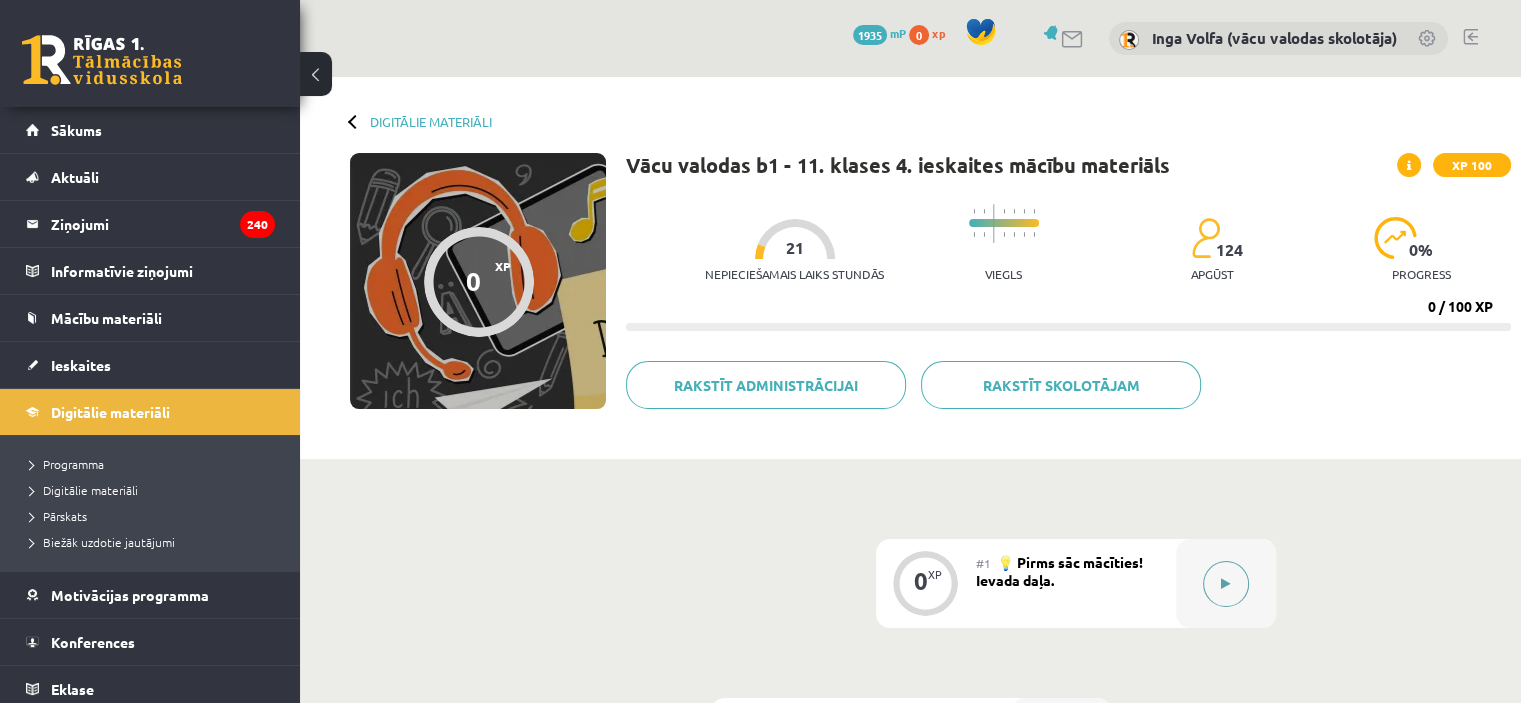 click 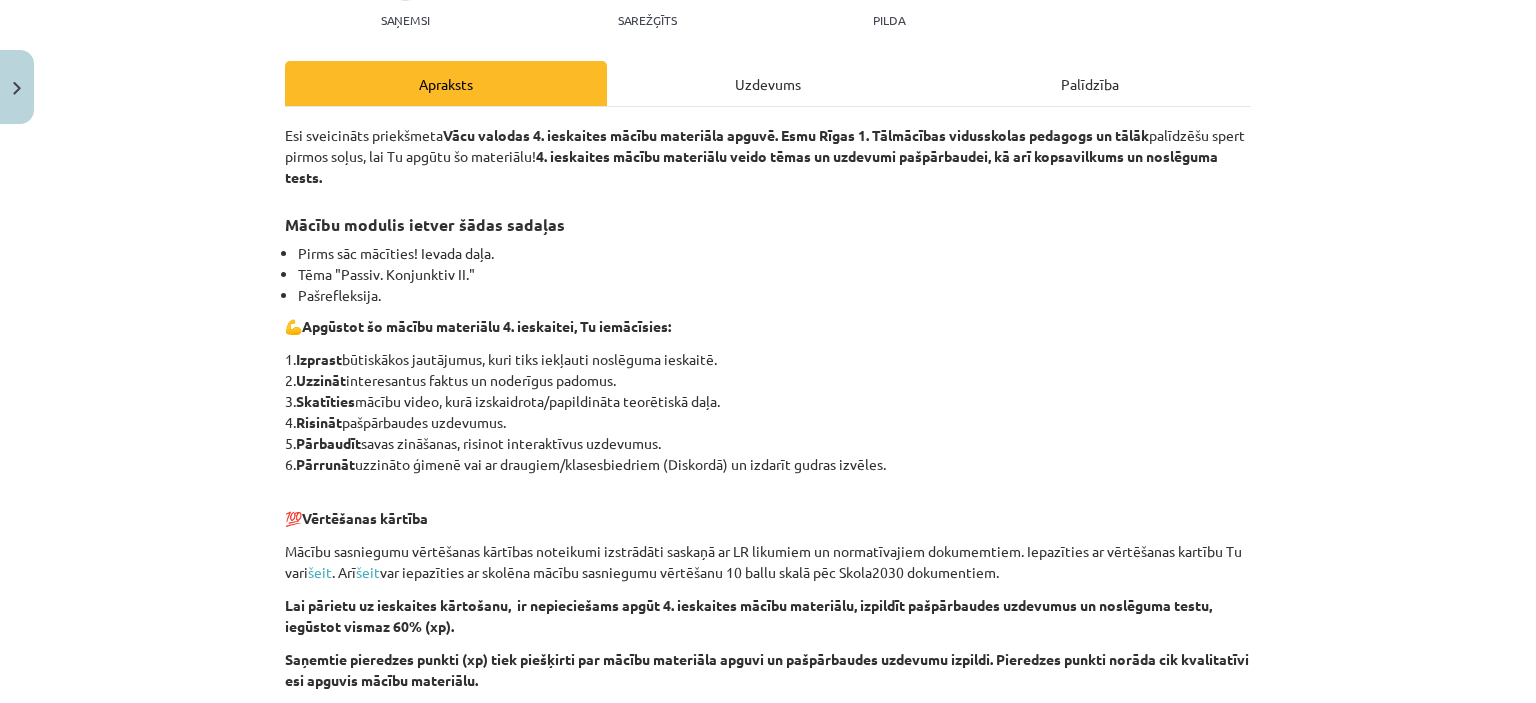 scroll, scrollTop: 682, scrollLeft: 0, axis: vertical 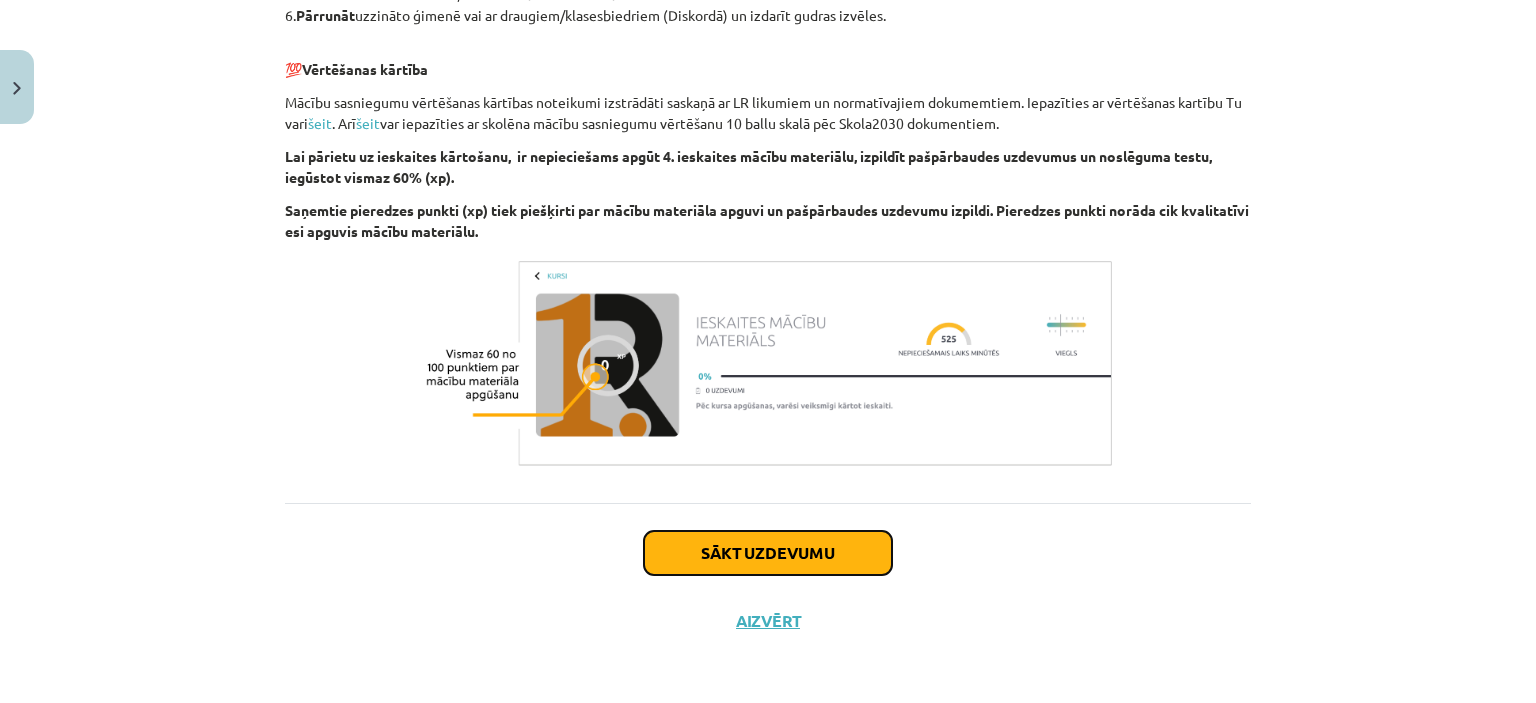 click on "Sākt uzdevumu" 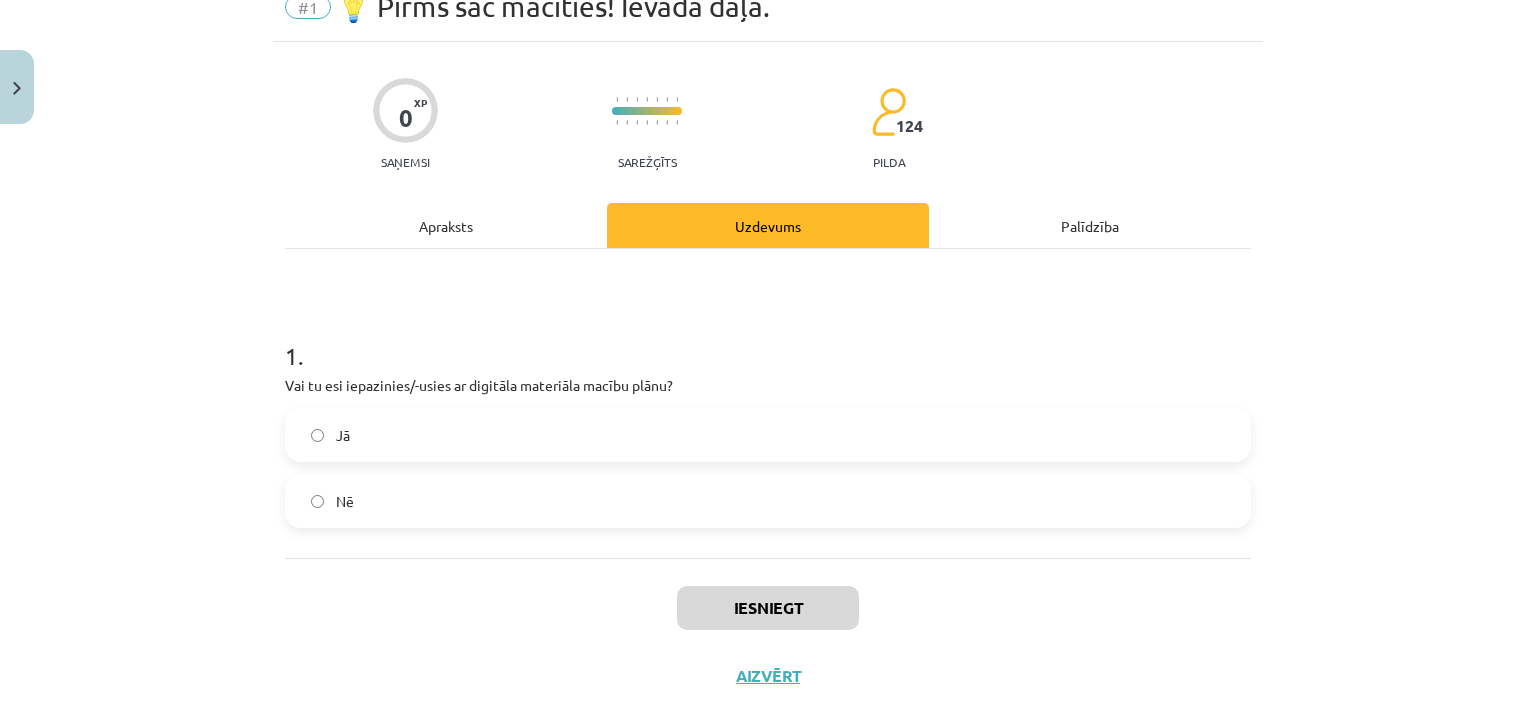 scroll, scrollTop: 50, scrollLeft: 0, axis: vertical 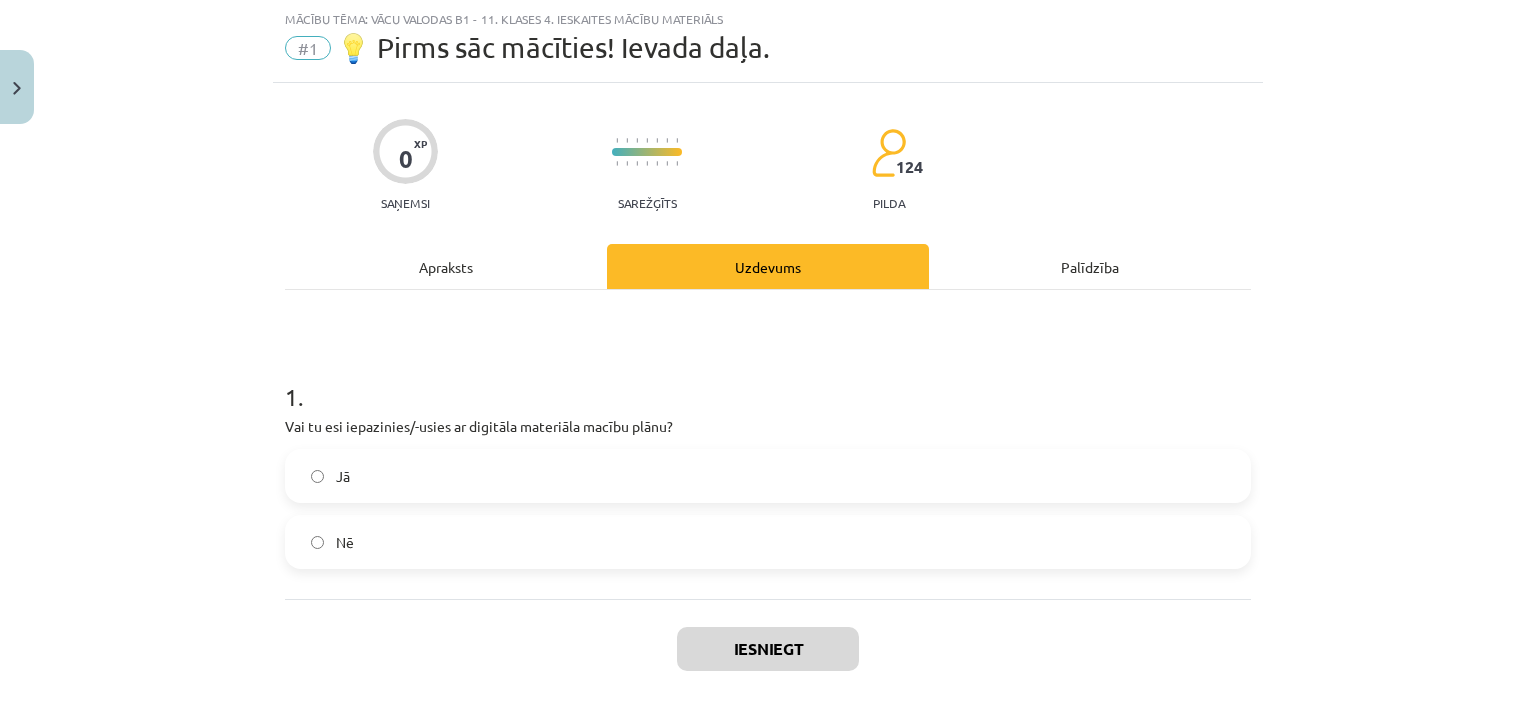 click on "Jā" 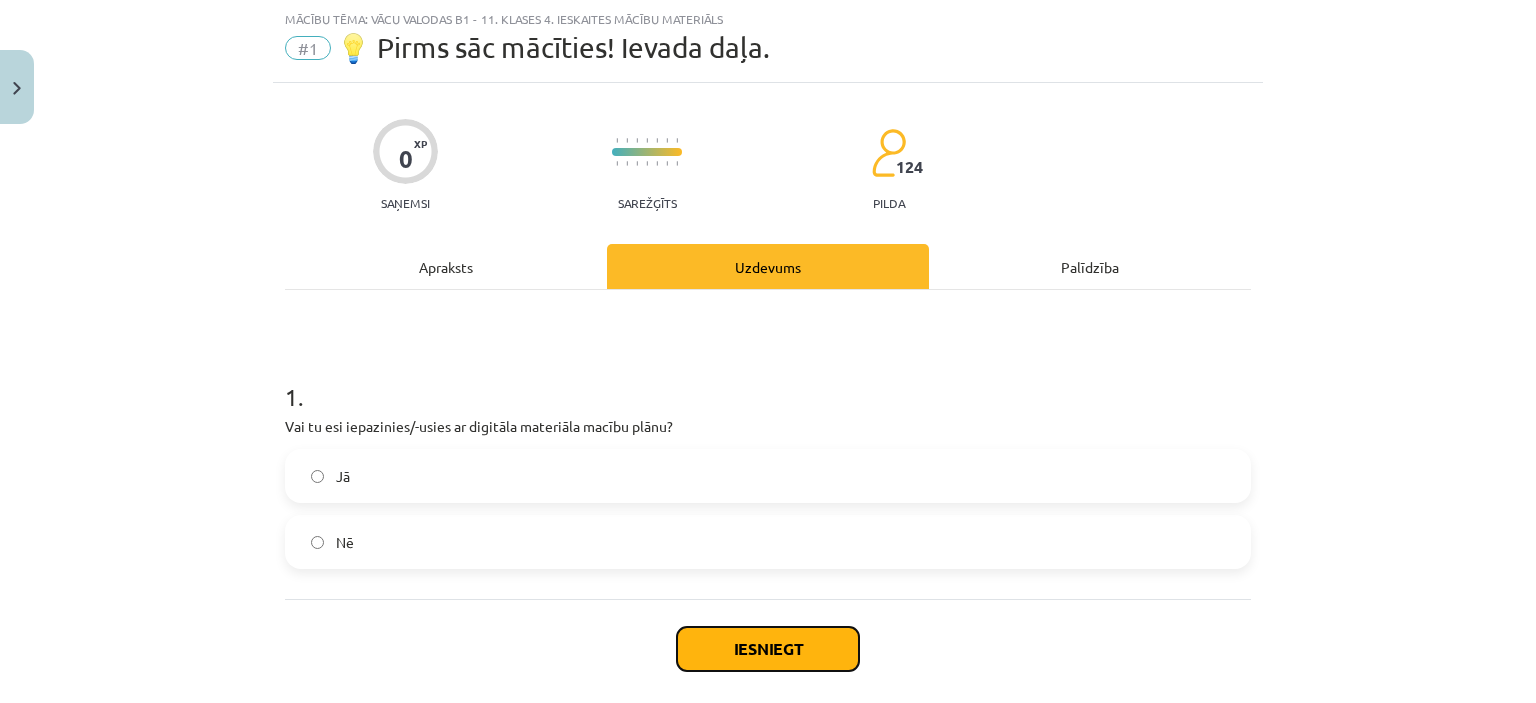 click on "Iesniegt" 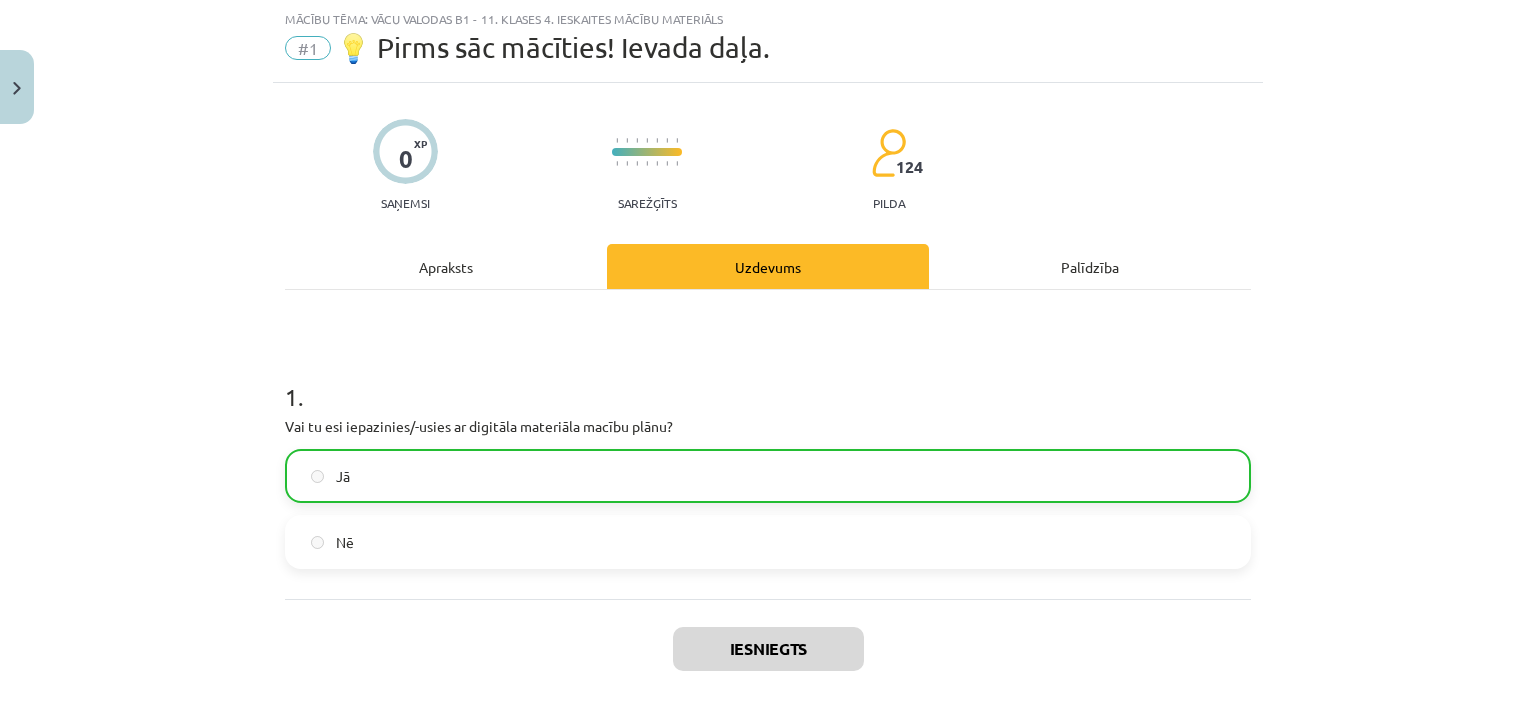 click on "Apraksts" 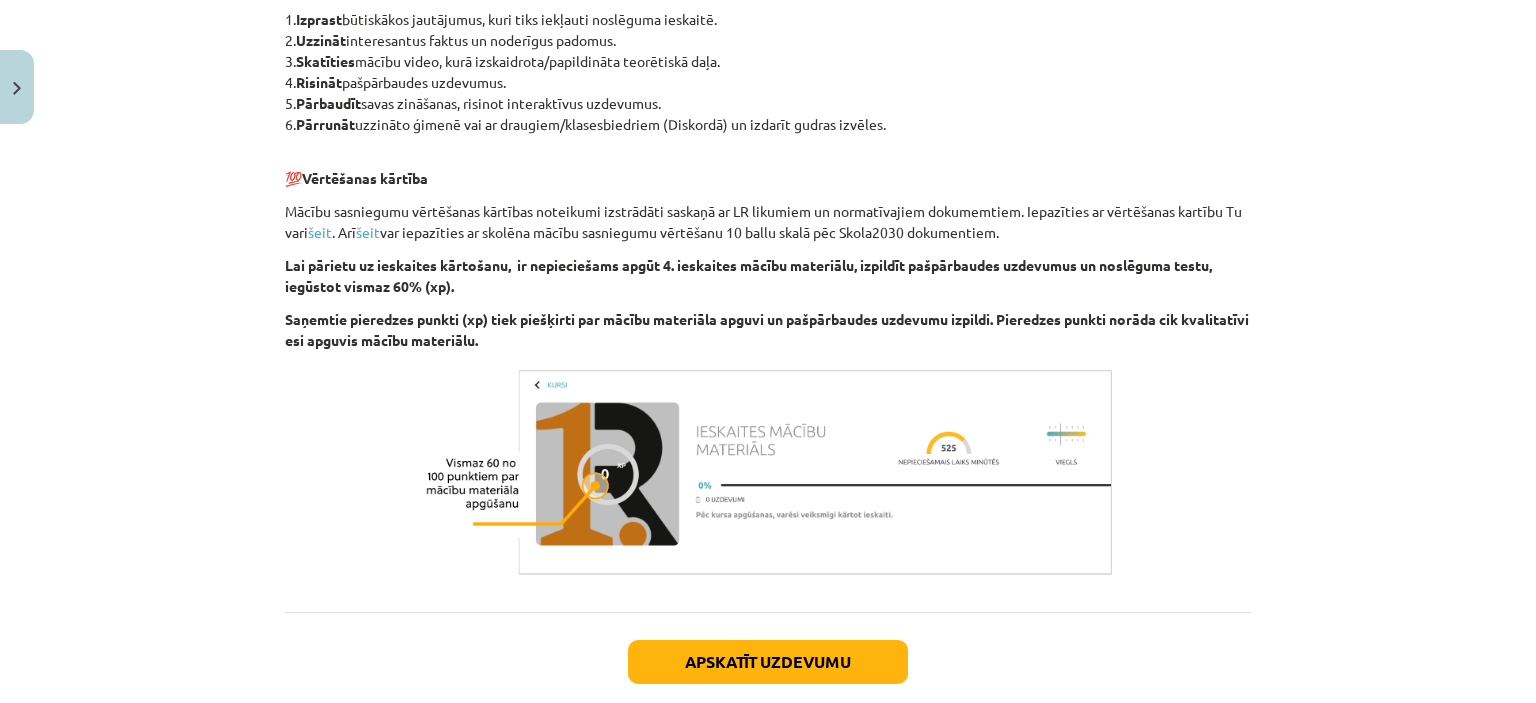 scroll, scrollTop: 745, scrollLeft: 0, axis: vertical 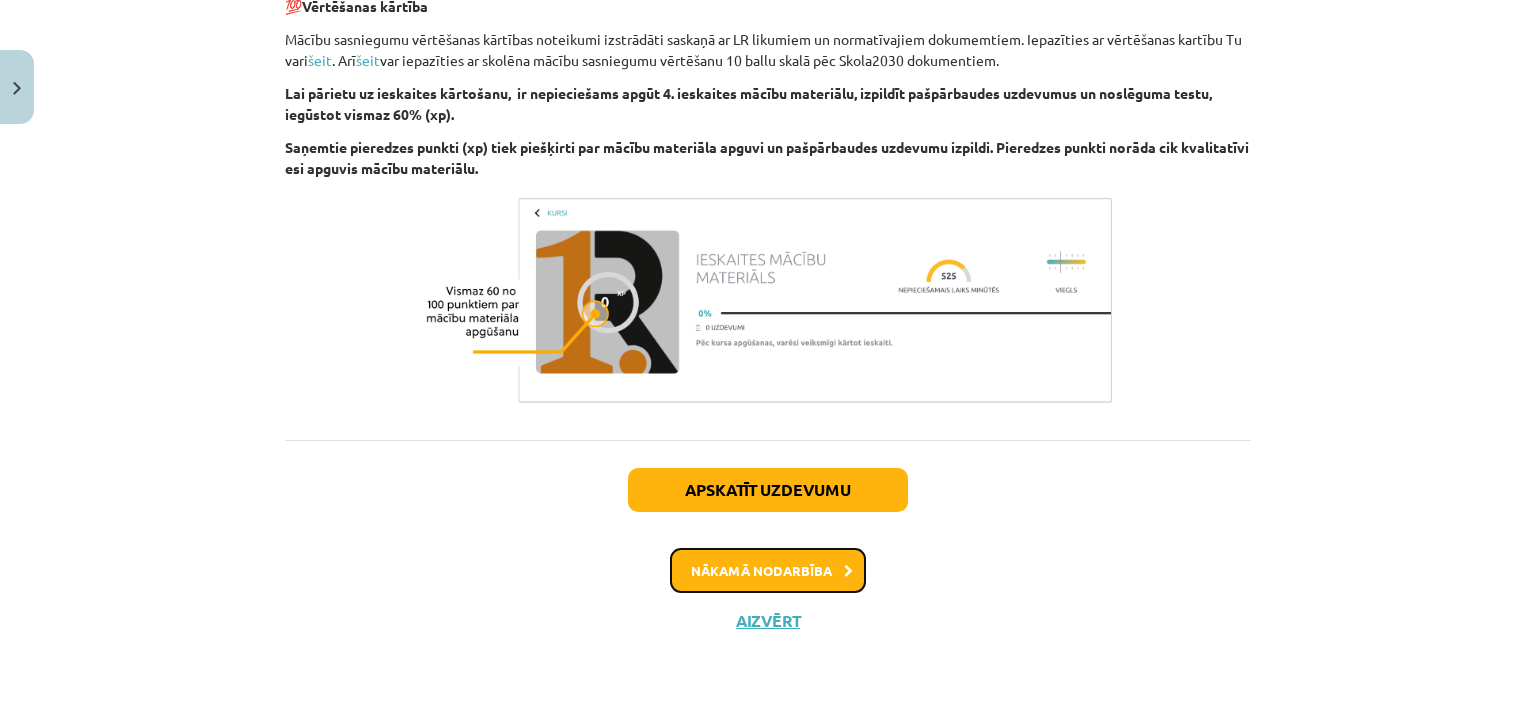click on "Nākamā nodarbība" 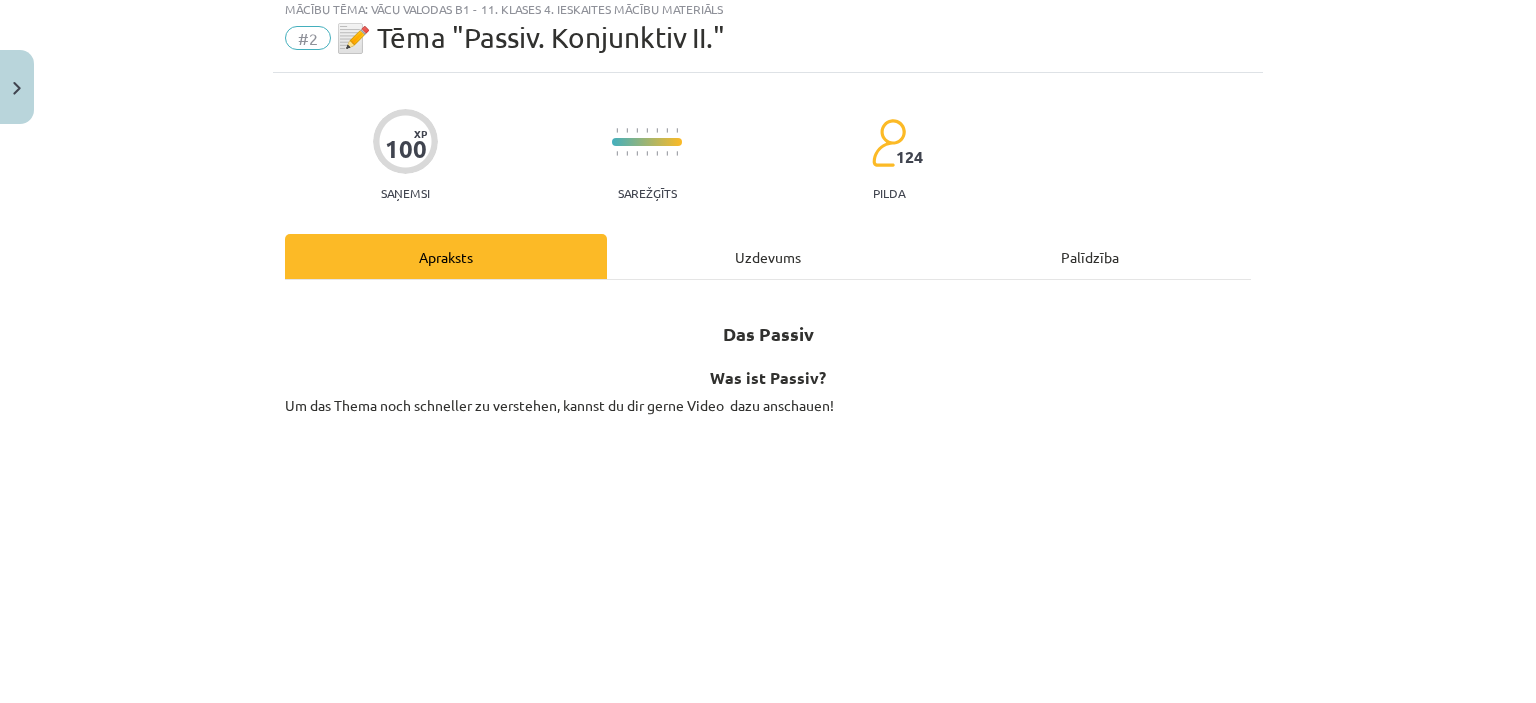scroll, scrollTop: 50, scrollLeft: 0, axis: vertical 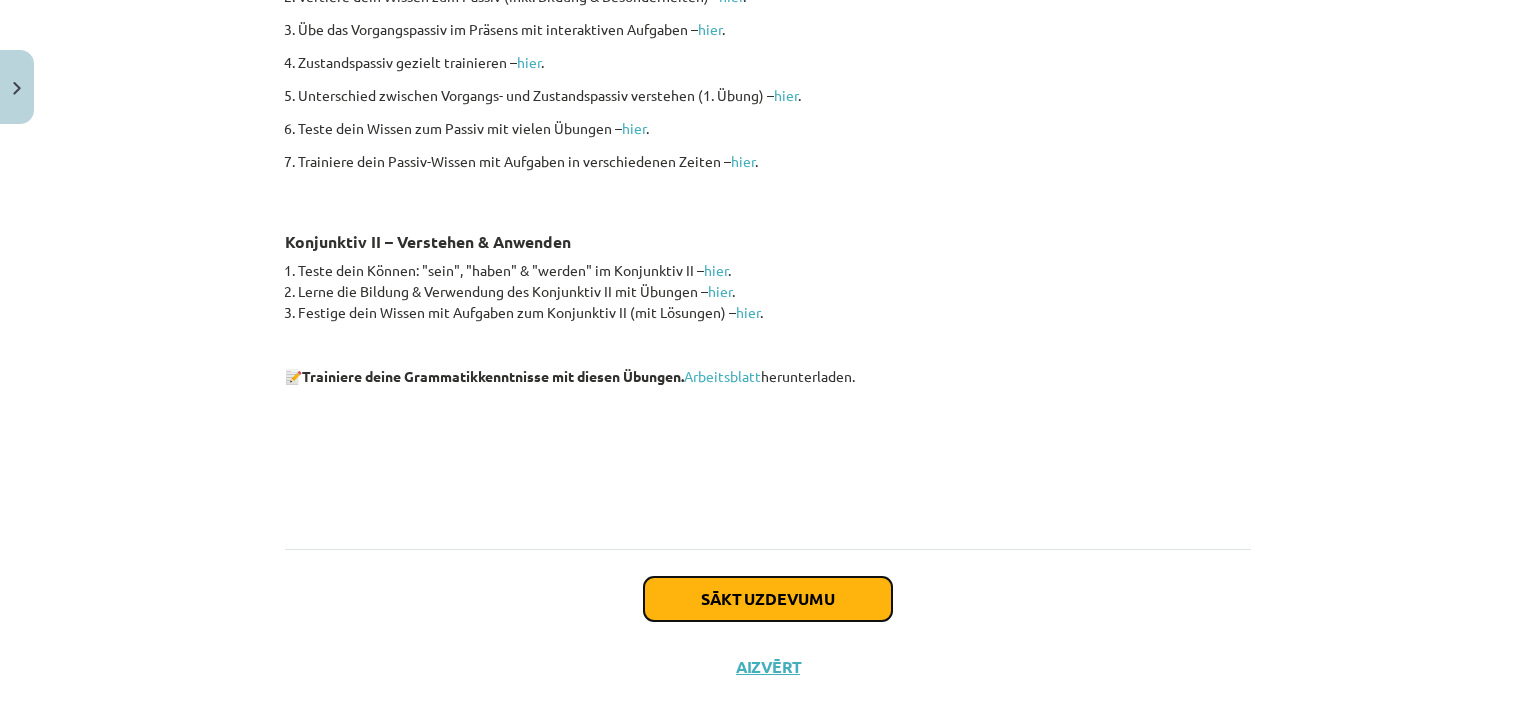 click on "Sākt uzdevumu" 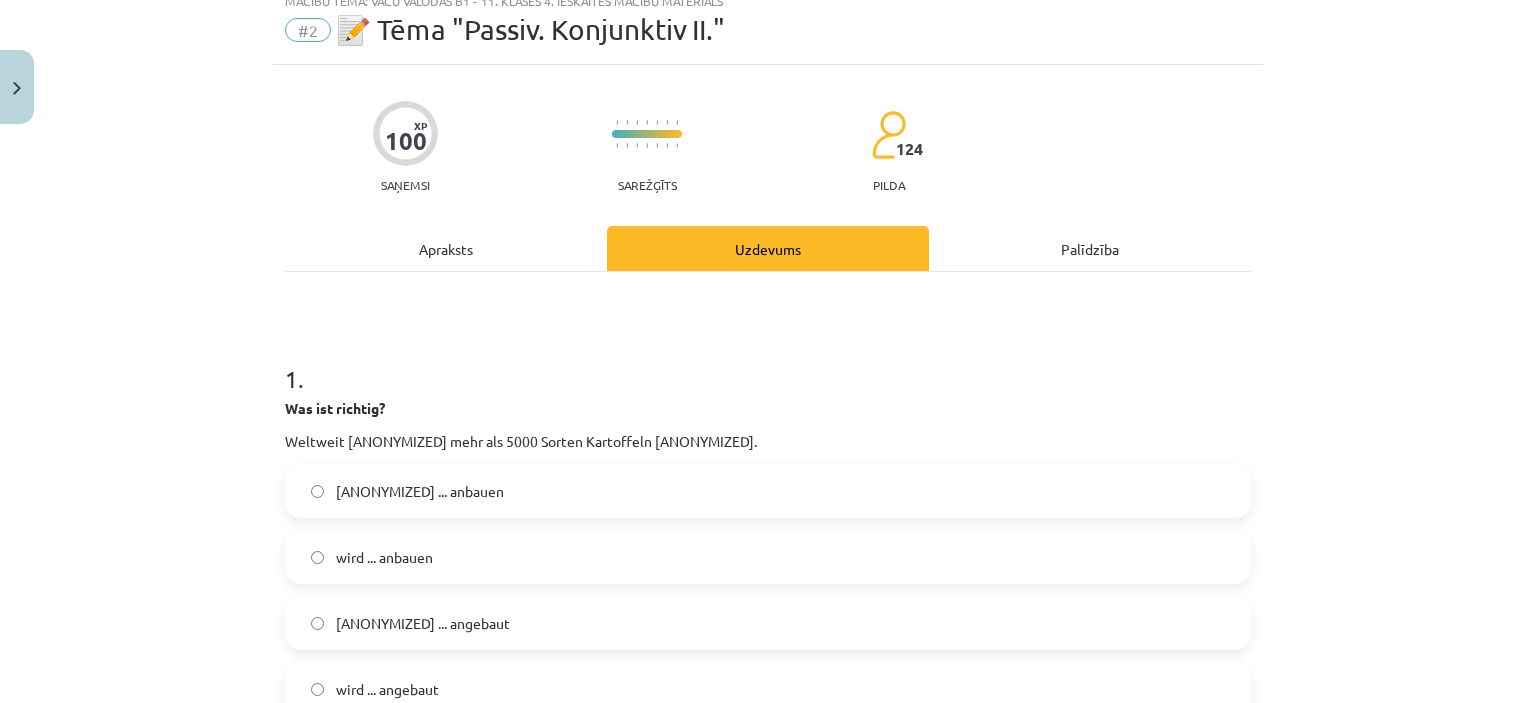 scroll, scrollTop: 50, scrollLeft: 0, axis: vertical 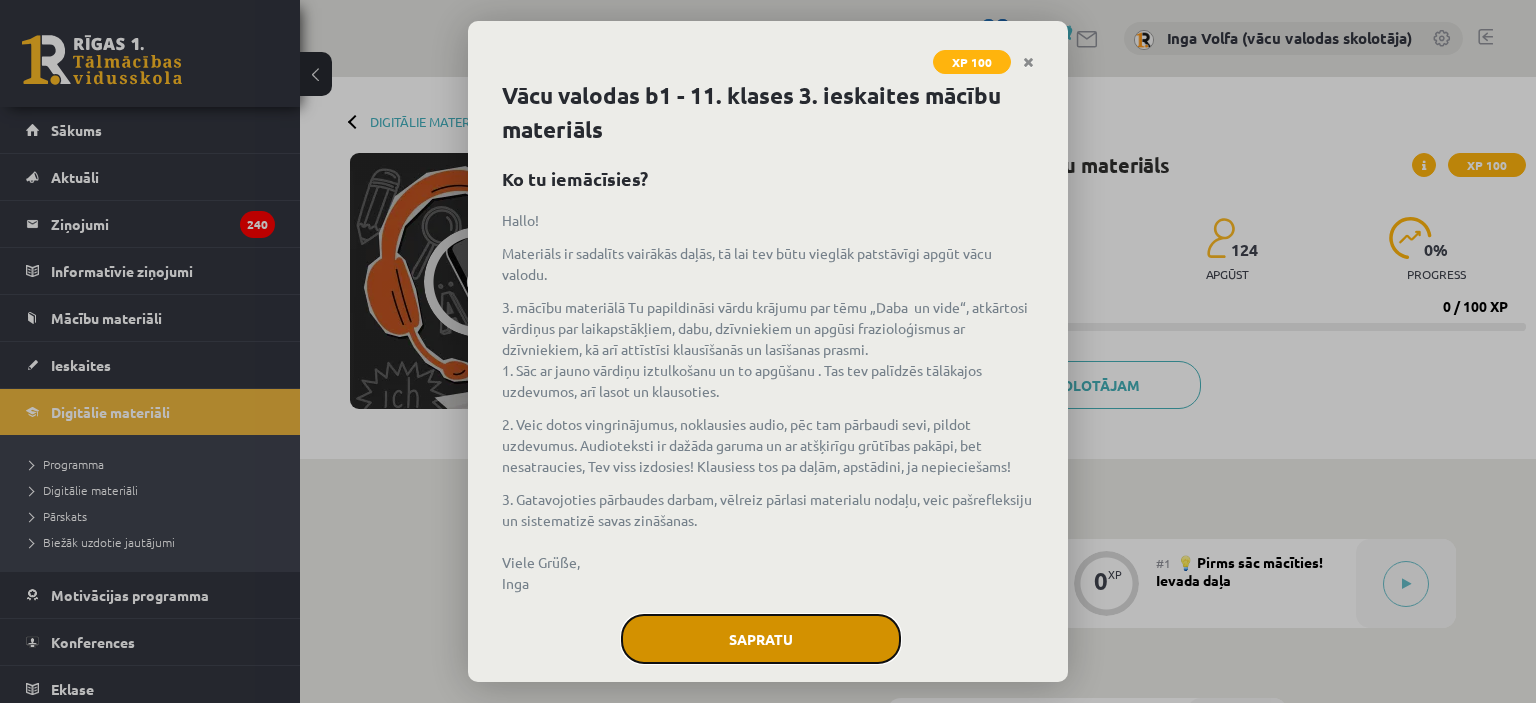 click on "Sapratu" 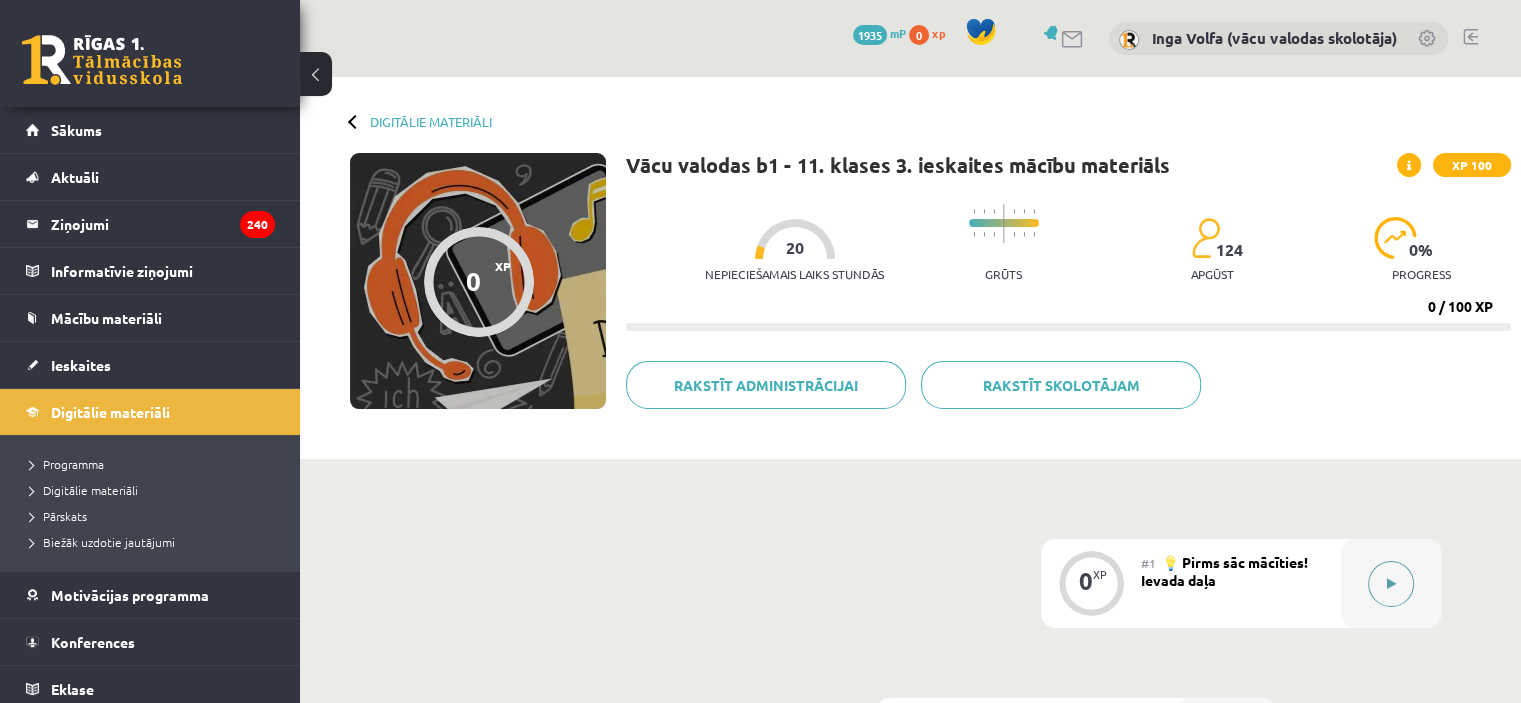 click 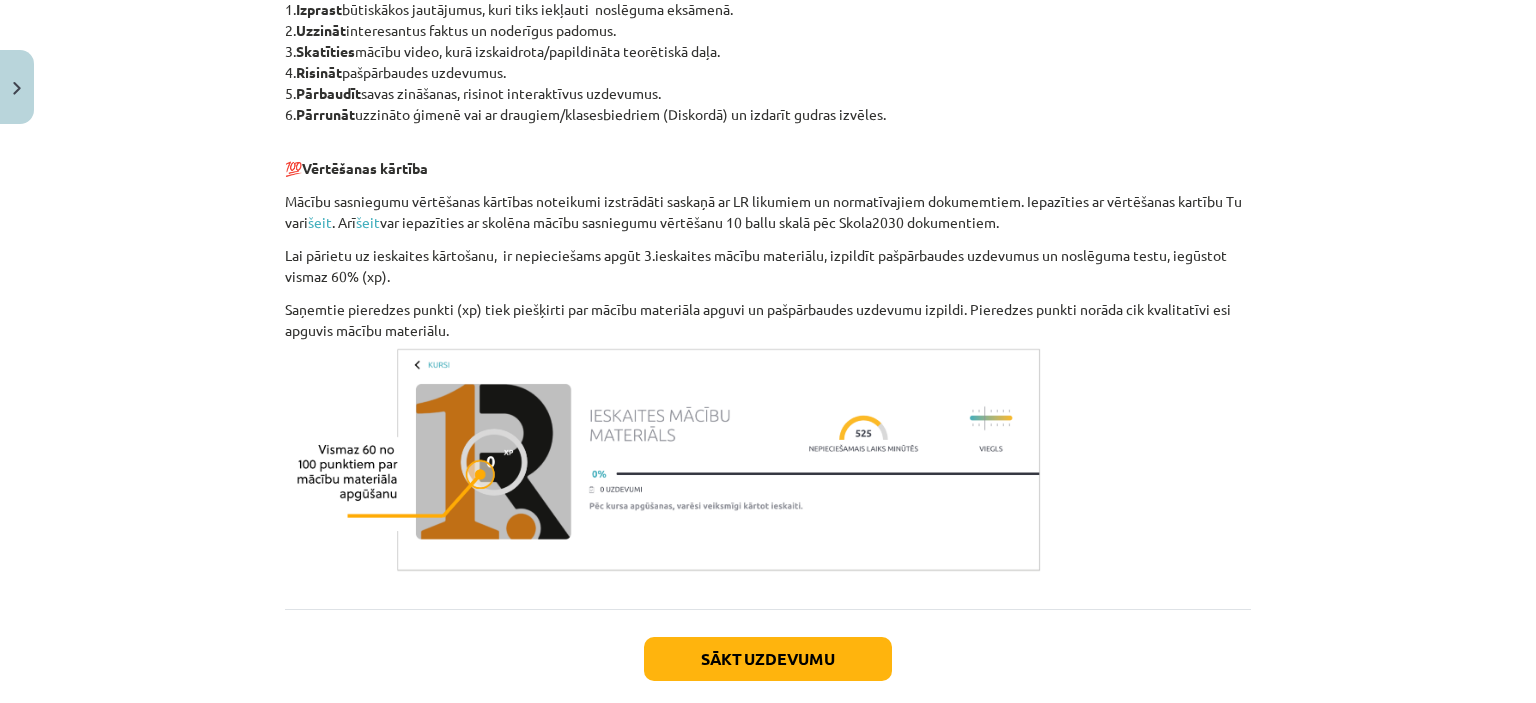 scroll, scrollTop: 616, scrollLeft: 0, axis: vertical 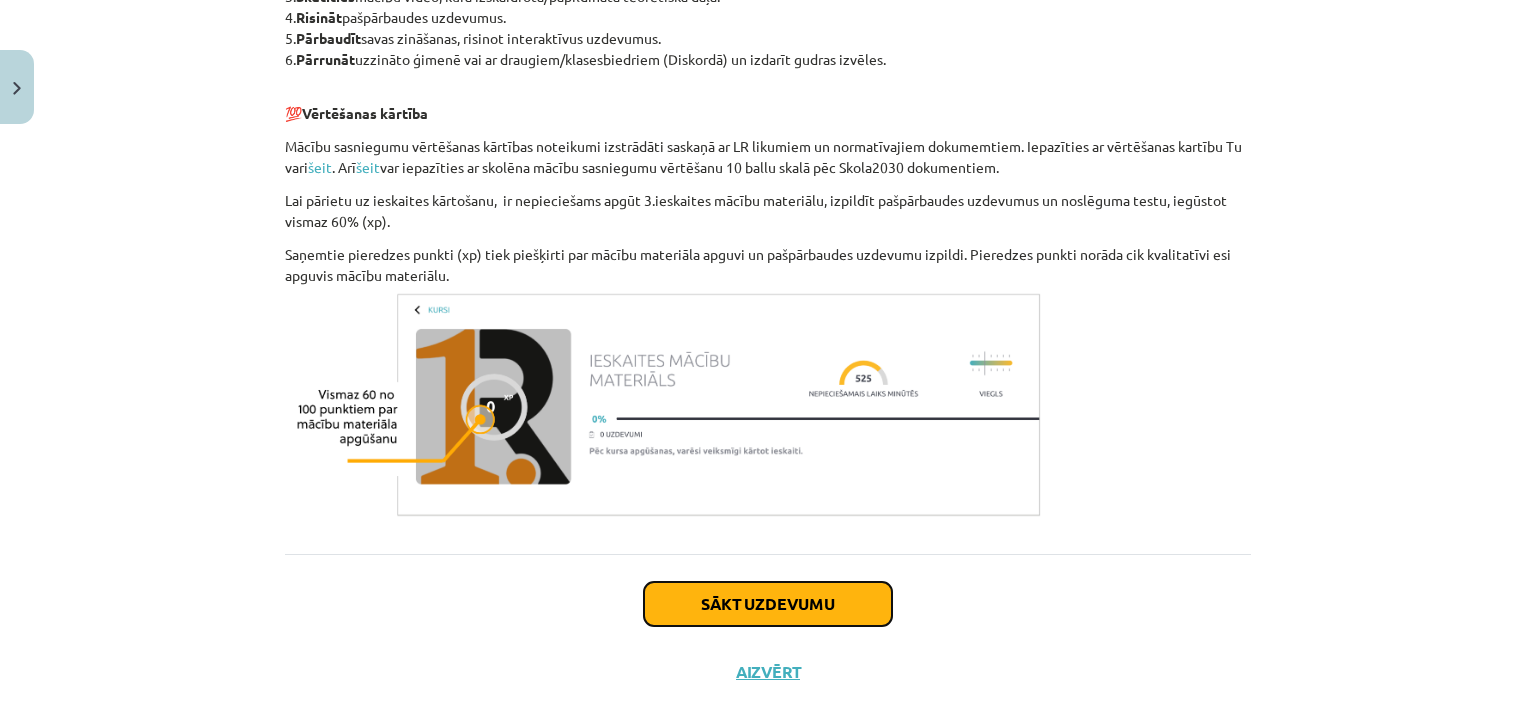 click on "Sākt uzdevumu" 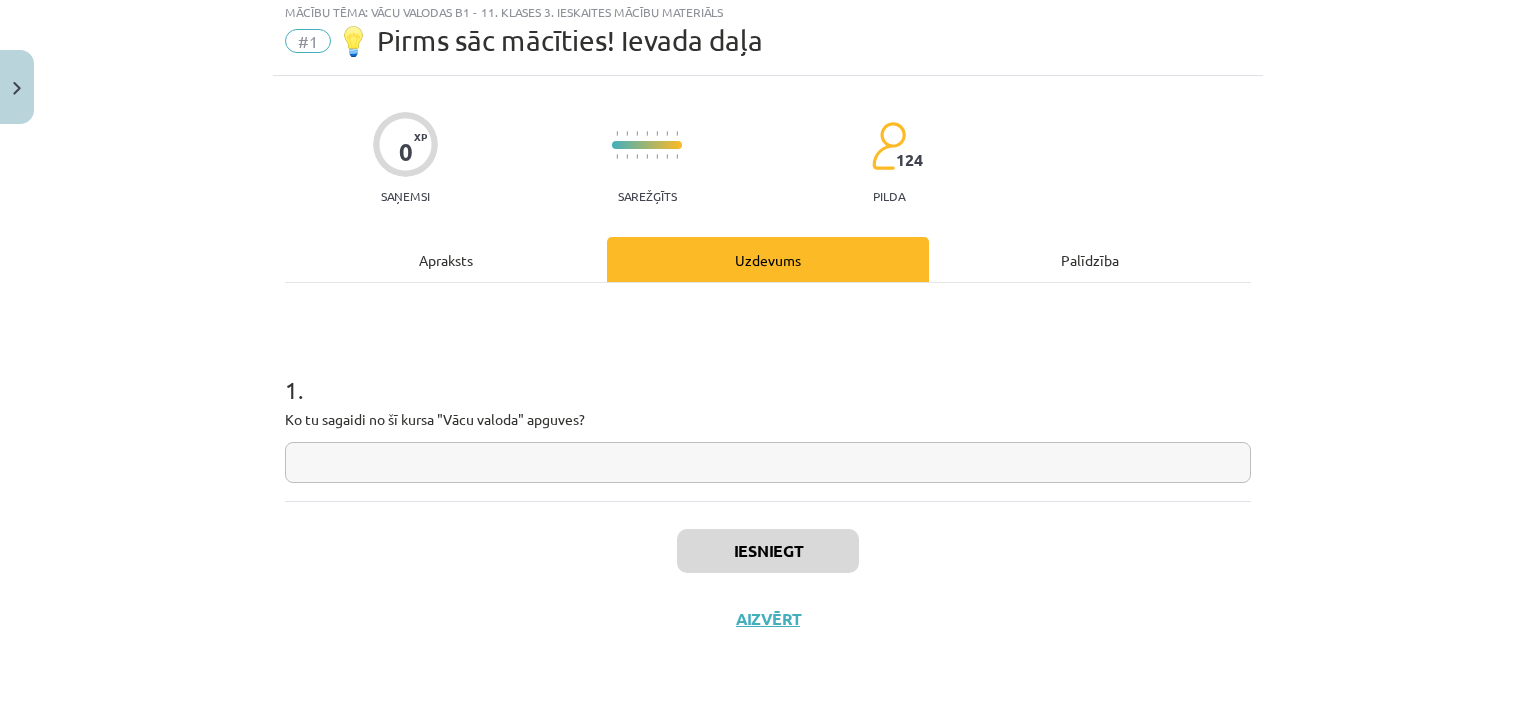 scroll, scrollTop: 50, scrollLeft: 0, axis: vertical 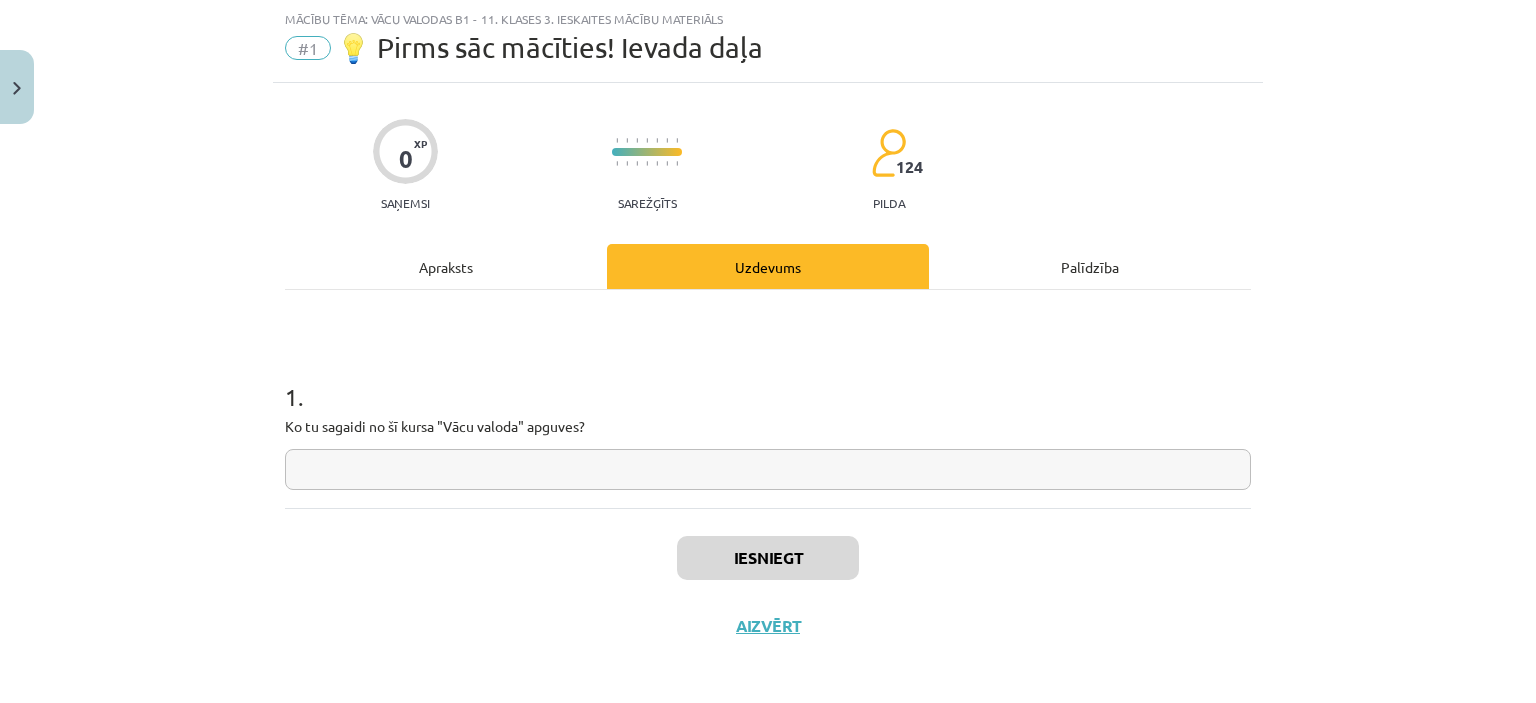 click on "Apraksts" 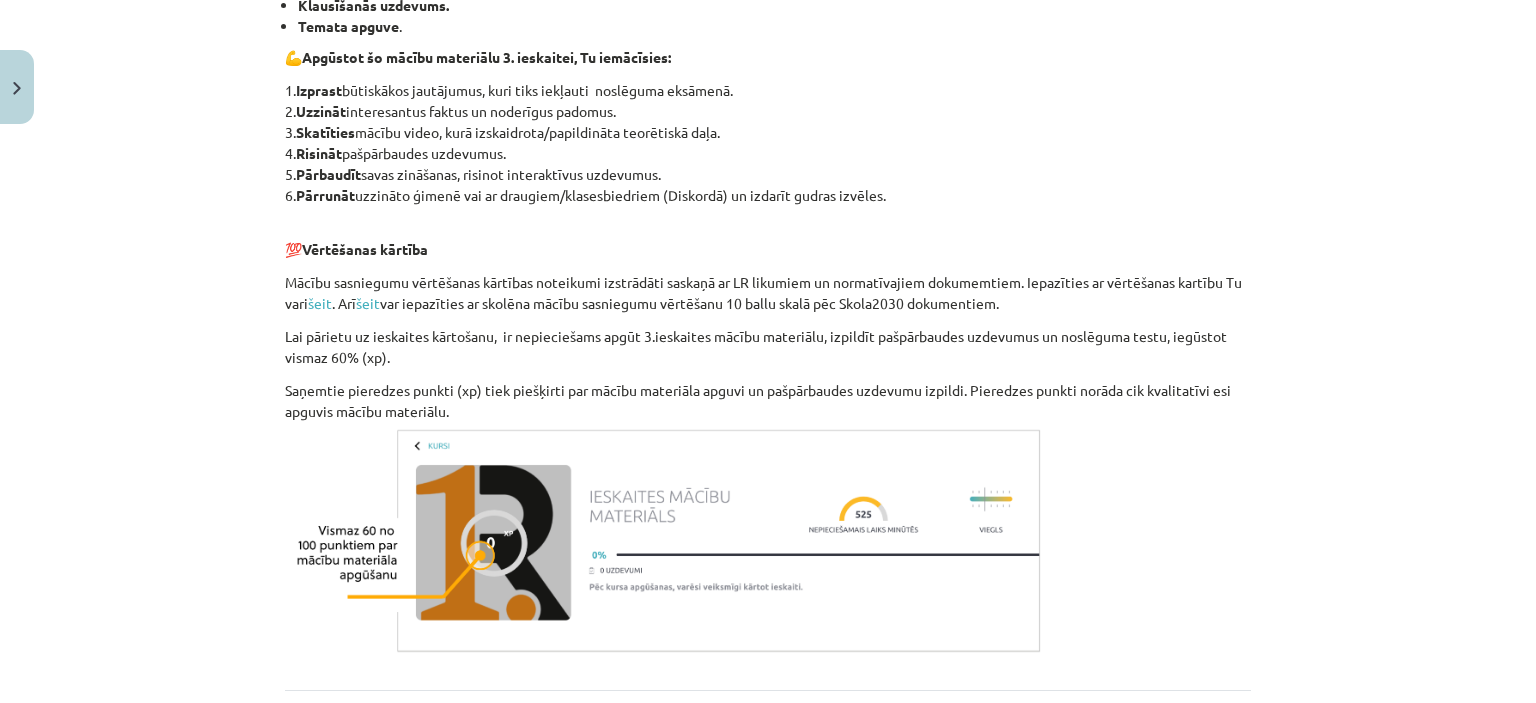scroll, scrollTop: 668, scrollLeft: 0, axis: vertical 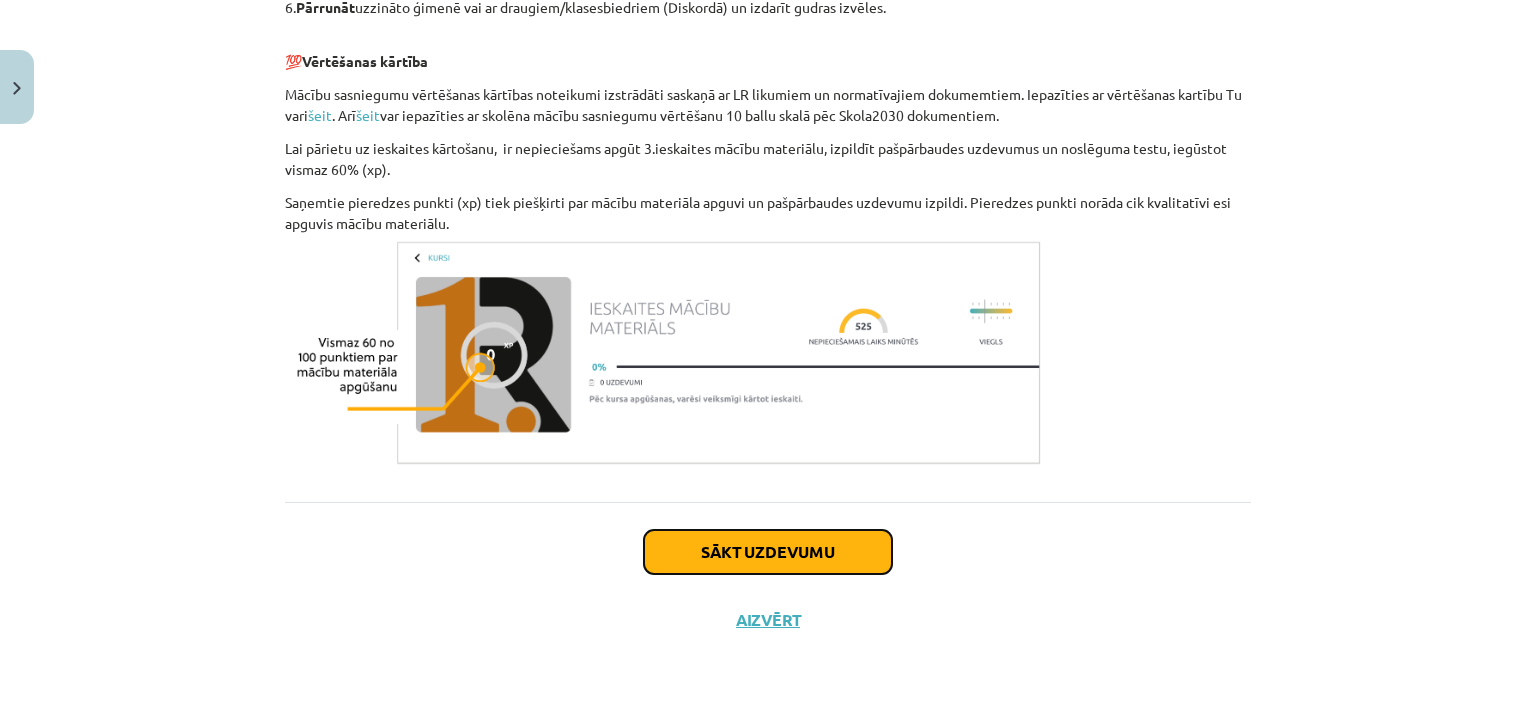 click on "Sākt uzdevumu" 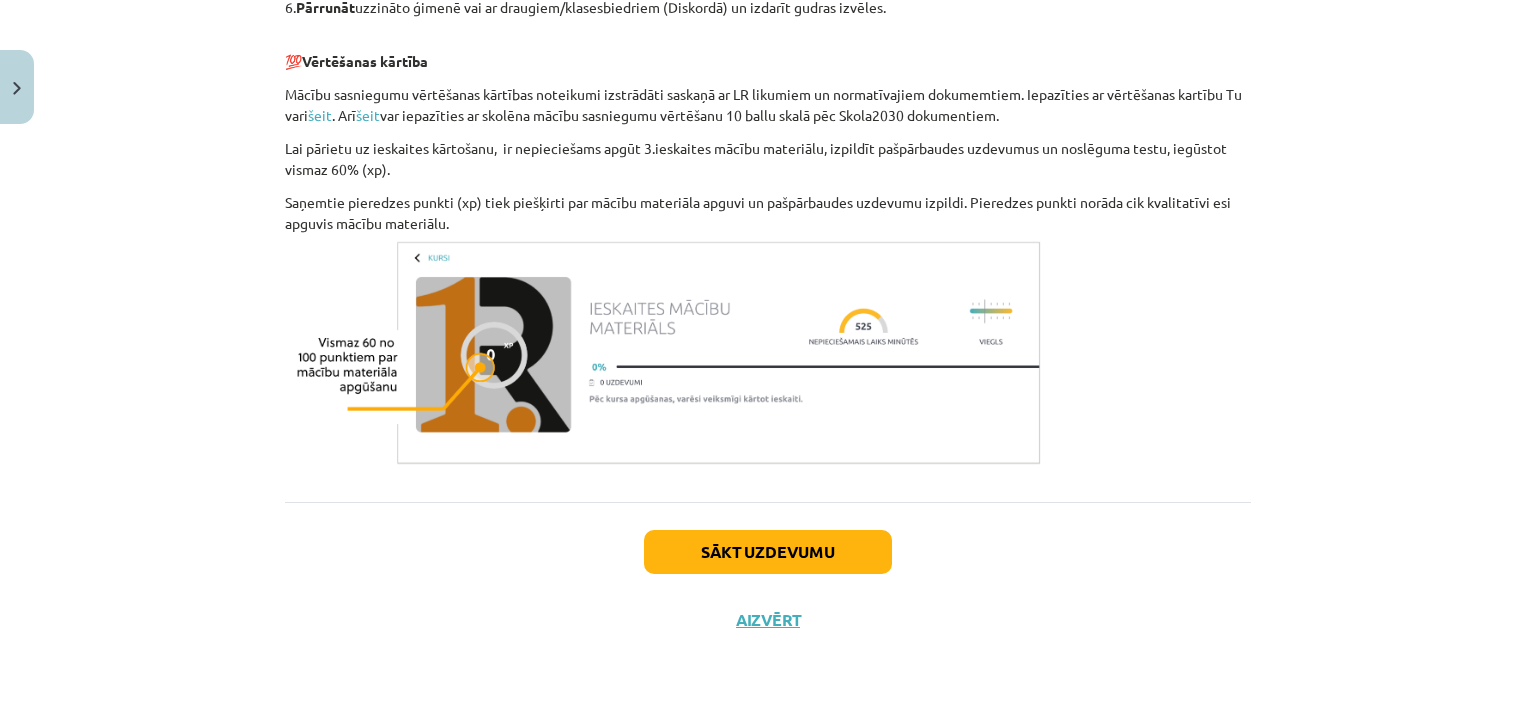 scroll, scrollTop: 50, scrollLeft: 0, axis: vertical 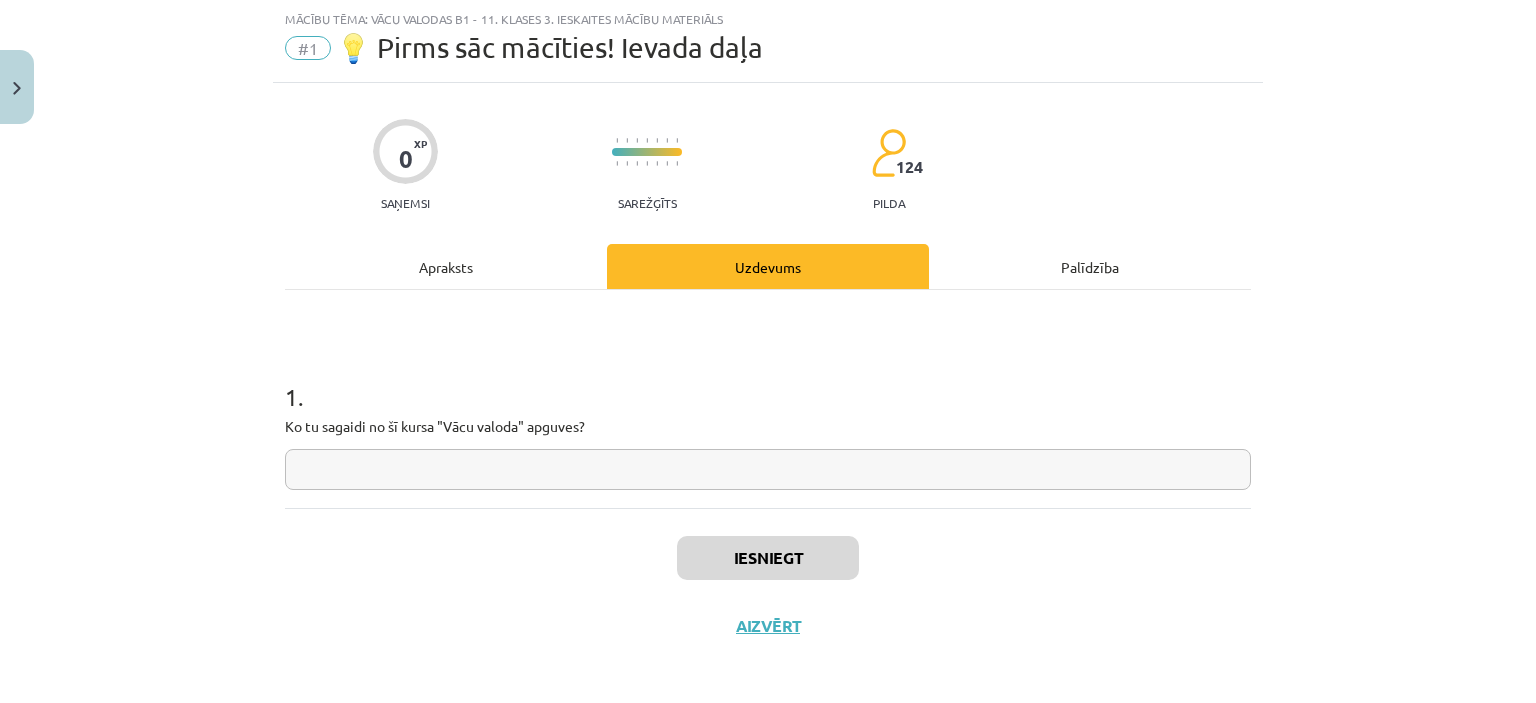 click on "Apraksts" 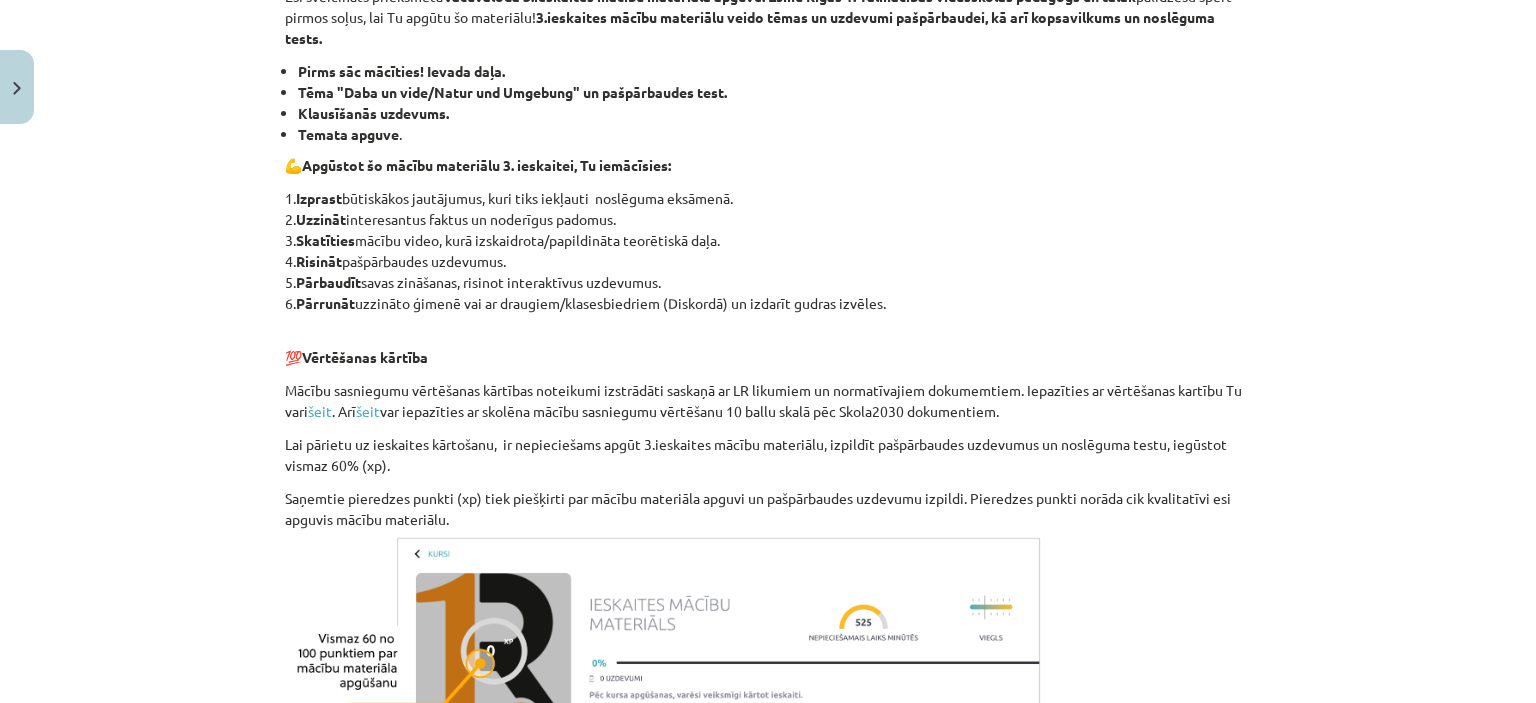 scroll, scrollTop: 668, scrollLeft: 0, axis: vertical 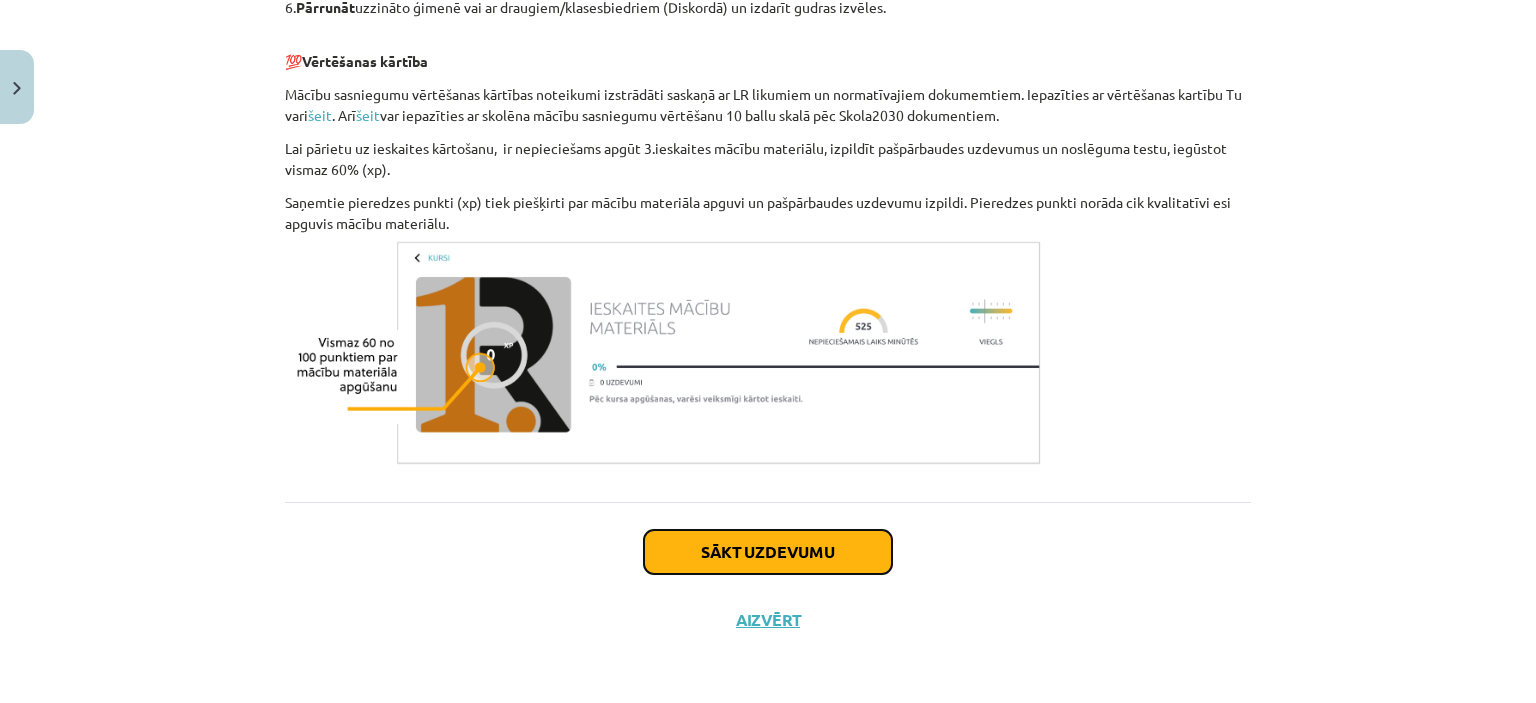 click on "Sākt uzdevumu" 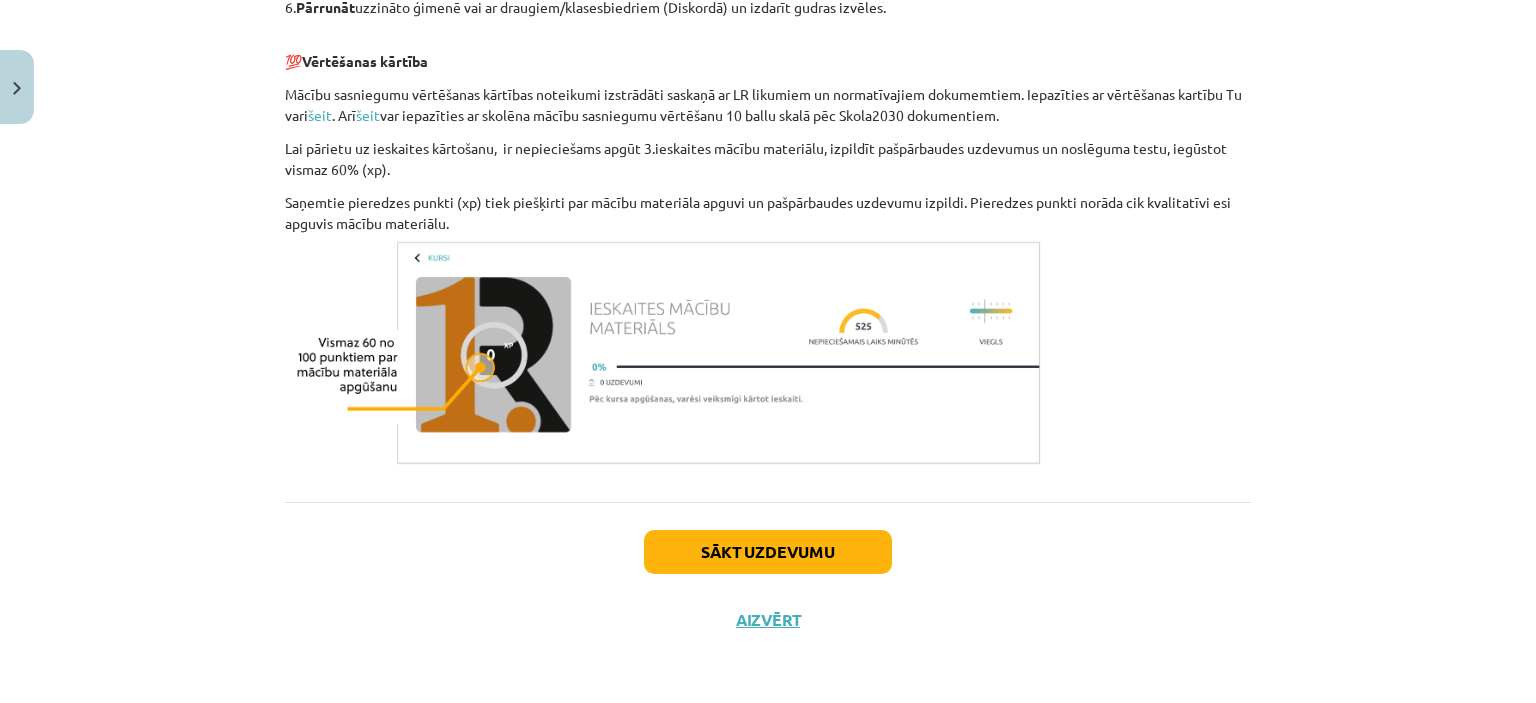 scroll, scrollTop: 50, scrollLeft: 0, axis: vertical 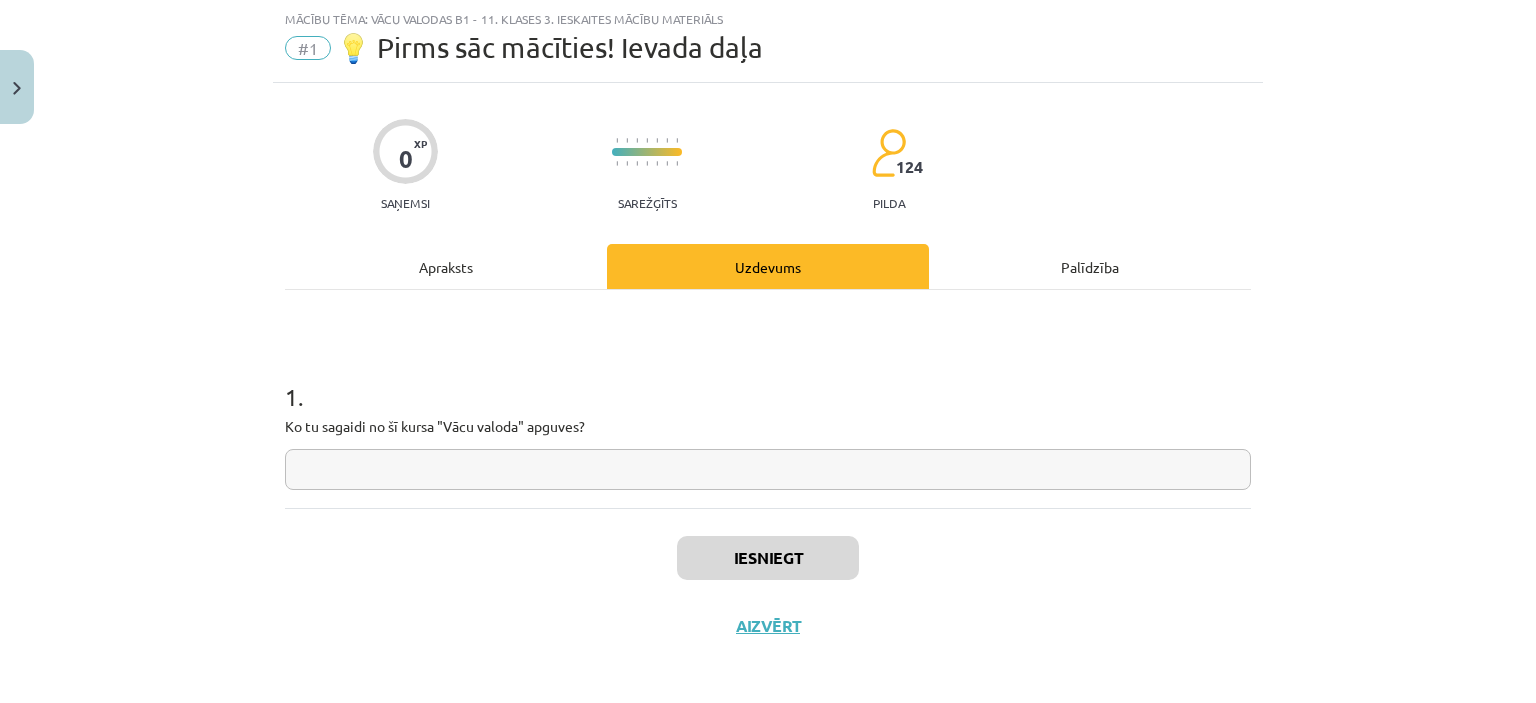 click 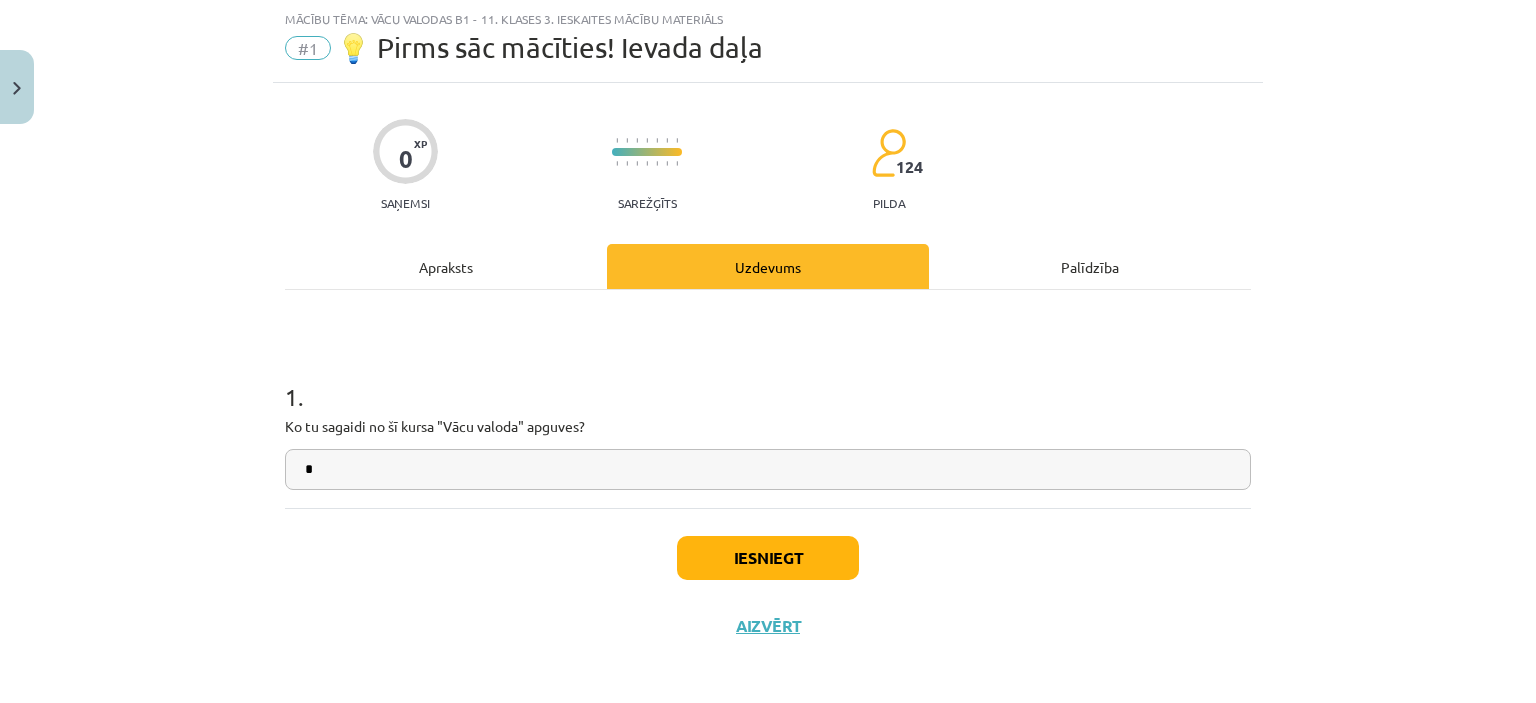 type on "*" 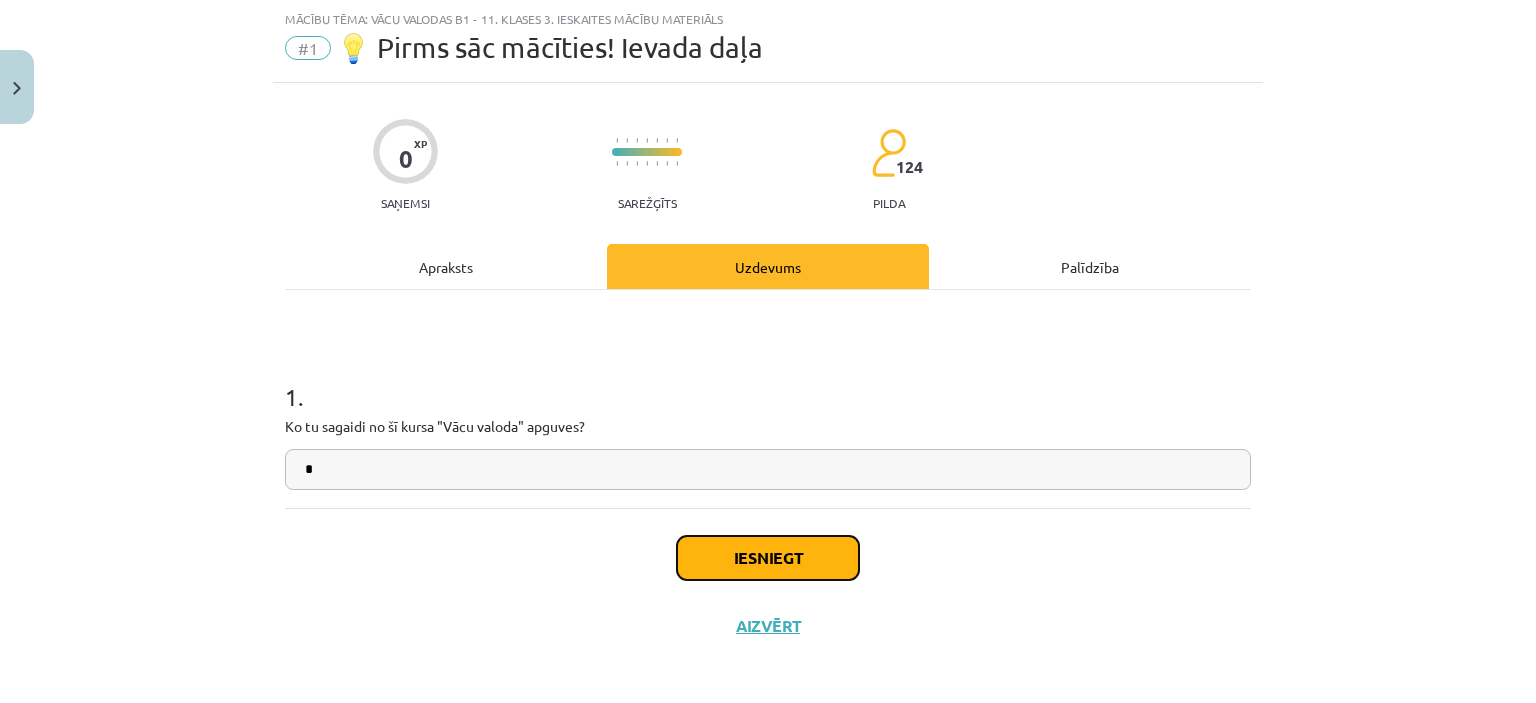 click on "Iesniegt" 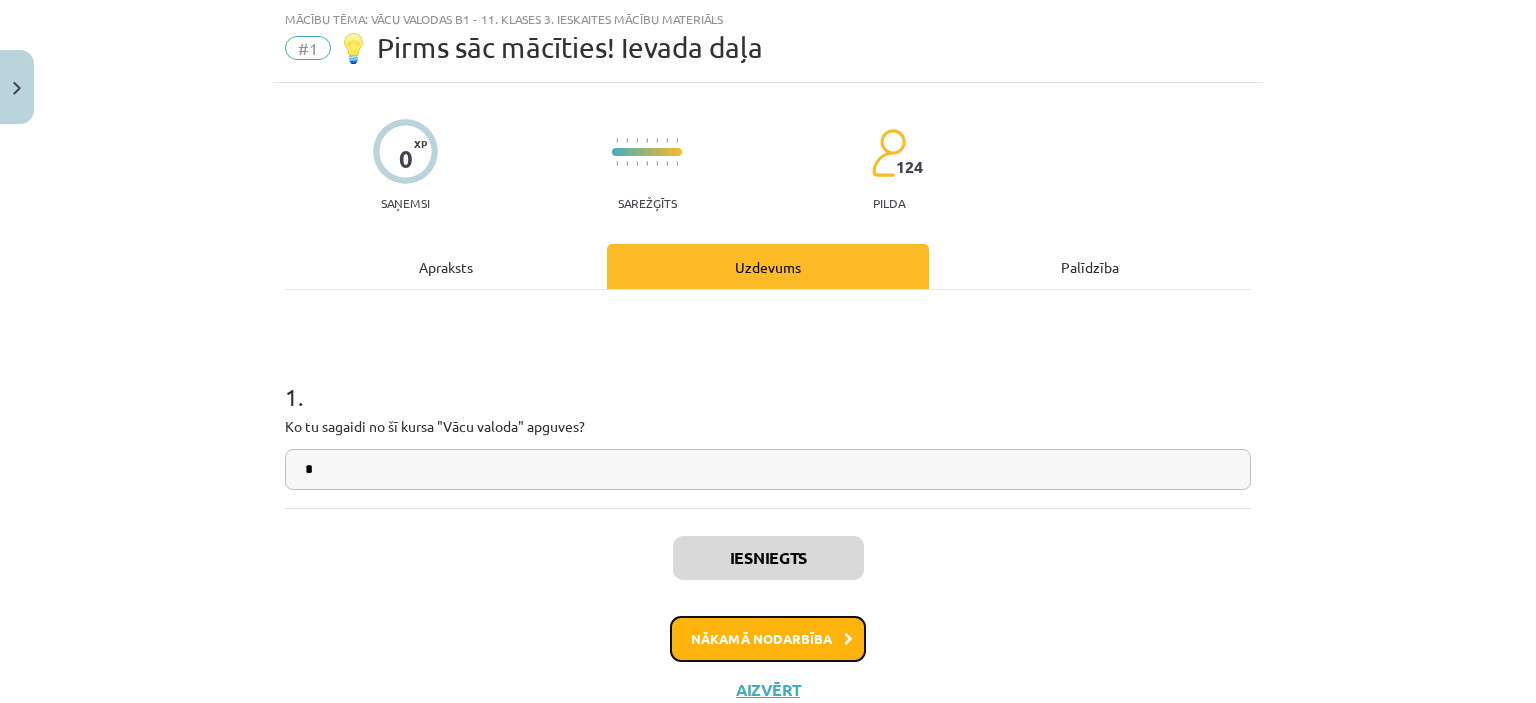 click on "Nākamā nodarbība" 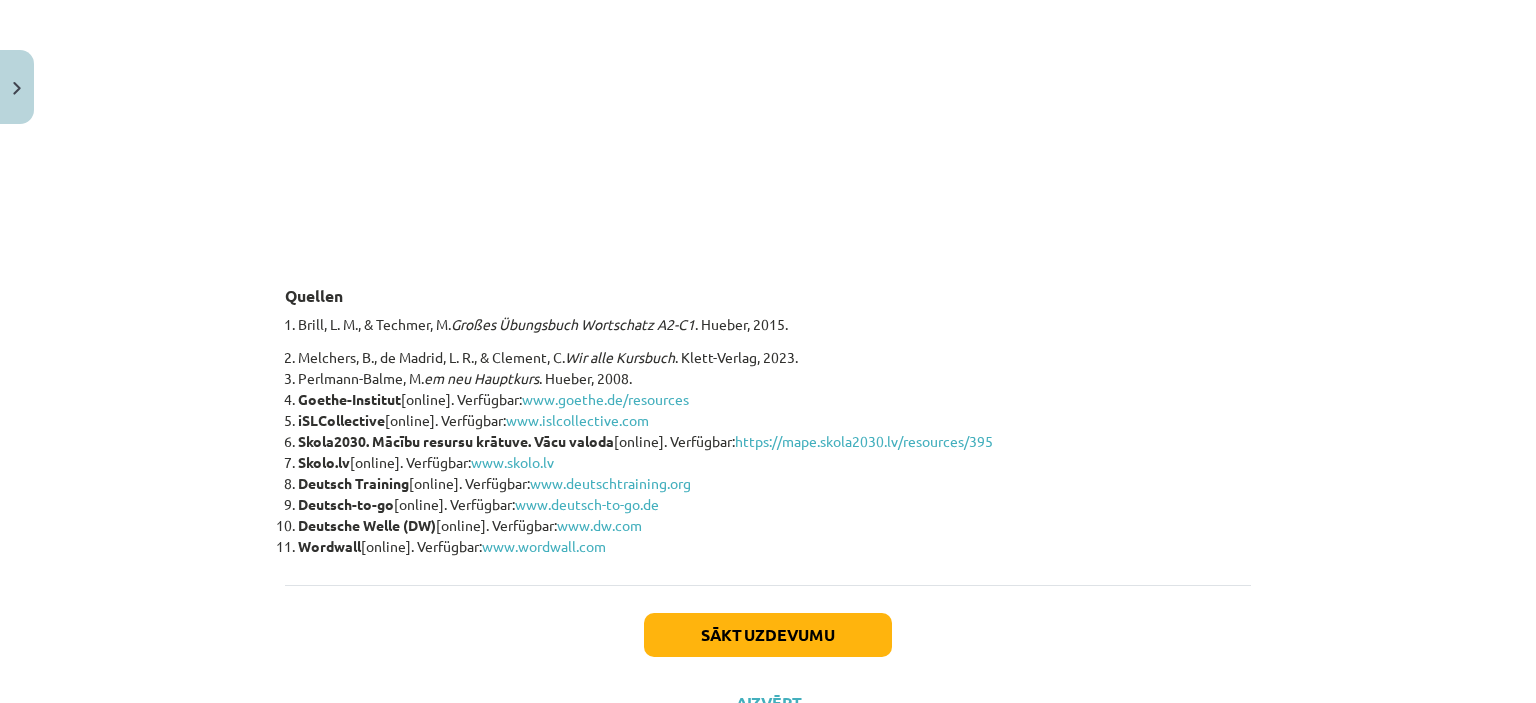 scroll, scrollTop: 3659, scrollLeft: 0, axis: vertical 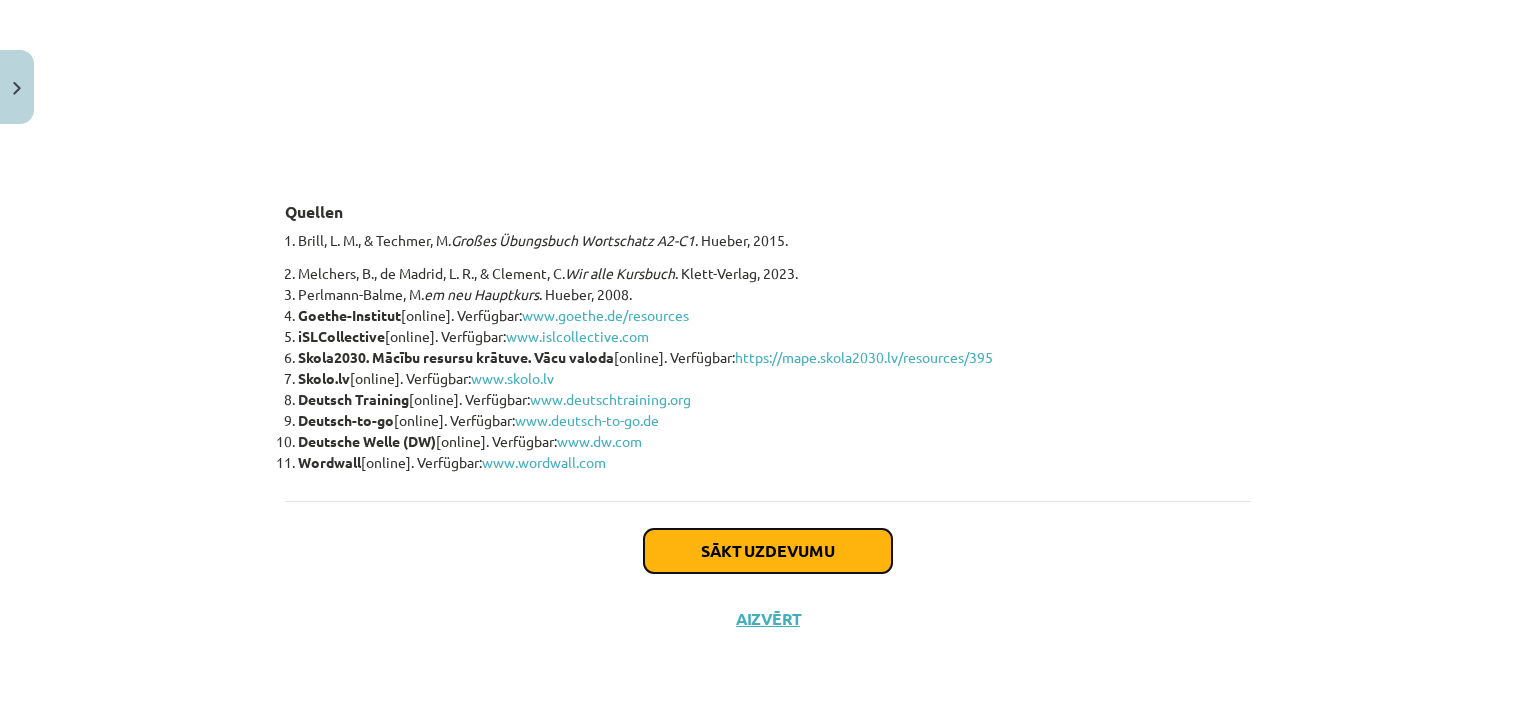 click on "Sākt uzdevumu" 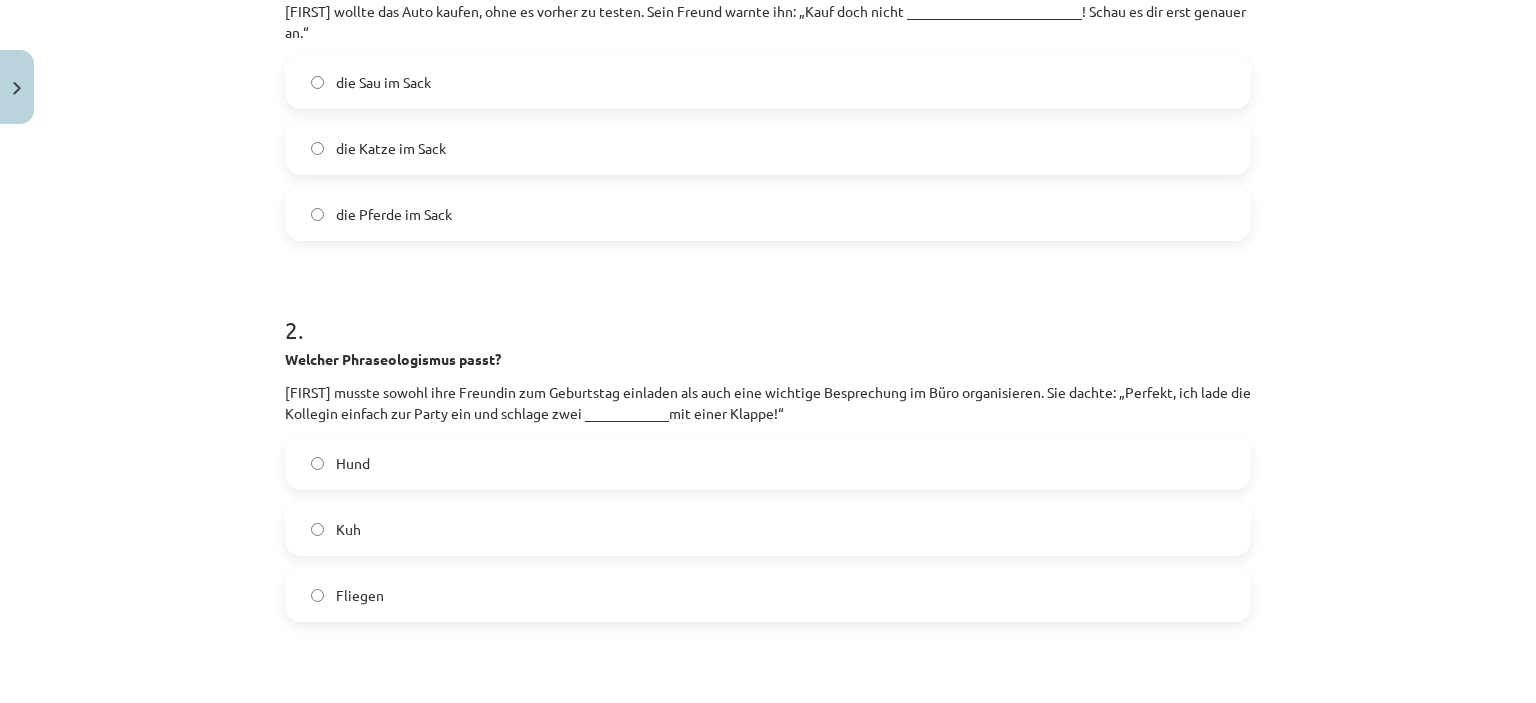 scroll, scrollTop: 50, scrollLeft: 0, axis: vertical 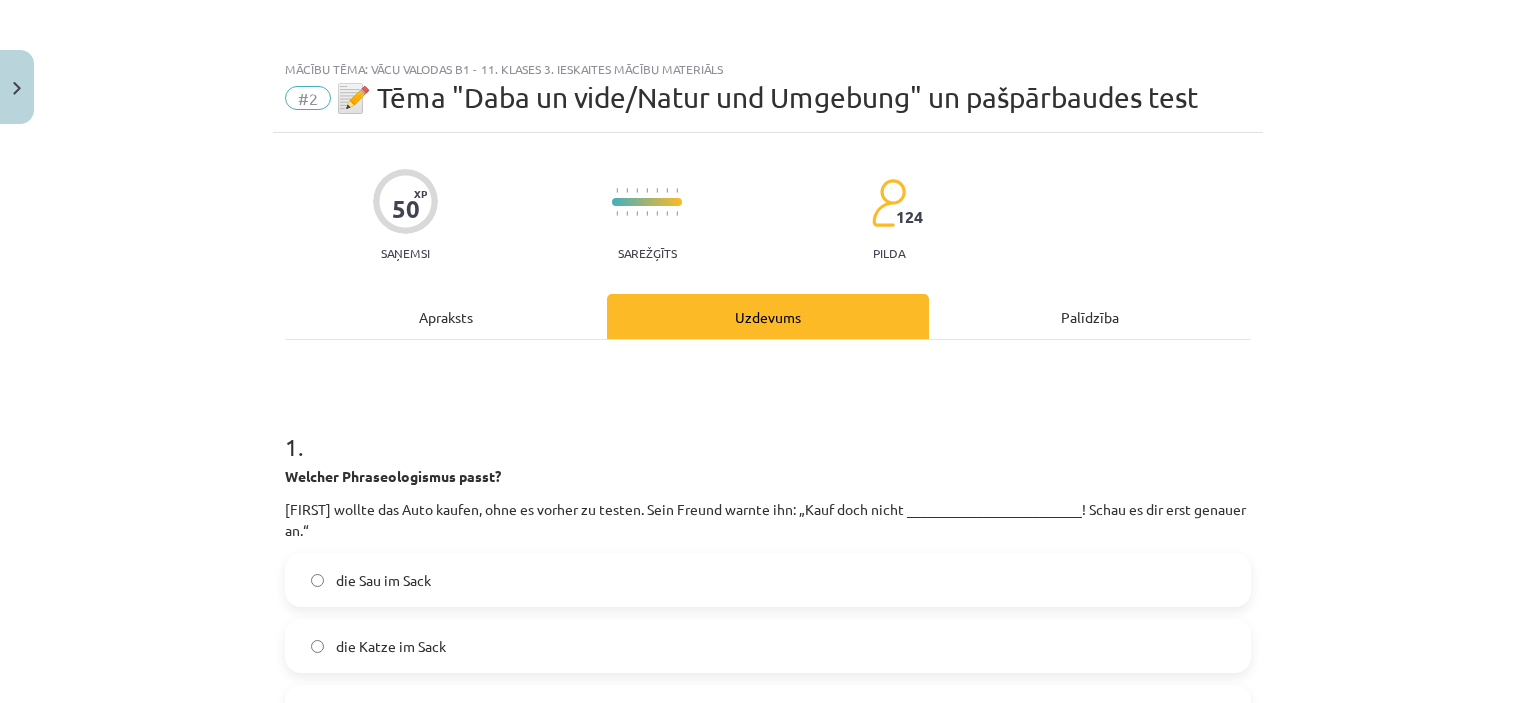 click on "Apraksts" 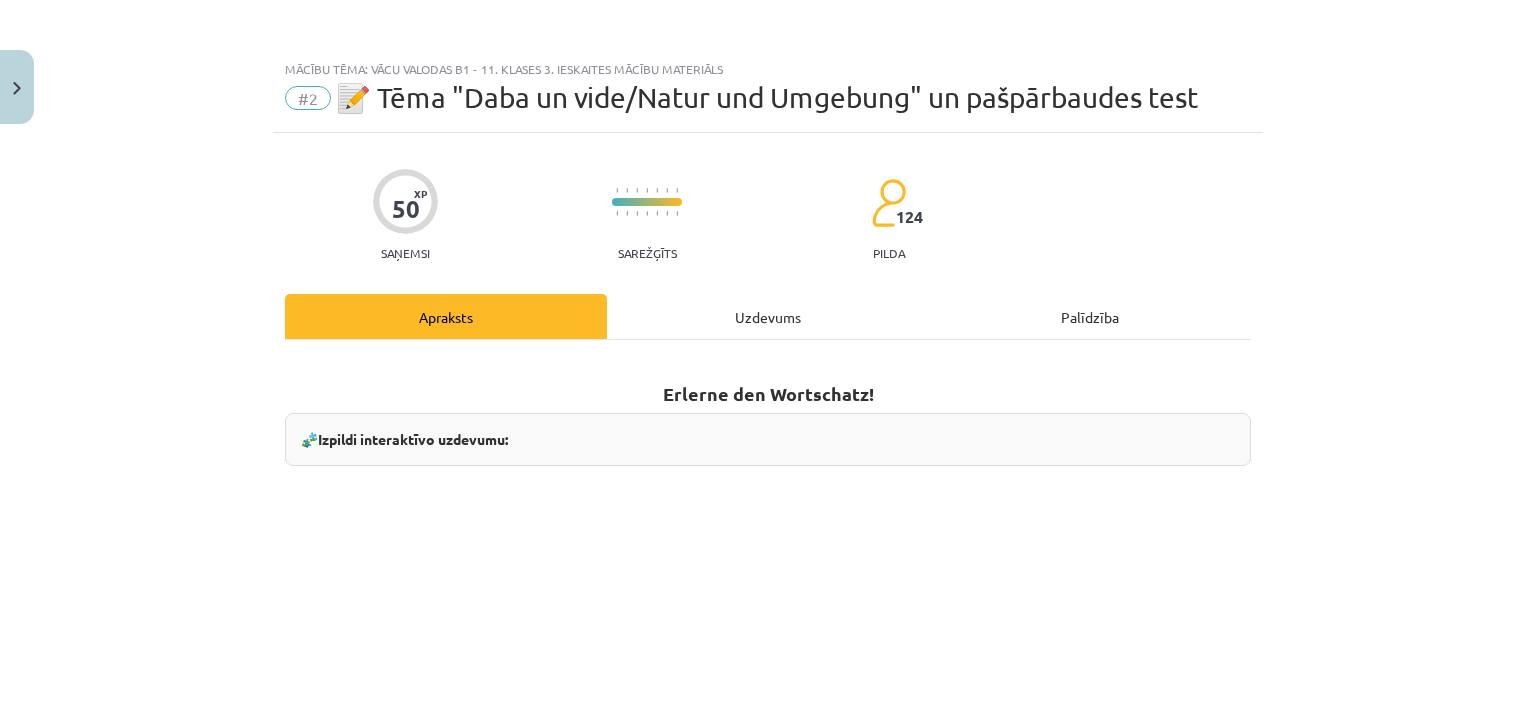 scroll, scrollTop: 50, scrollLeft: 0, axis: vertical 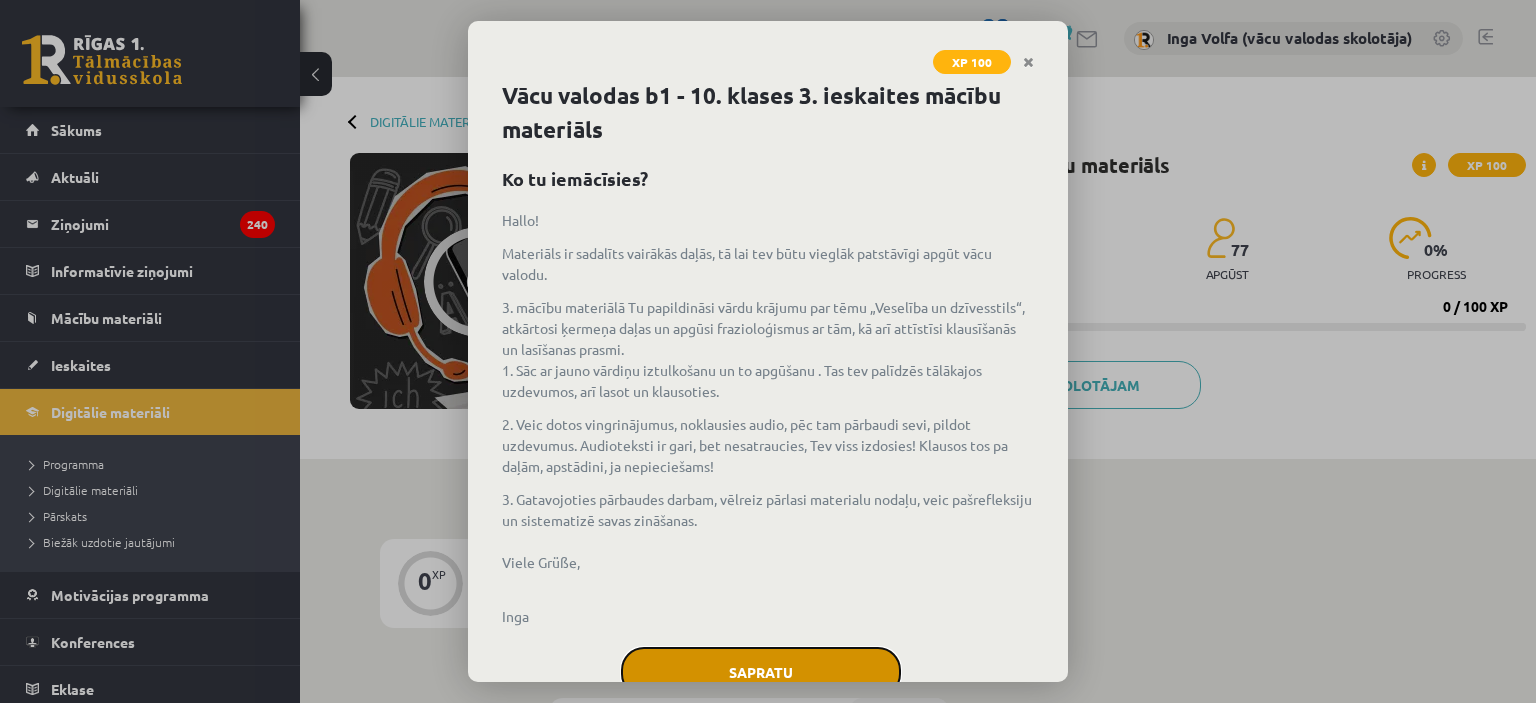 click on "Sapratu" 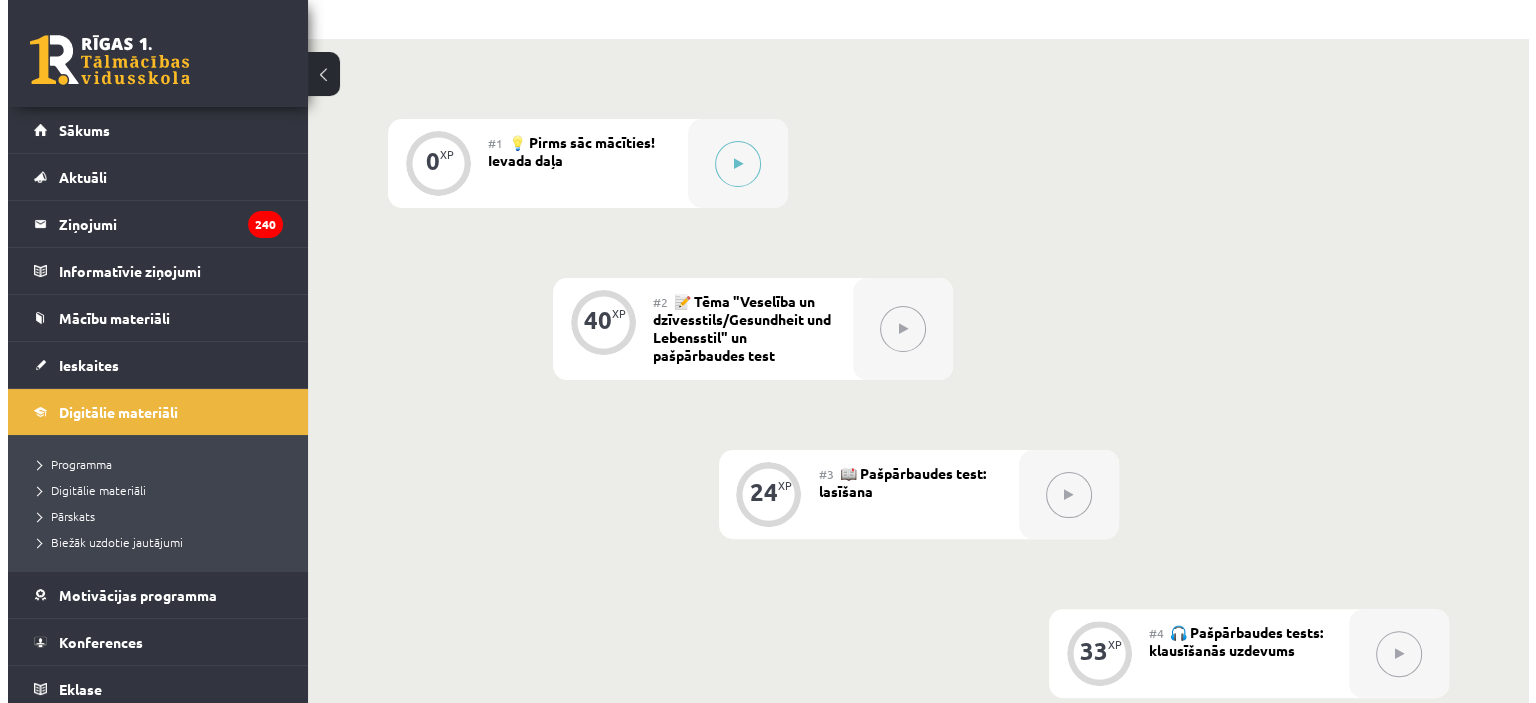 scroll, scrollTop: 416, scrollLeft: 0, axis: vertical 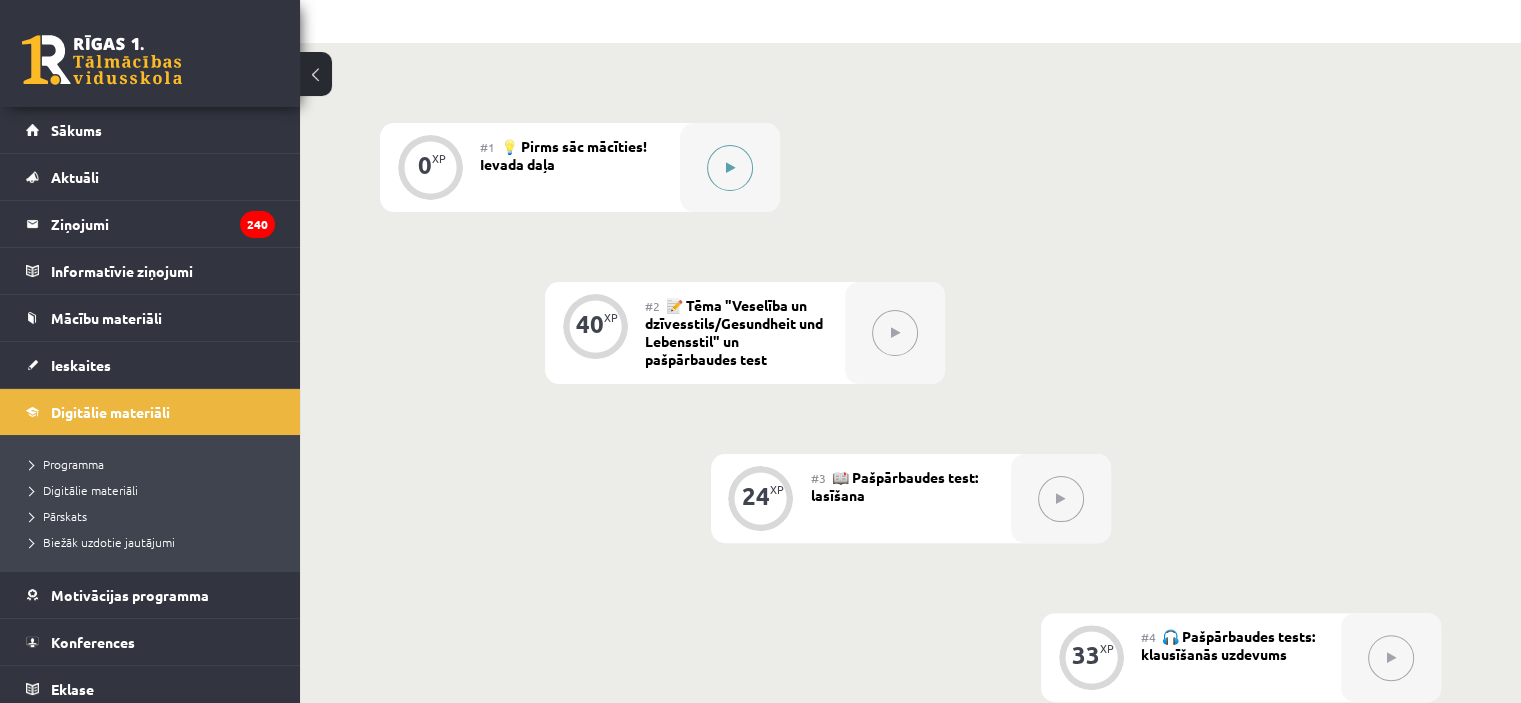 click 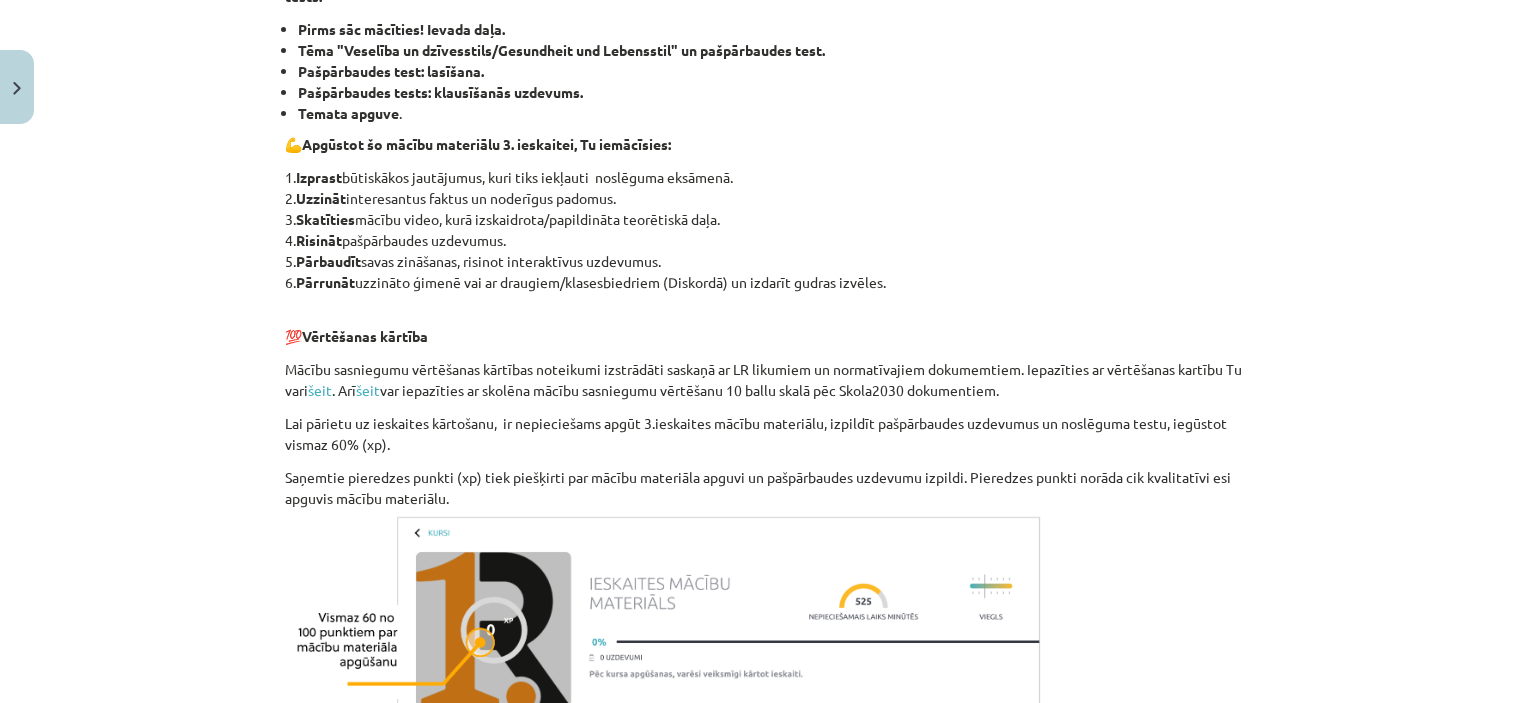 scroll, scrollTop: 722, scrollLeft: 0, axis: vertical 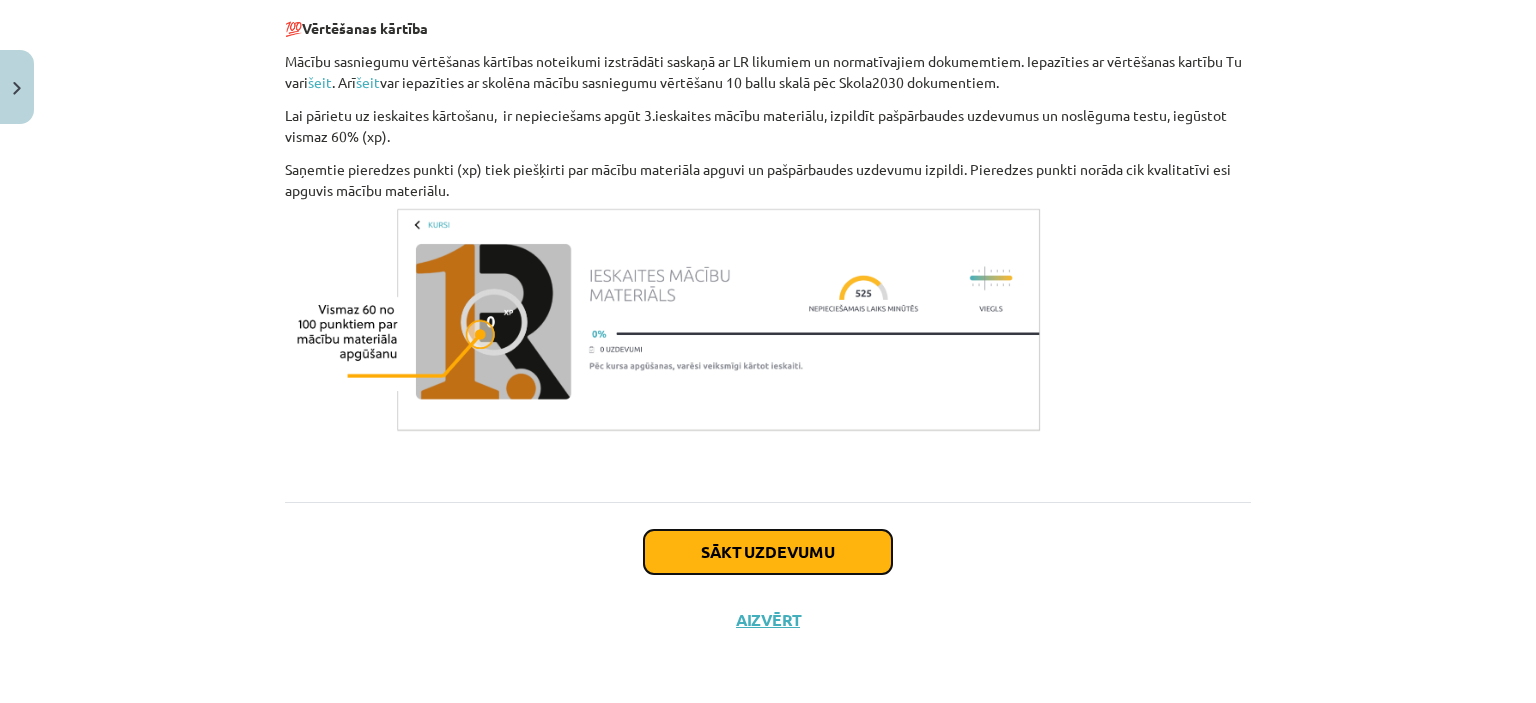 click on "Sākt uzdevumu" 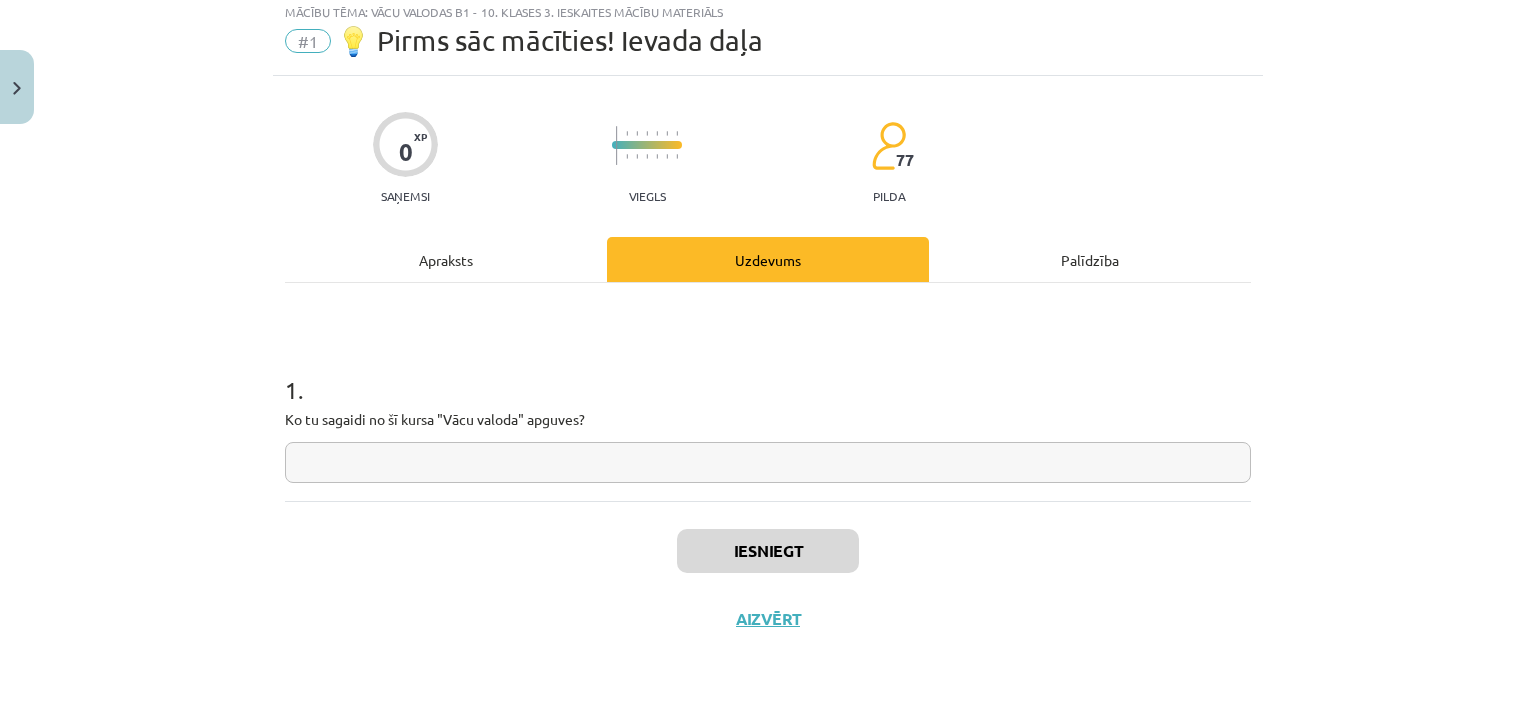scroll, scrollTop: 50, scrollLeft: 0, axis: vertical 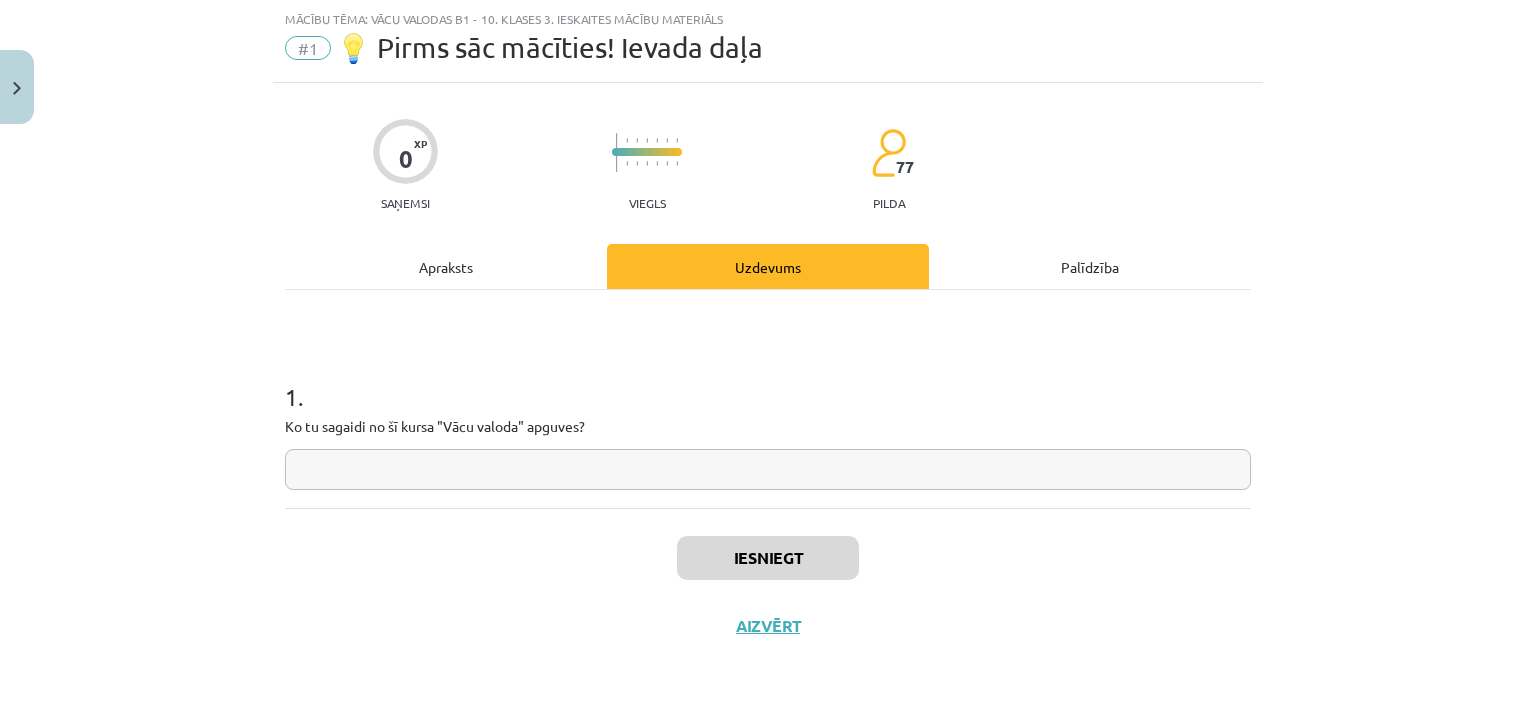 click 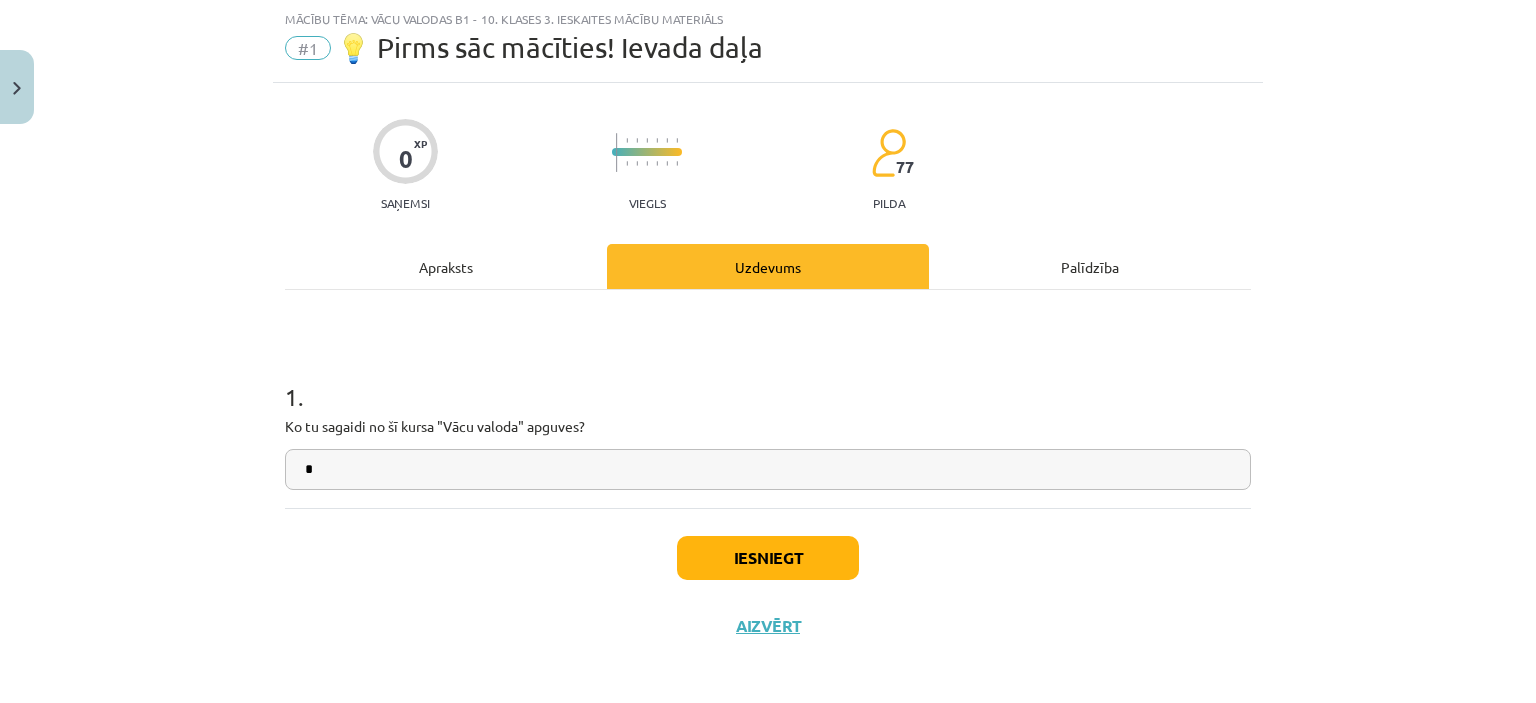 type on "*" 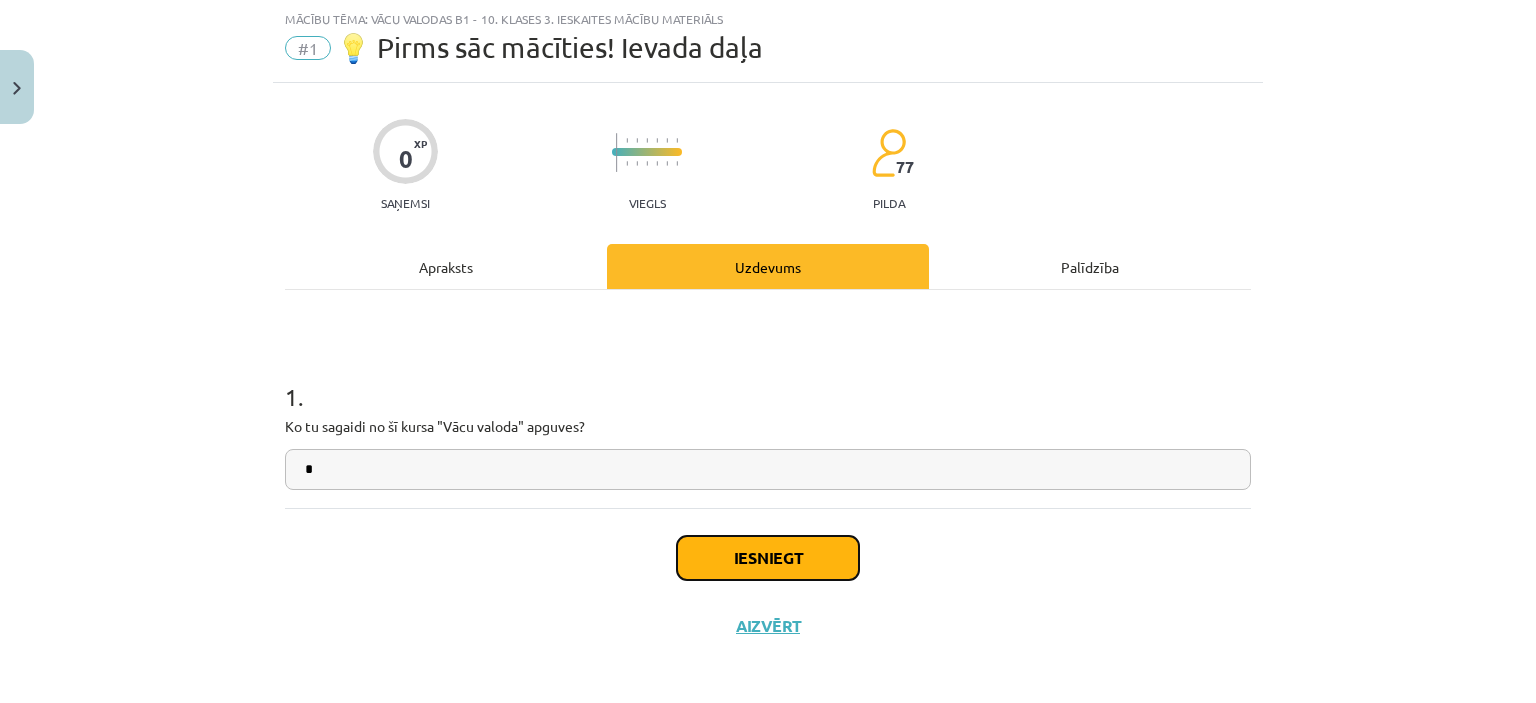 click on "Iesniegt" 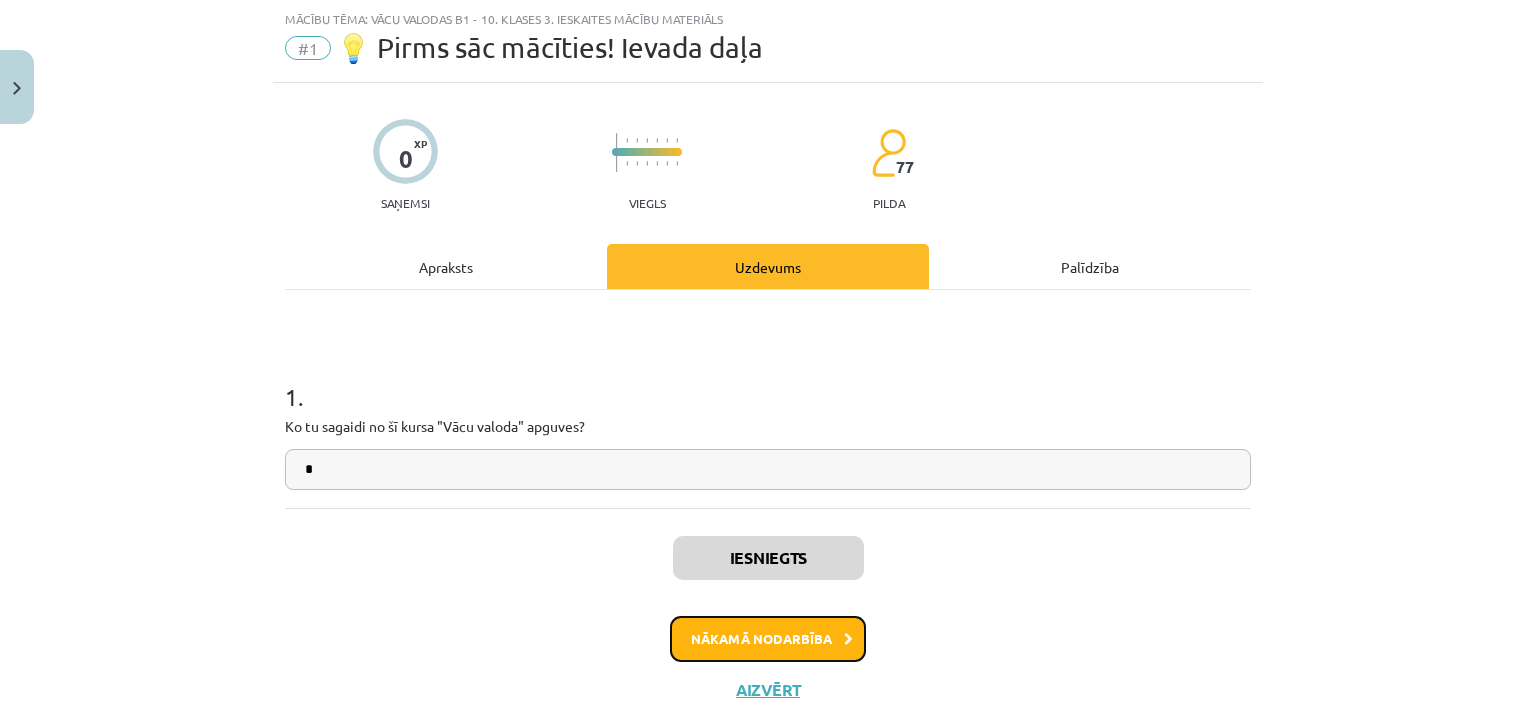 click on "Nākamā nodarbība" 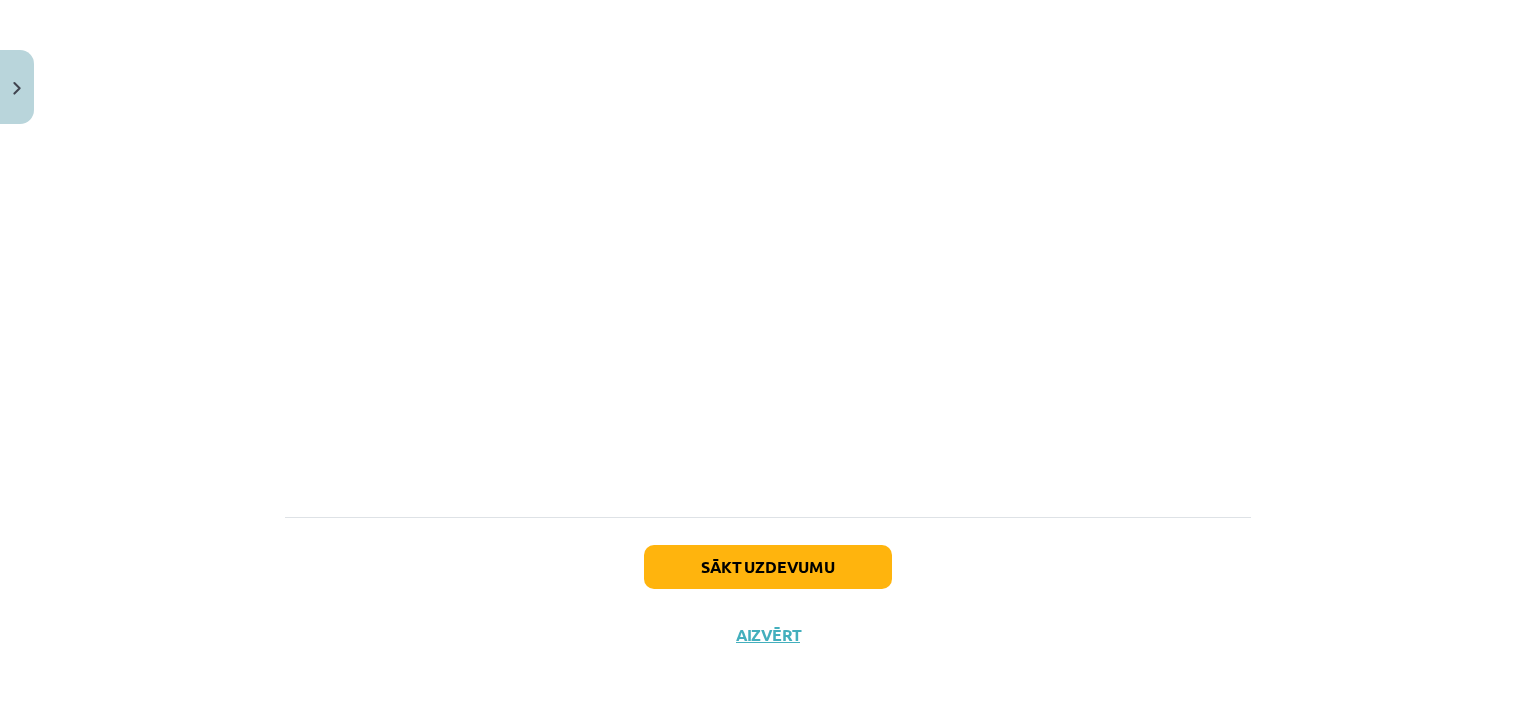scroll, scrollTop: 609, scrollLeft: 0, axis: vertical 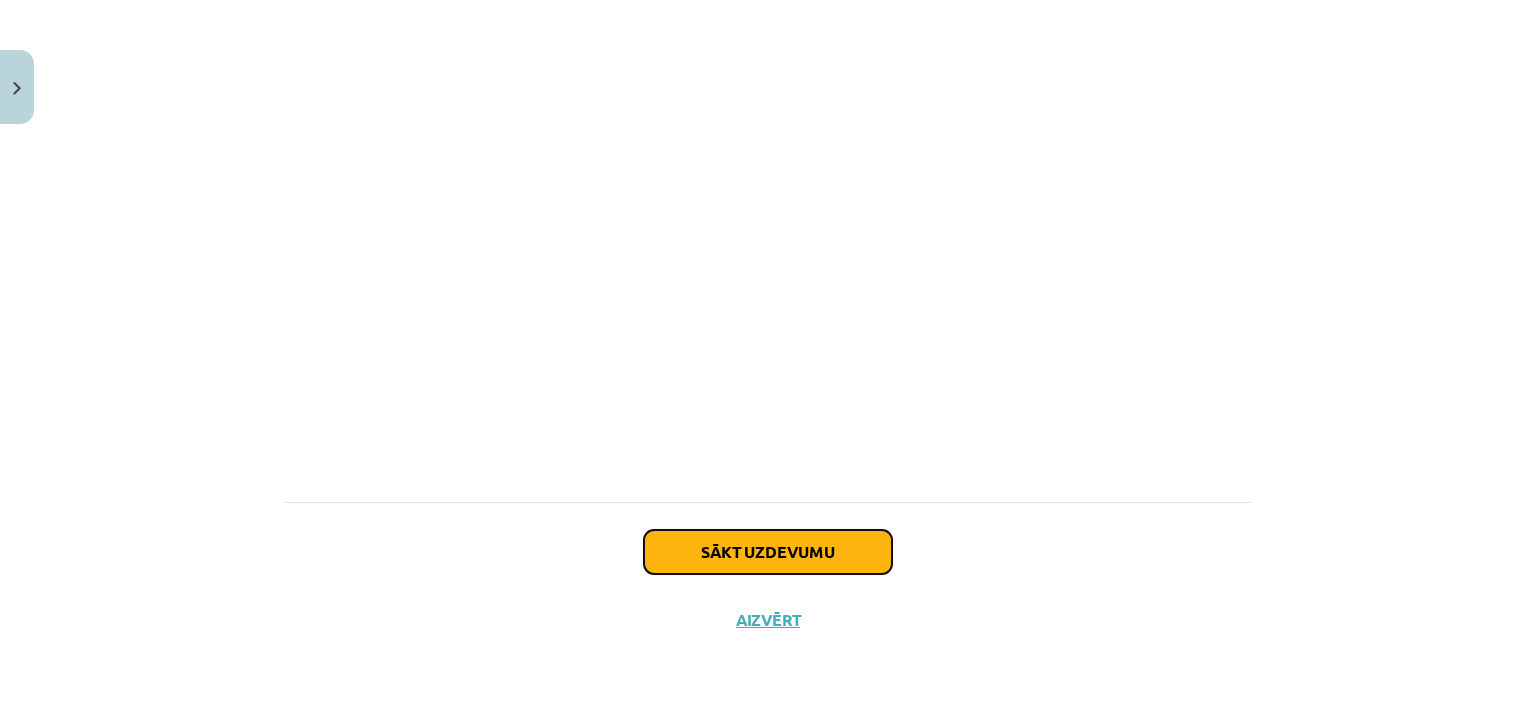 click on "Sākt uzdevumu" 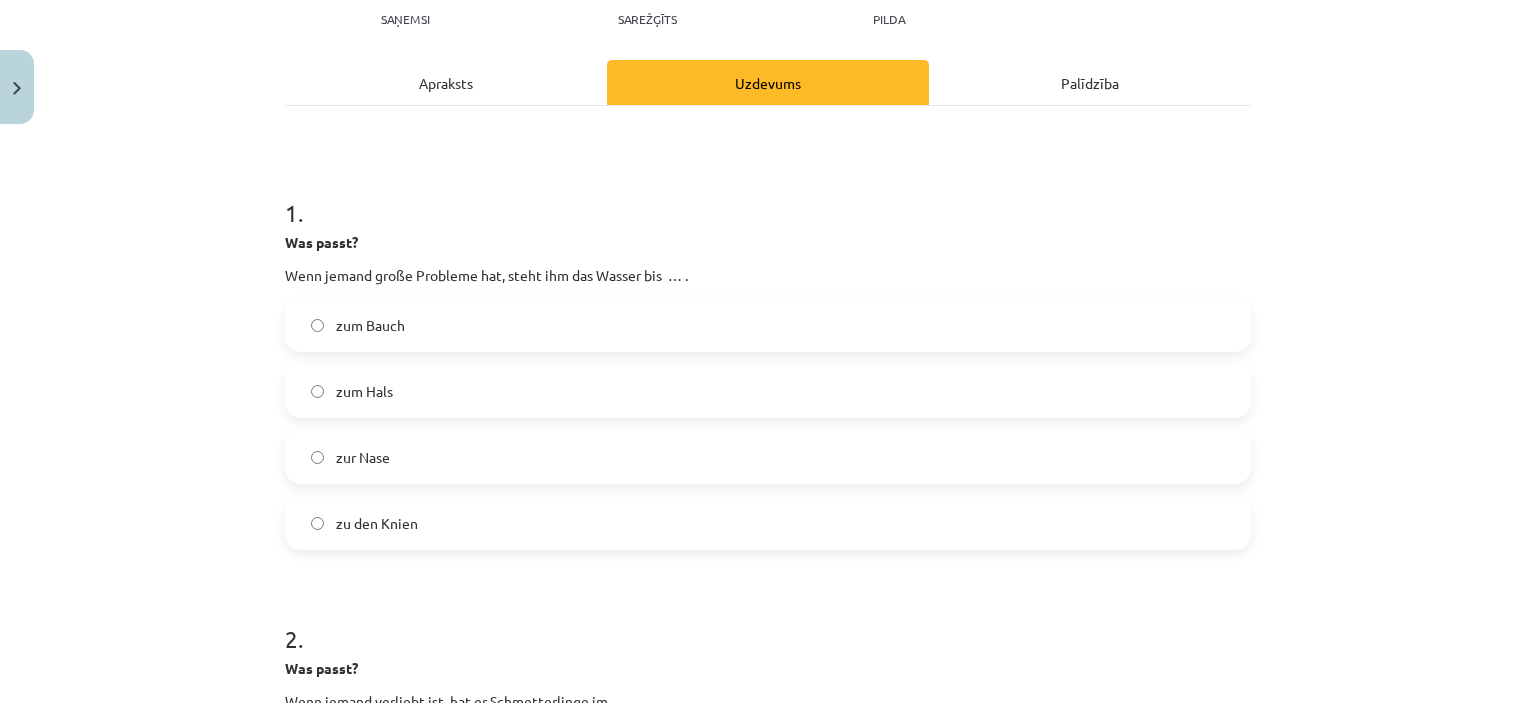 scroll, scrollTop: 50, scrollLeft: 0, axis: vertical 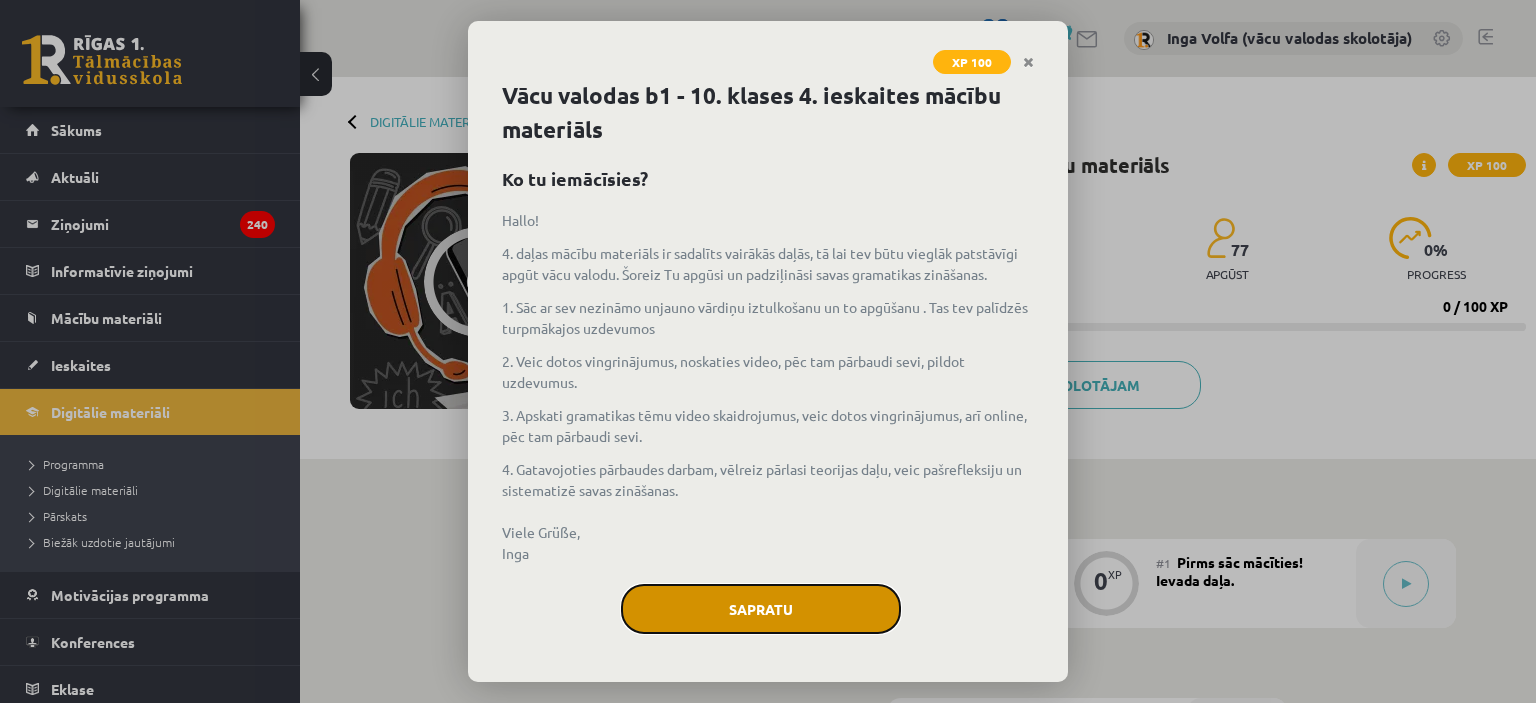 click on "Sapratu" 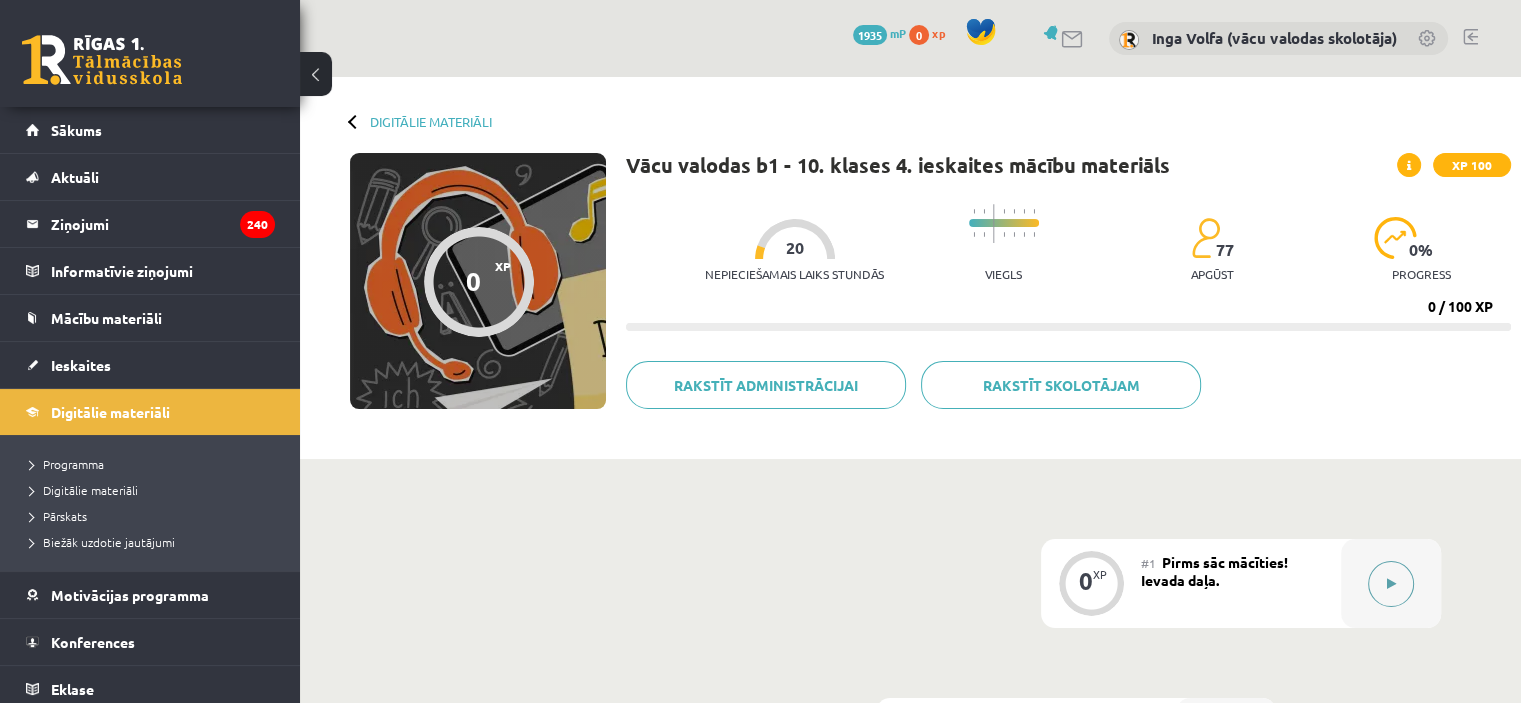 click 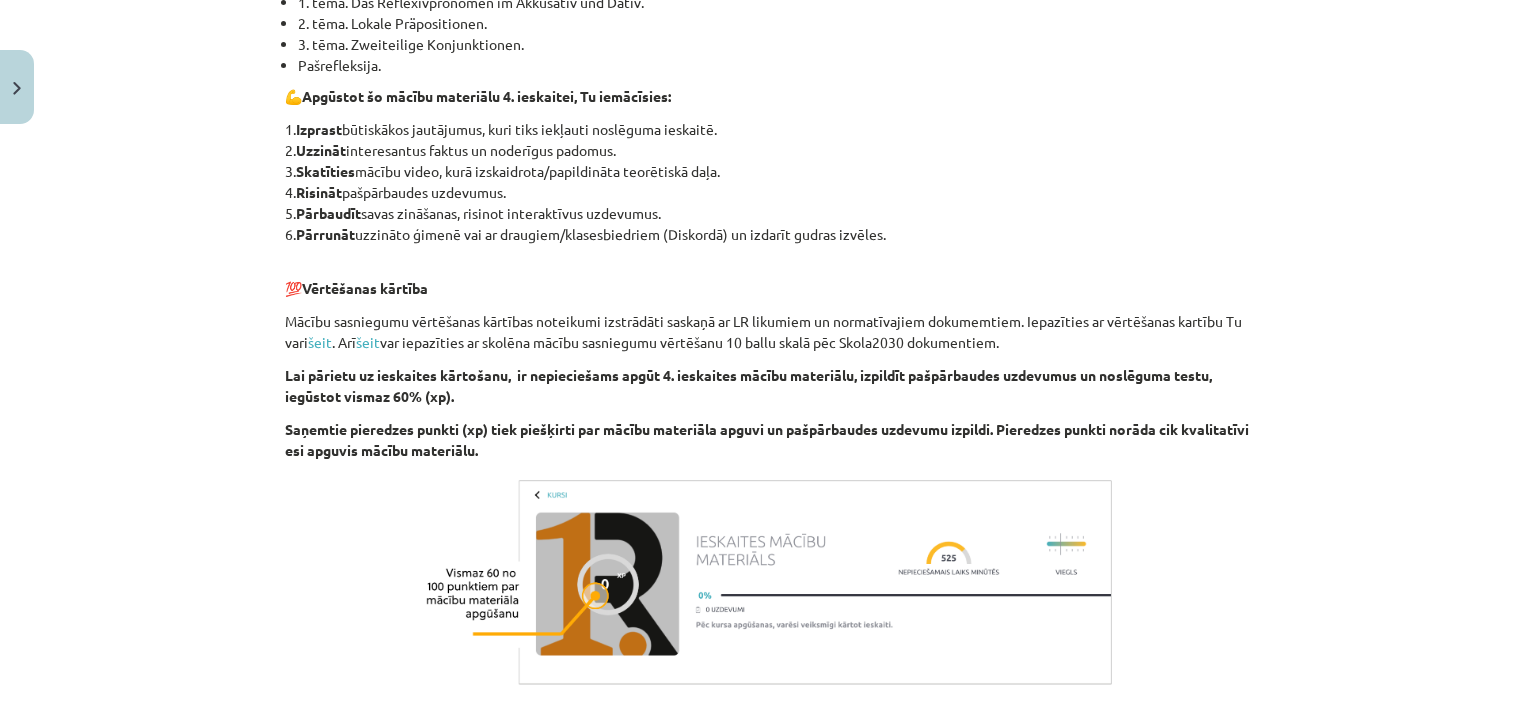 scroll, scrollTop: 628, scrollLeft: 0, axis: vertical 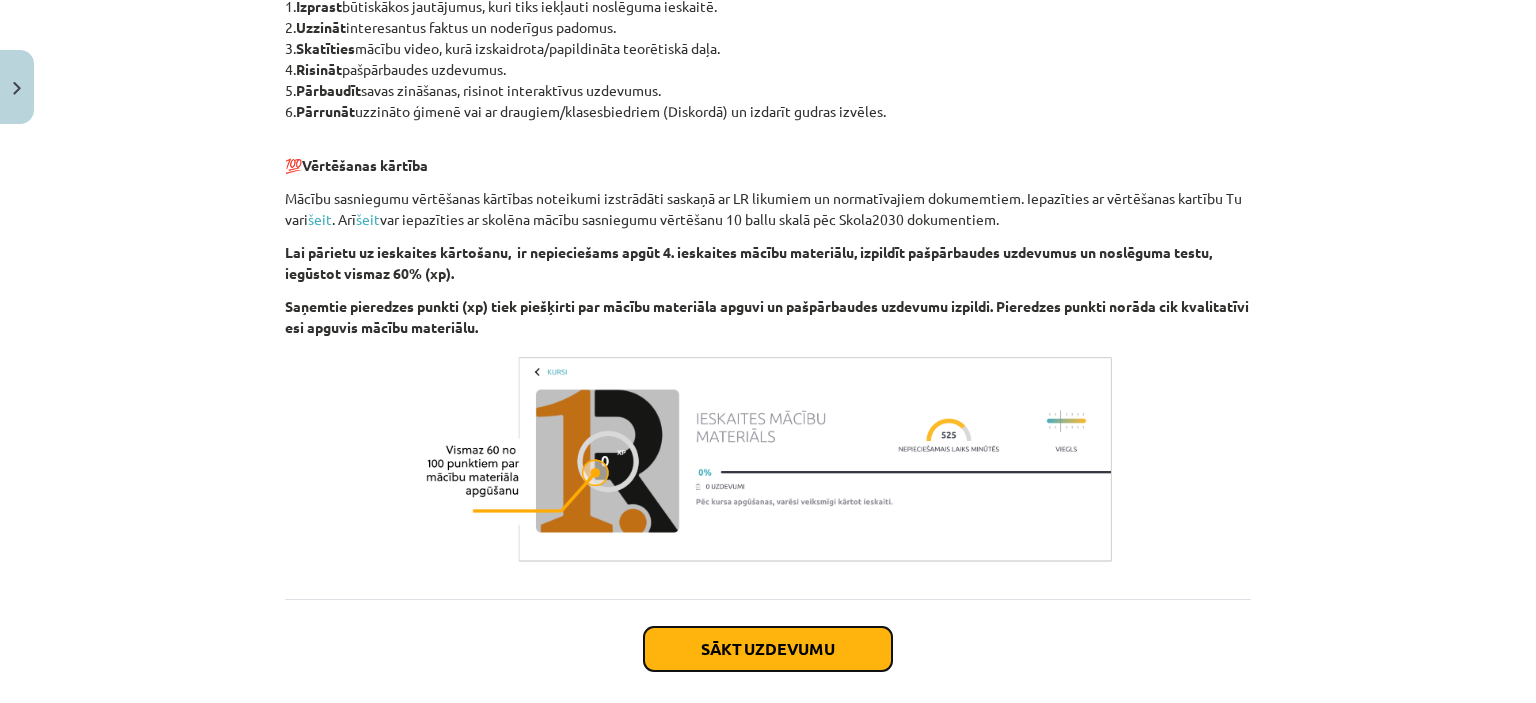 click on "Sākt uzdevumu" 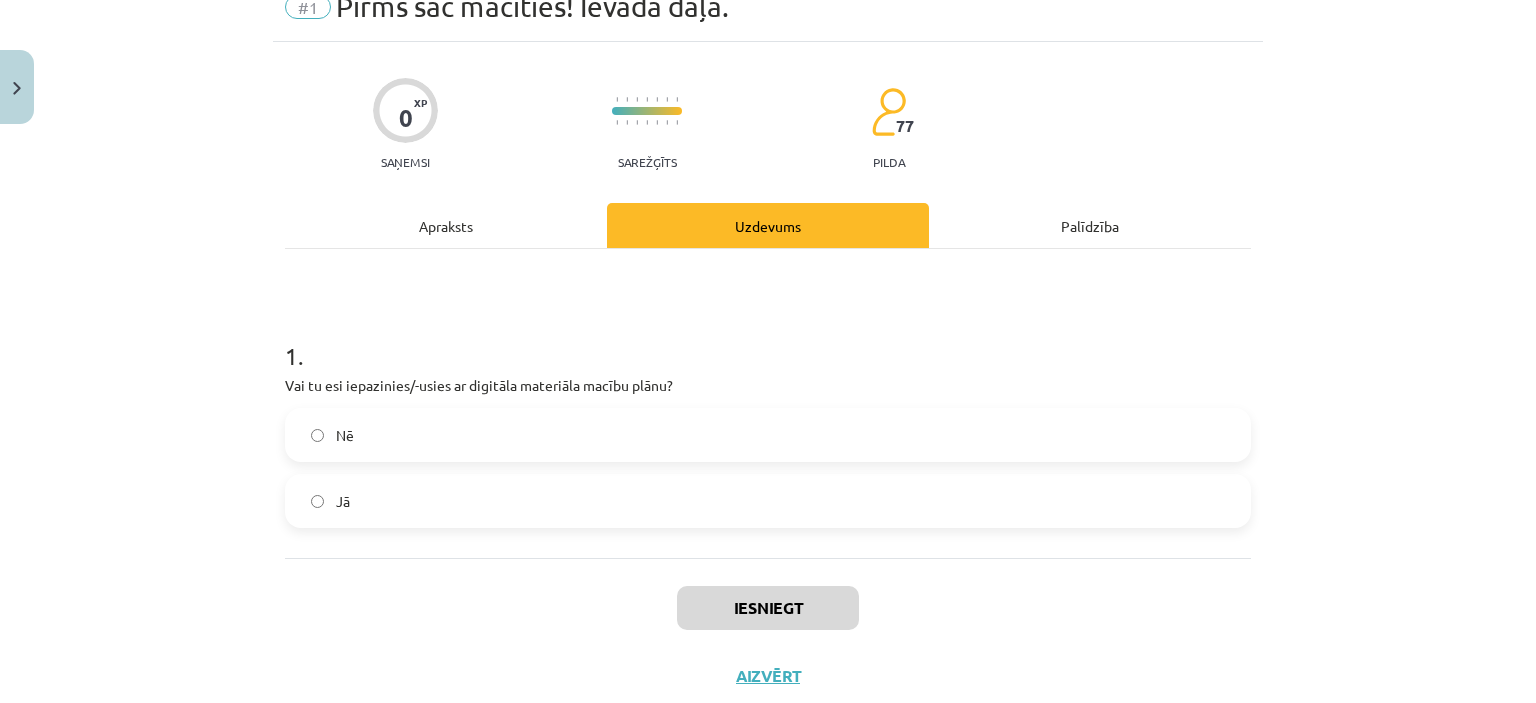 scroll, scrollTop: 50, scrollLeft: 0, axis: vertical 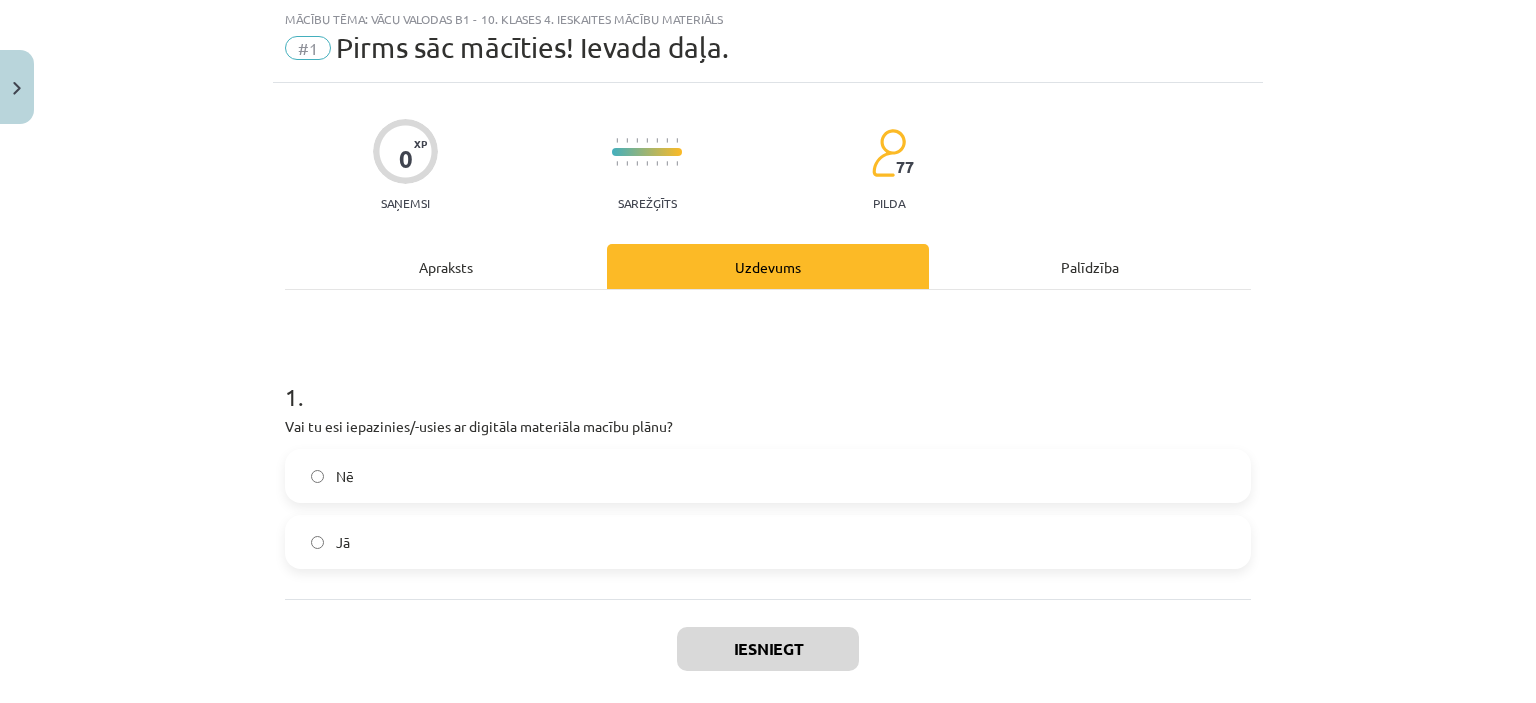 click on "Jā" 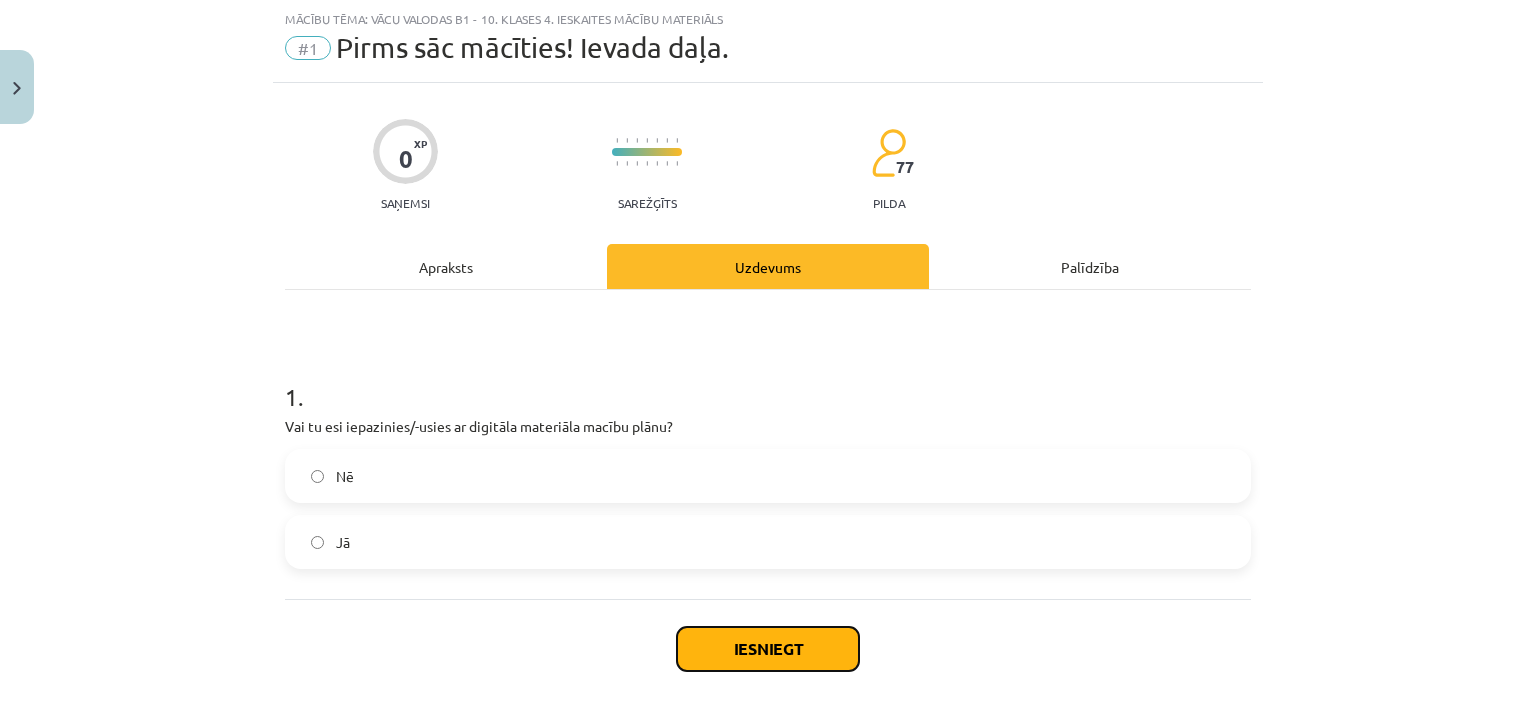 click on "Iesniegt" 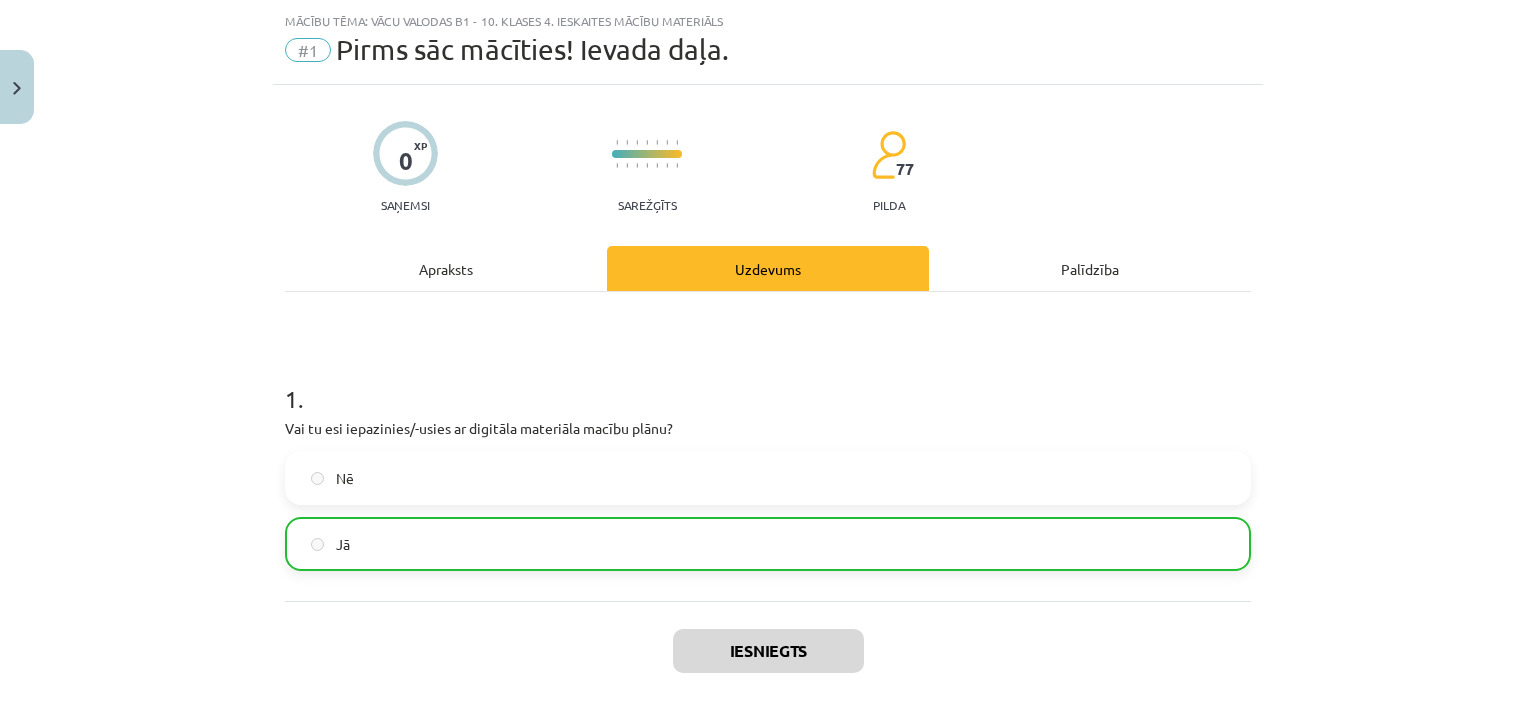 scroll, scrollTop: 210, scrollLeft: 0, axis: vertical 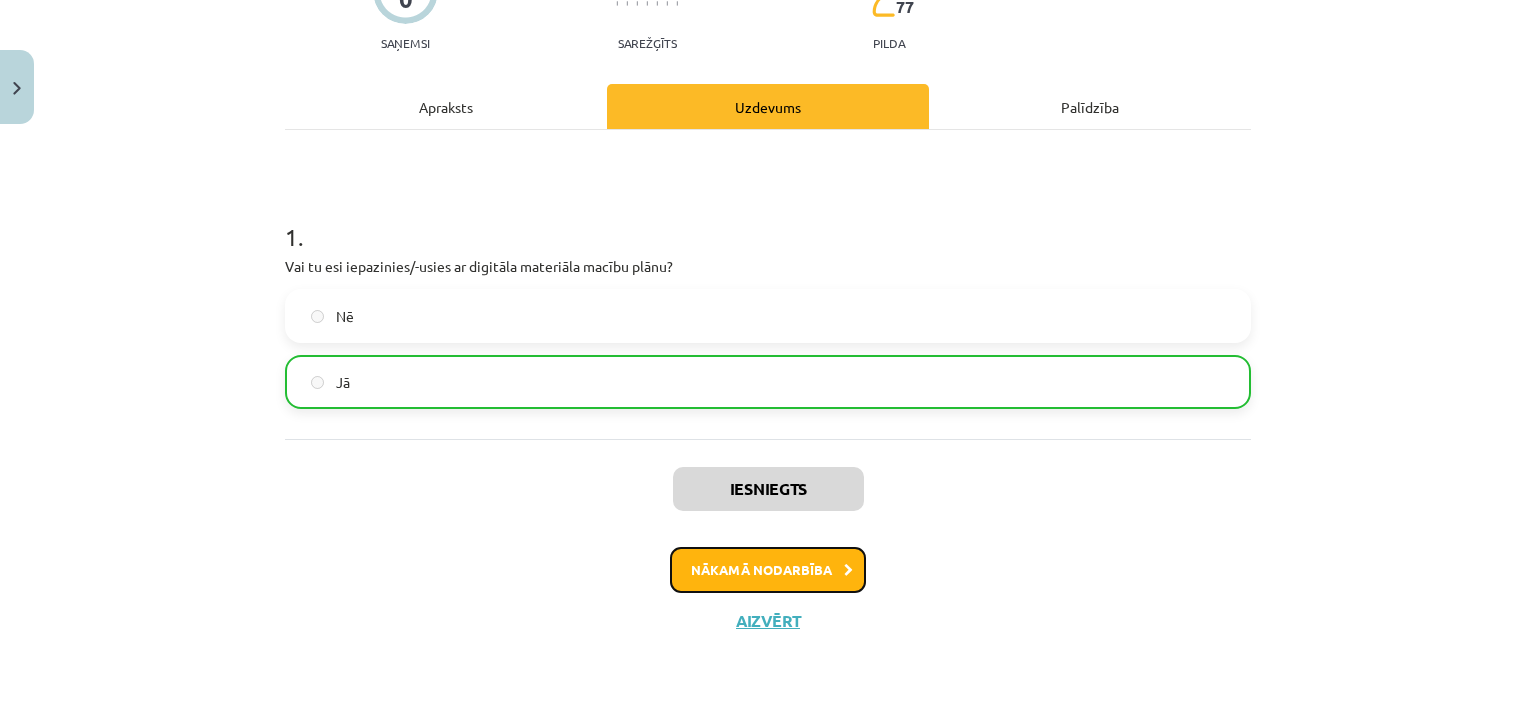 click on "Nākamā nodarbība" 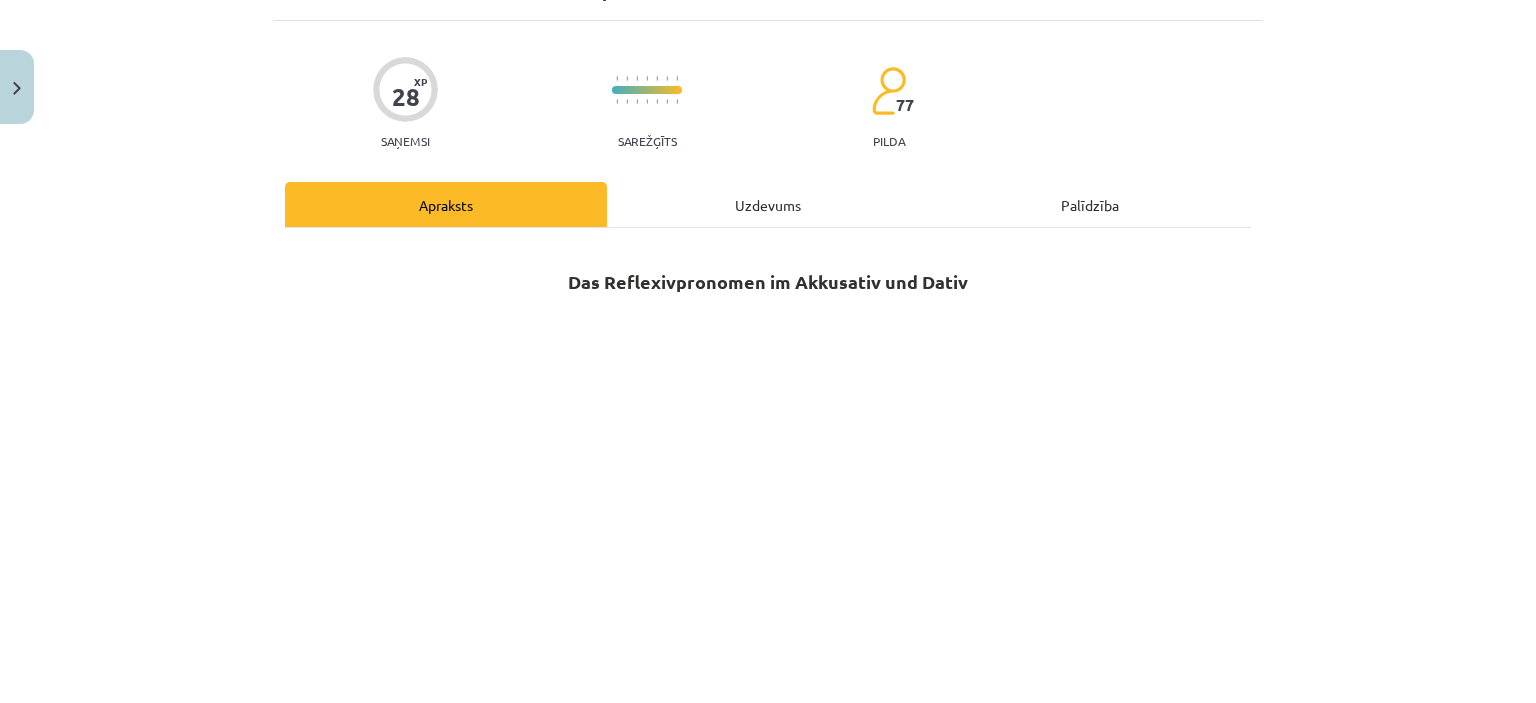 scroll, scrollTop: 50, scrollLeft: 0, axis: vertical 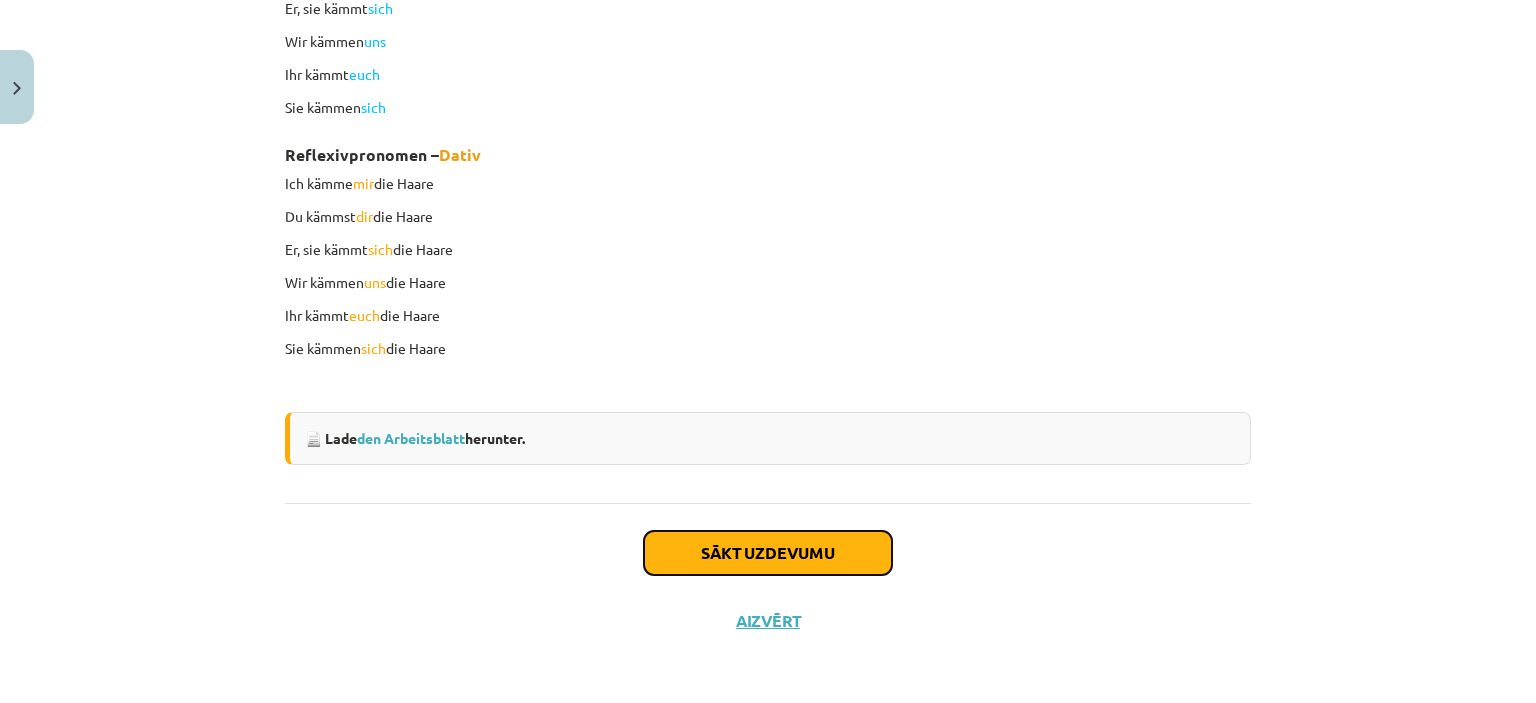 click on "Sākt uzdevumu" 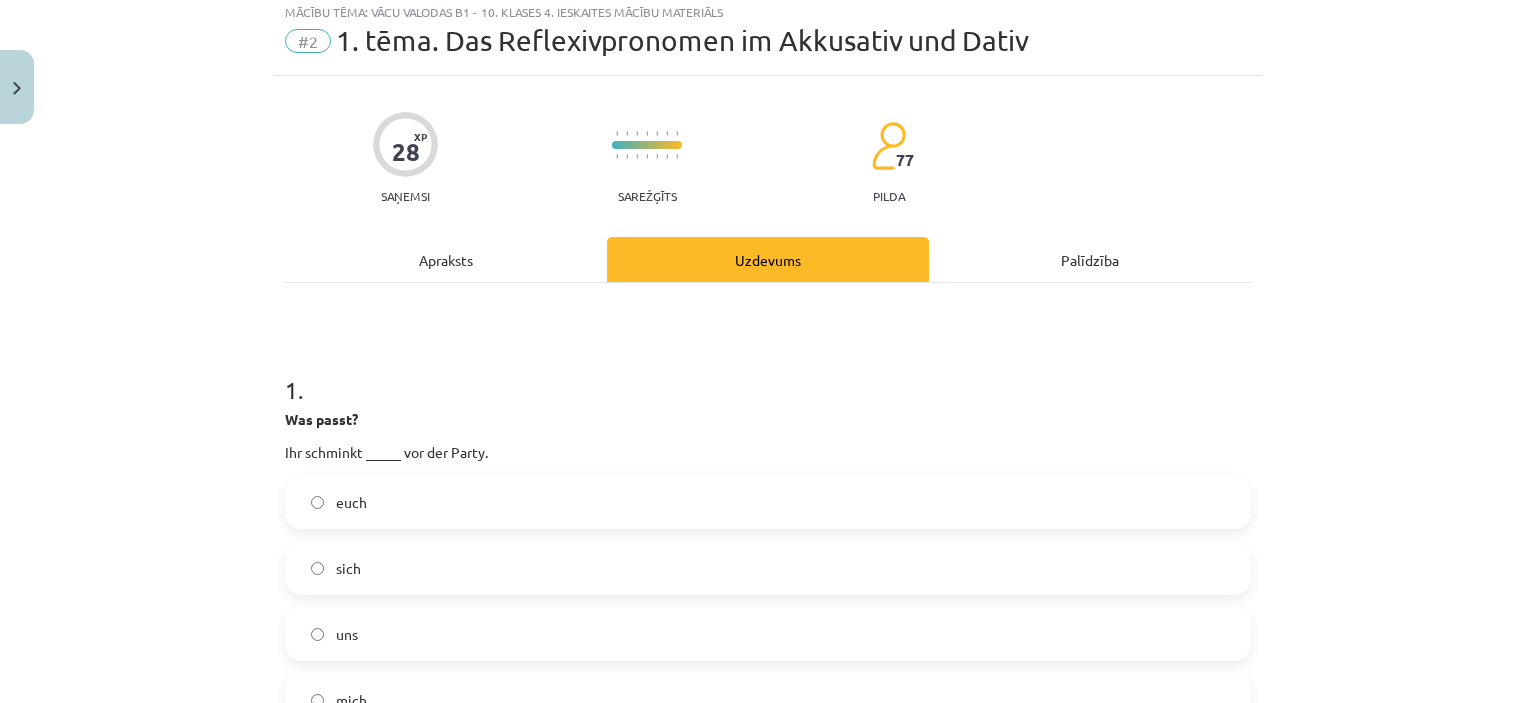 scroll, scrollTop: 50, scrollLeft: 0, axis: vertical 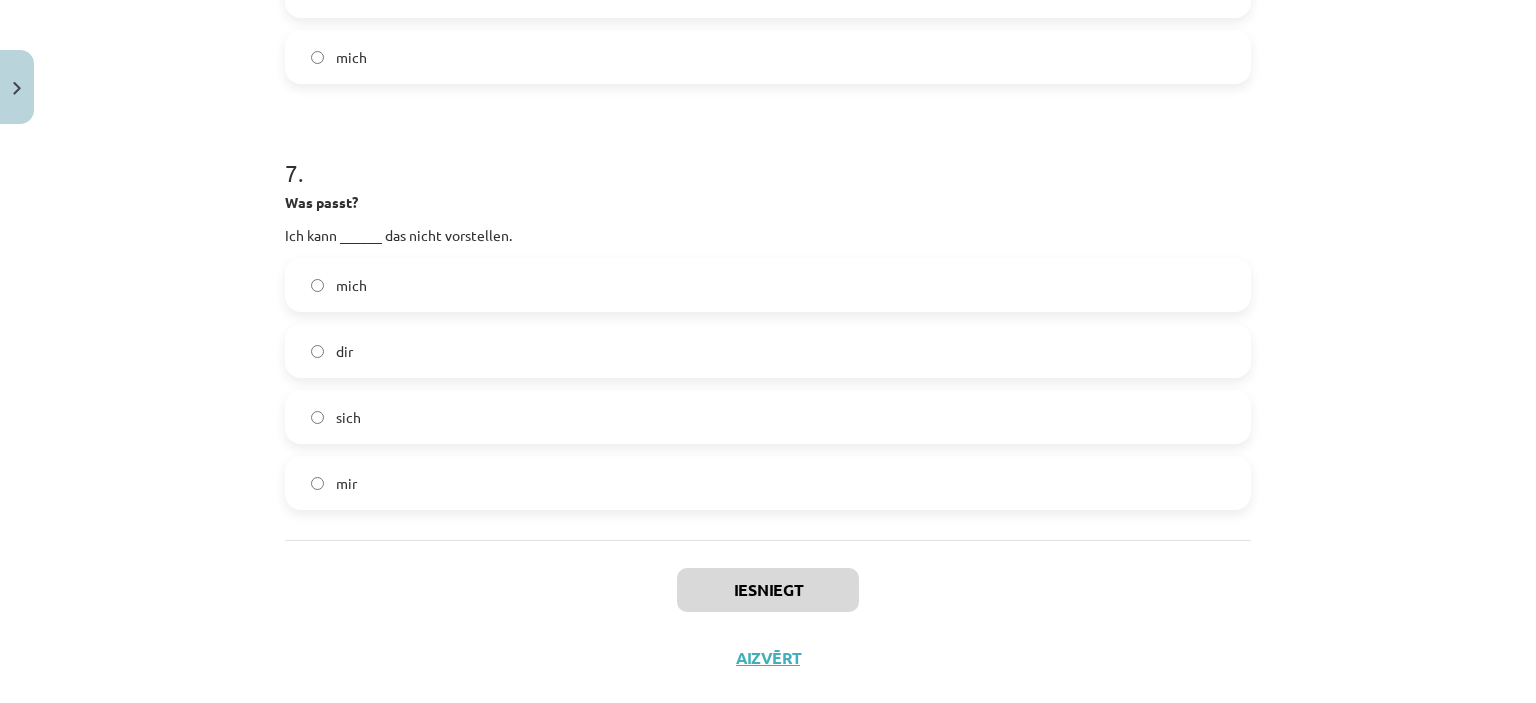 click on "sich" 